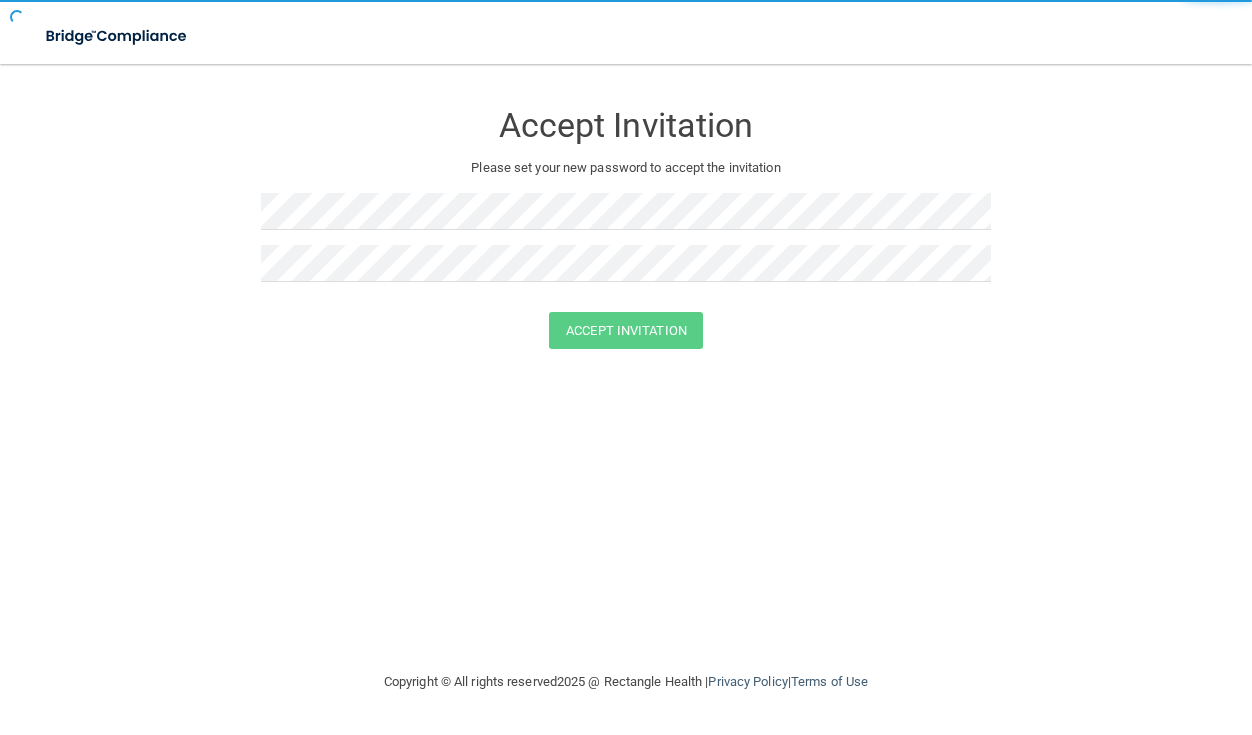 scroll, scrollTop: 0, scrollLeft: 0, axis: both 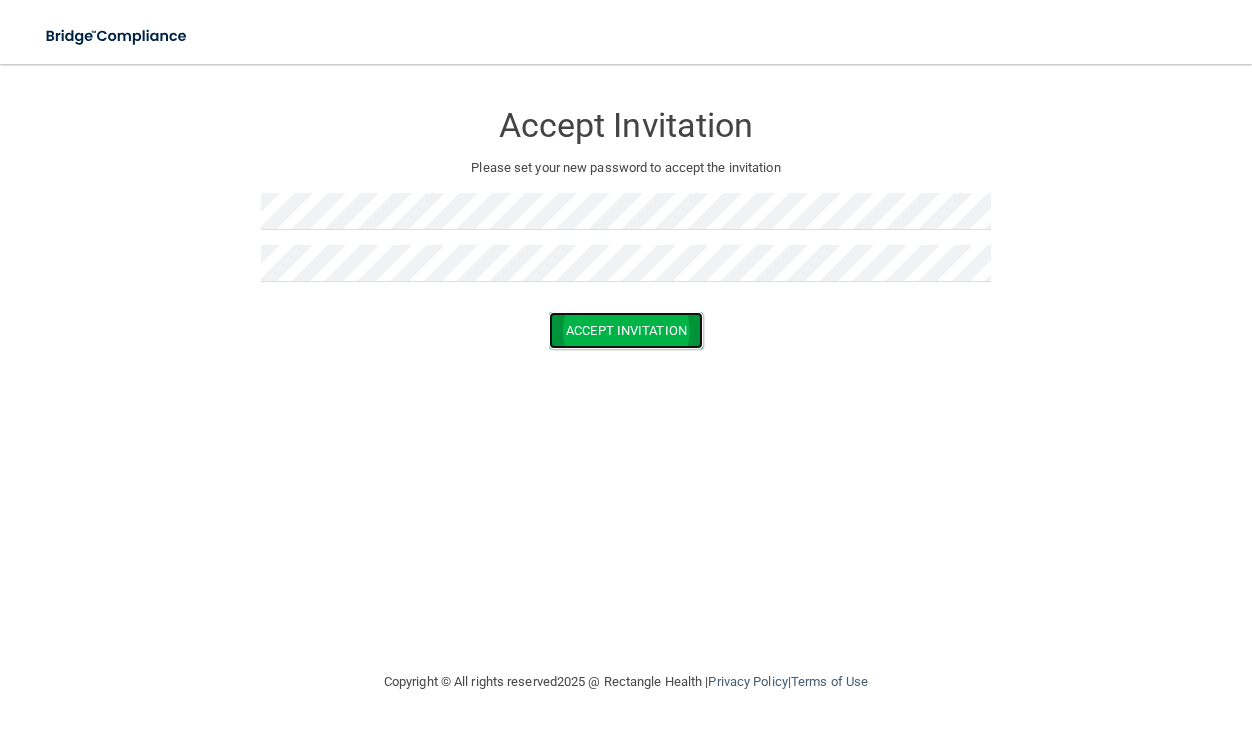 click on "Accept Invitation" at bounding box center [626, 330] 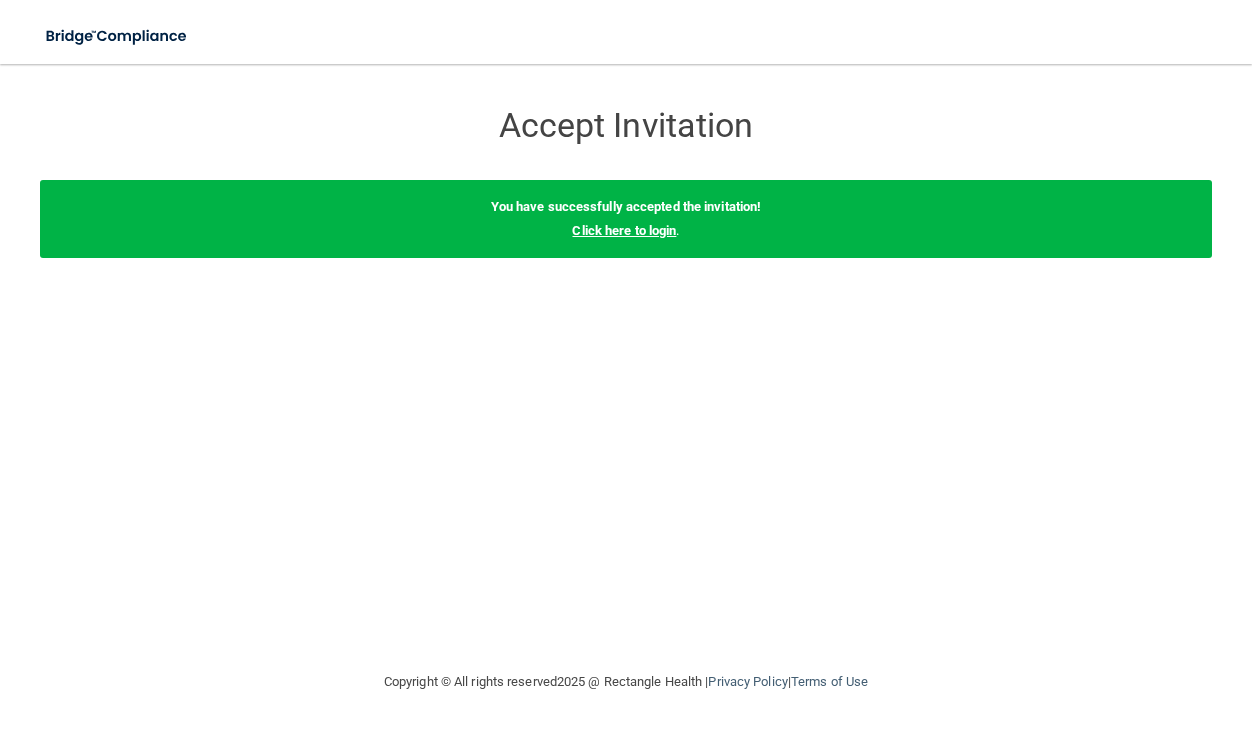 click on "Click here to login" at bounding box center [624, 230] 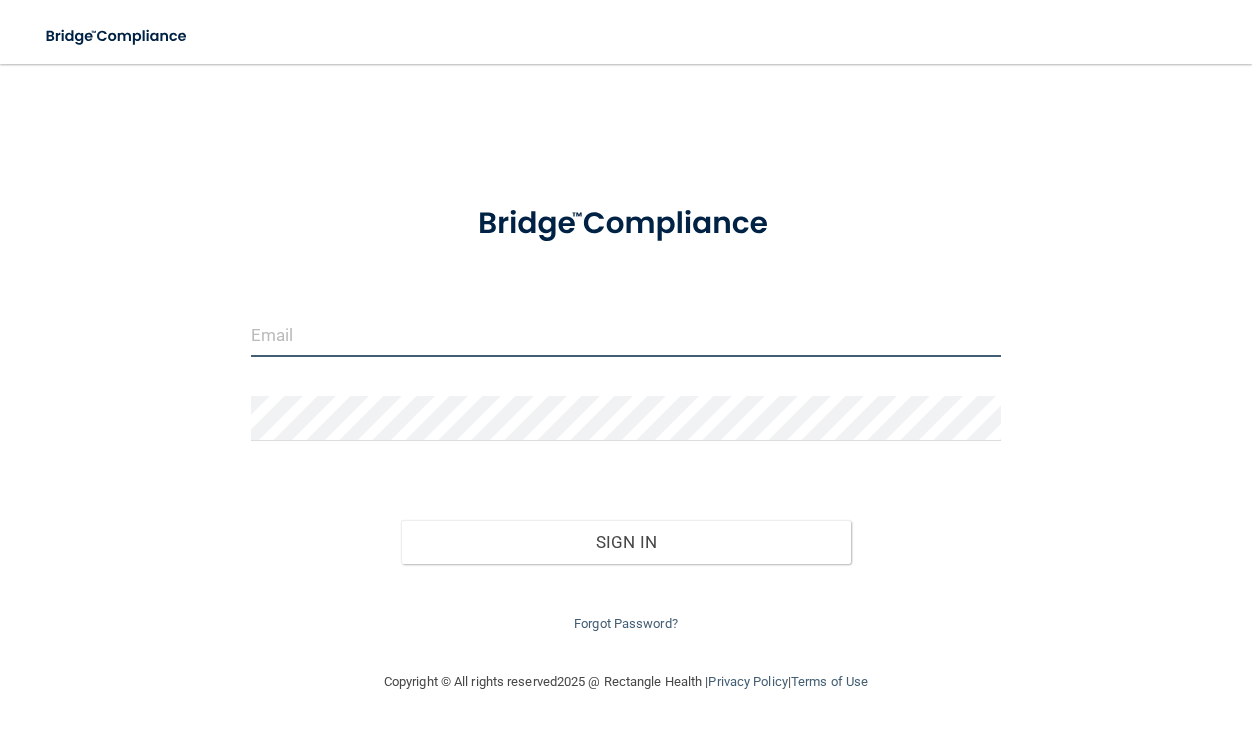 click at bounding box center [626, 334] 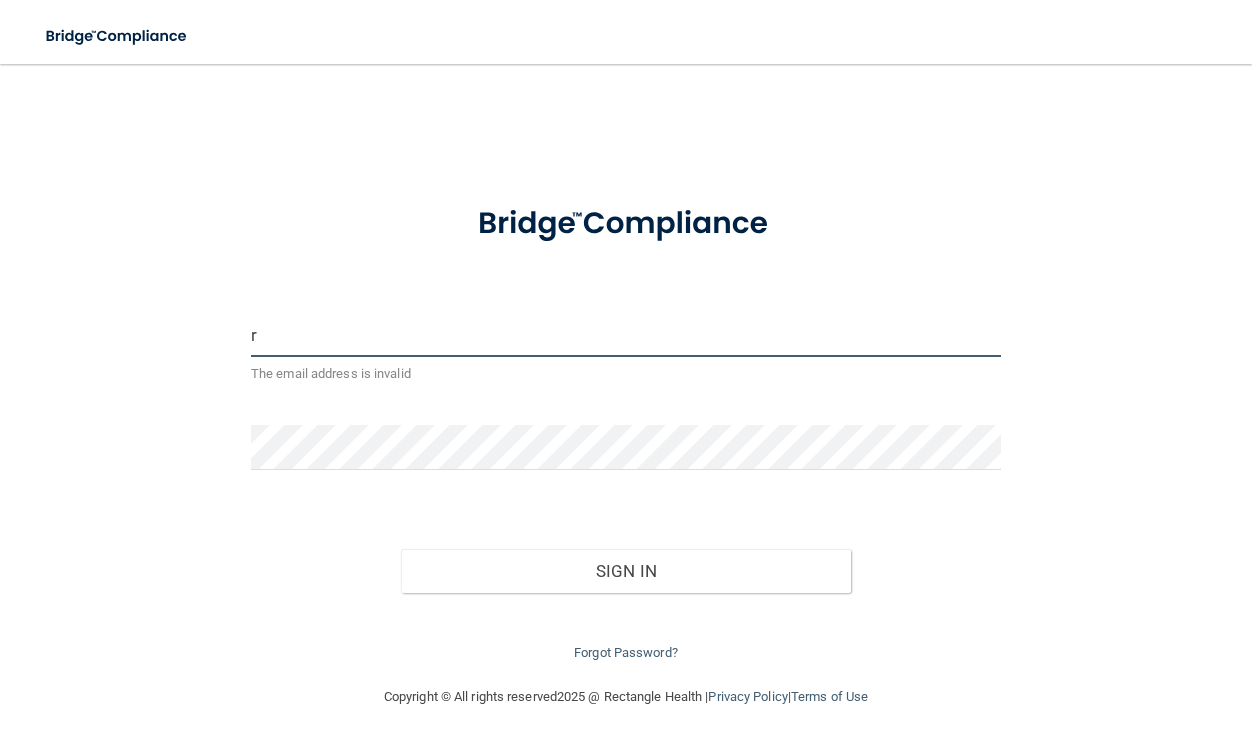 type on "[EMAIL_ADDRESS][DOMAIN_NAME]" 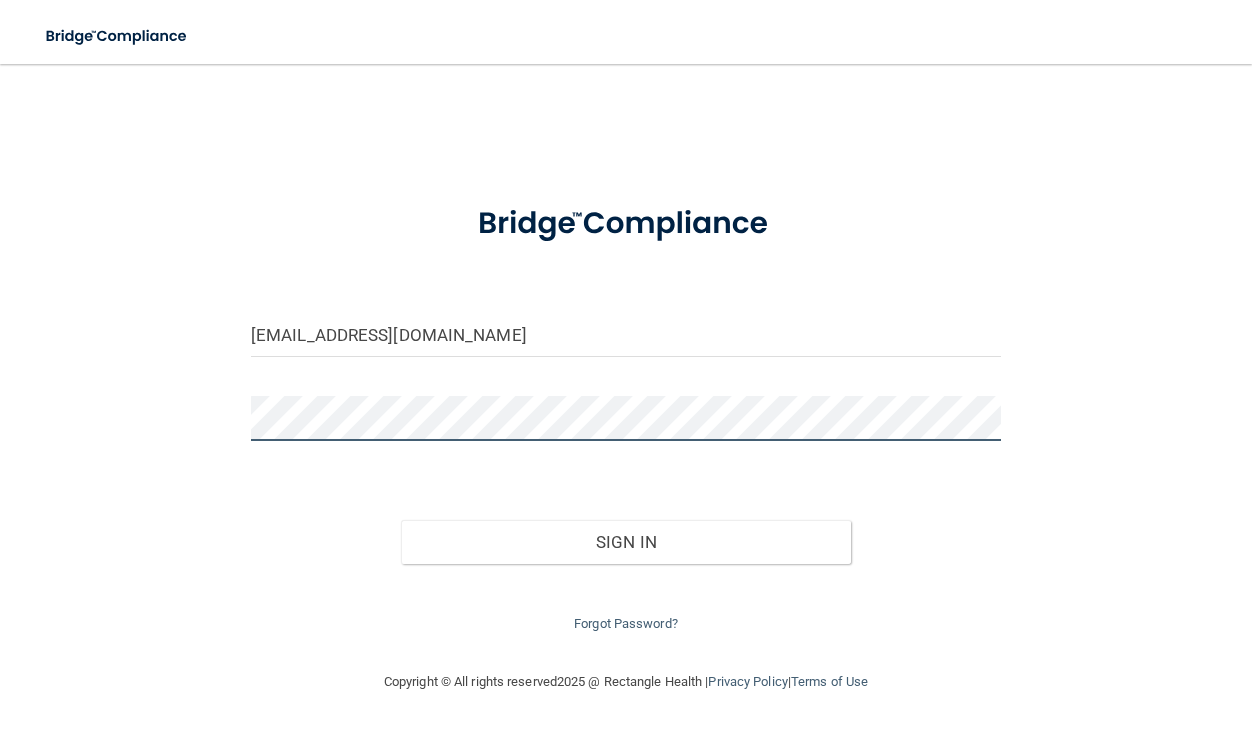 click on "Sign In" at bounding box center [626, 542] 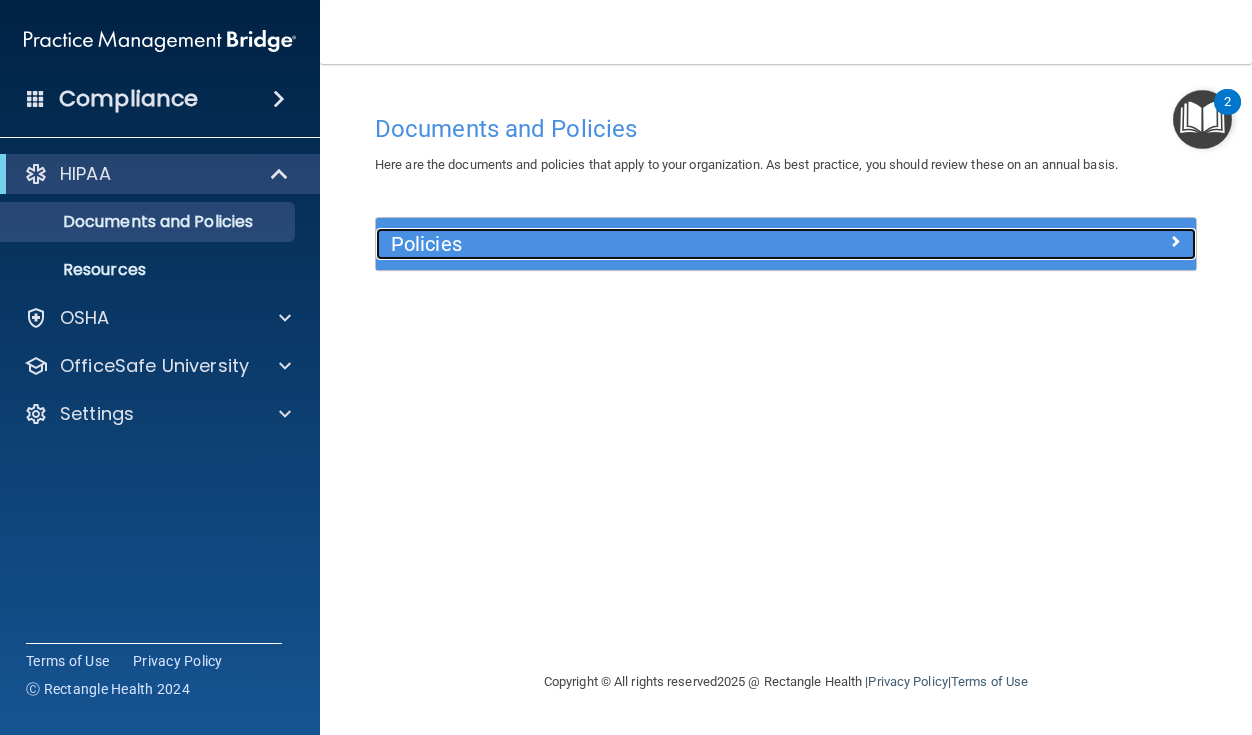 click at bounding box center (1093, 240) 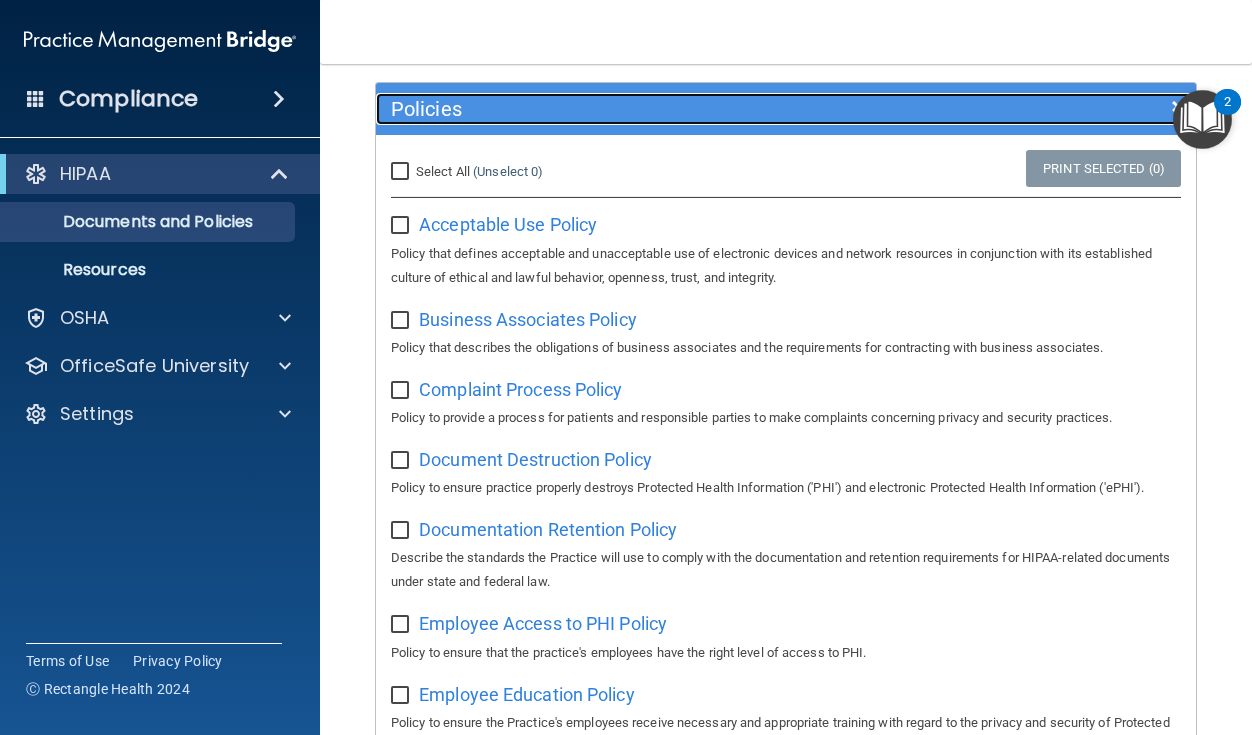 scroll, scrollTop: 0, scrollLeft: 0, axis: both 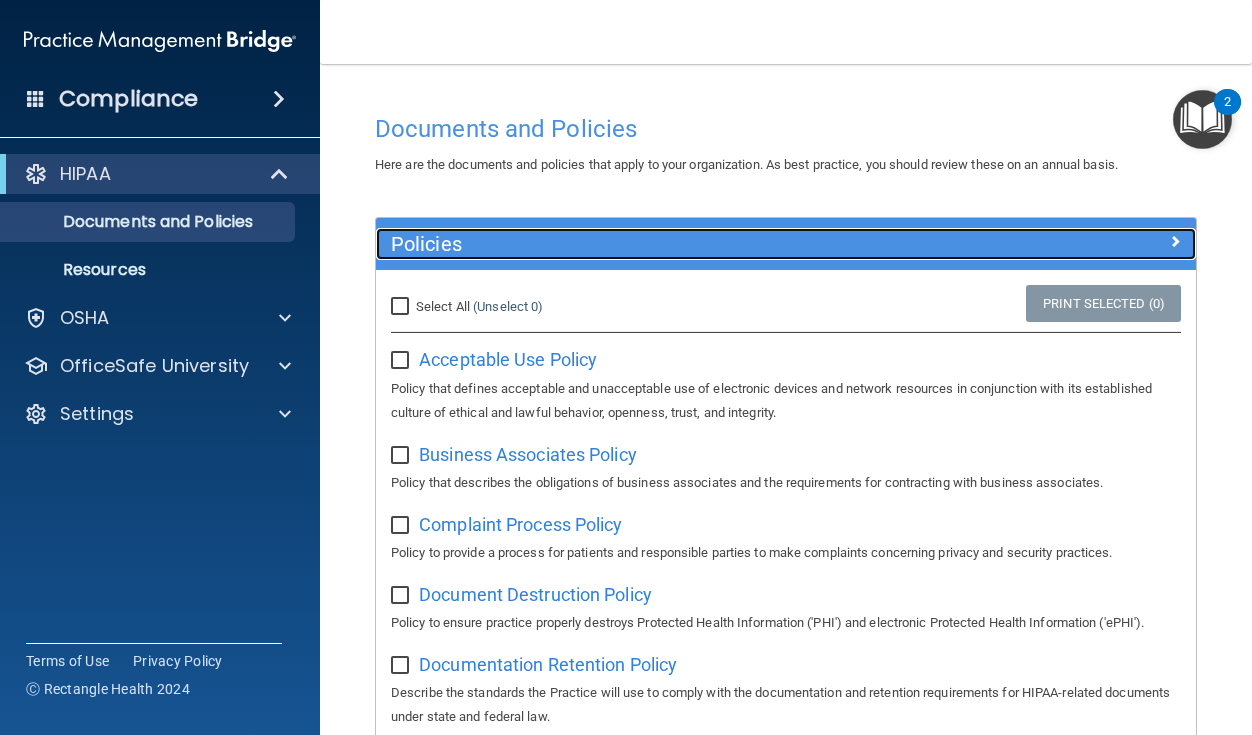 click at bounding box center [1093, 240] 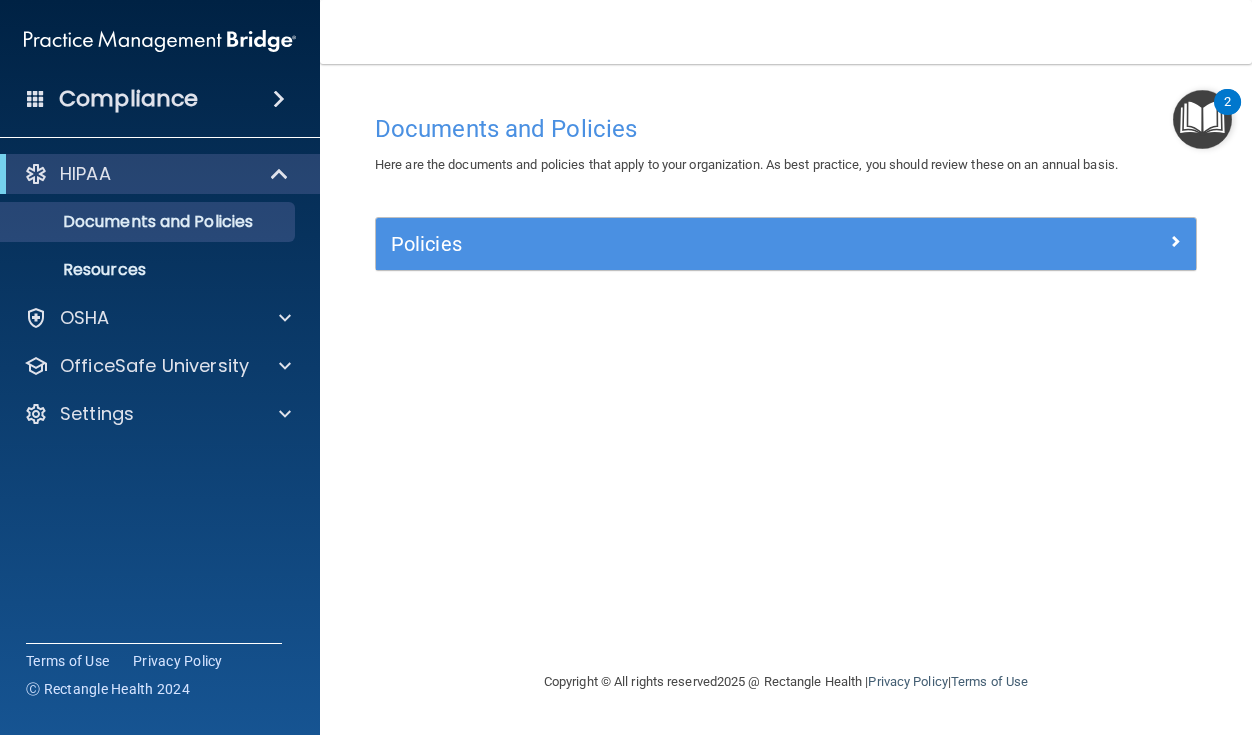 click at bounding box center (1202, 119) 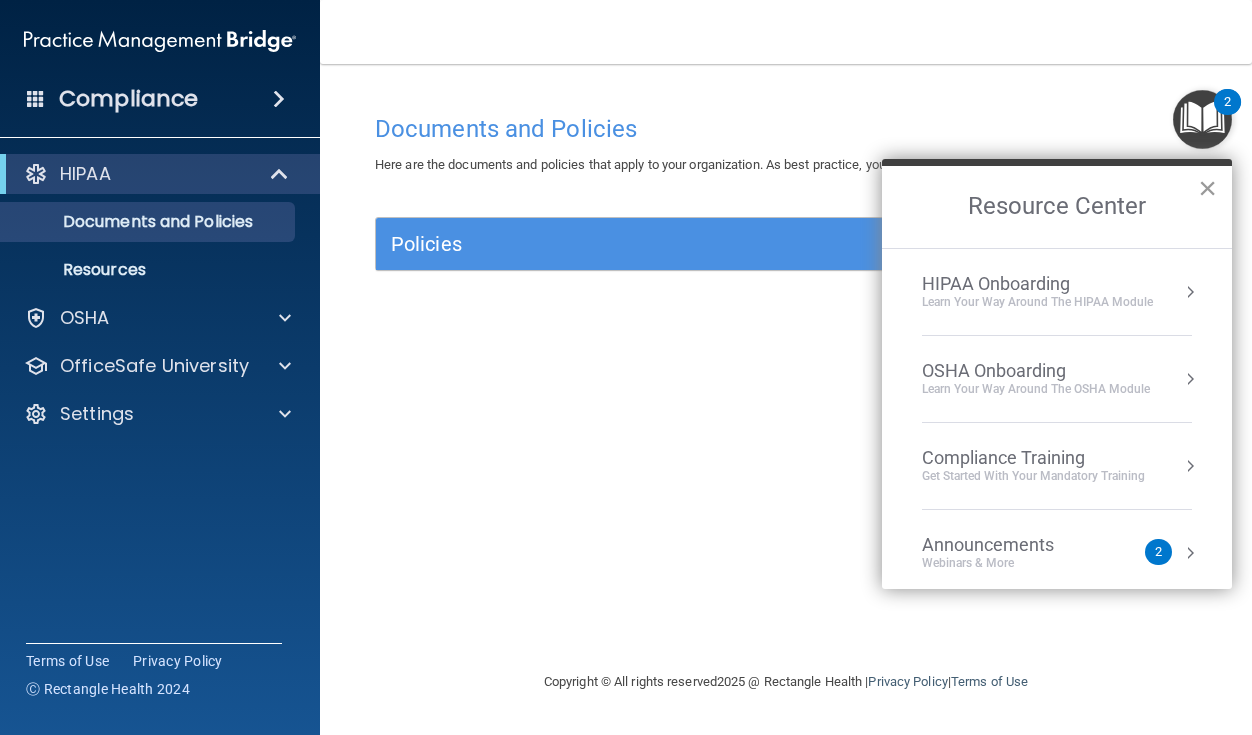 click on "×" at bounding box center [1207, 188] 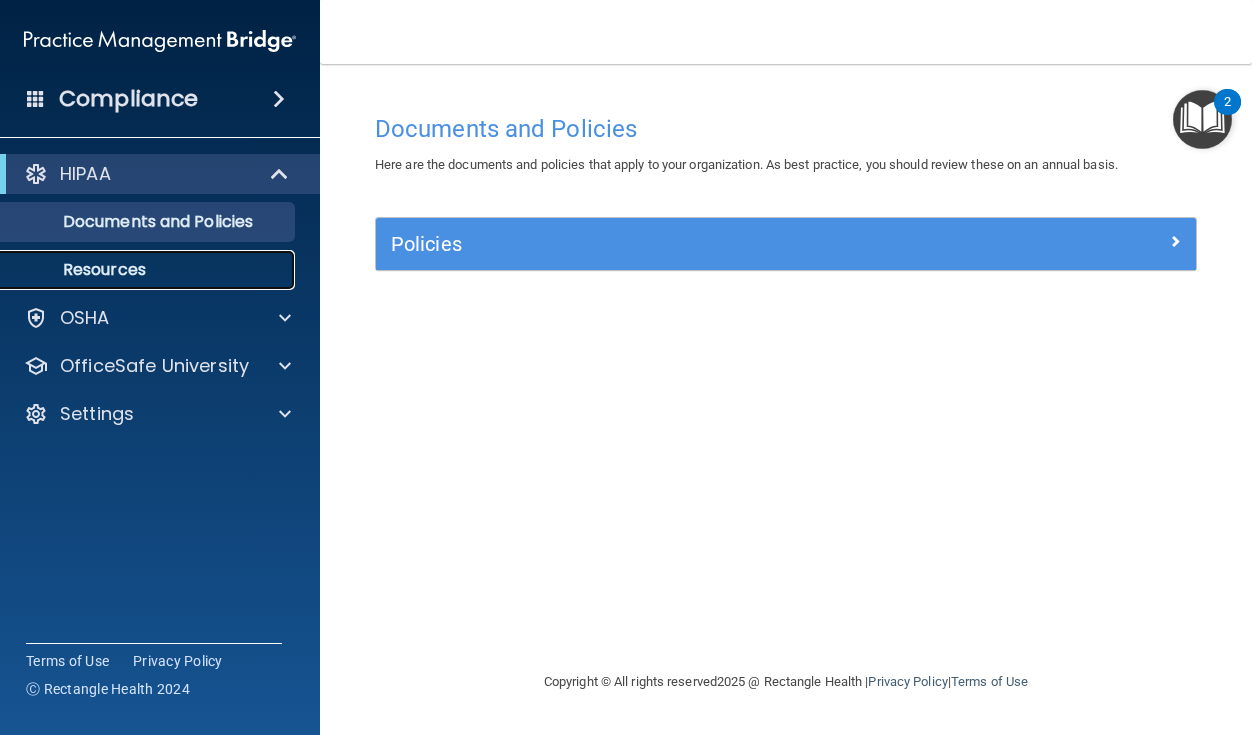 click on "Resources" at bounding box center (149, 270) 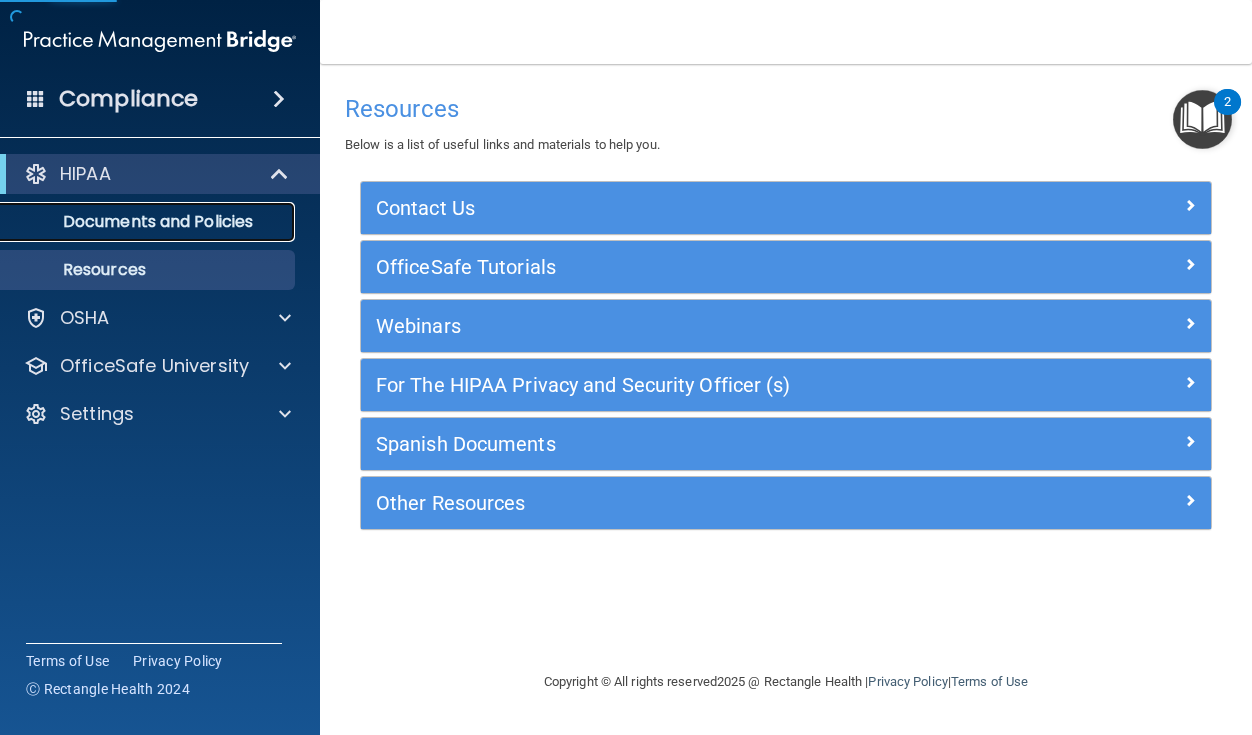 click on "Documents and Policies" at bounding box center [137, 222] 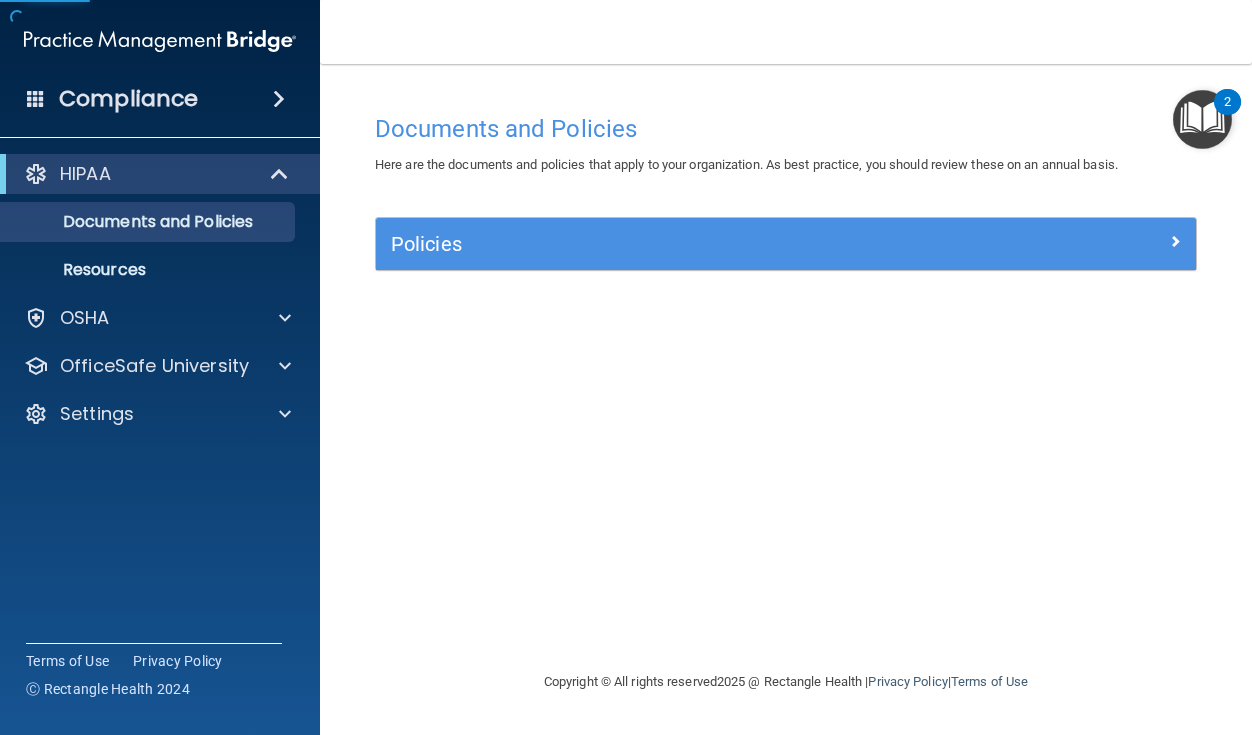 click on "Compliance" at bounding box center (160, 99) 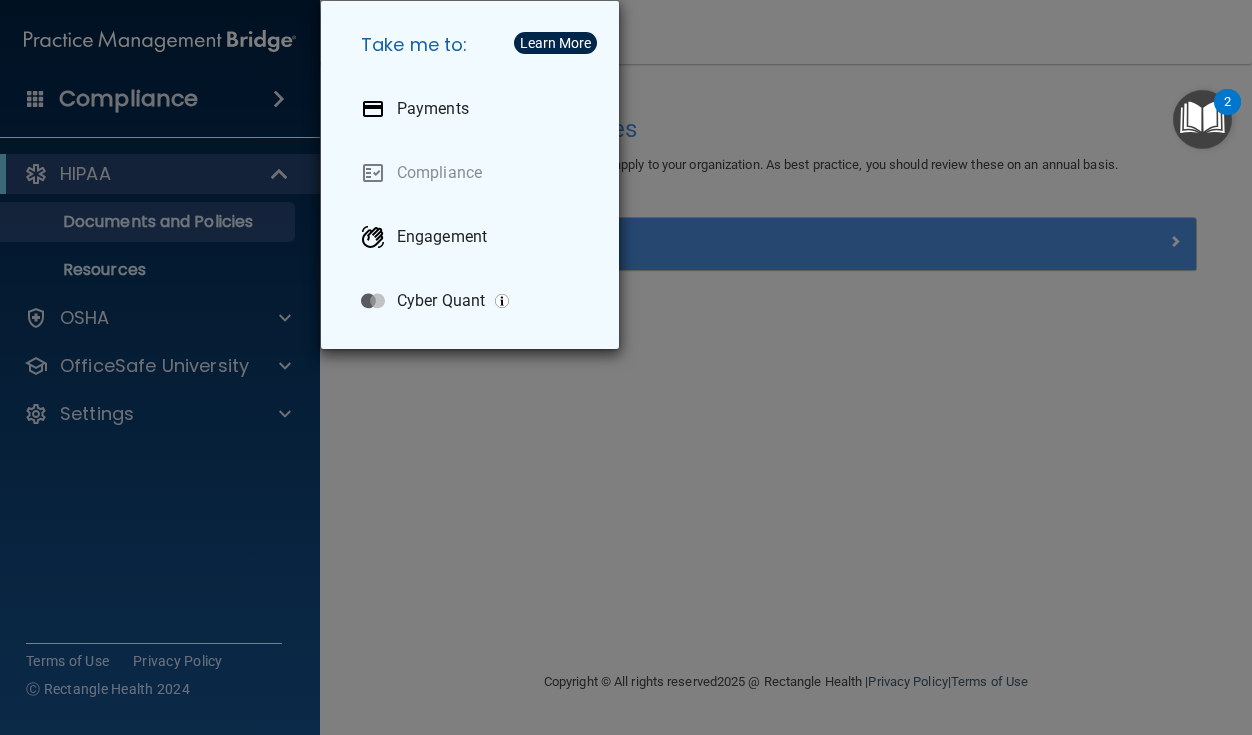 click on "Take me to:             Payments                   Compliance                     Engagement                     Cyber Quant" at bounding box center [626, 367] 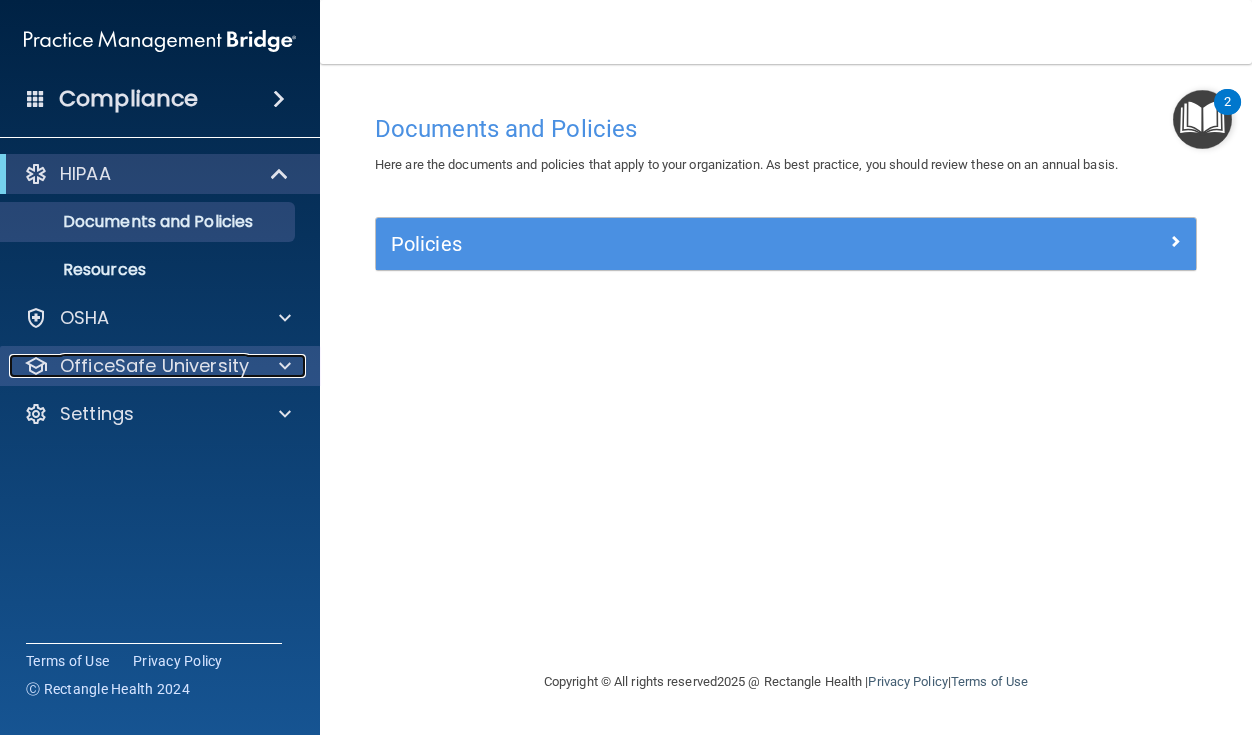 click at bounding box center (282, 366) 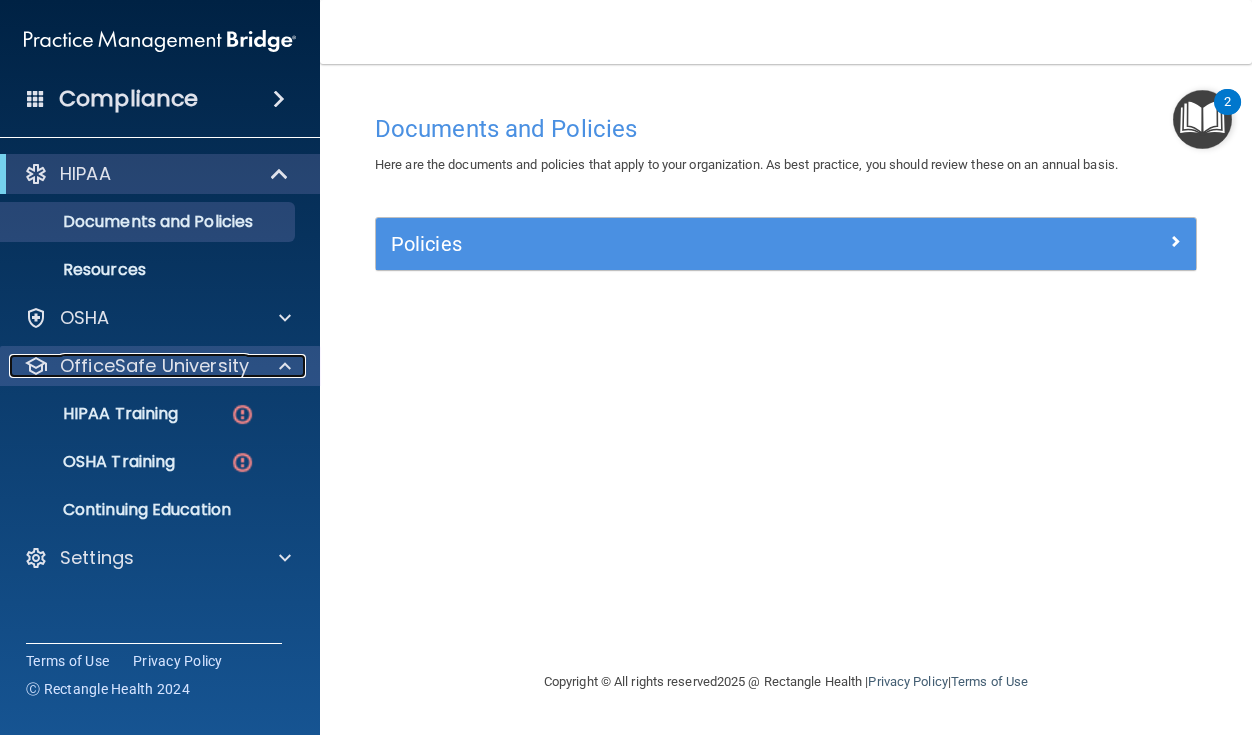 click at bounding box center (285, 366) 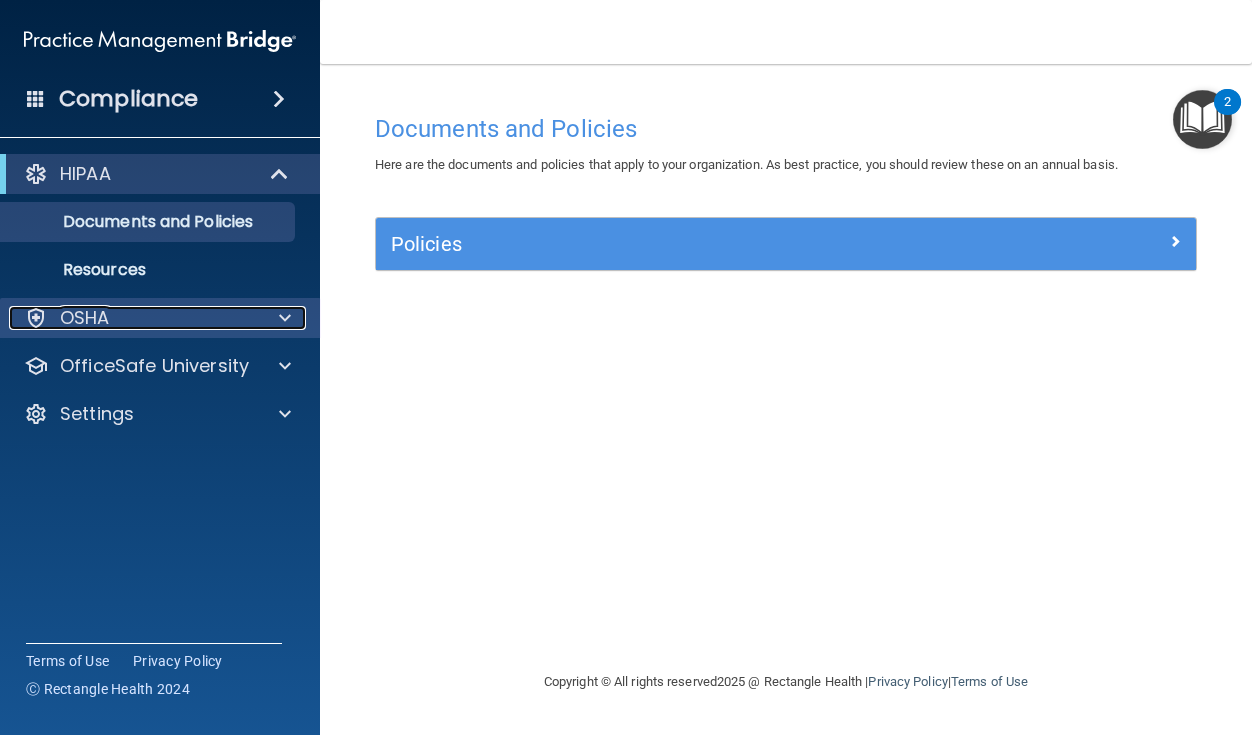 click at bounding box center (282, 318) 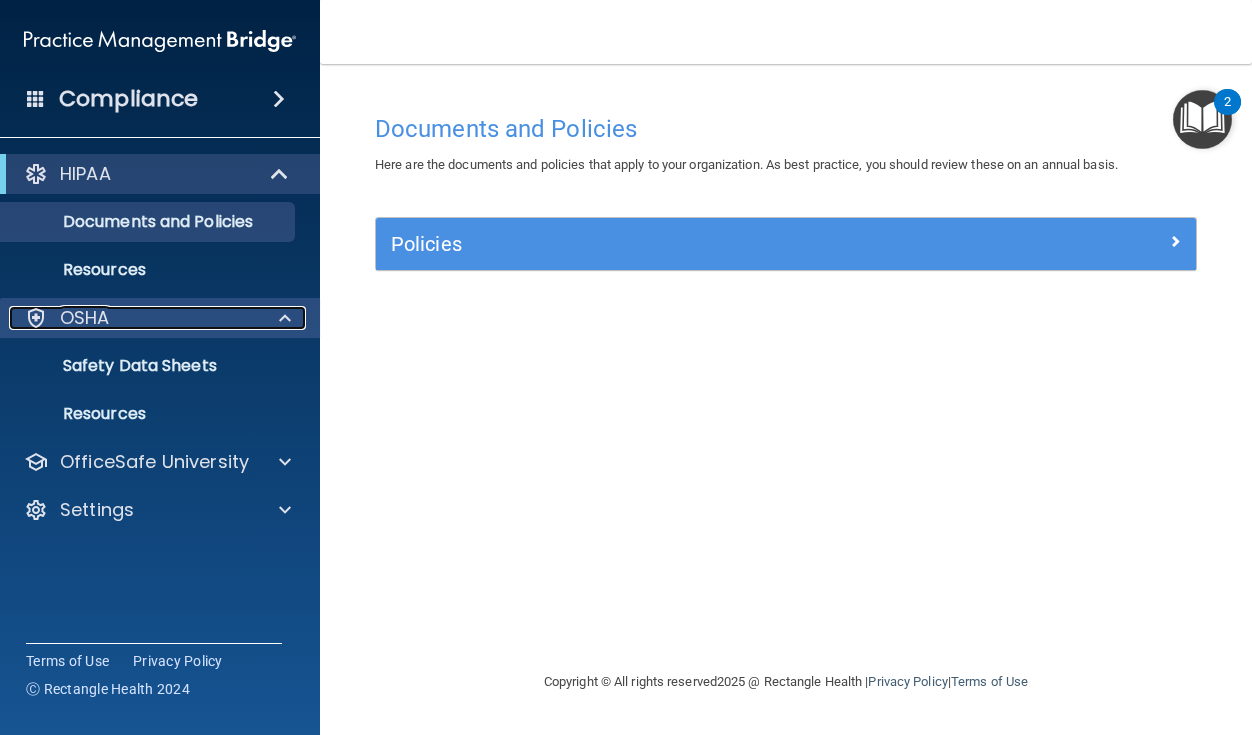 click at bounding box center [285, 318] 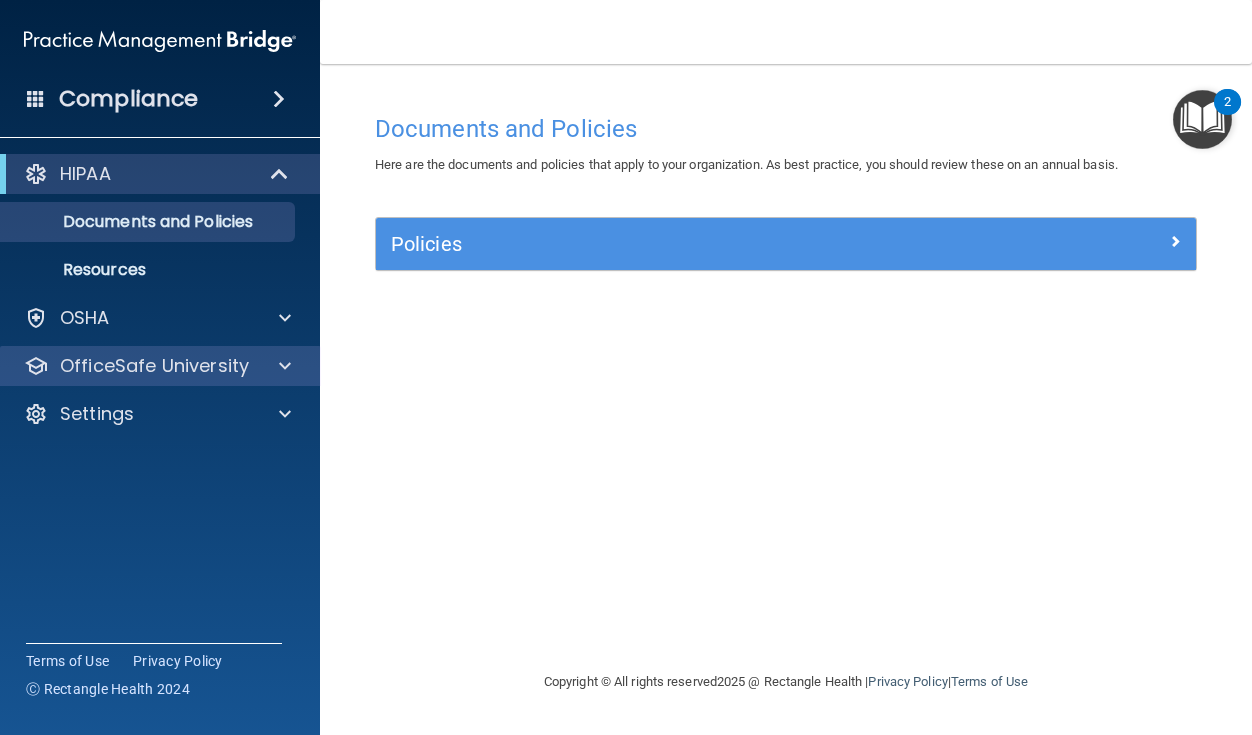 click on "OfficeSafe University" at bounding box center [160, 366] 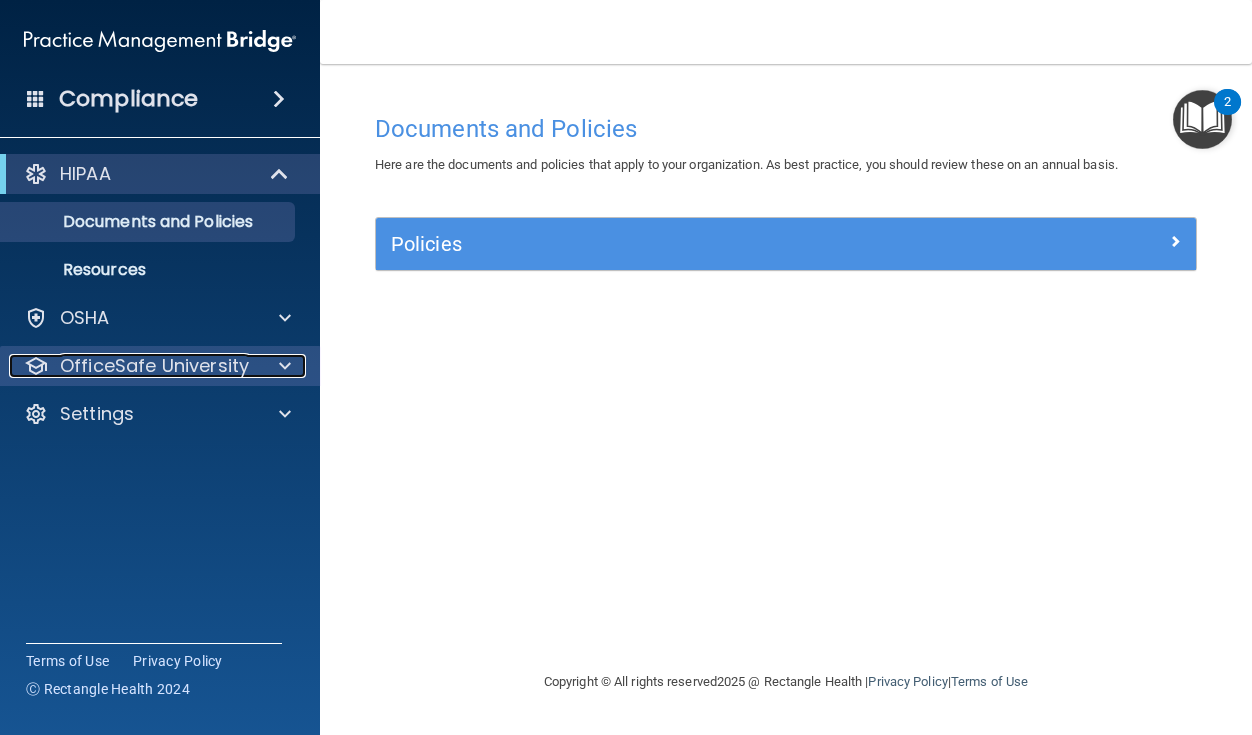 click at bounding box center [285, 366] 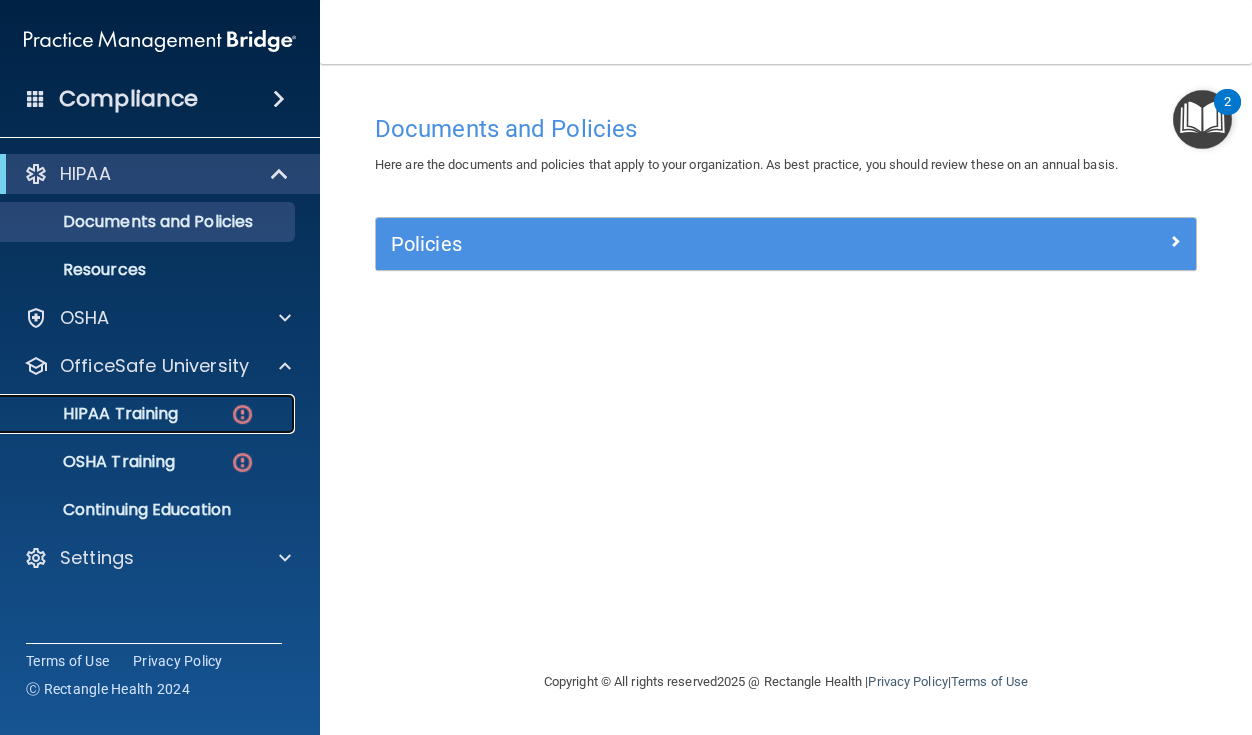 click on "HIPAA Training" at bounding box center [149, 414] 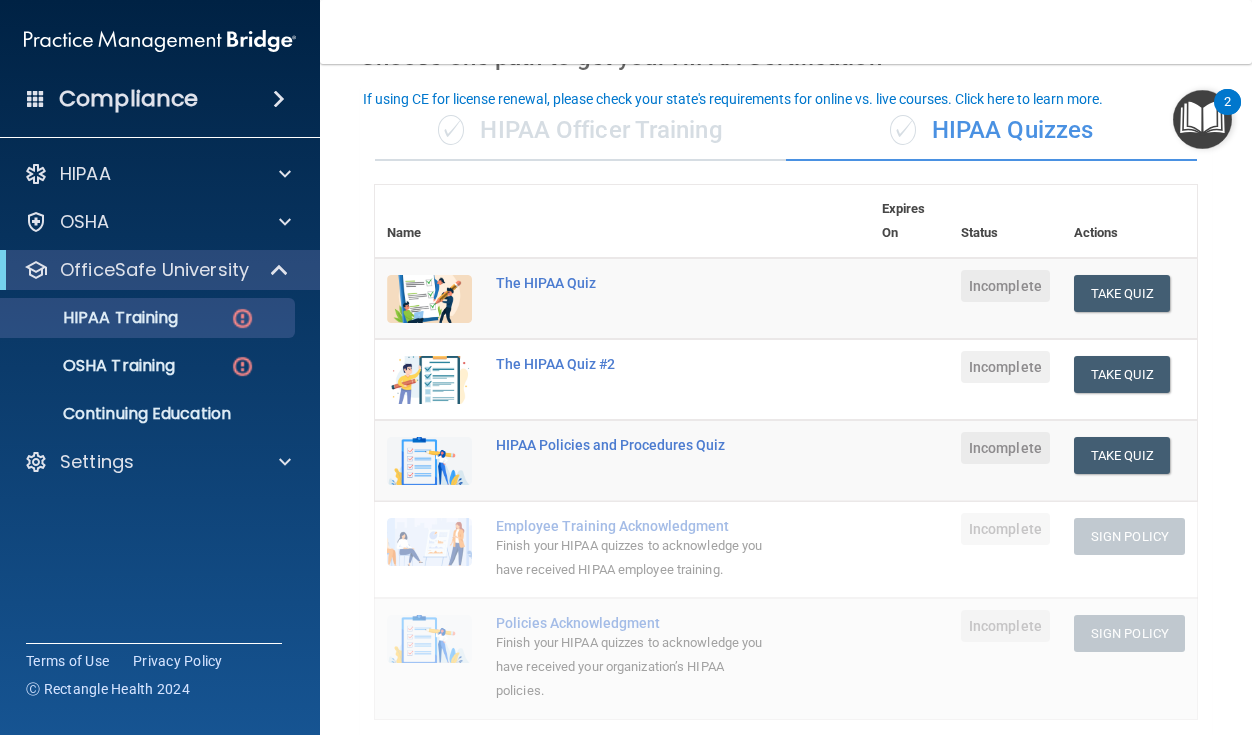 scroll, scrollTop: 123, scrollLeft: 0, axis: vertical 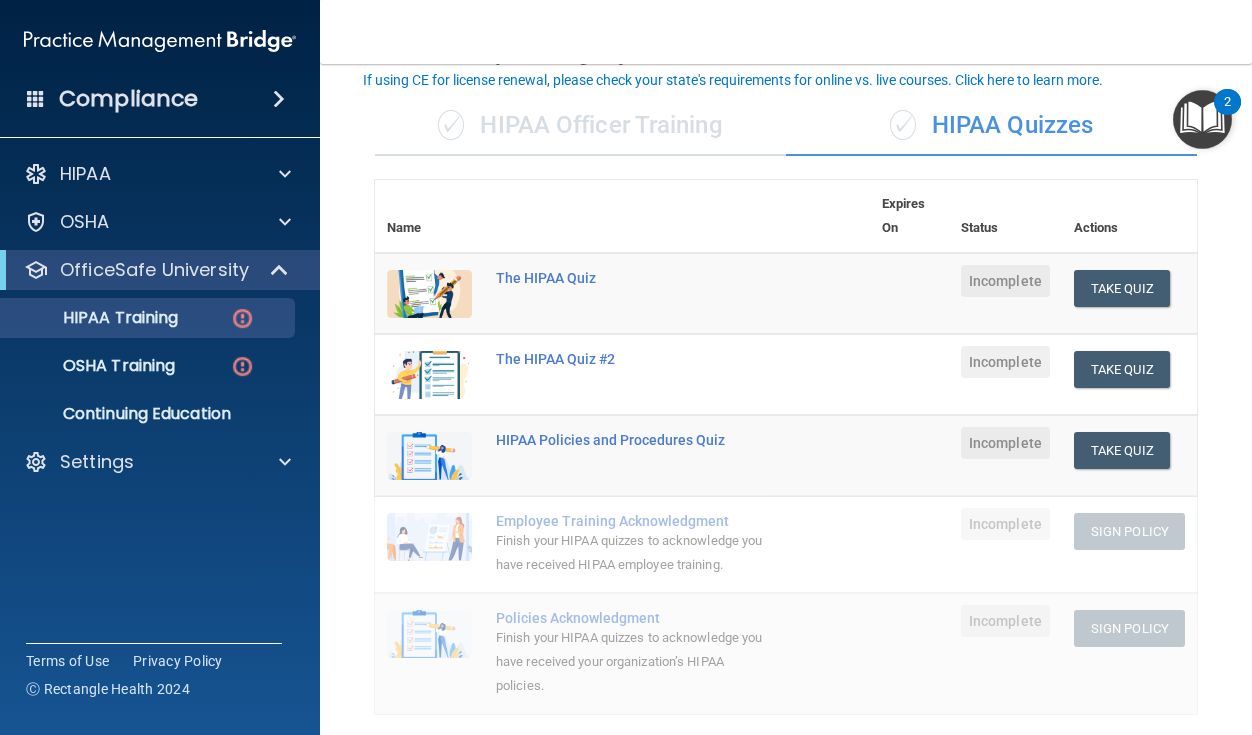 click on "Compliance" at bounding box center (128, 99) 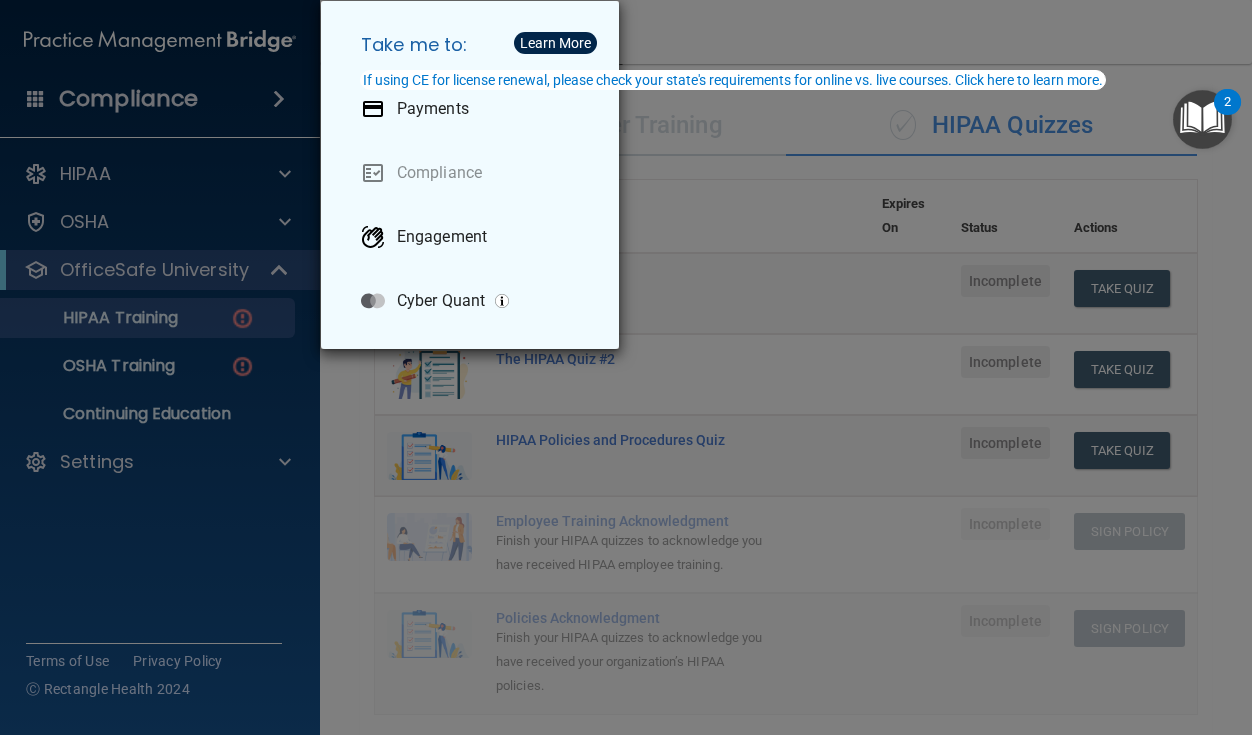 click on "Take me to:             Payments                   Compliance                     Engagement                     Cyber Quant" at bounding box center [626, 367] 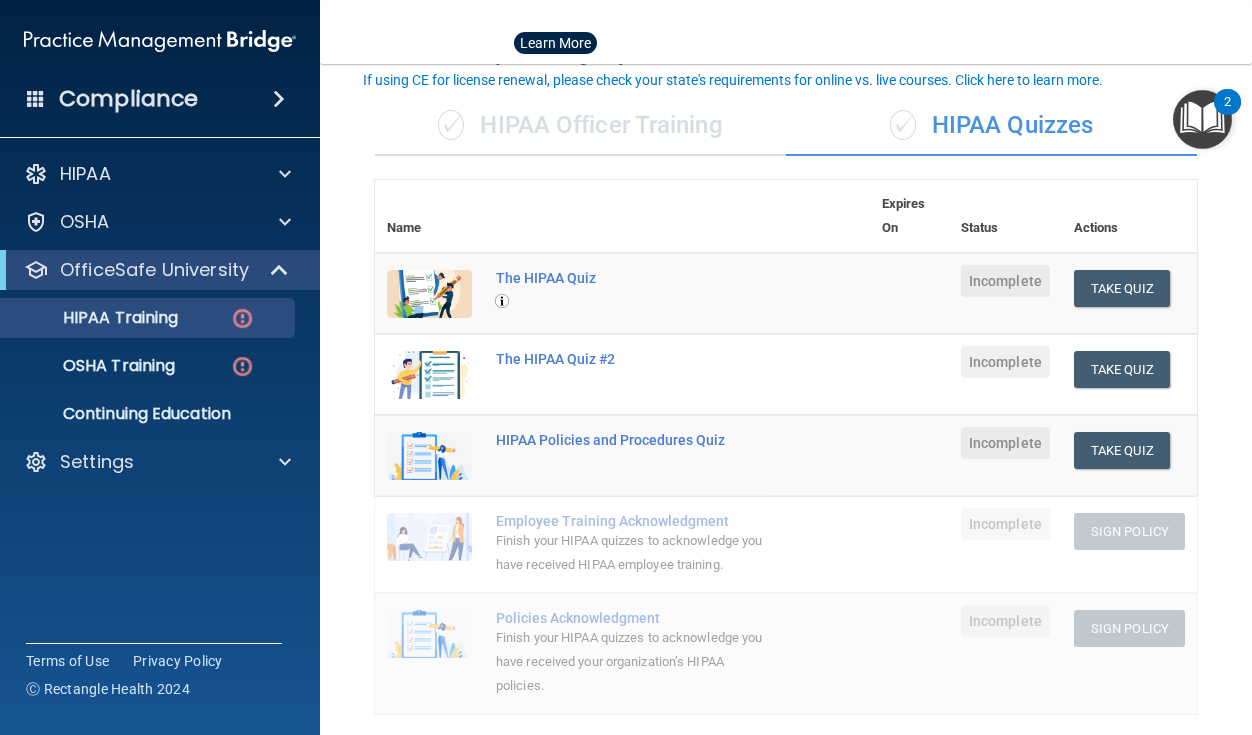 click at bounding box center [626, 367] 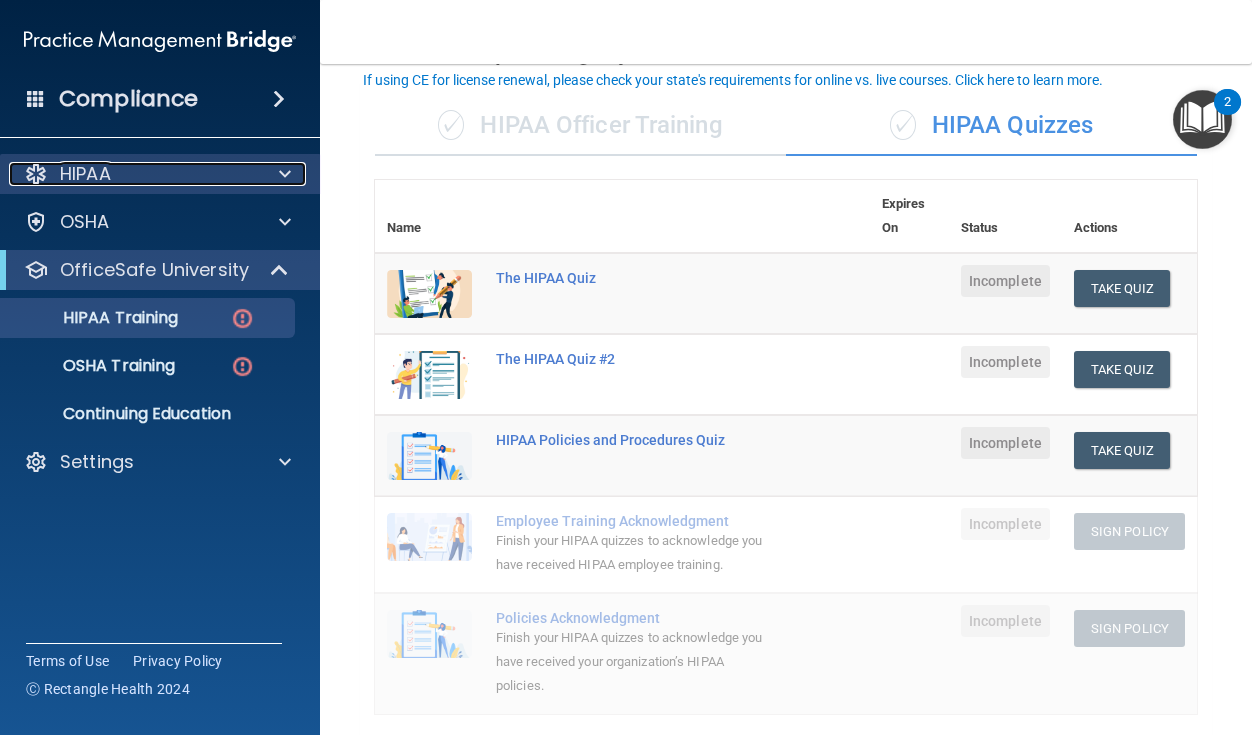 click on "HIPAA" at bounding box center (133, 174) 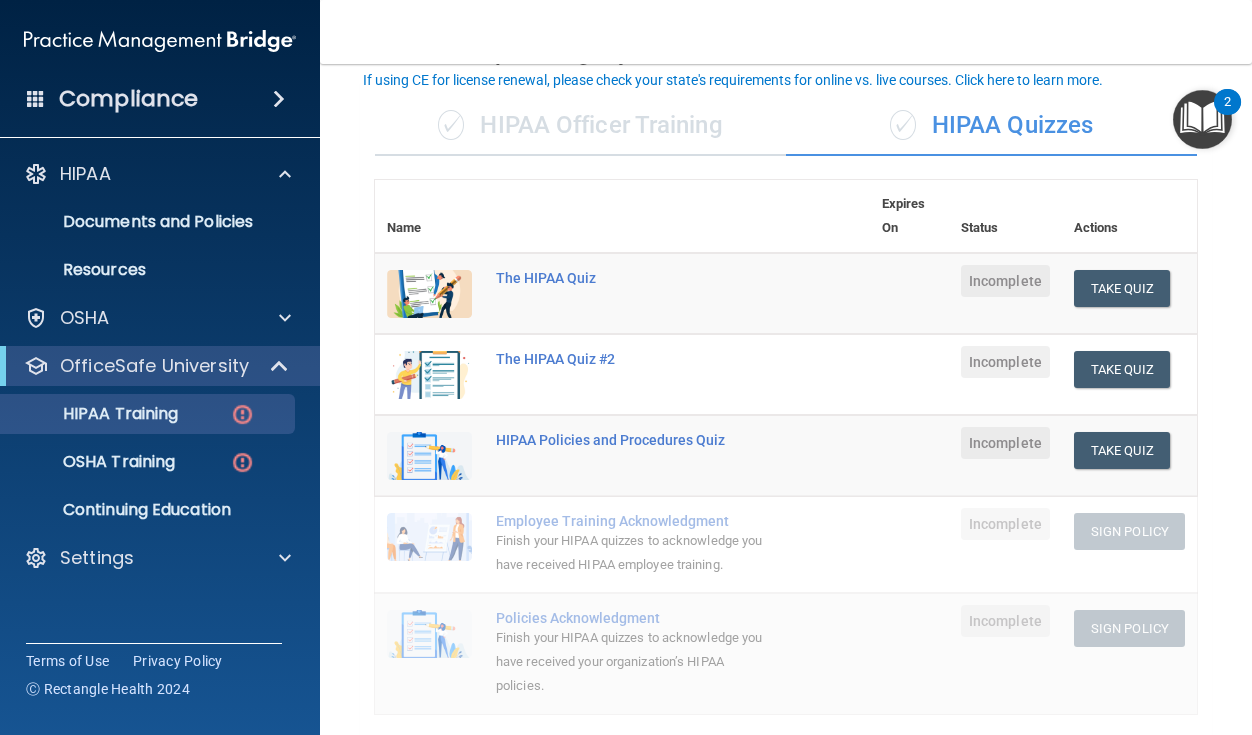 click at bounding box center [1202, 119] 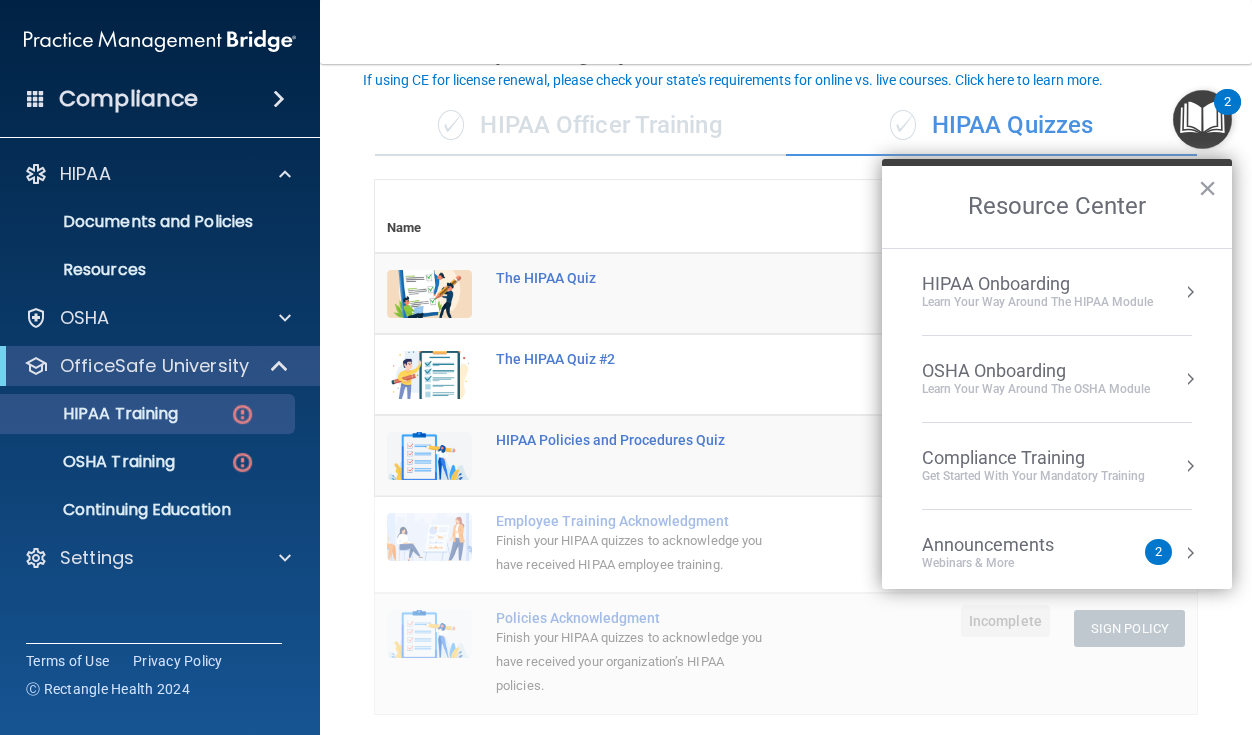 click on "HIPAA Onboarding" at bounding box center [1037, 284] 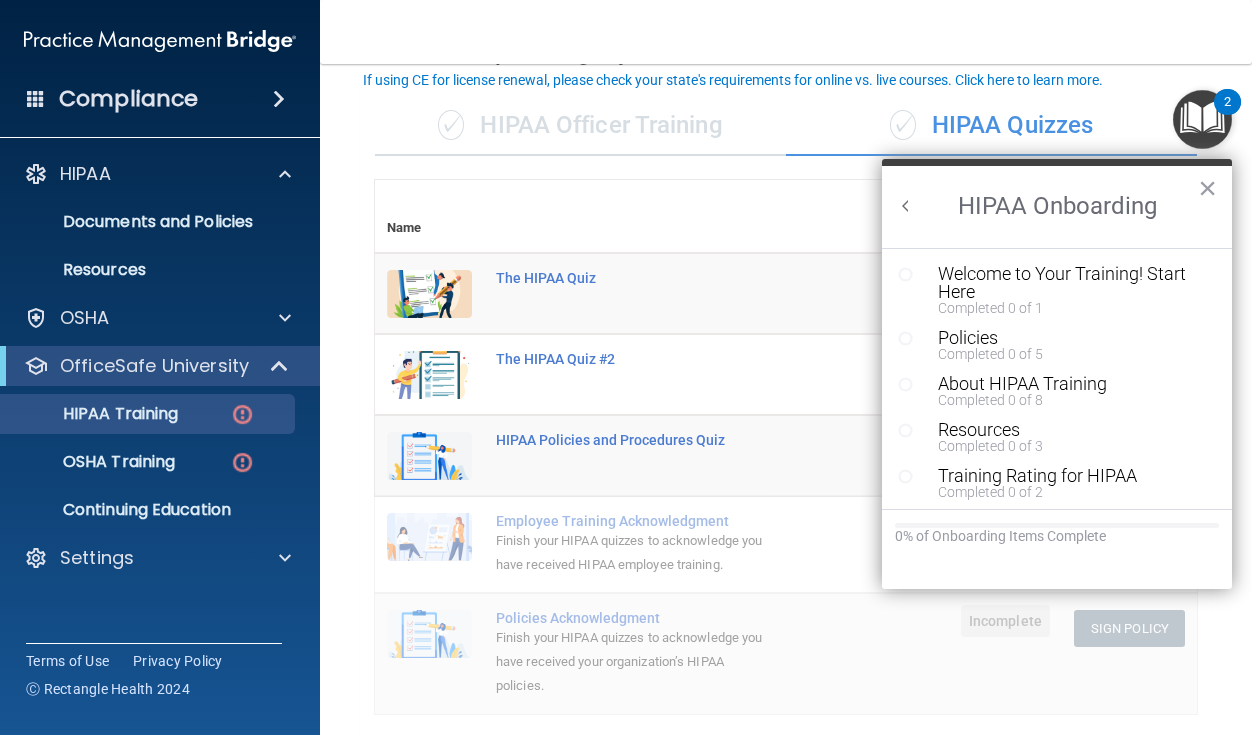 scroll, scrollTop: 0, scrollLeft: 0, axis: both 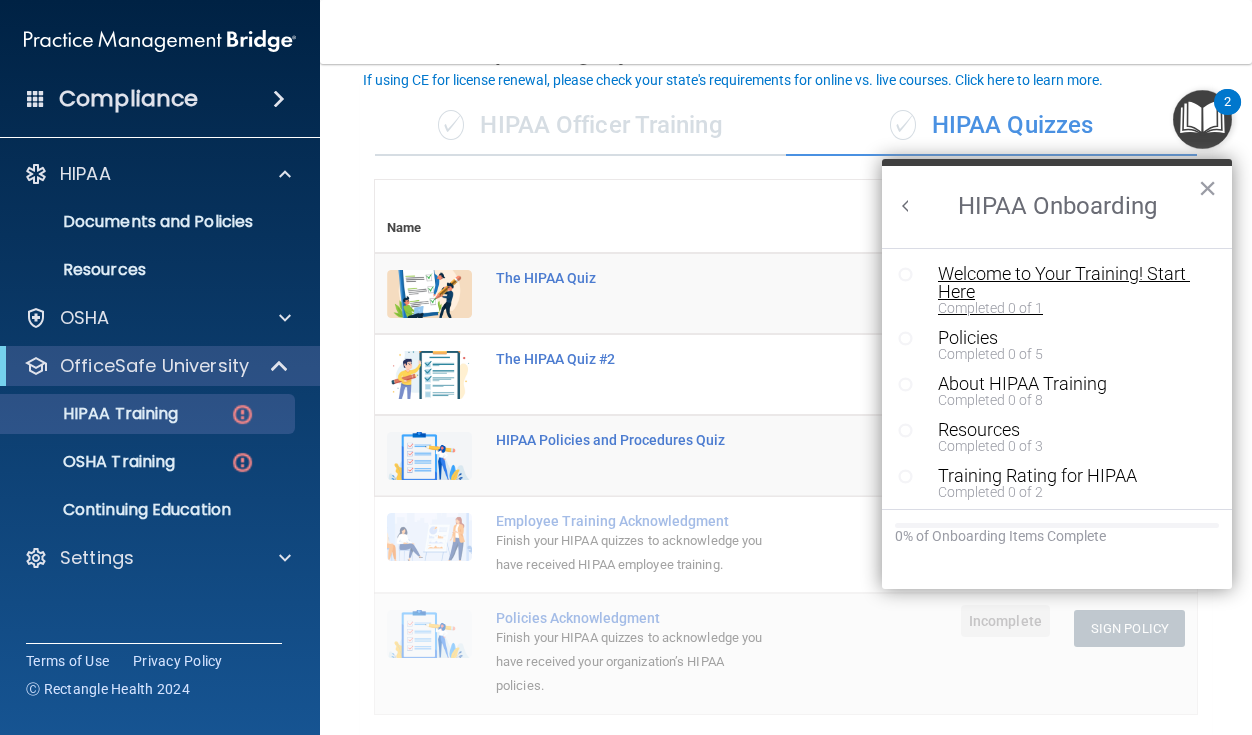 click on "Welcome to Your Training! Start Here Completed 0 of 1" at bounding box center (1067, 290) 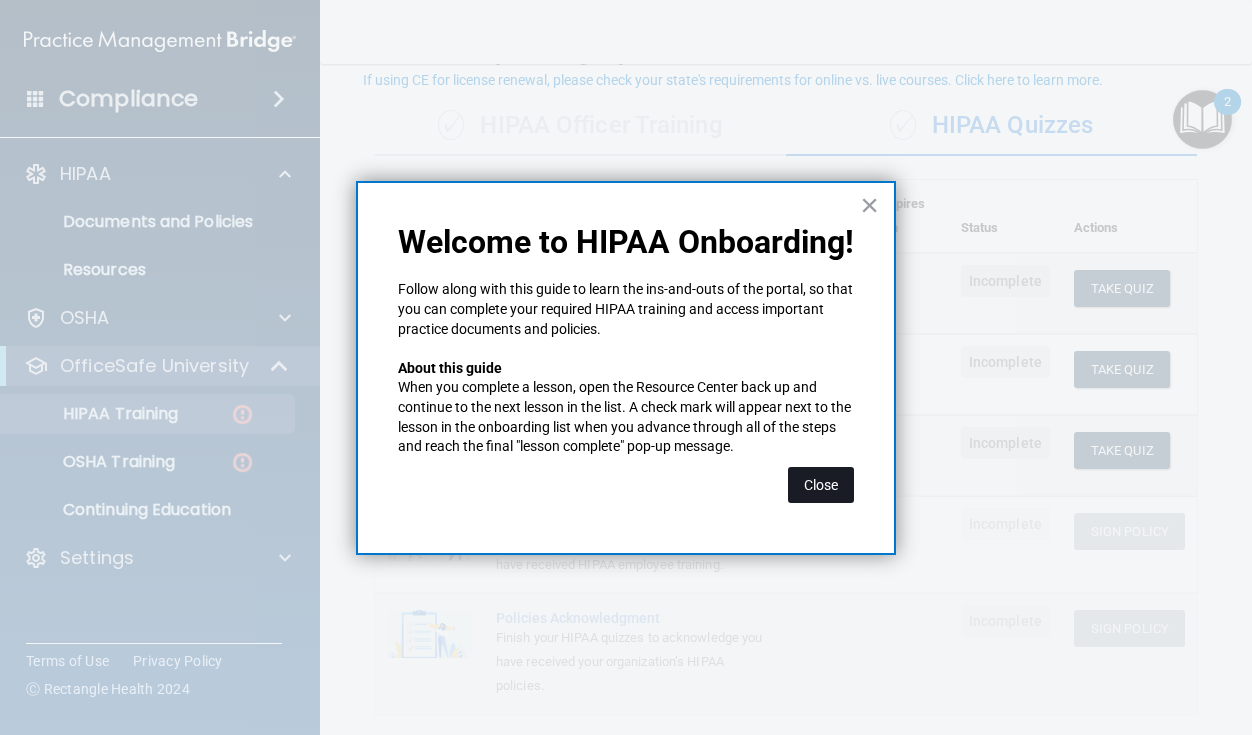 click on "Close" at bounding box center (821, 485) 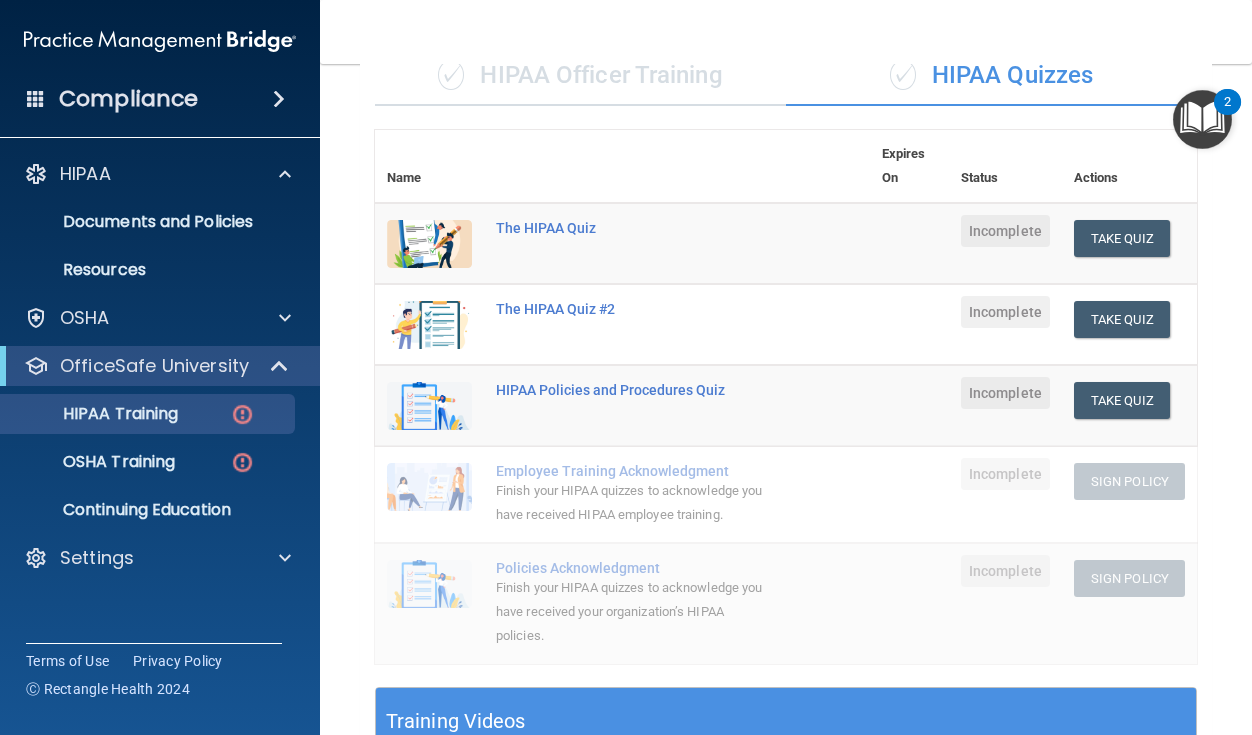 scroll, scrollTop: 85, scrollLeft: 0, axis: vertical 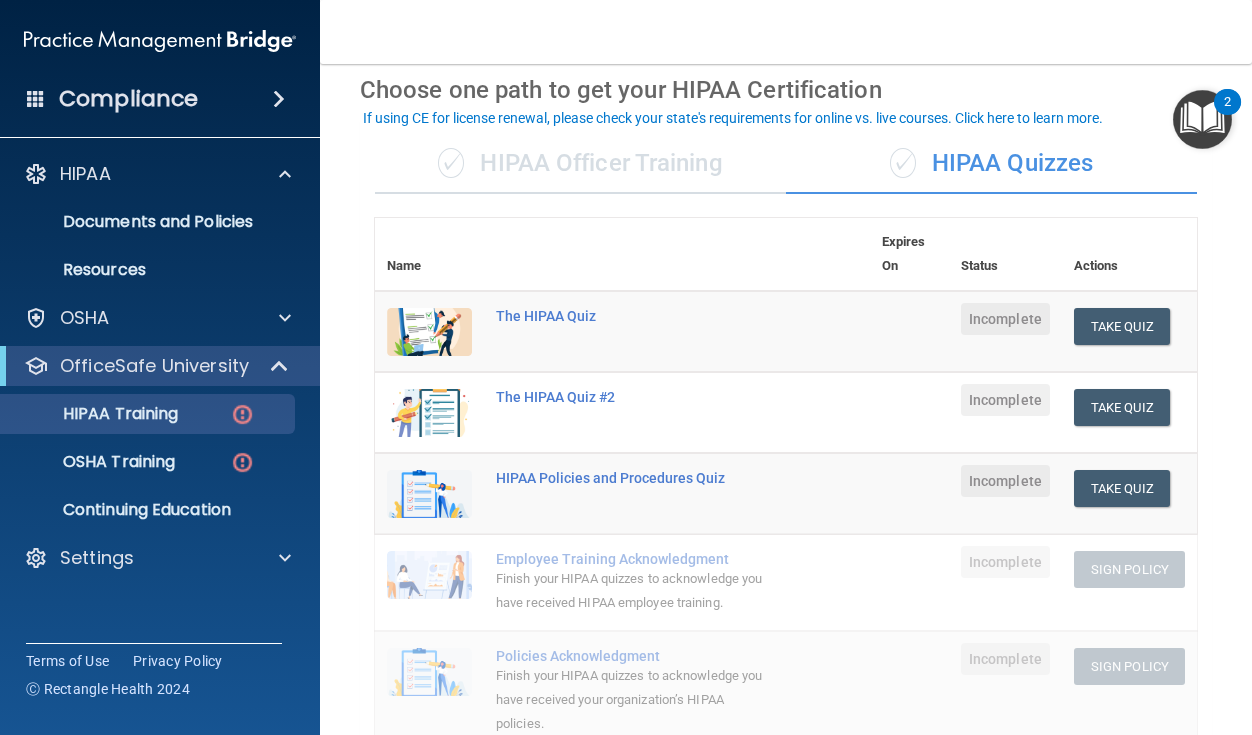 click at bounding box center (1202, 119) 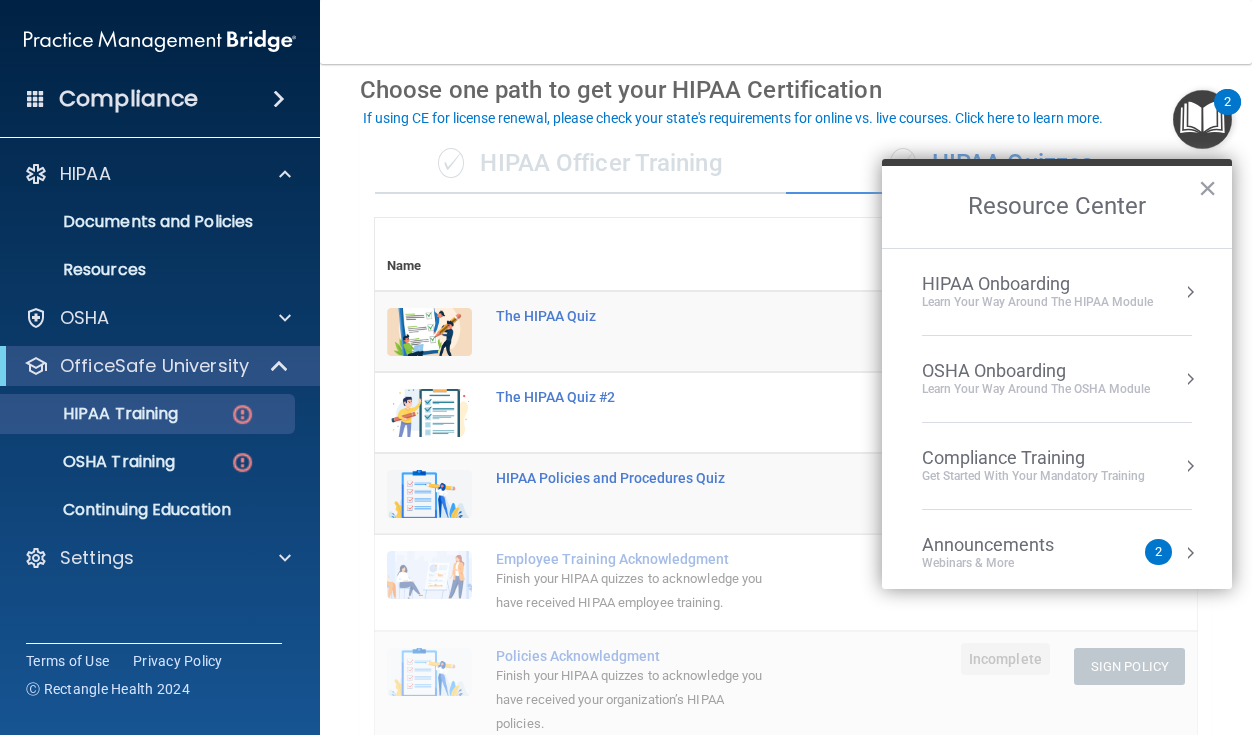 click on "Learn Your Way around the HIPAA module" at bounding box center (1037, 302) 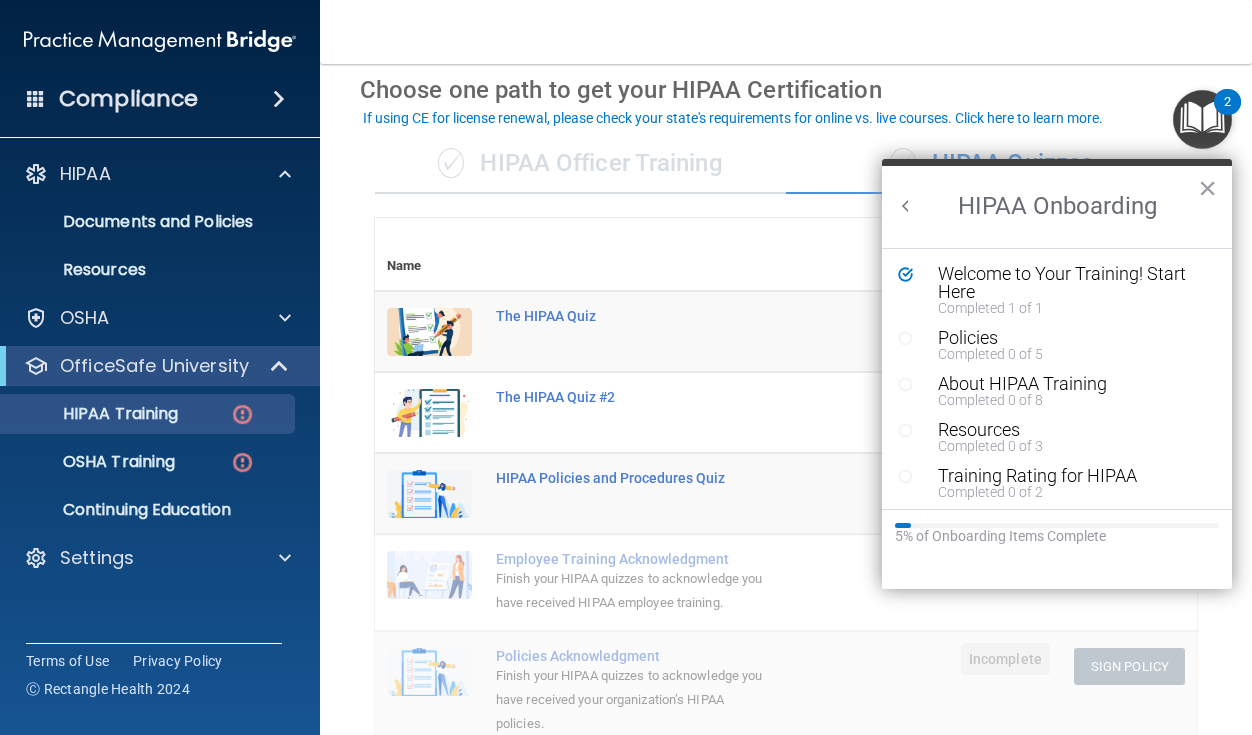 scroll, scrollTop: 0, scrollLeft: 0, axis: both 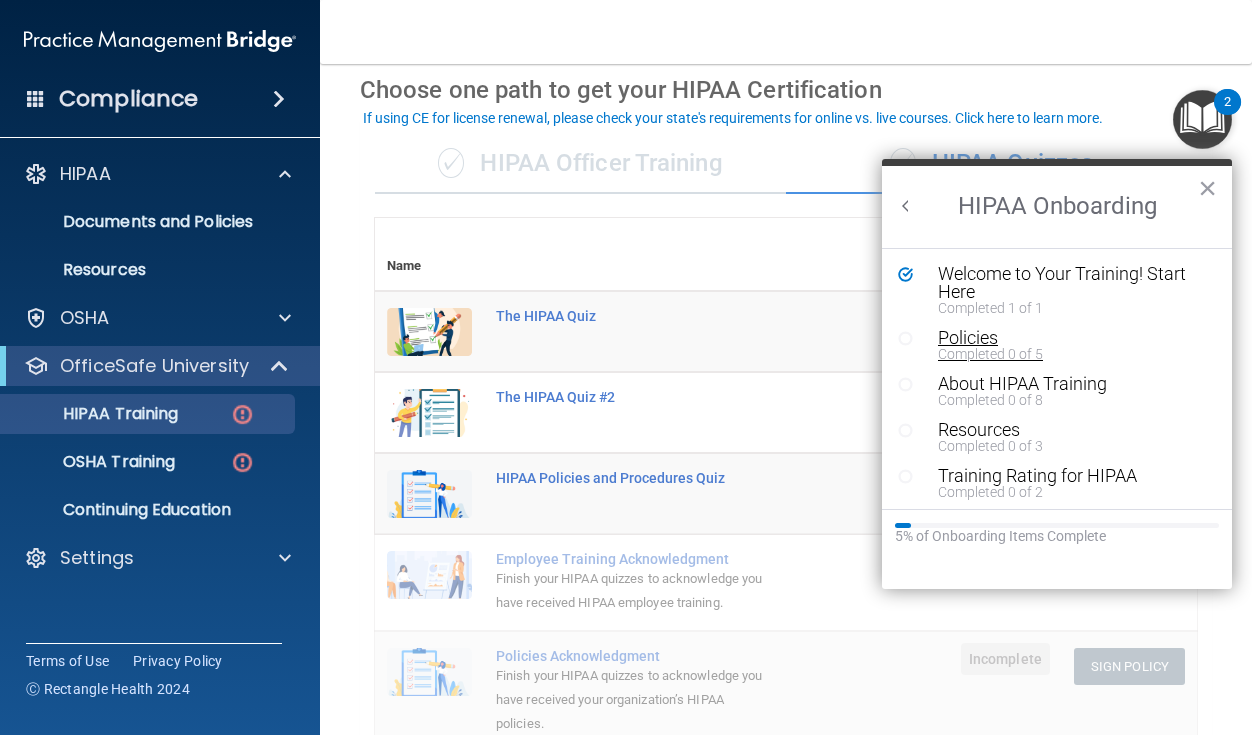 click on "Policies" at bounding box center (1072, 338) 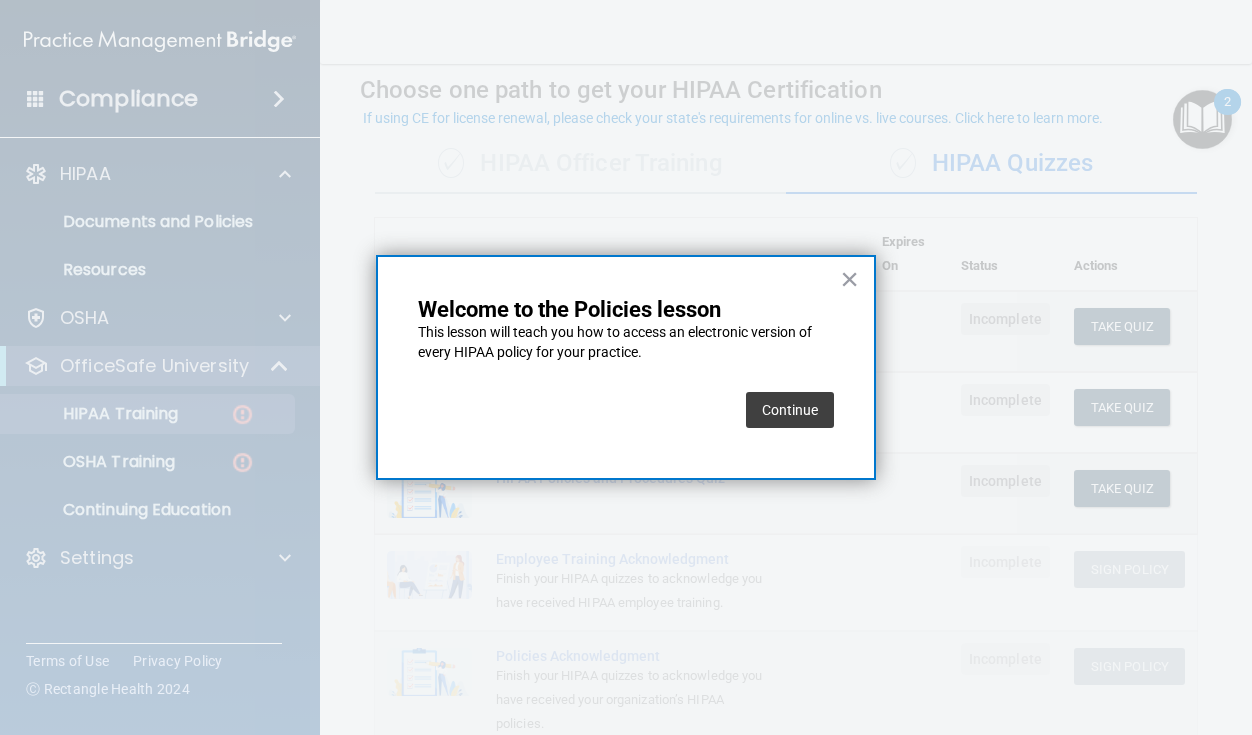 click on "Continue" at bounding box center [790, 410] 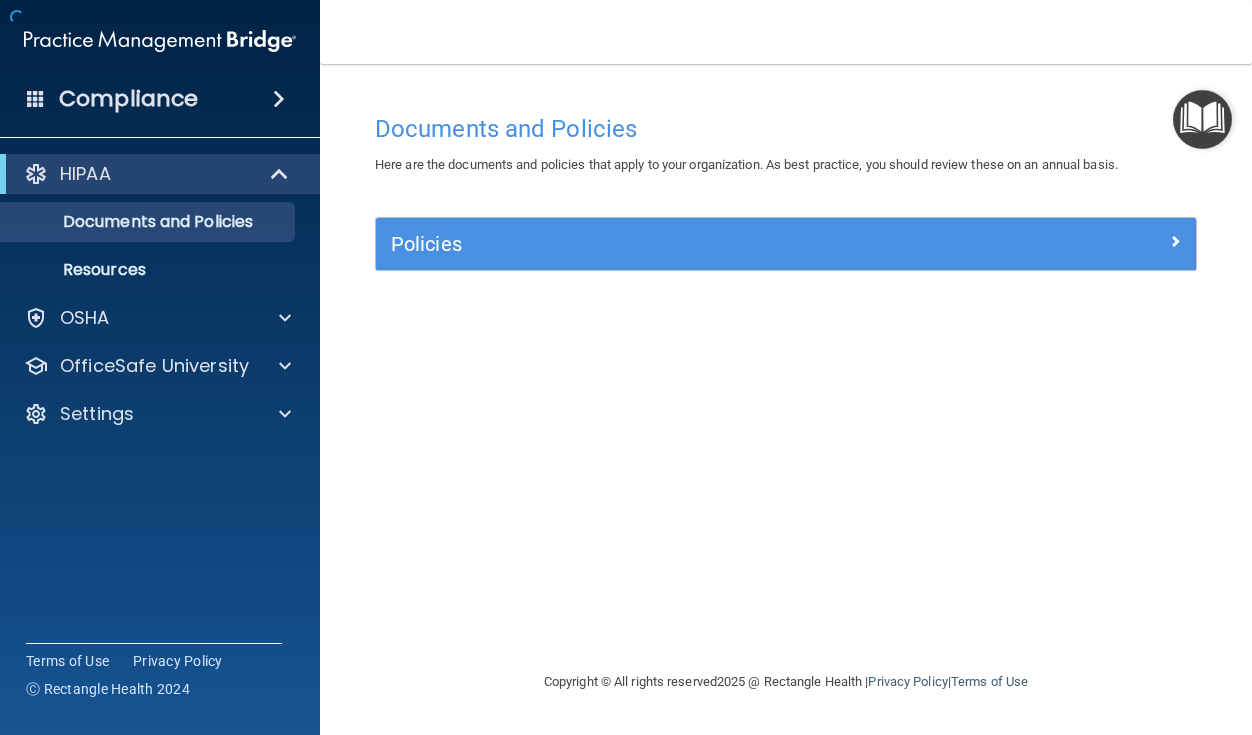 scroll, scrollTop: 0, scrollLeft: 0, axis: both 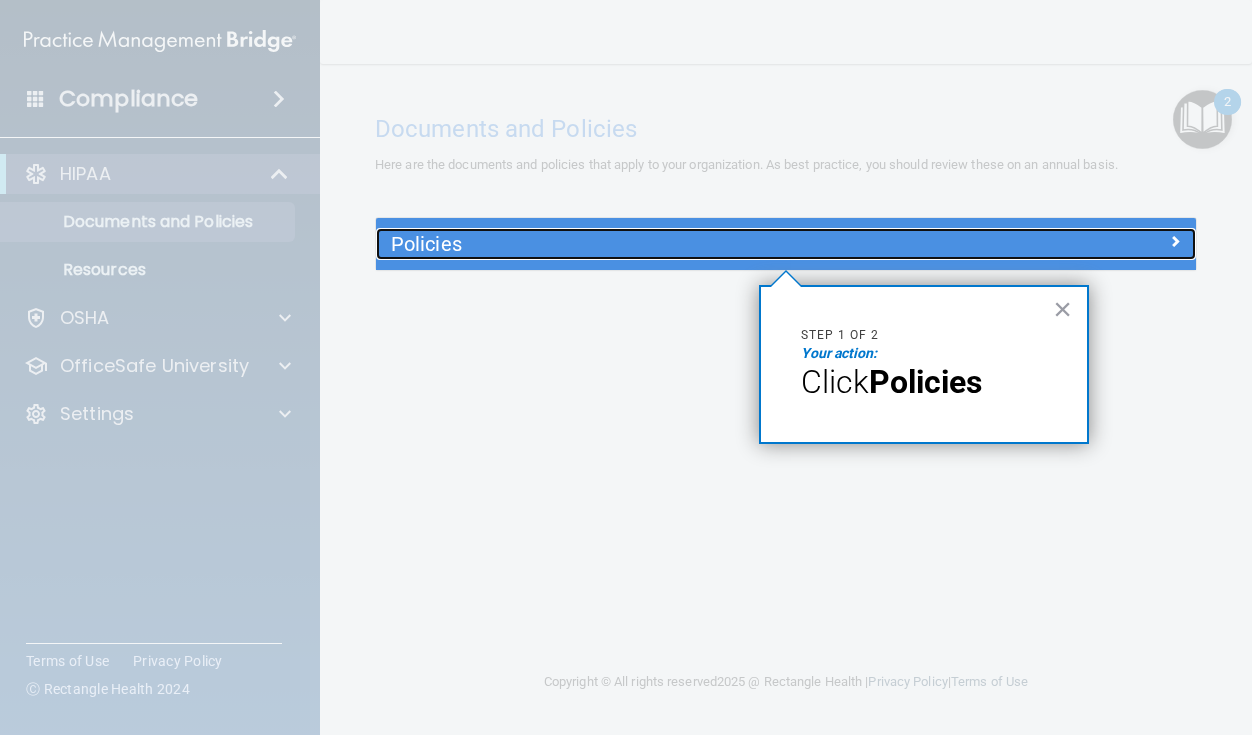 click on "Policies" at bounding box center (683, 244) 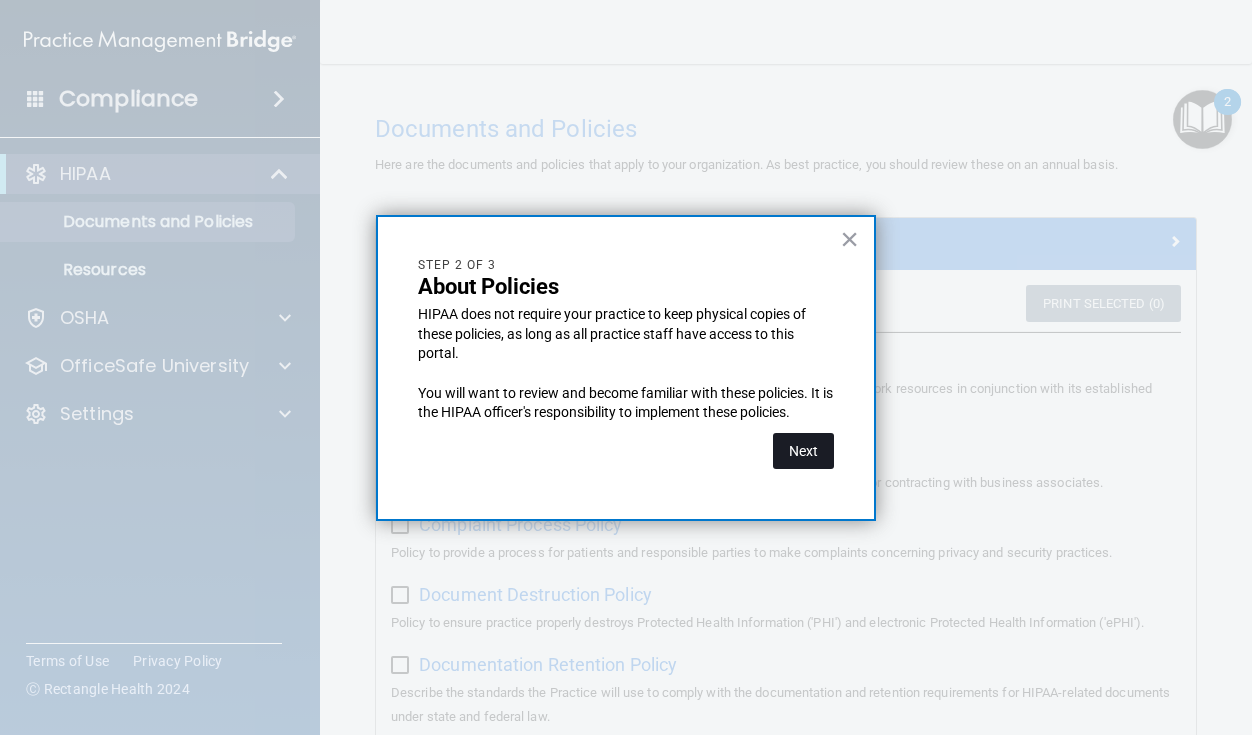 click on "Next" at bounding box center (803, 451) 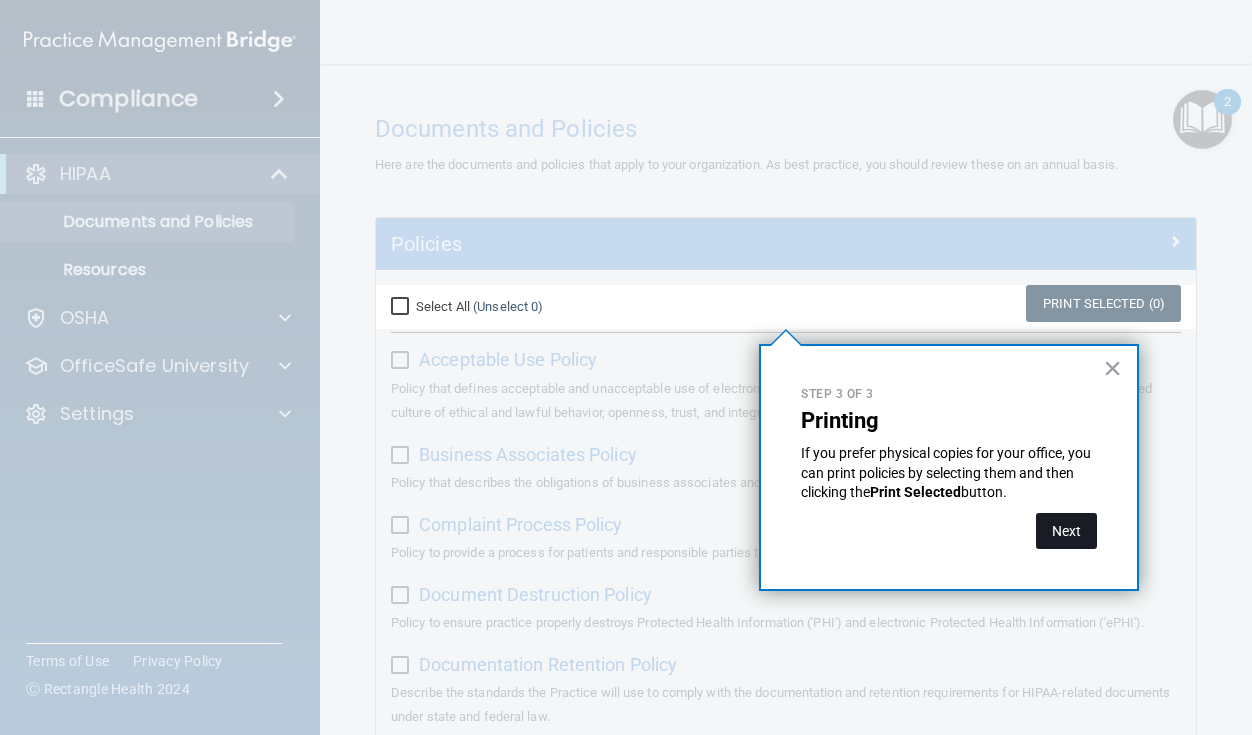 click on "Next" at bounding box center (1066, 531) 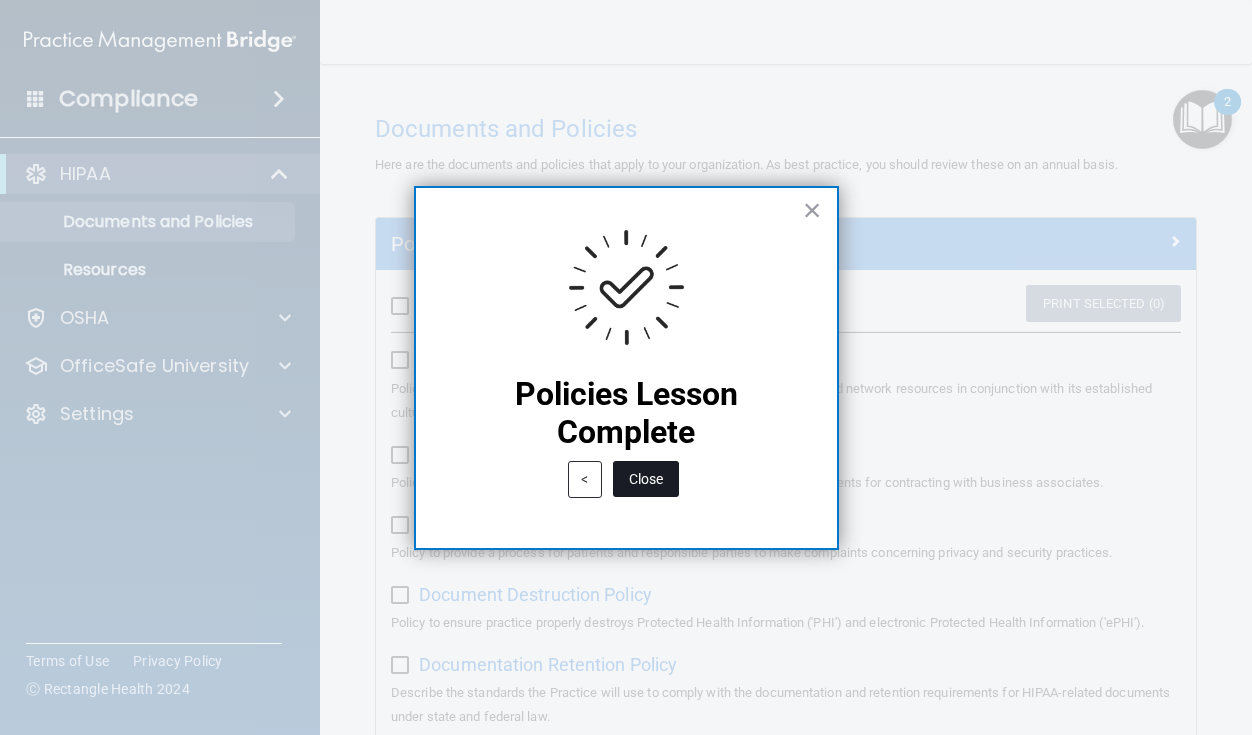 click on "Close" at bounding box center [646, 479] 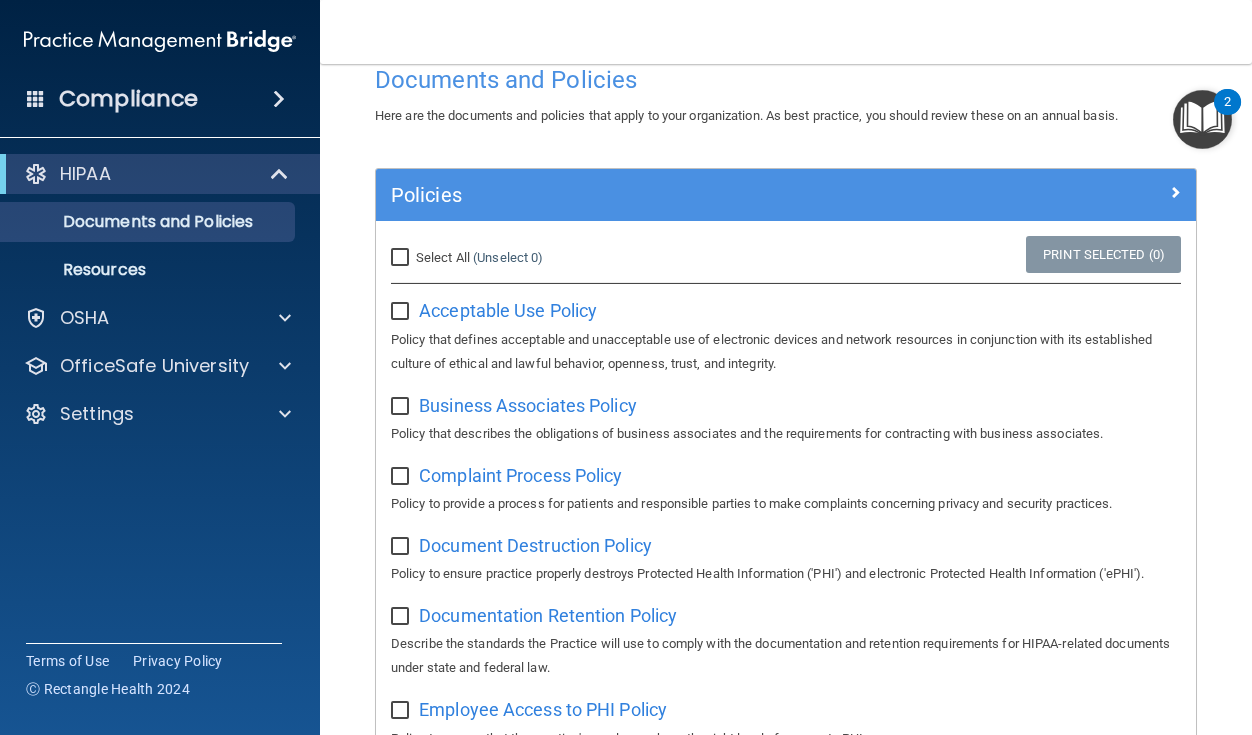 scroll, scrollTop: 0, scrollLeft: 0, axis: both 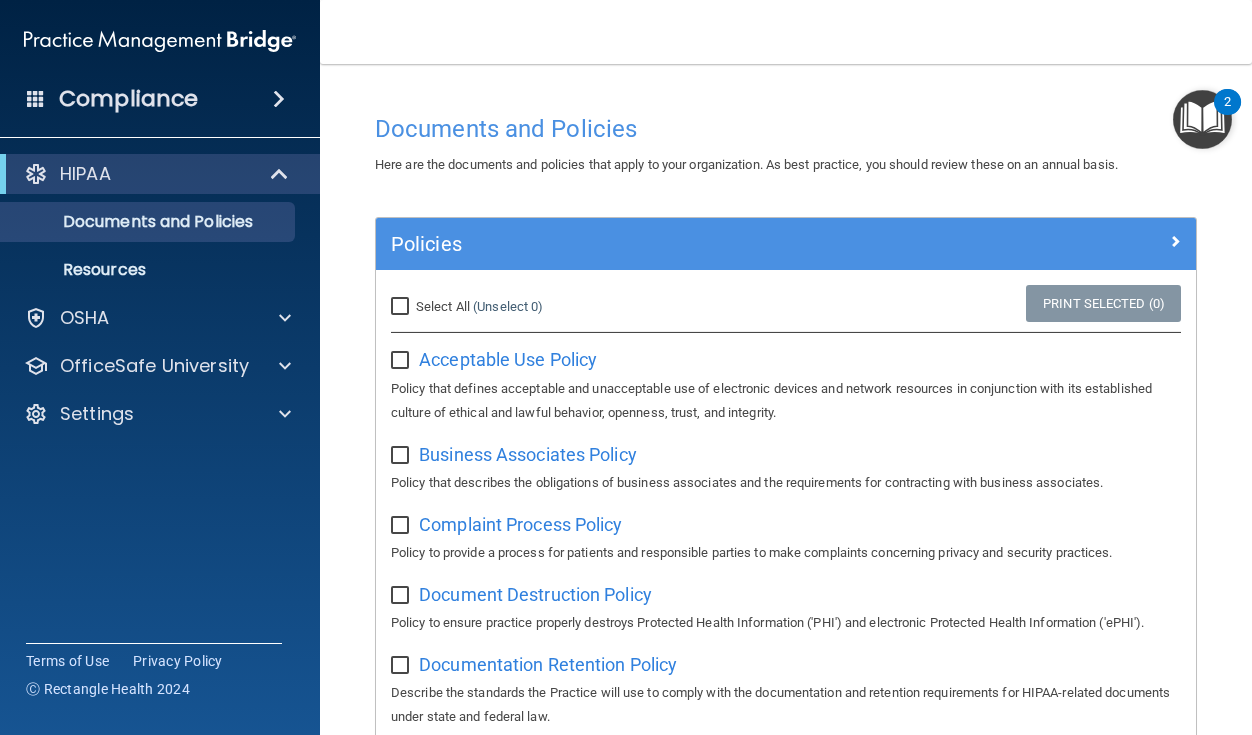 click at bounding box center [1202, 119] 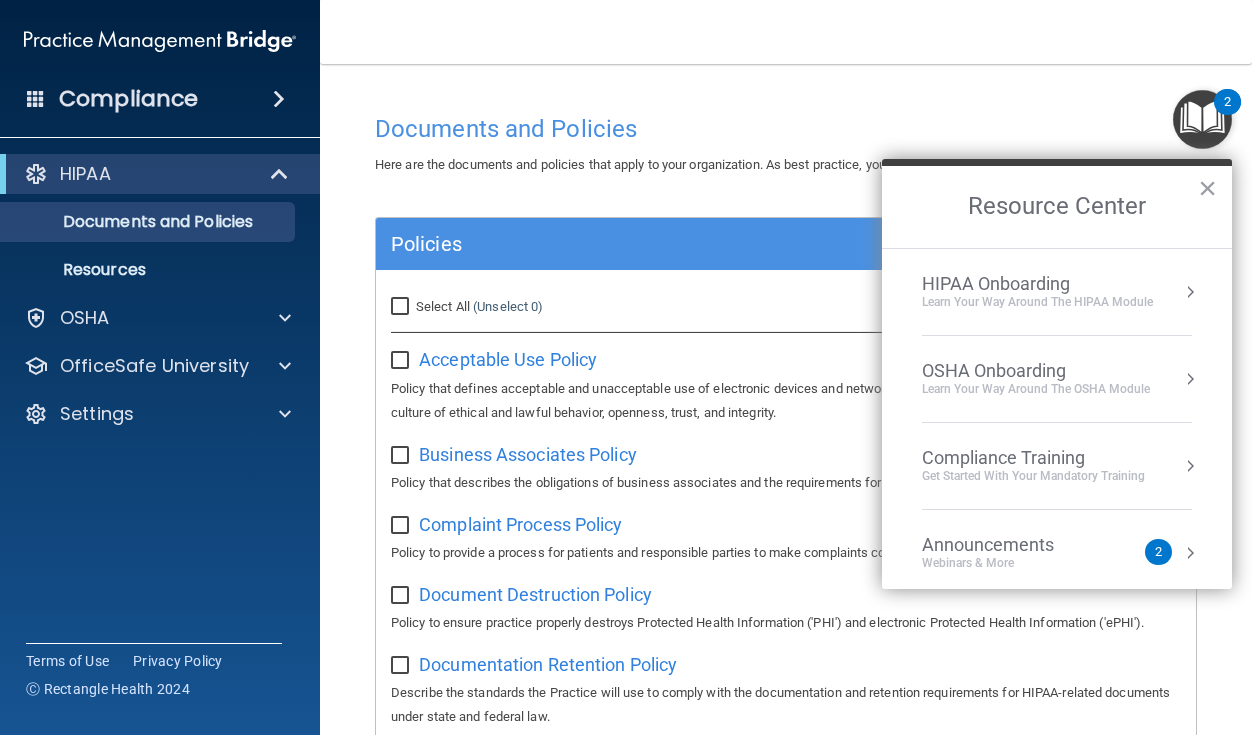 click on "Learn Your Way around the HIPAA module" at bounding box center [1037, 302] 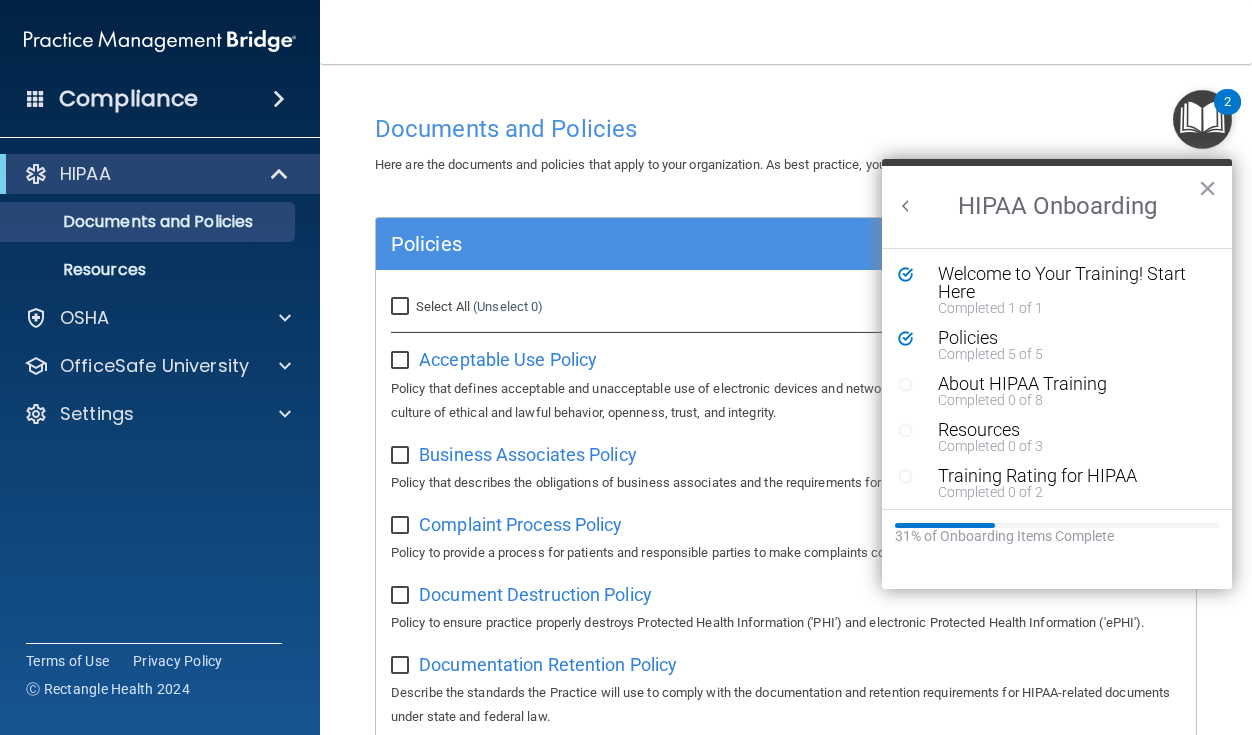 scroll, scrollTop: 0, scrollLeft: 0, axis: both 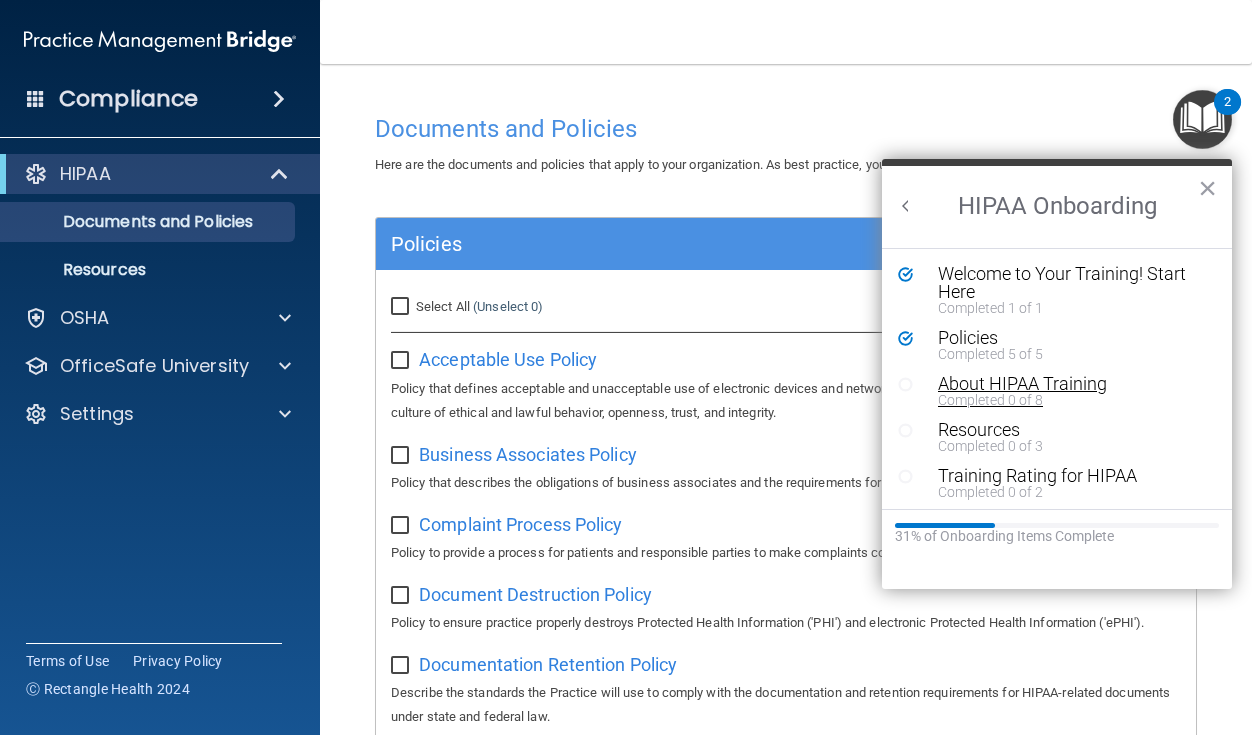 click on "Completed 0 of 8" at bounding box center (1072, 400) 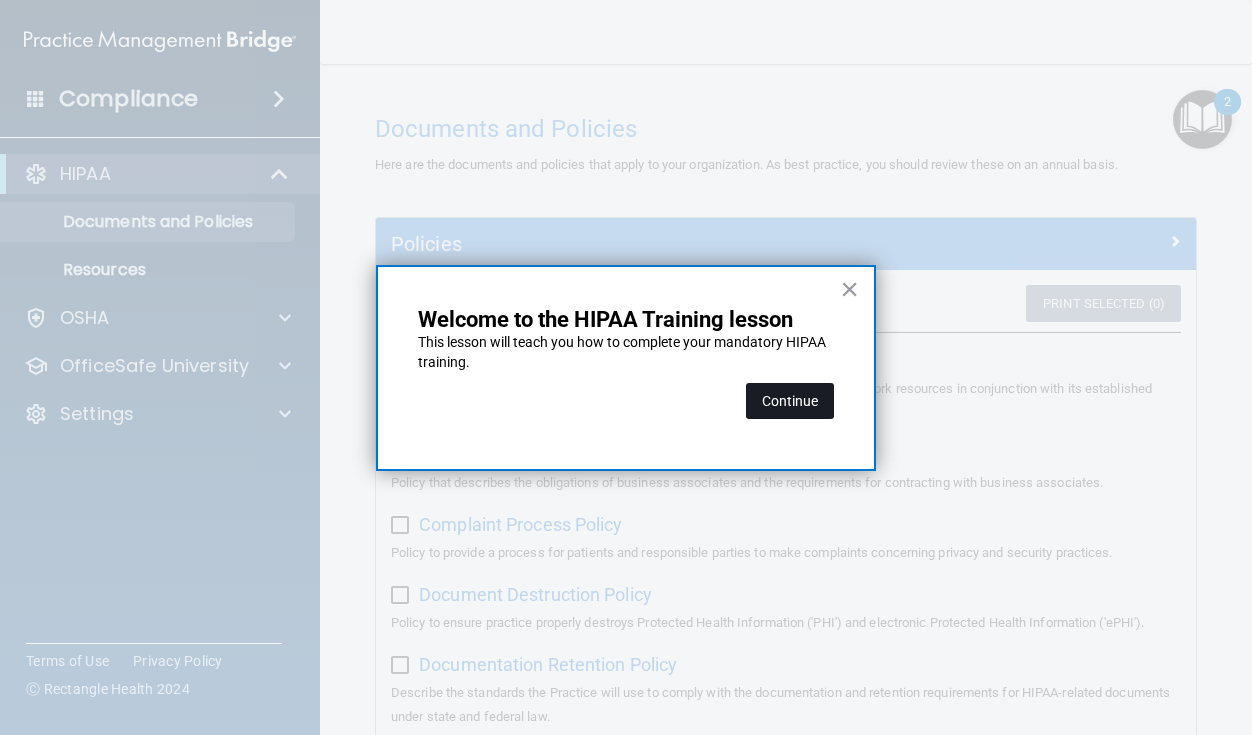 click on "Continue" at bounding box center [790, 401] 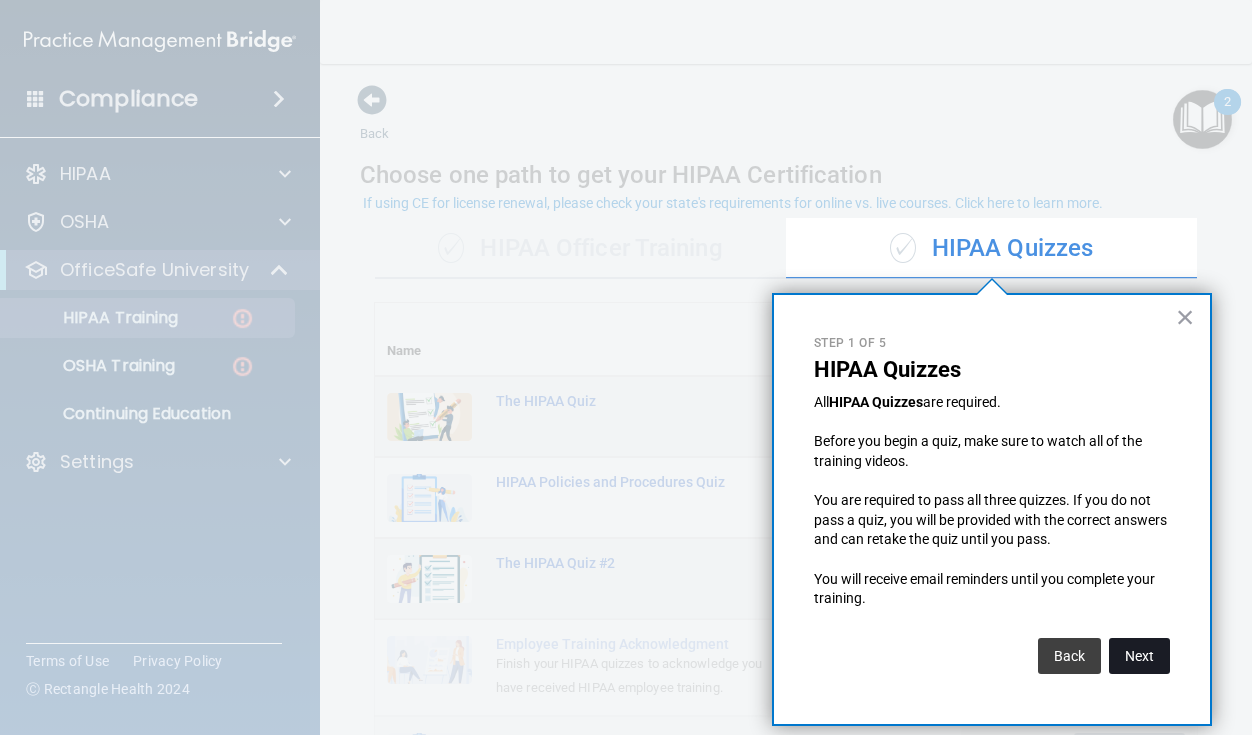 click on "Next" at bounding box center (1139, 656) 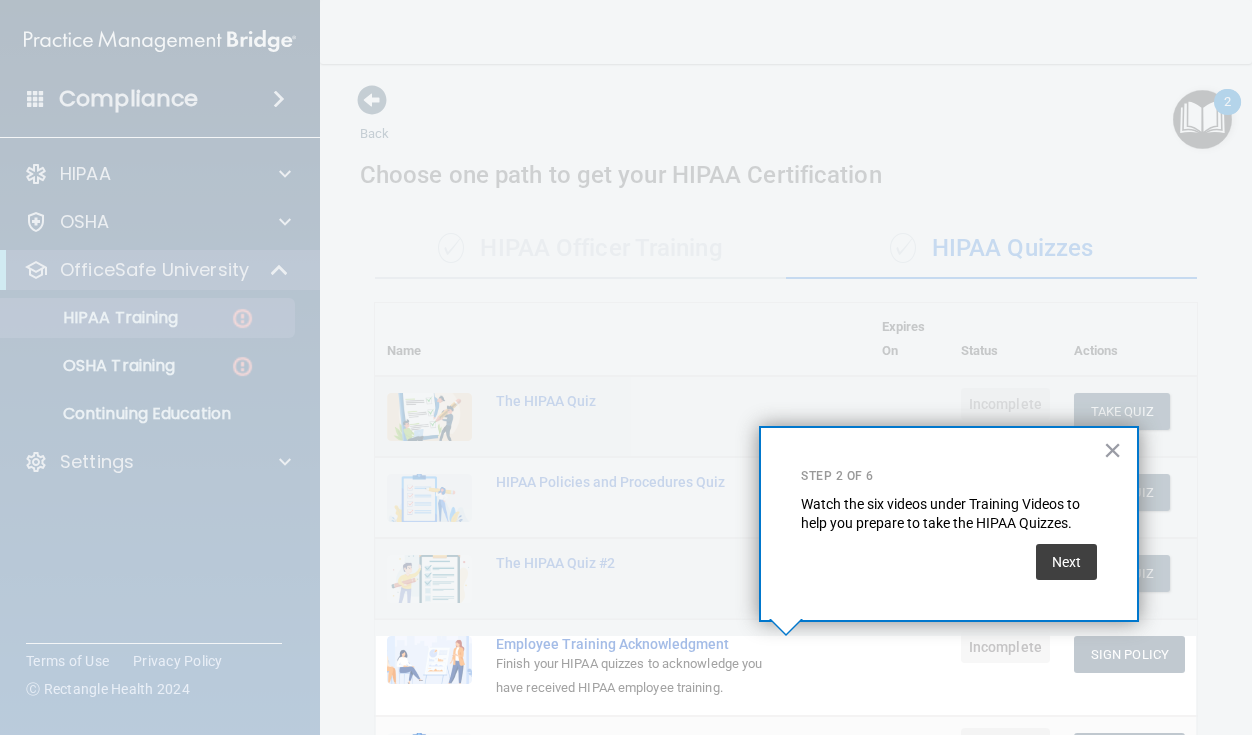 scroll, scrollTop: 225, scrollLeft: 0, axis: vertical 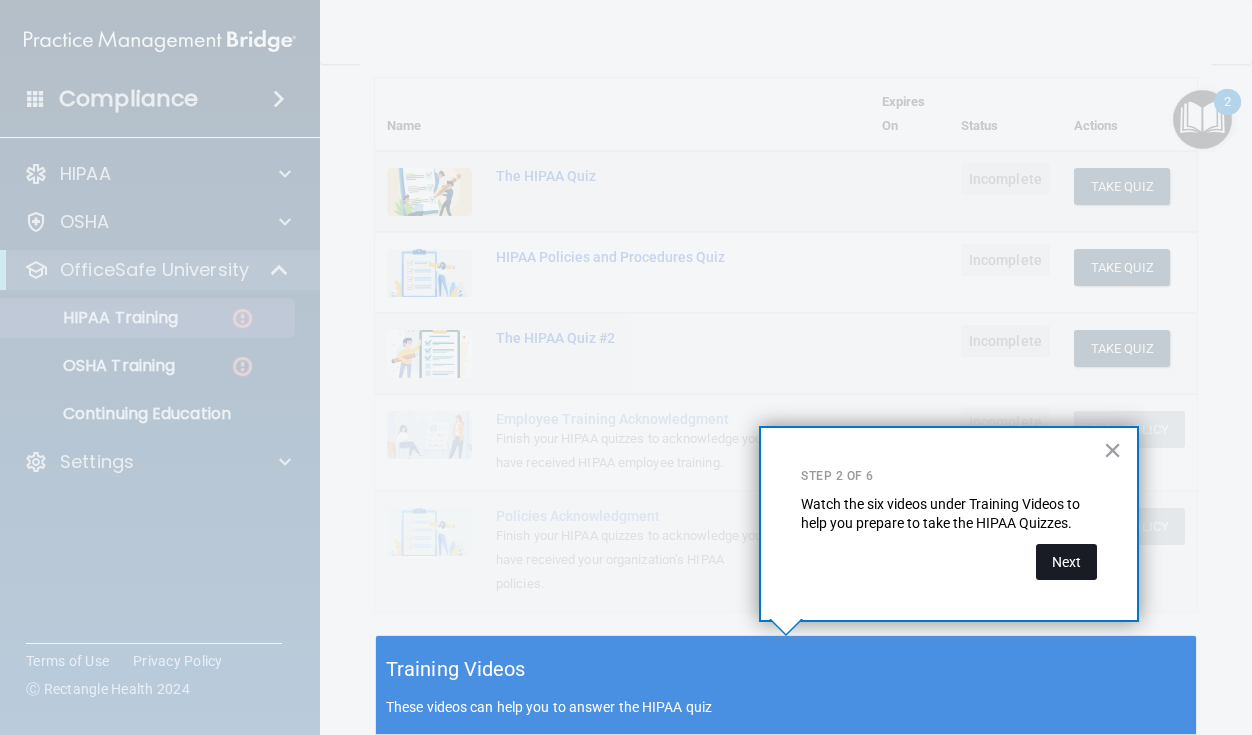 click on "Next" at bounding box center (1066, 562) 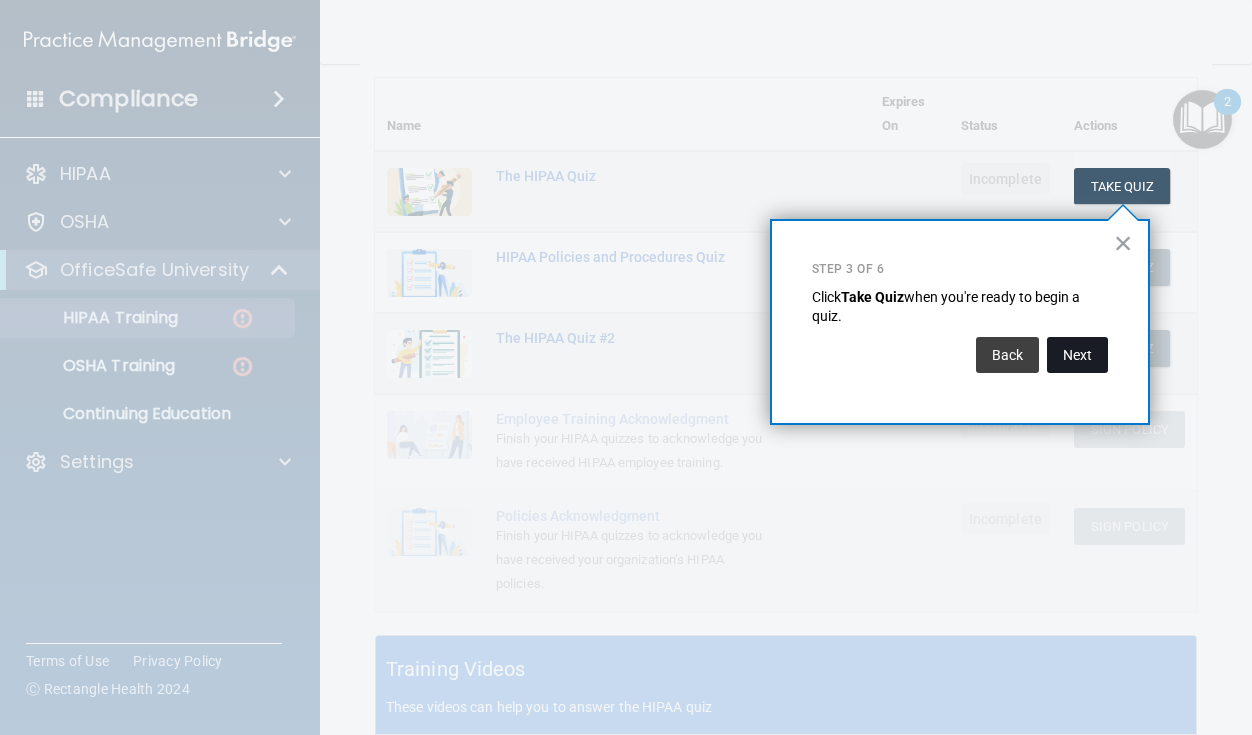 click on "Next" at bounding box center (1077, 355) 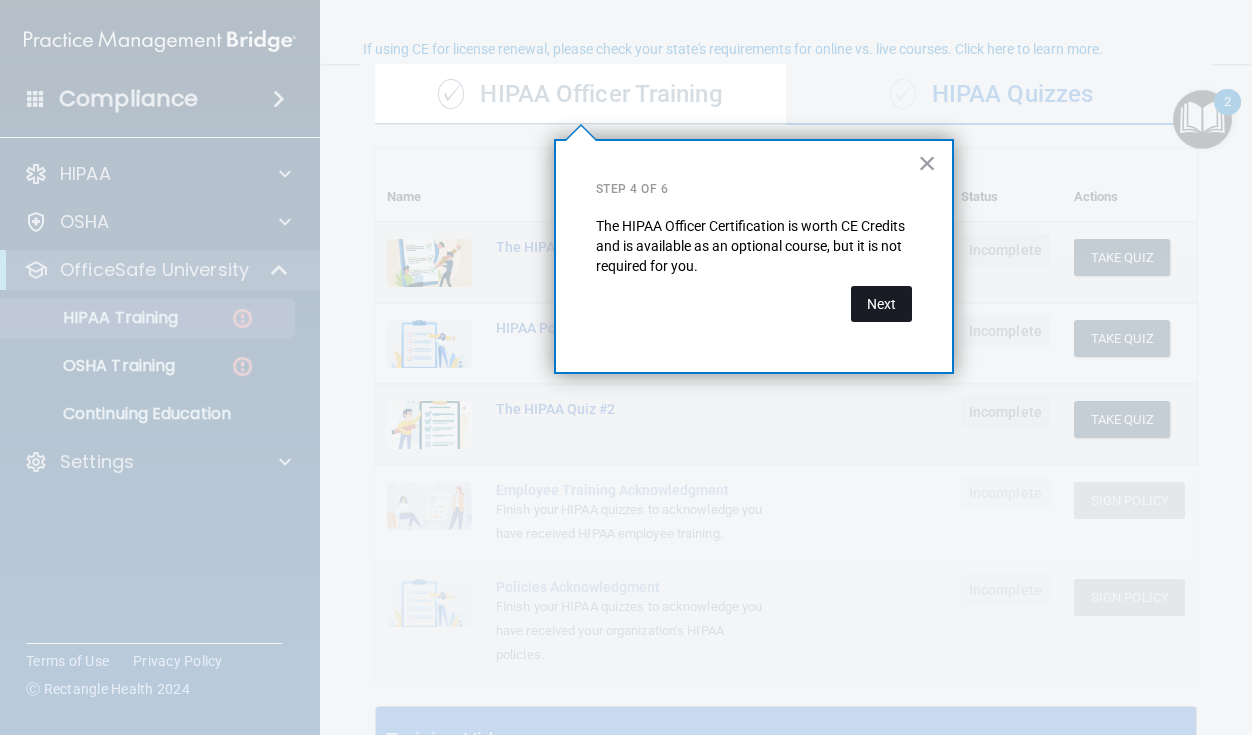 click on "Next" at bounding box center (881, 304) 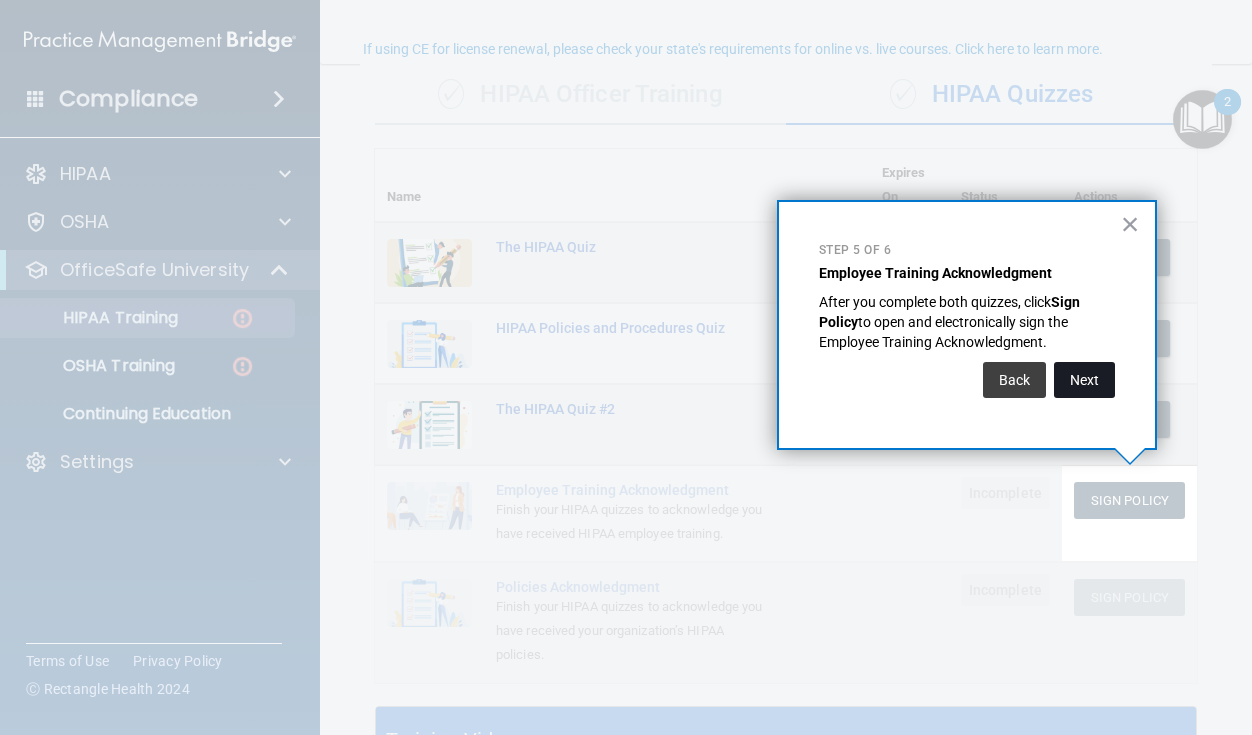 click on "Next" at bounding box center (1084, 380) 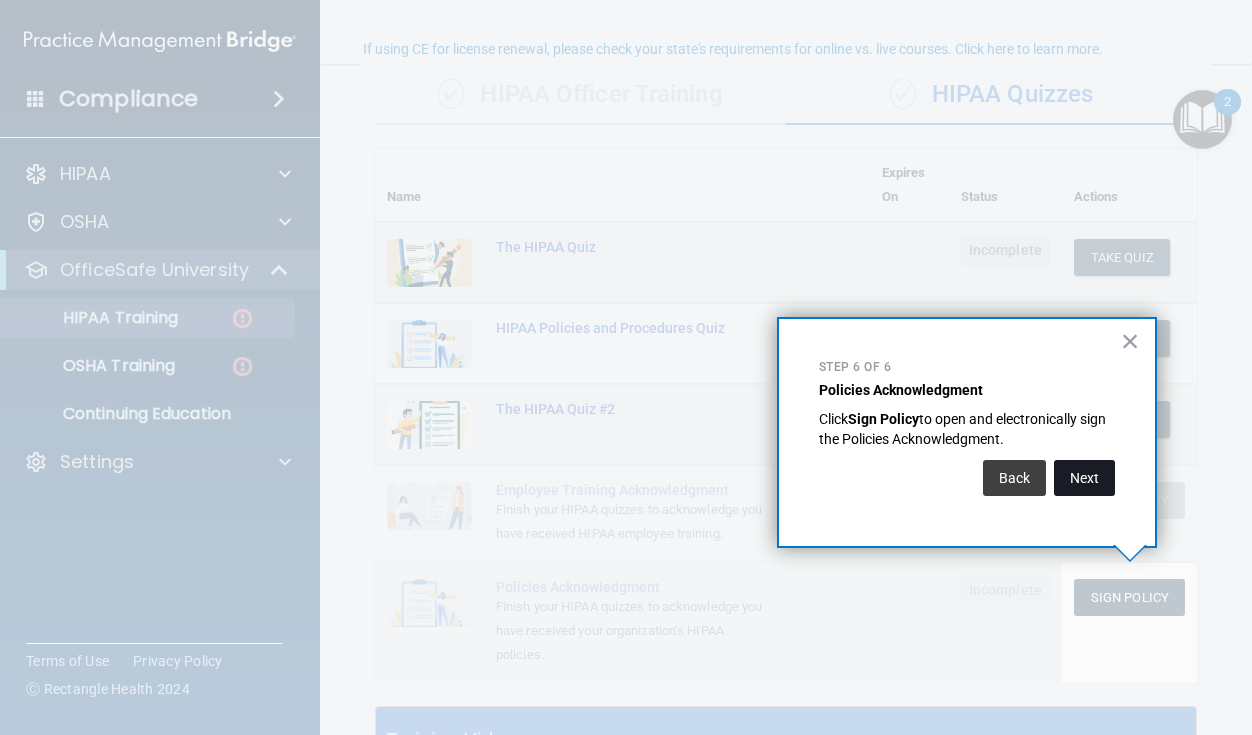 click on "Next" at bounding box center [1084, 478] 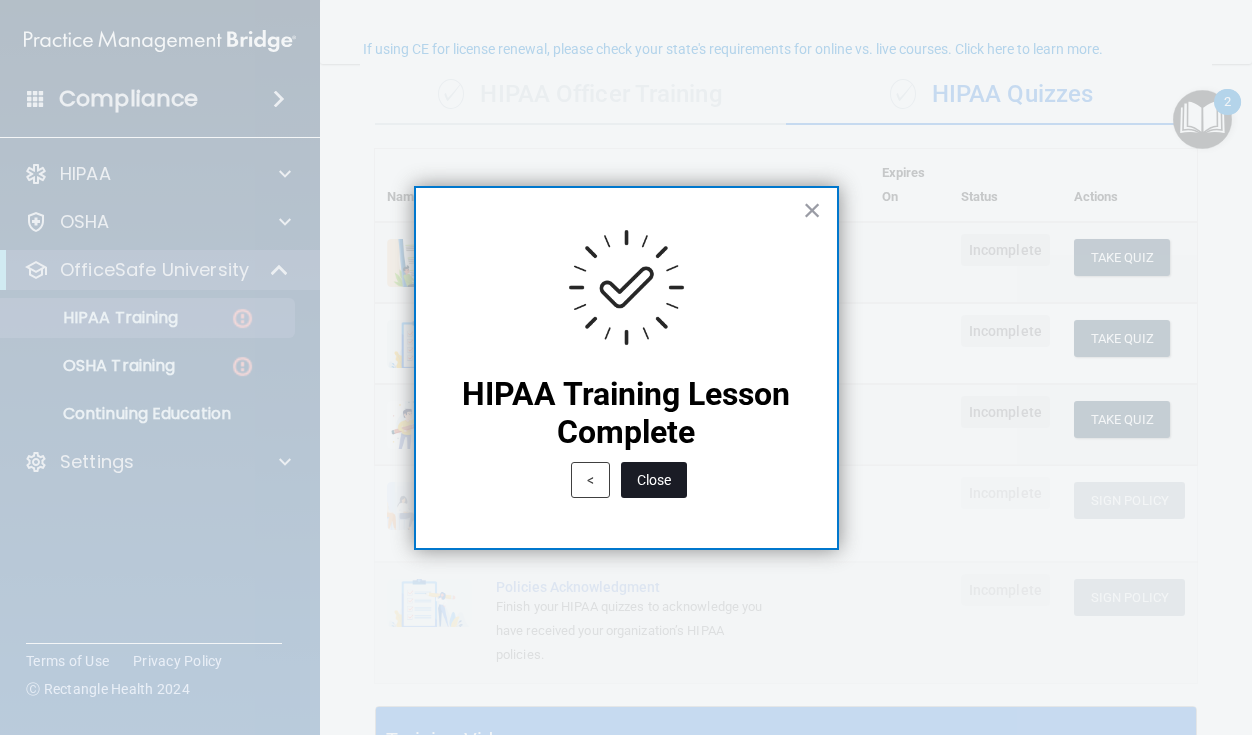 click on "Close" at bounding box center (654, 480) 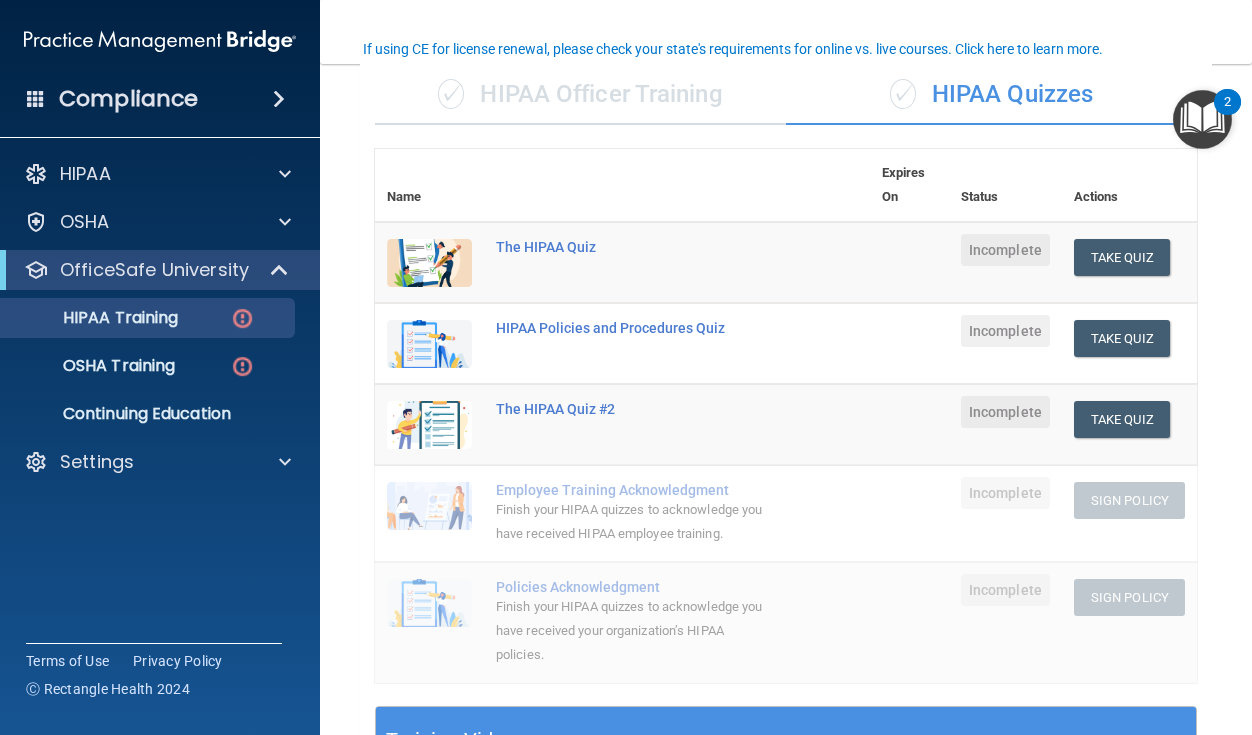 click at bounding box center [1202, 119] 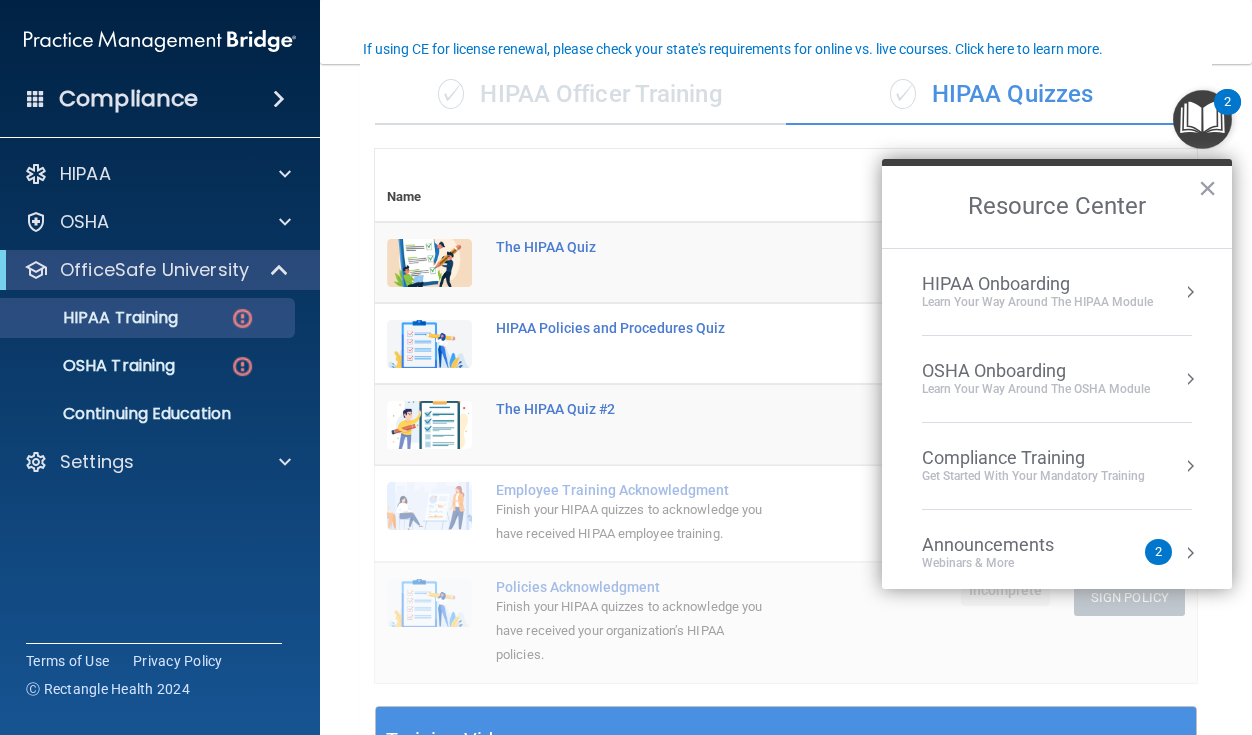 click on "Learn Your Way around the HIPAA module" at bounding box center [1037, 302] 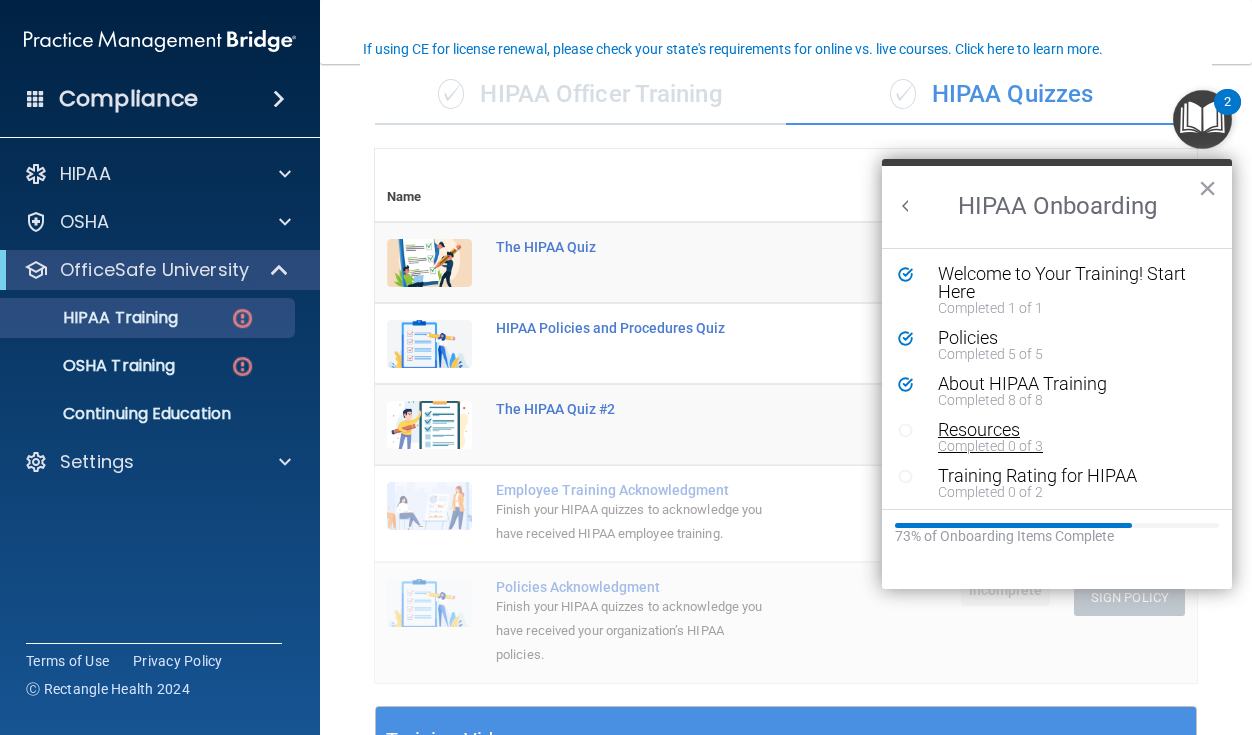 click on "Completed 0 of 3" at bounding box center (1072, 446) 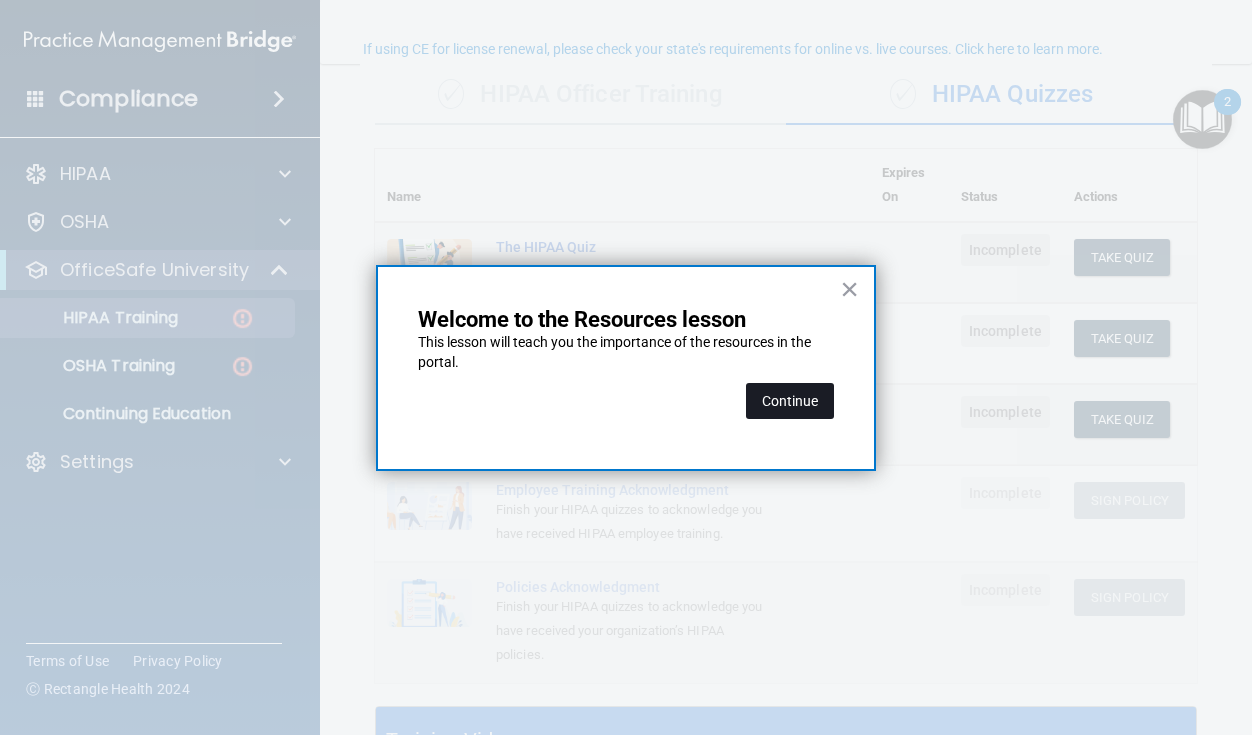 click on "Continue" at bounding box center (790, 401) 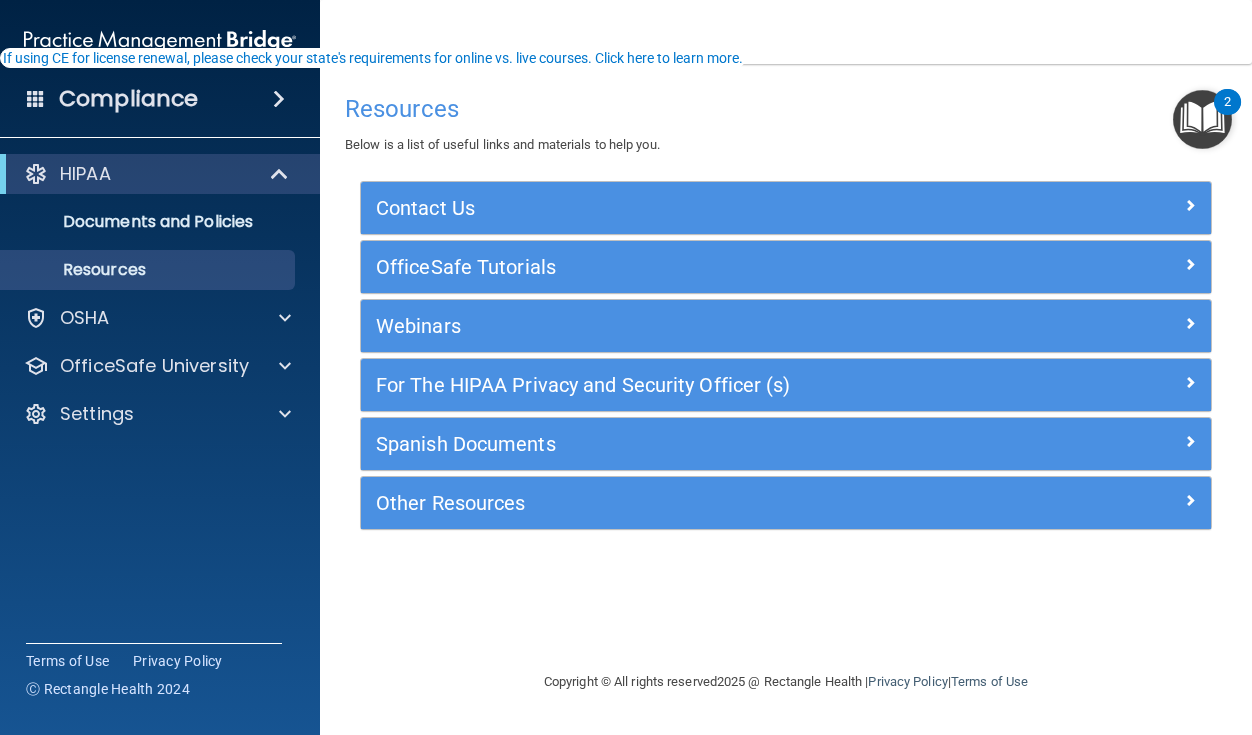 scroll, scrollTop: 0, scrollLeft: 0, axis: both 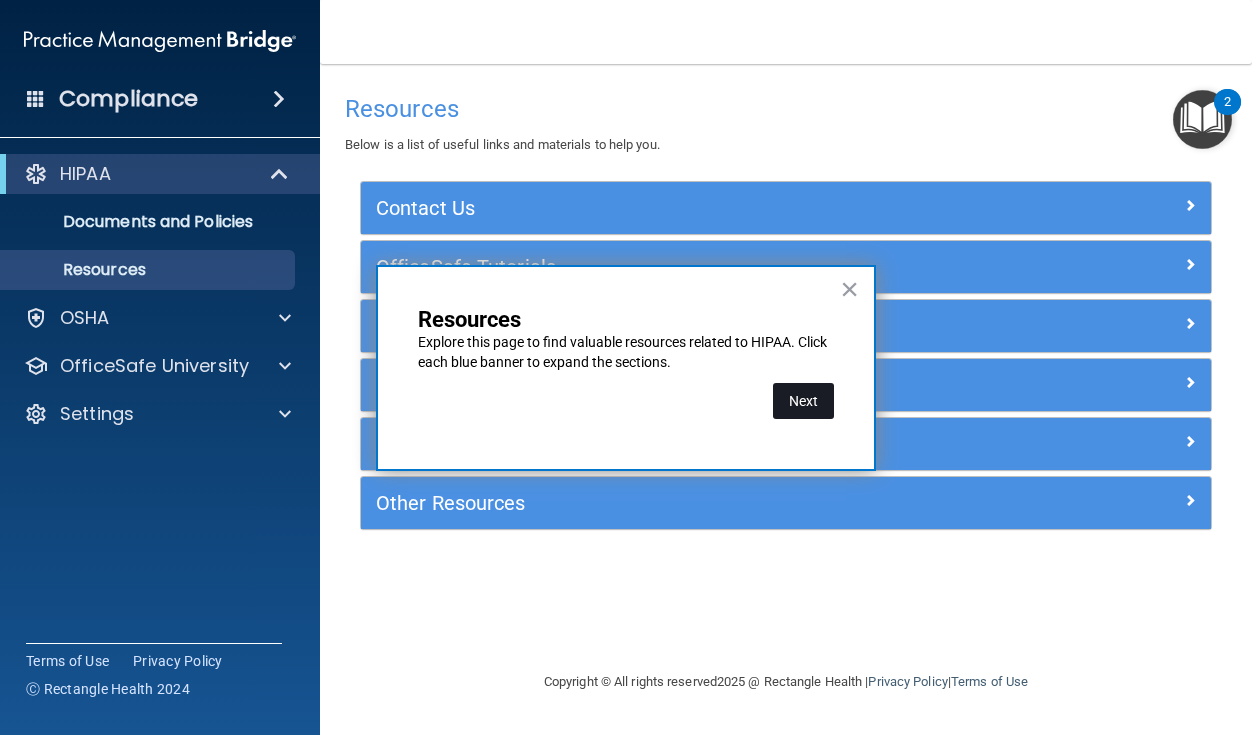 click on "Next" at bounding box center (803, 401) 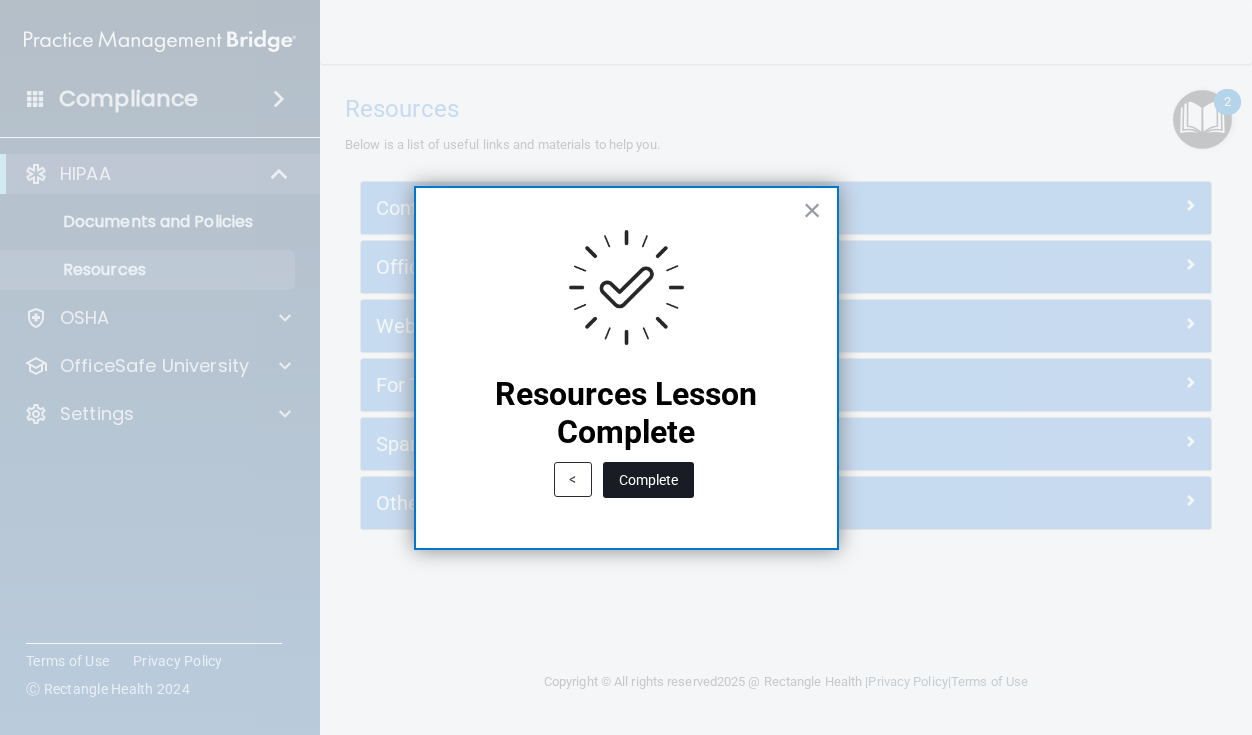 click on "Complete" at bounding box center (648, 480) 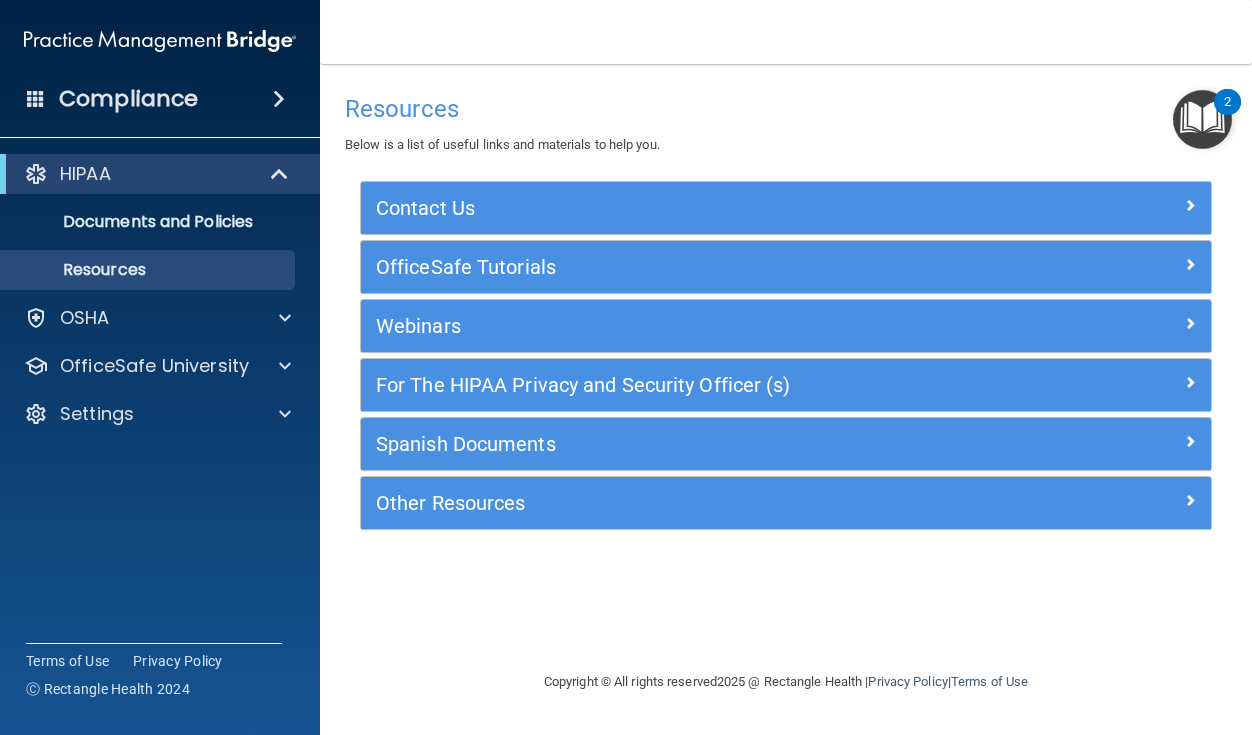 click at bounding box center [1202, 119] 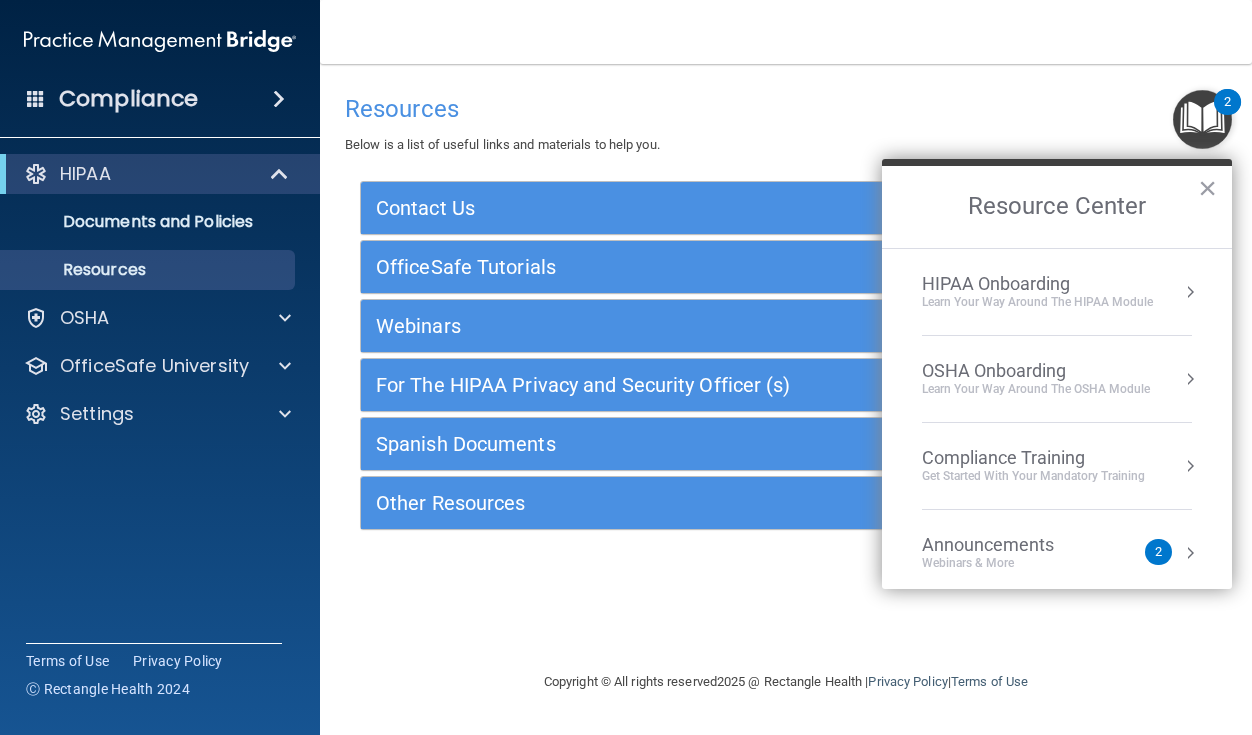 click on "Learn Your Way around the HIPAA module" at bounding box center [1037, 302] 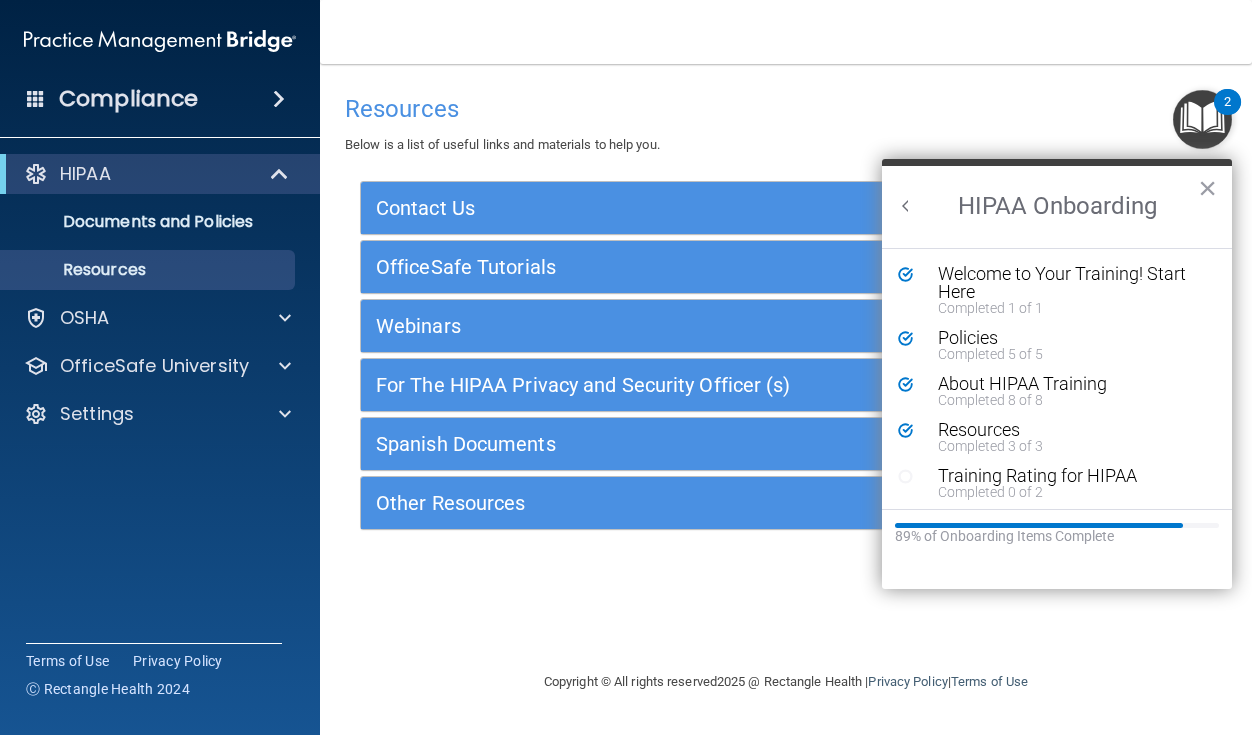 scroll, scrollTop: 0, scrollLeft: 0, axis: both 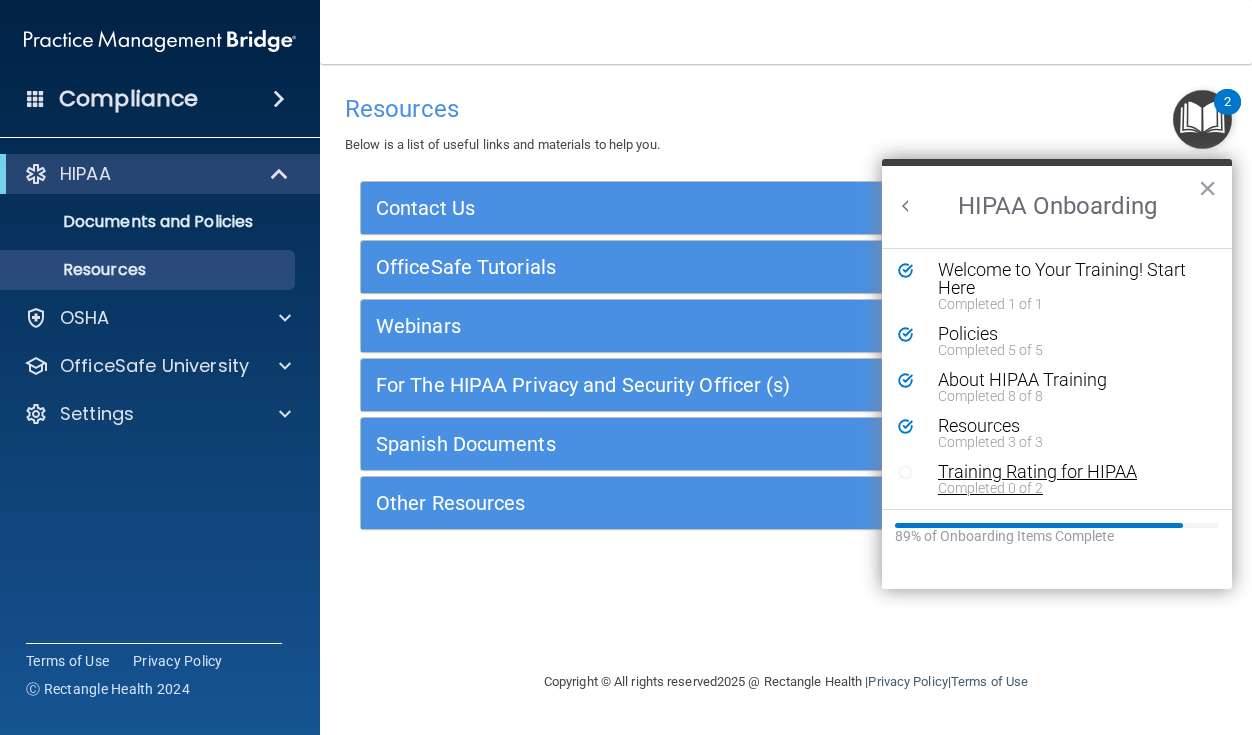 click on "Completed 0 of 2" at bounding box center [1072, 488] 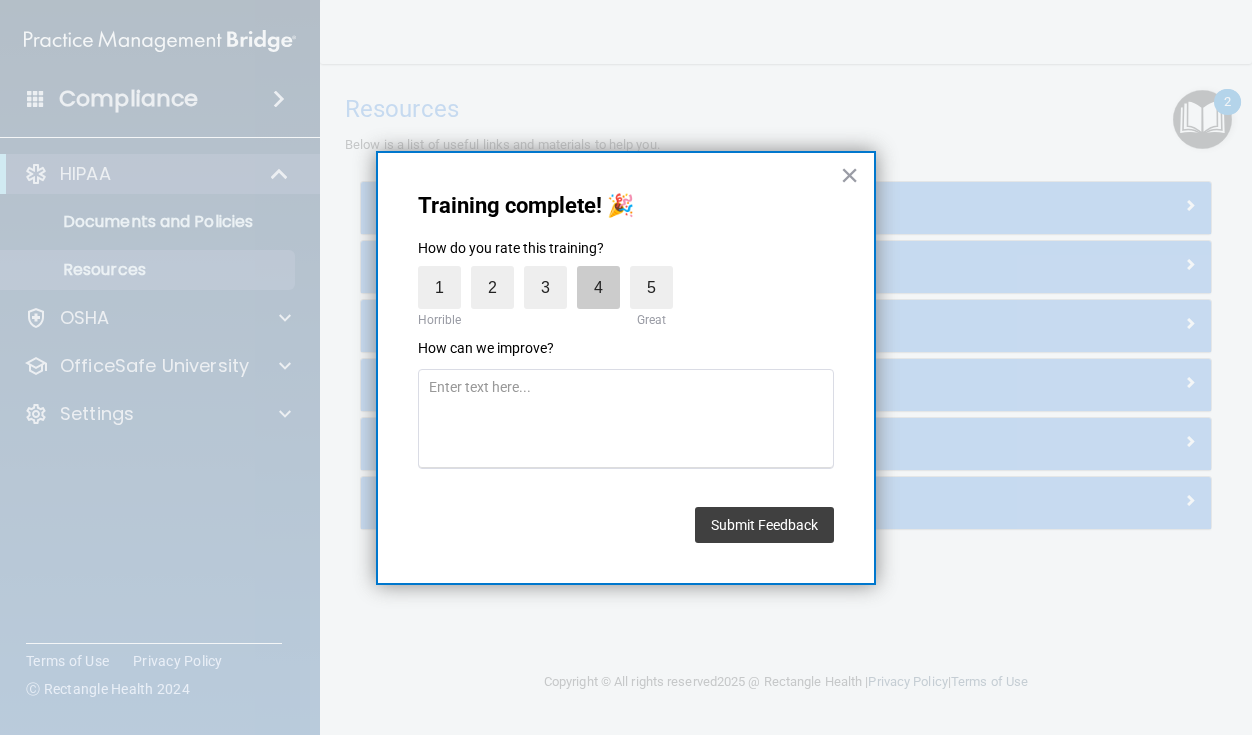 click on "4" at bounding box center (598, 287) 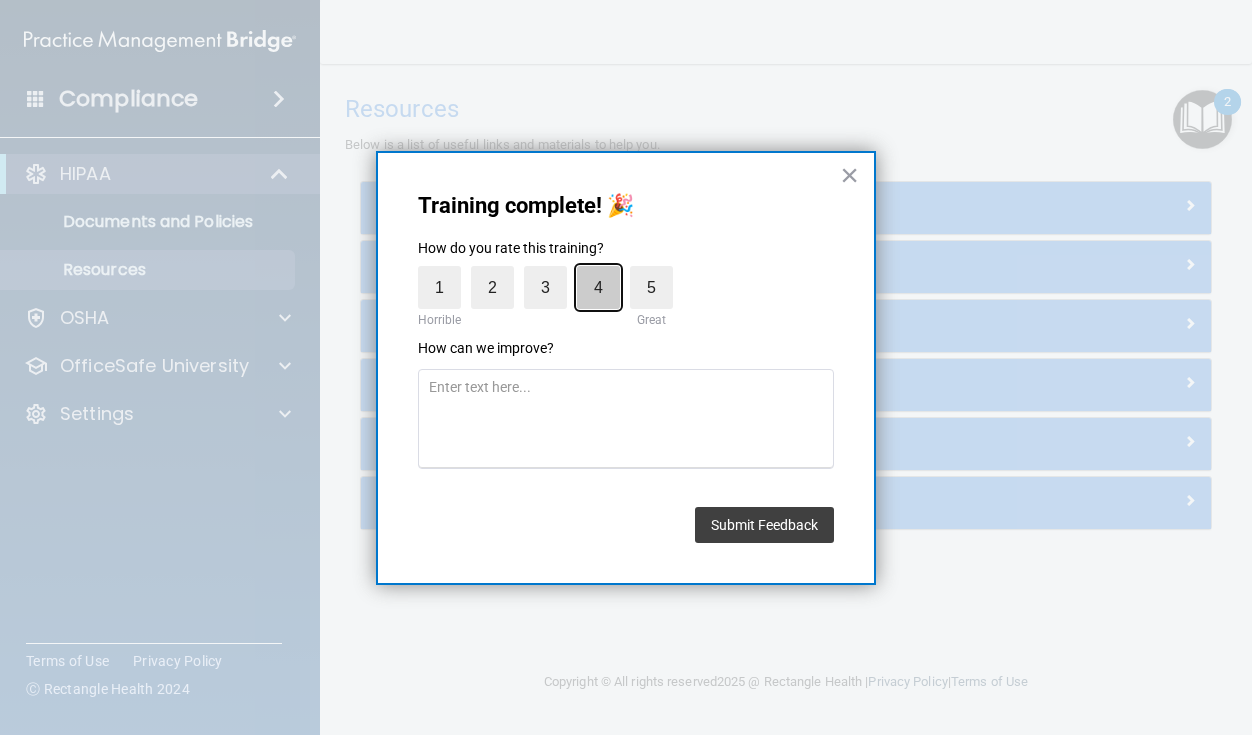 click on "4" at bounding box center [552, 271] 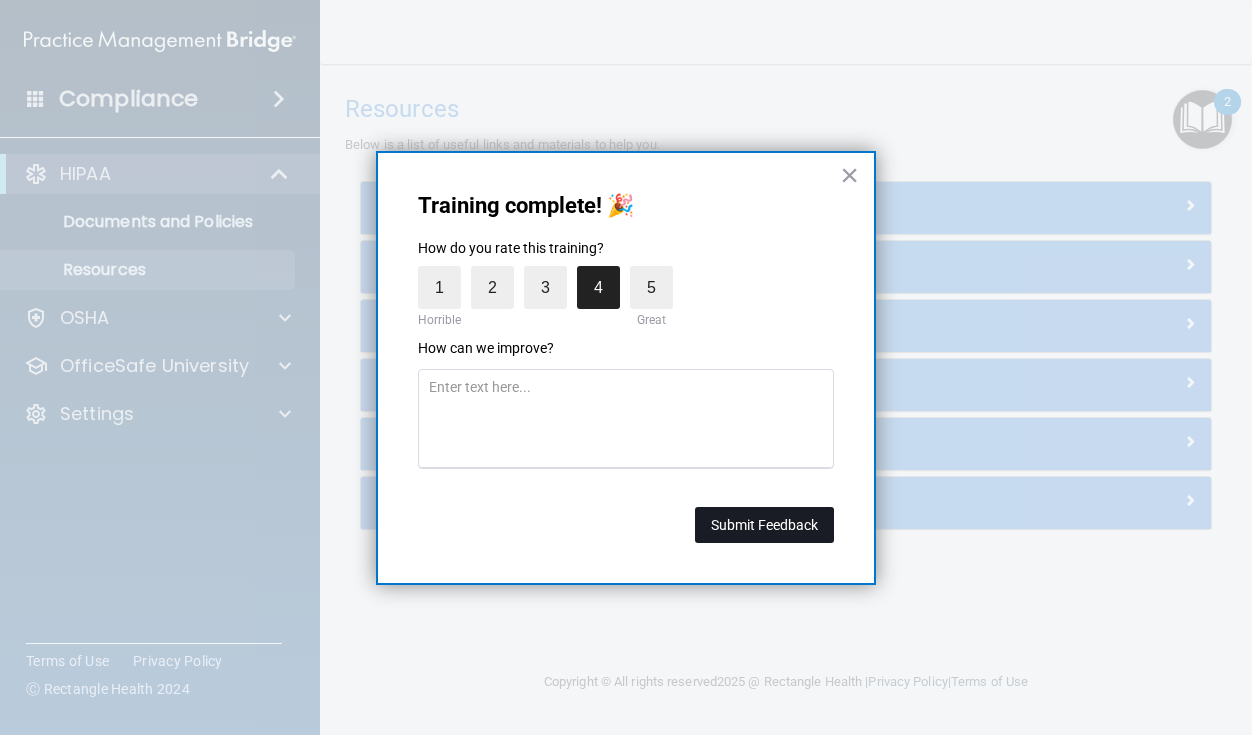 click on "Submit Feedback" at bounding box center (764, 525) 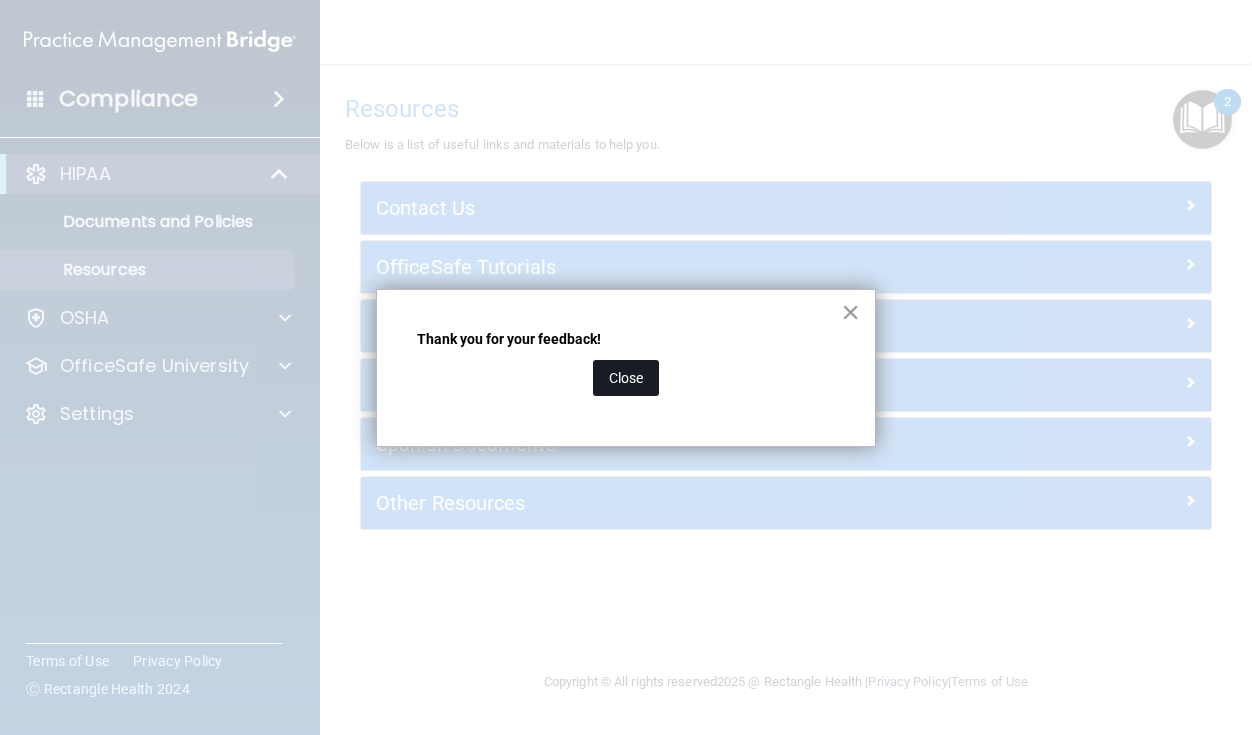 click on "Close" at bounding box center [626, 378] 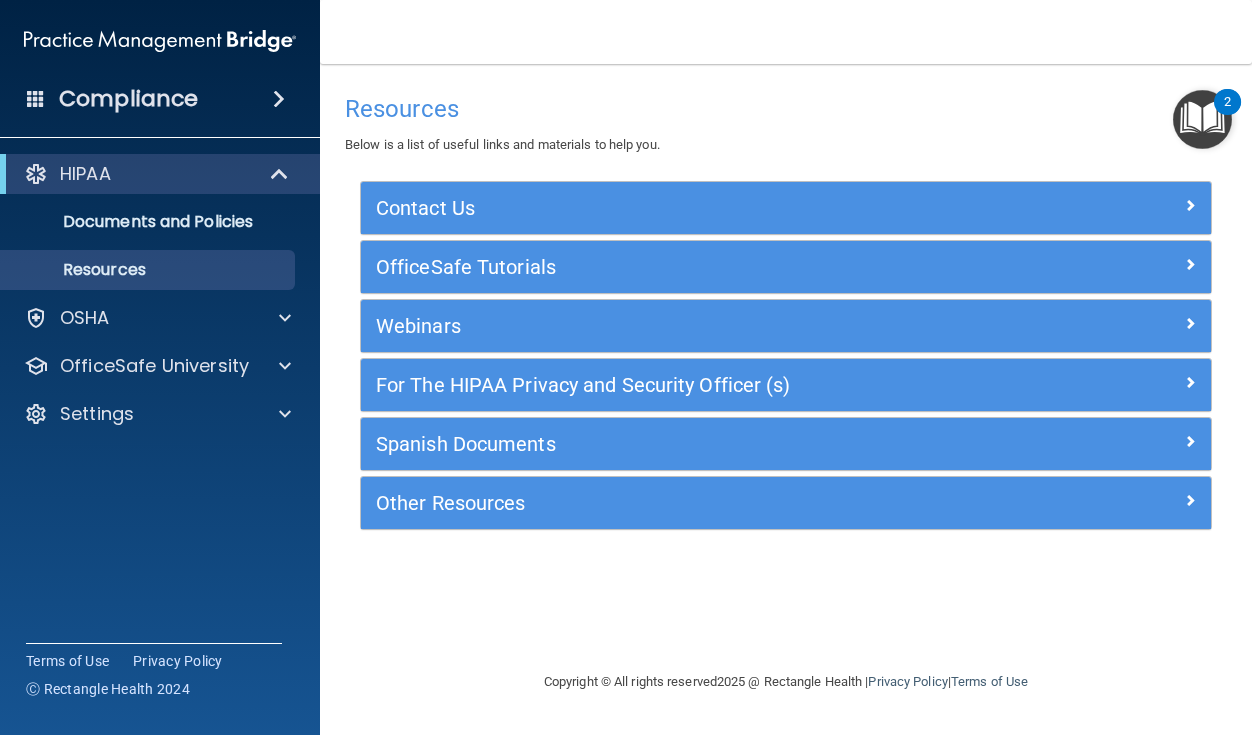 click on "2" at bounding box center (1227, 102) 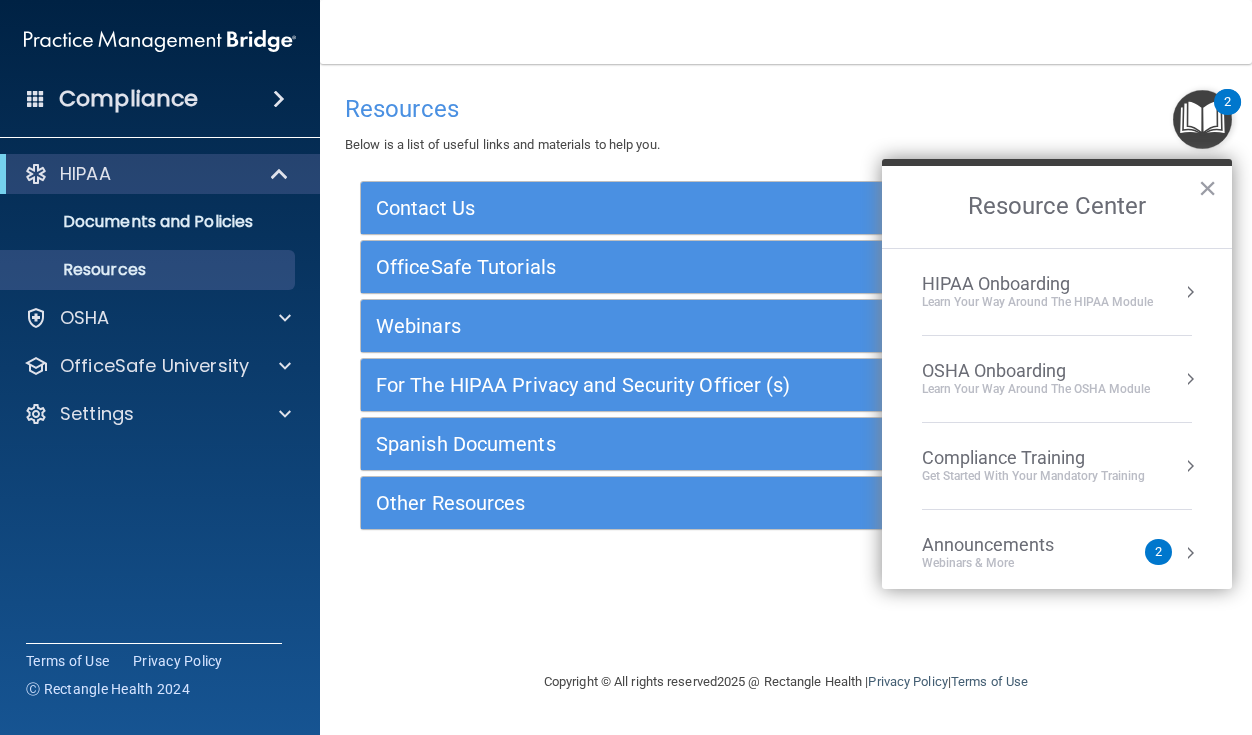 click on "HIPAA Onboarding Learn Your Way around the HIPAA module" at bounding box center (1057, 292) 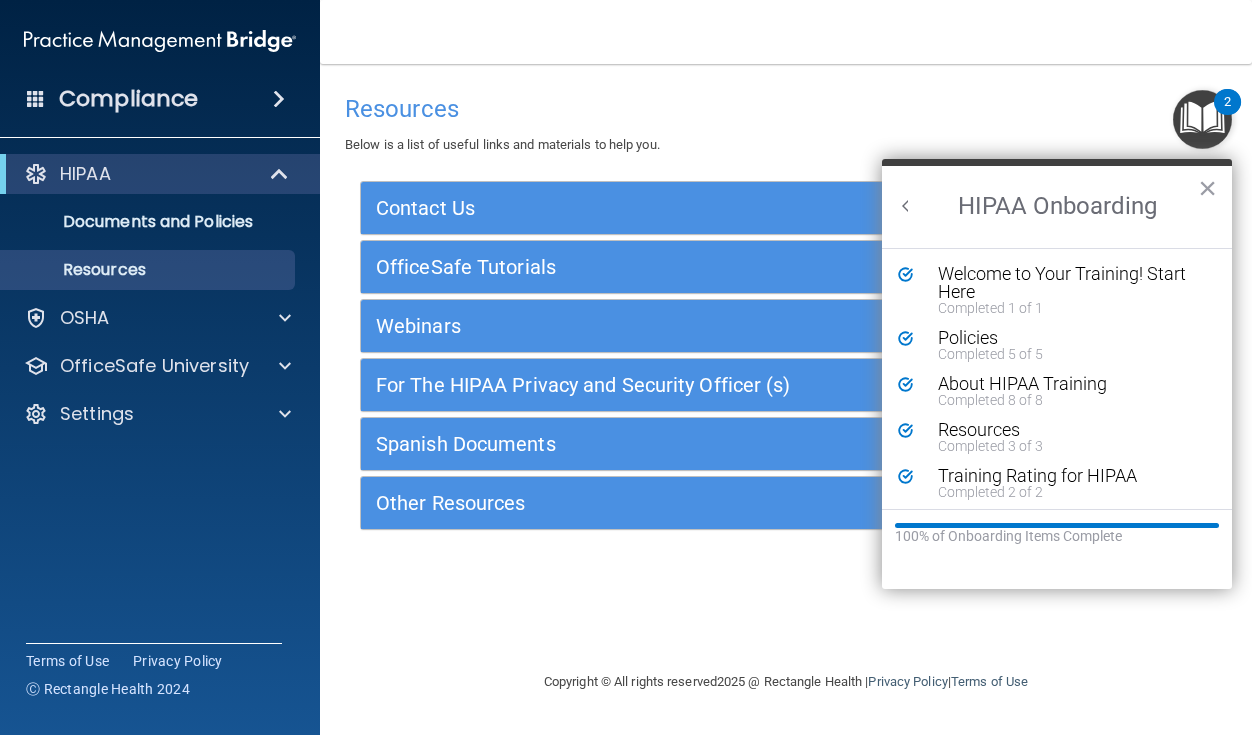 scroll, scrollTop: 0, scrollLeft: 0, axis: both 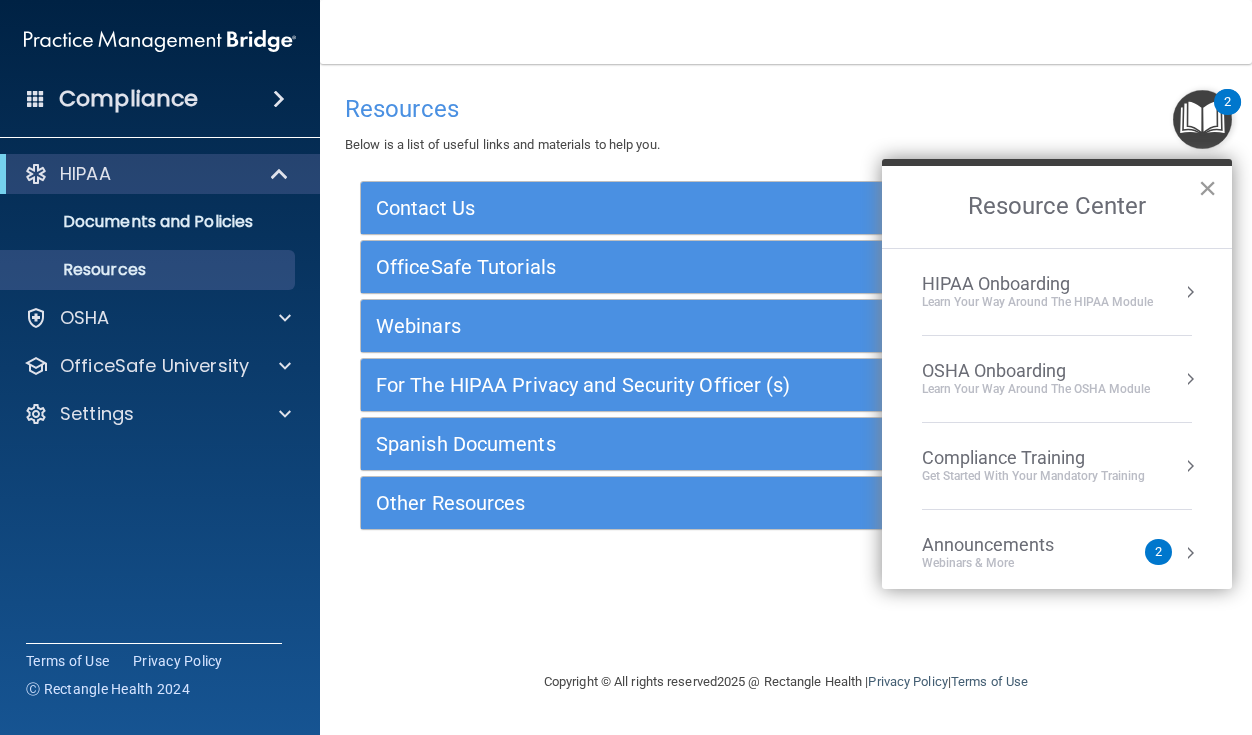 click on "×" at bounding box center [1207, 188] 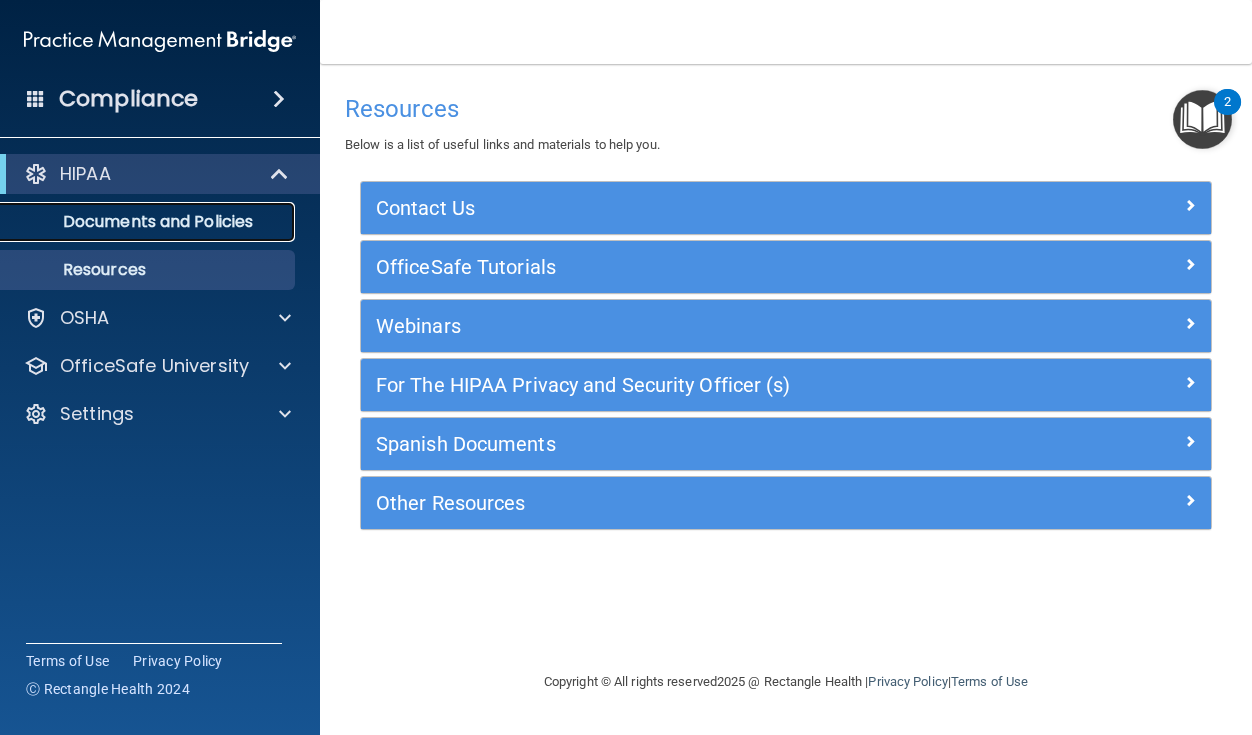 click on "Documents and Policies" at bounding box center (149, 222) 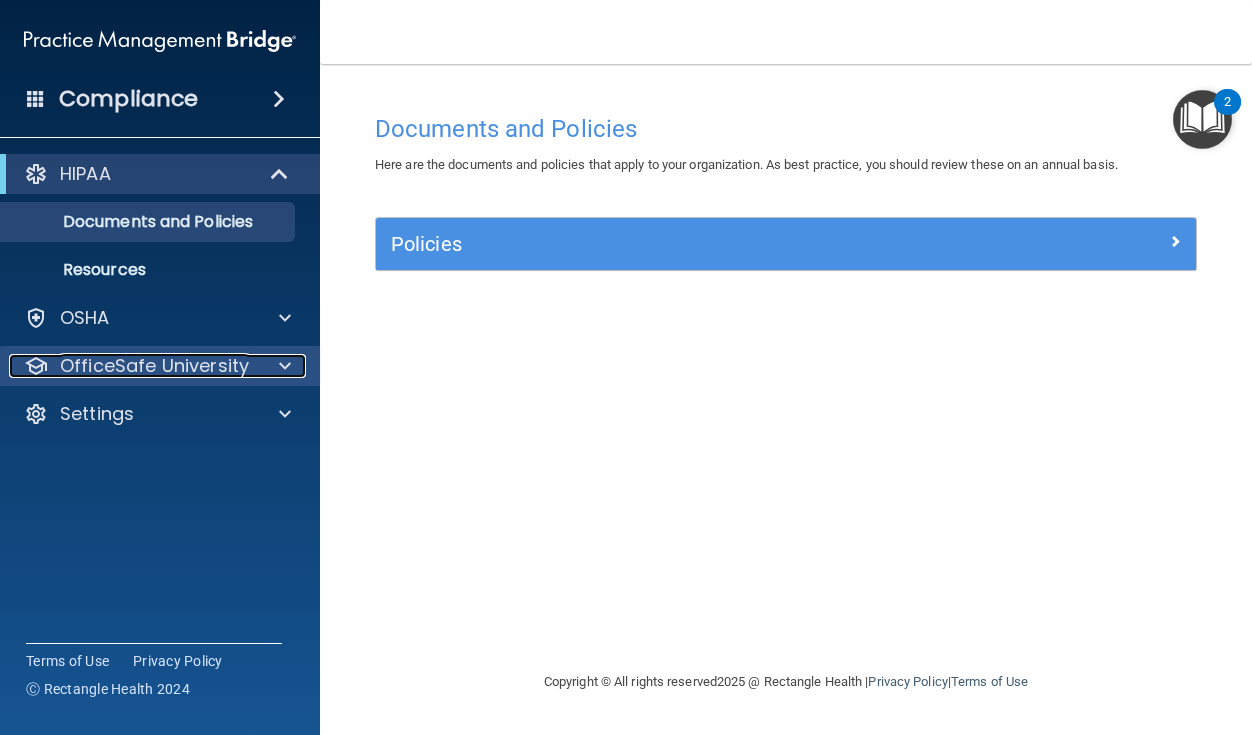 click on "OfficeSafe University" at bounding box center [154, 366] 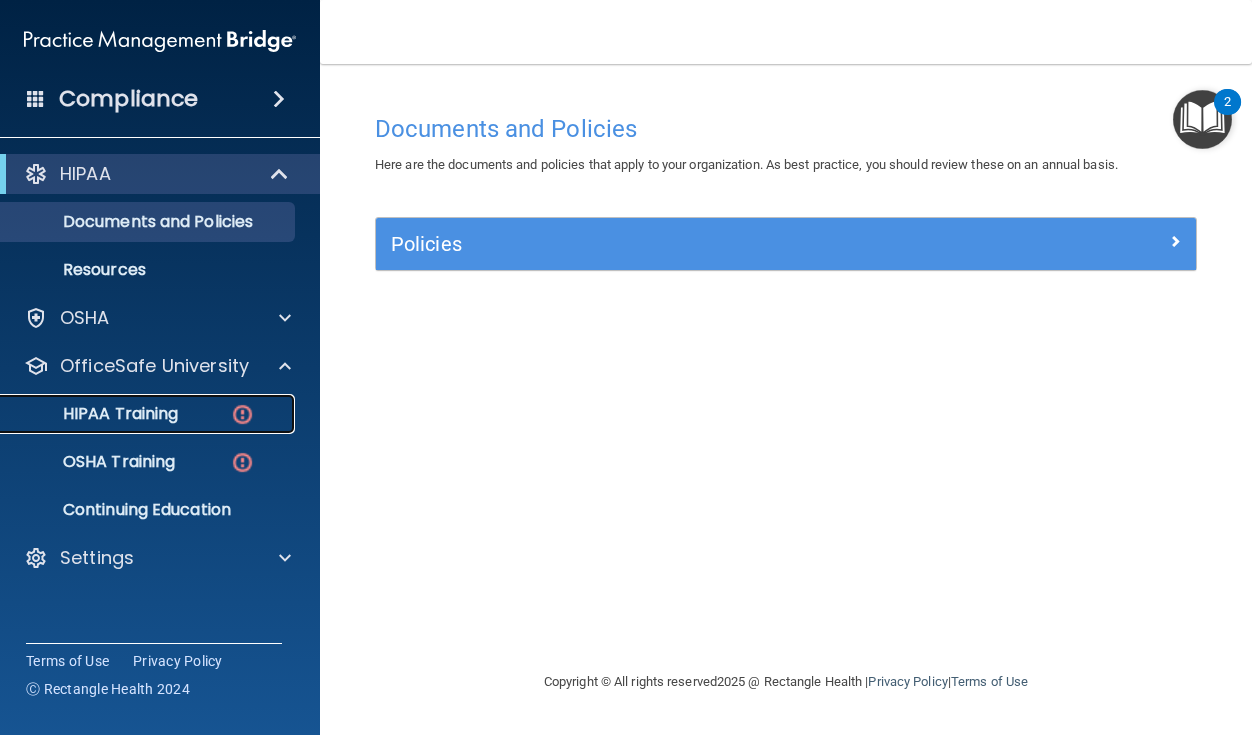 click on "HIPAA Training" at bounding box center (95, 414) 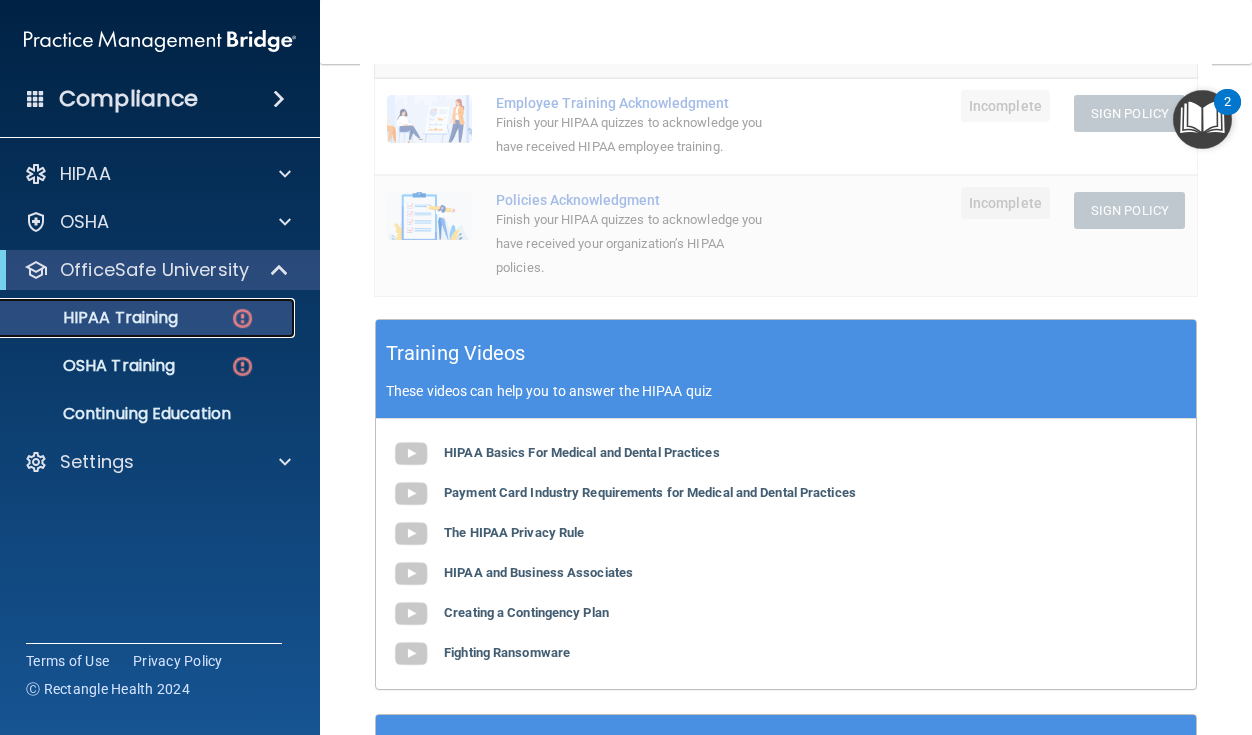scroll, scrollTop: 544, scrollLeft: 0, axis: vertical 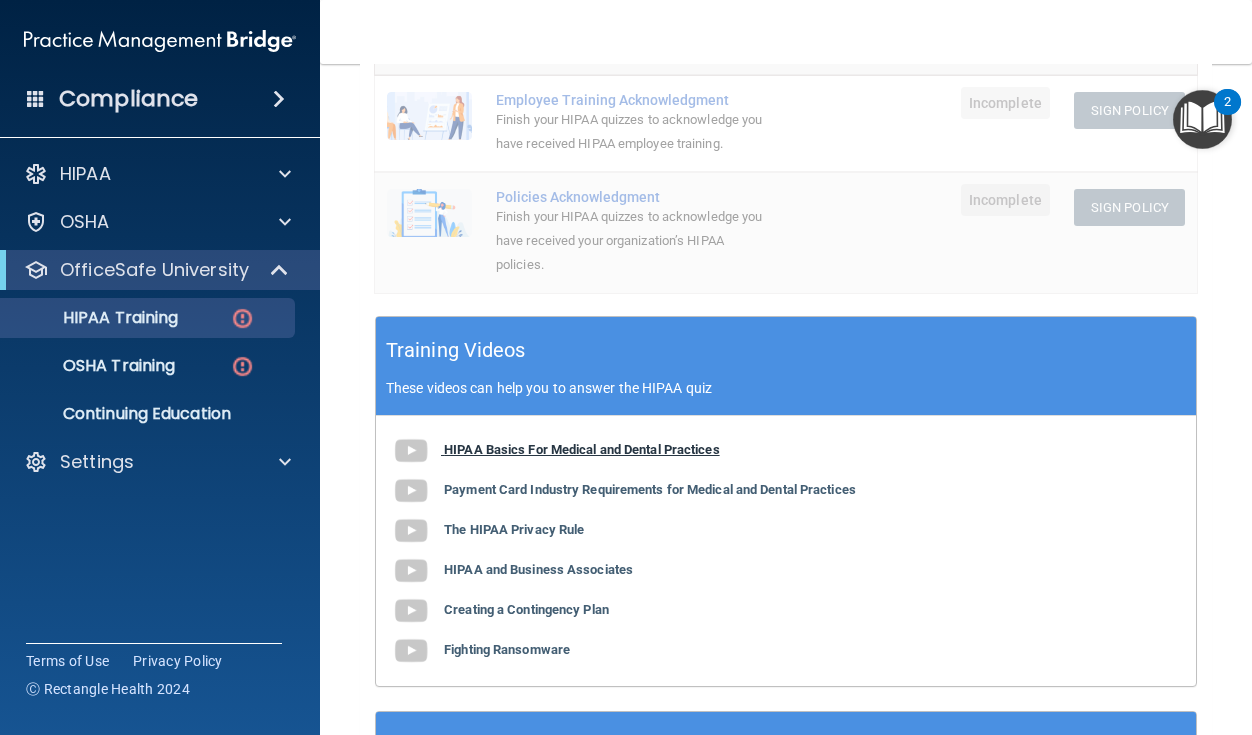 click on "HIPAA Basics For Medical and Dental Practices" at bounding box center (582, 449) 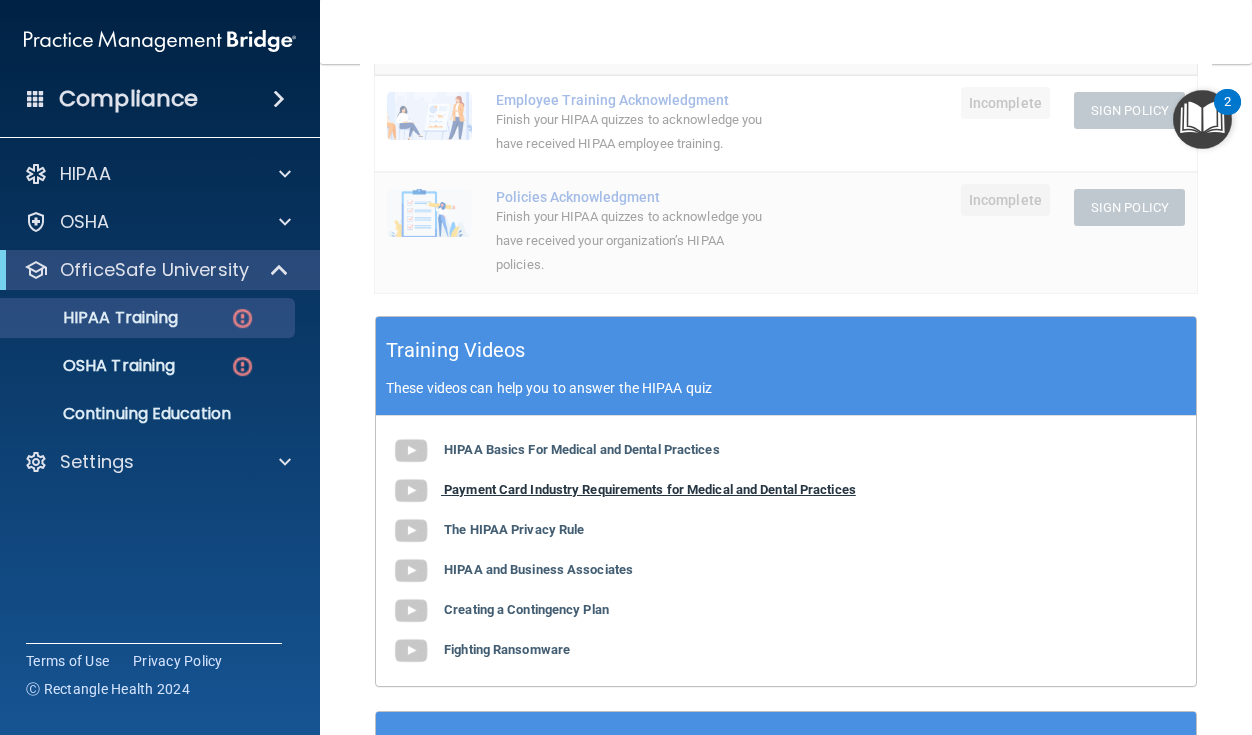click on "Payment Card Industry Requirements for Medical and Dental Practices" at bounding box center (650, 489) 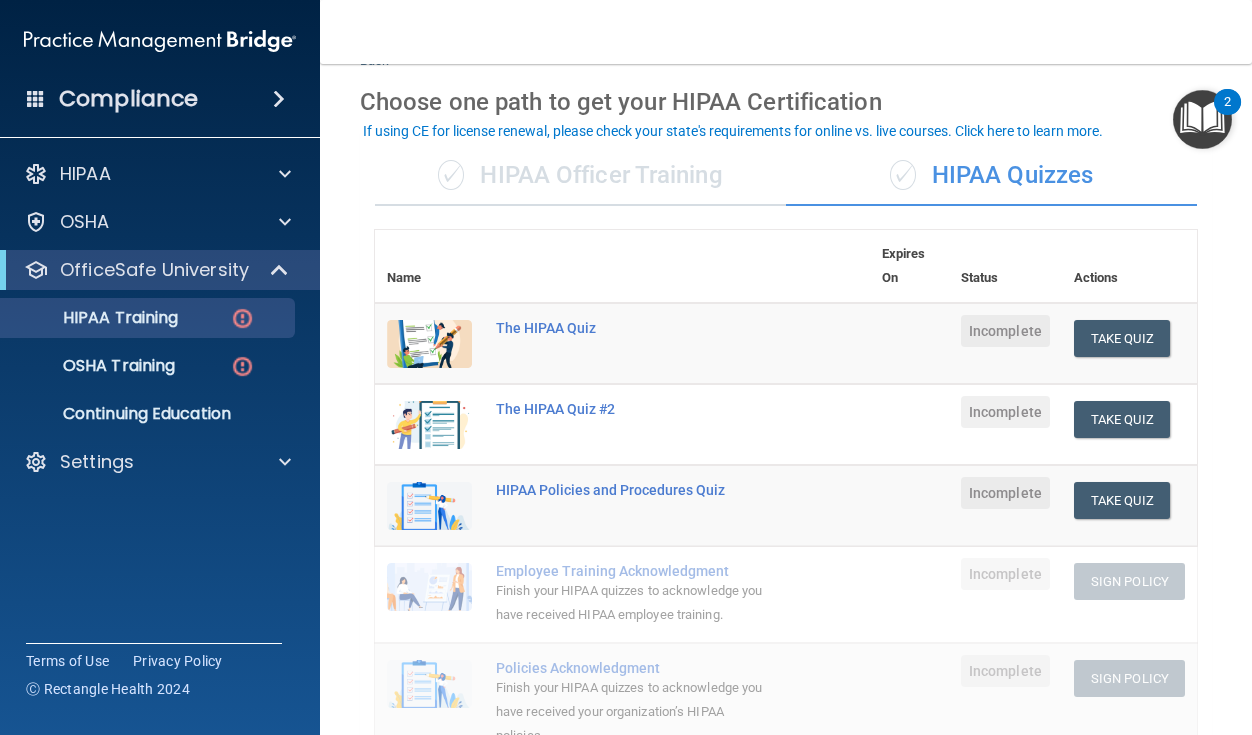 scroll, scrollTop: 72, scrollLeft: 0, axis: vertical 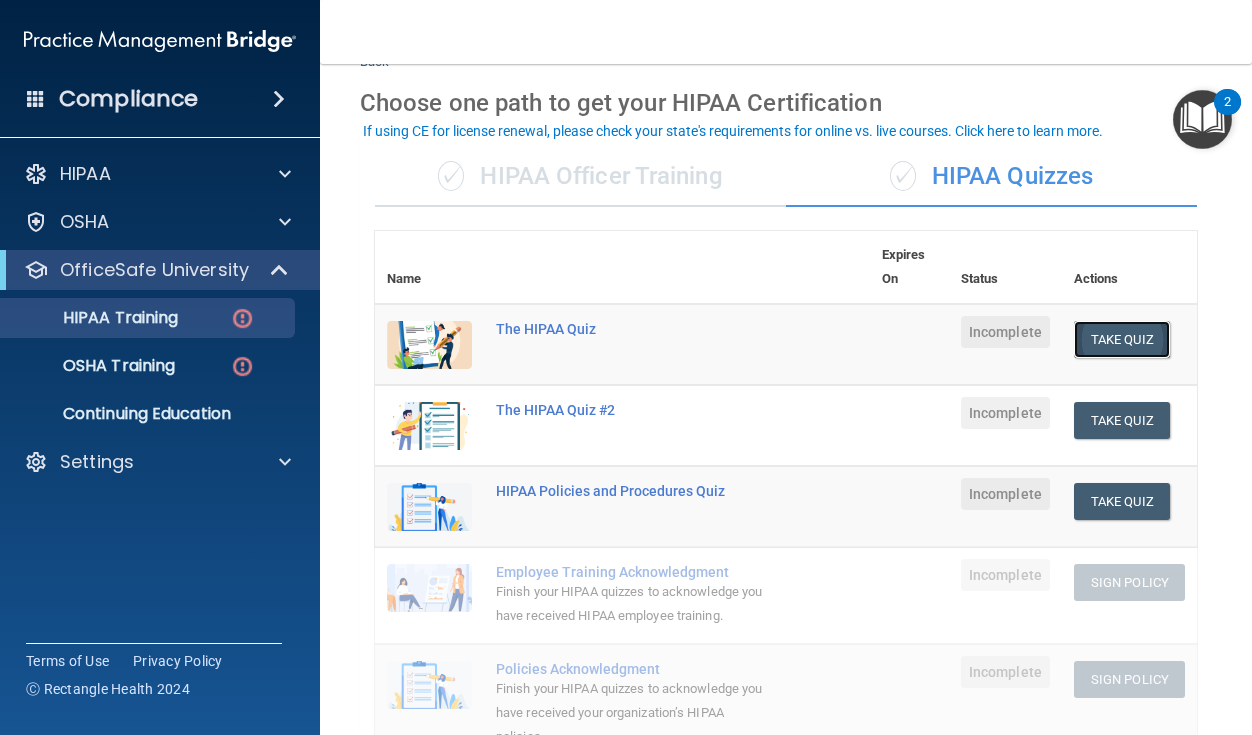 click on "Take Quiz" at bounding box center [1122, 339] 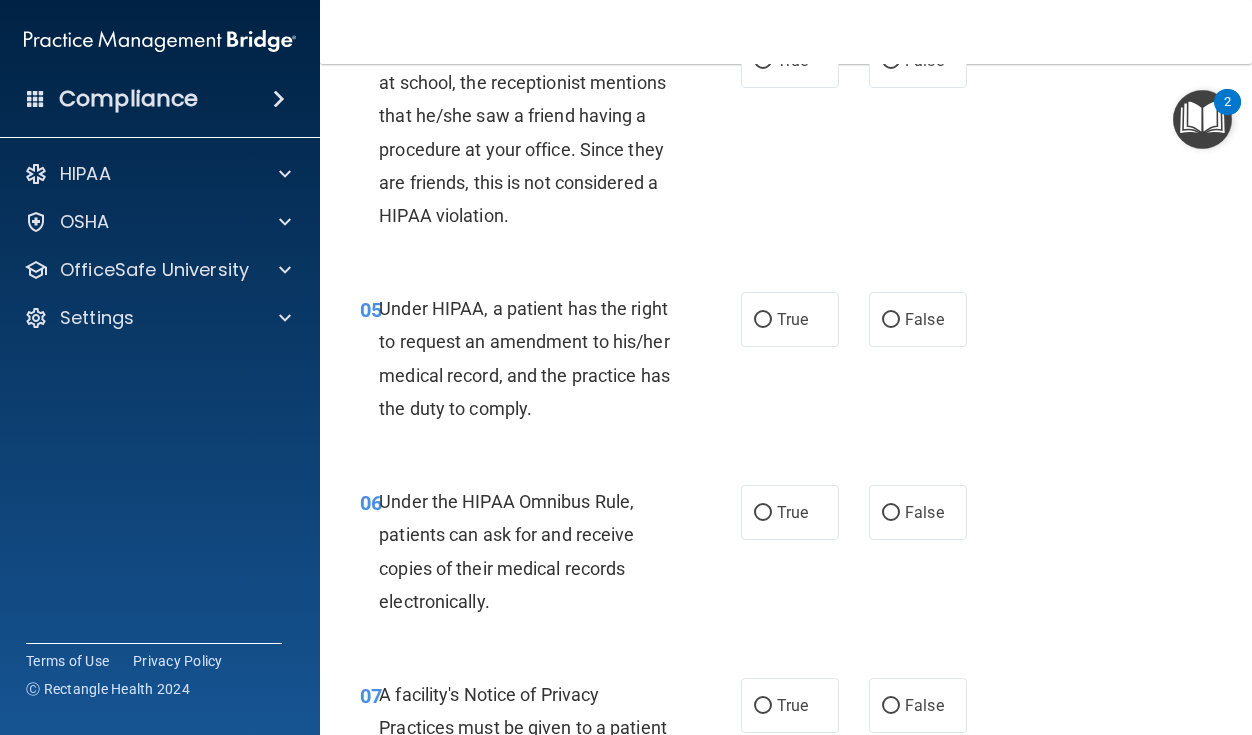 scroll, scrollTop: 0, scrollLeft: 0, axis: both 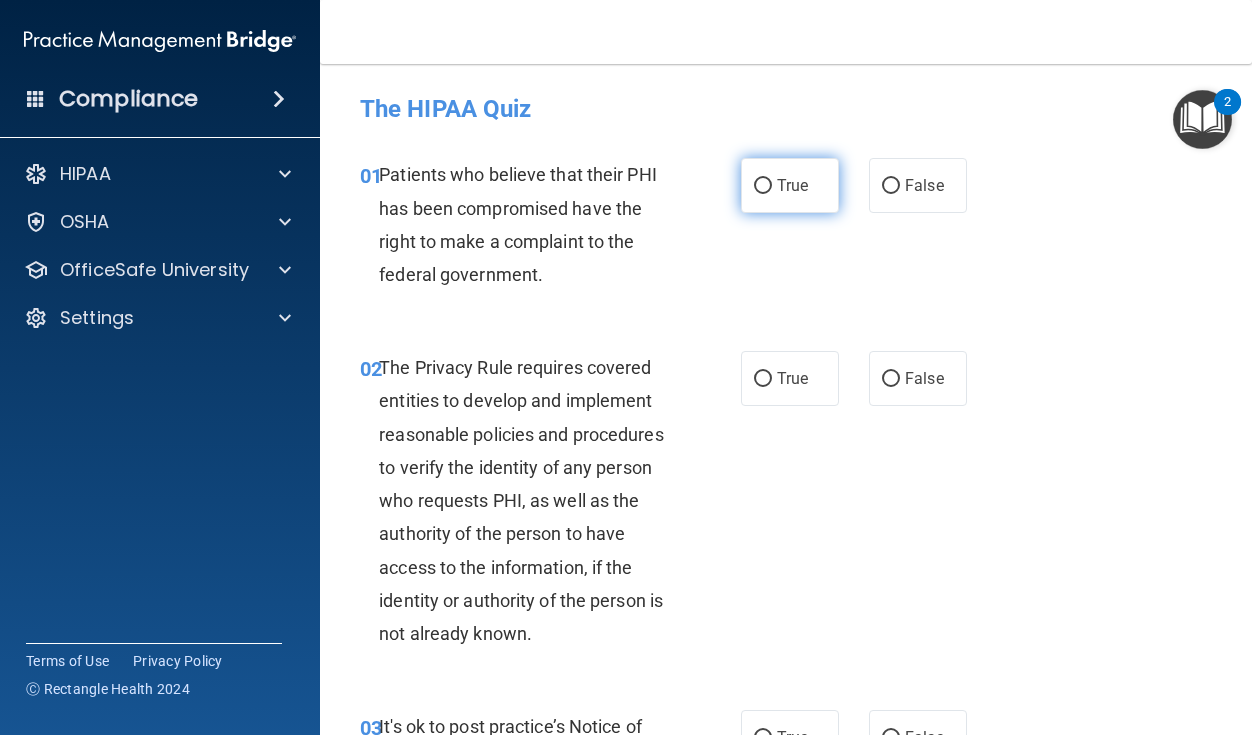 click on "True" at bounding box center (790, 185) 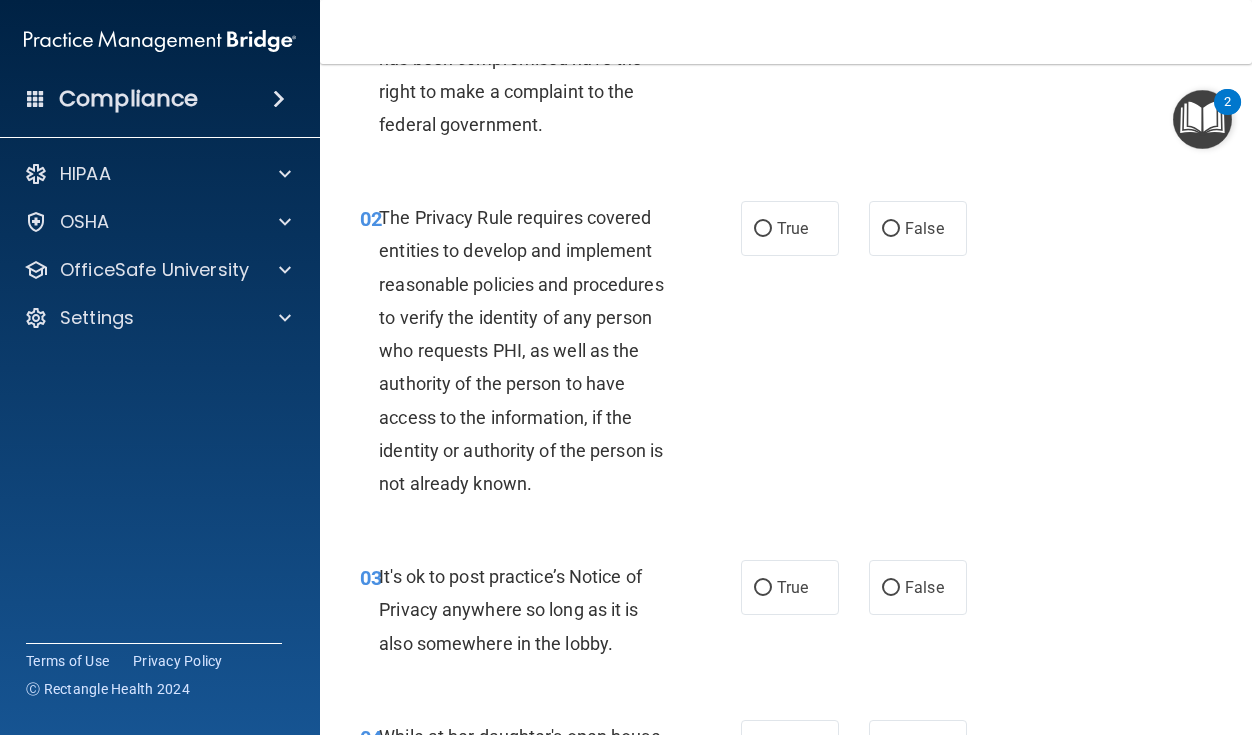 scroll, scrollTop: 162, scrollLeft: 0, axis: vertical 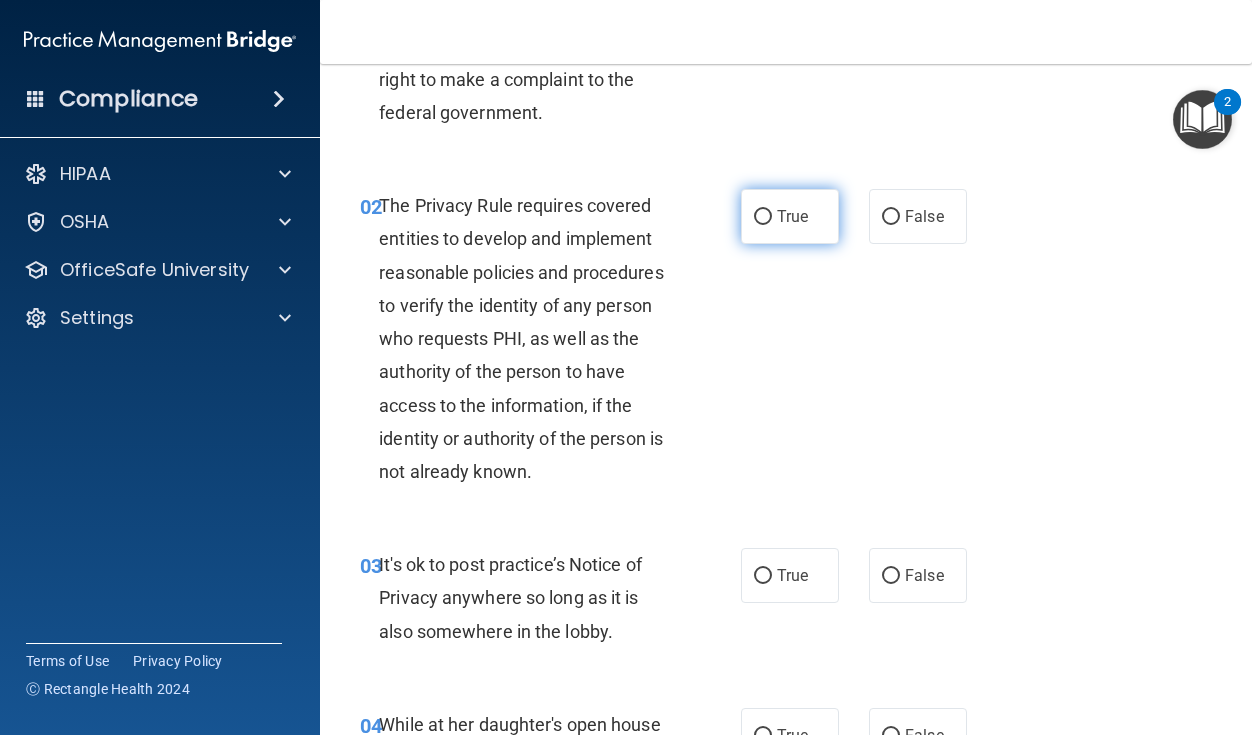 click on "True" at bounding box center (763, 217) 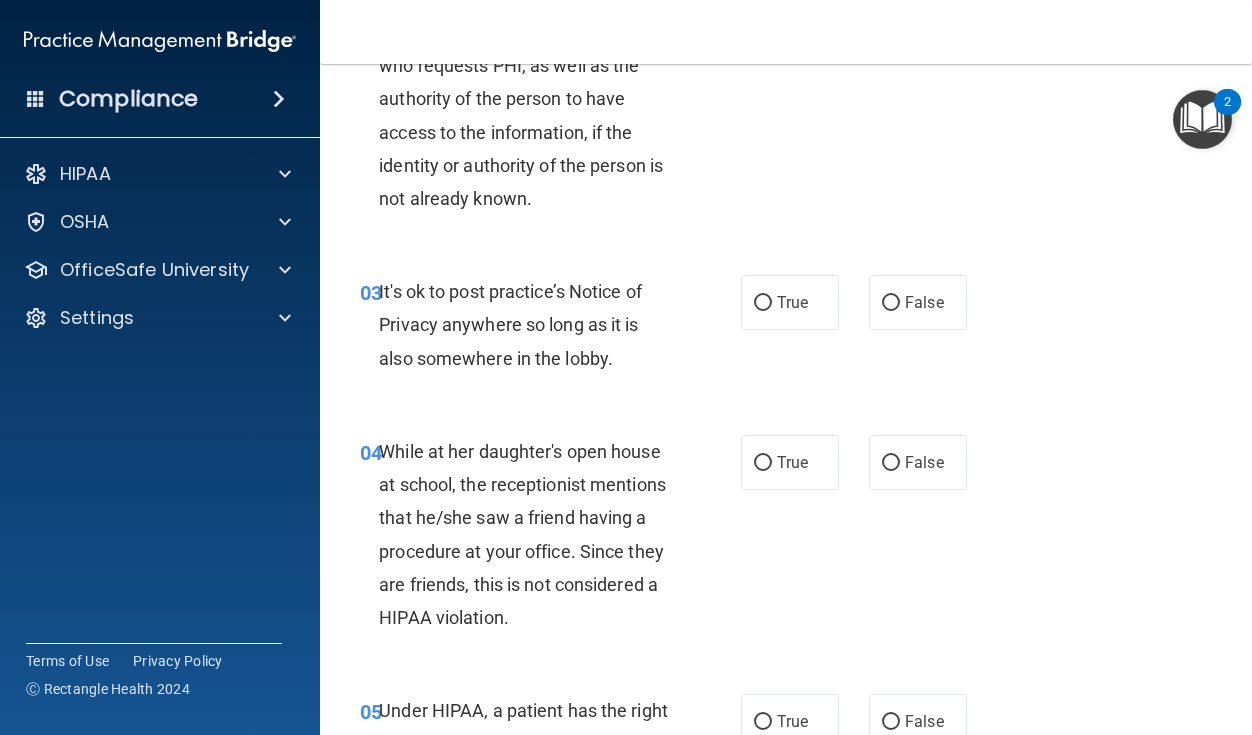 scroll, scrollTop: 438, scrollLeft: 0, axis: vertical 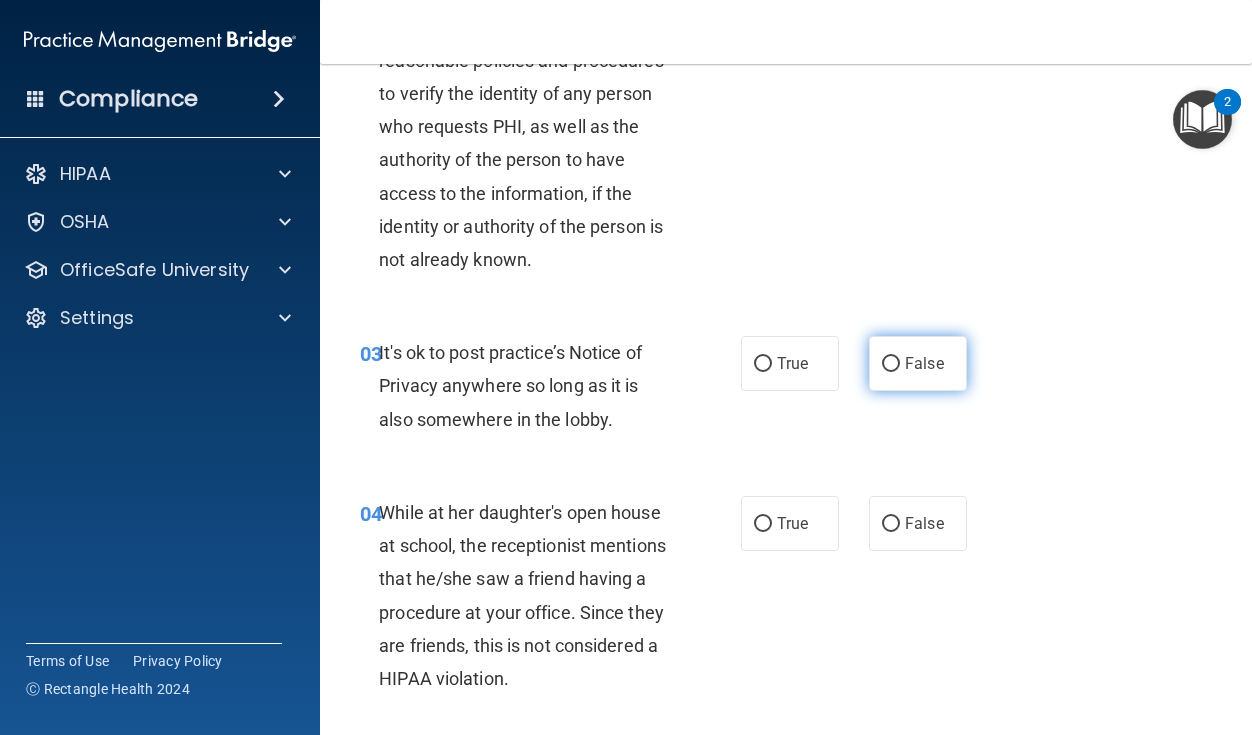 click on "False" at bounding box center [918, 363] 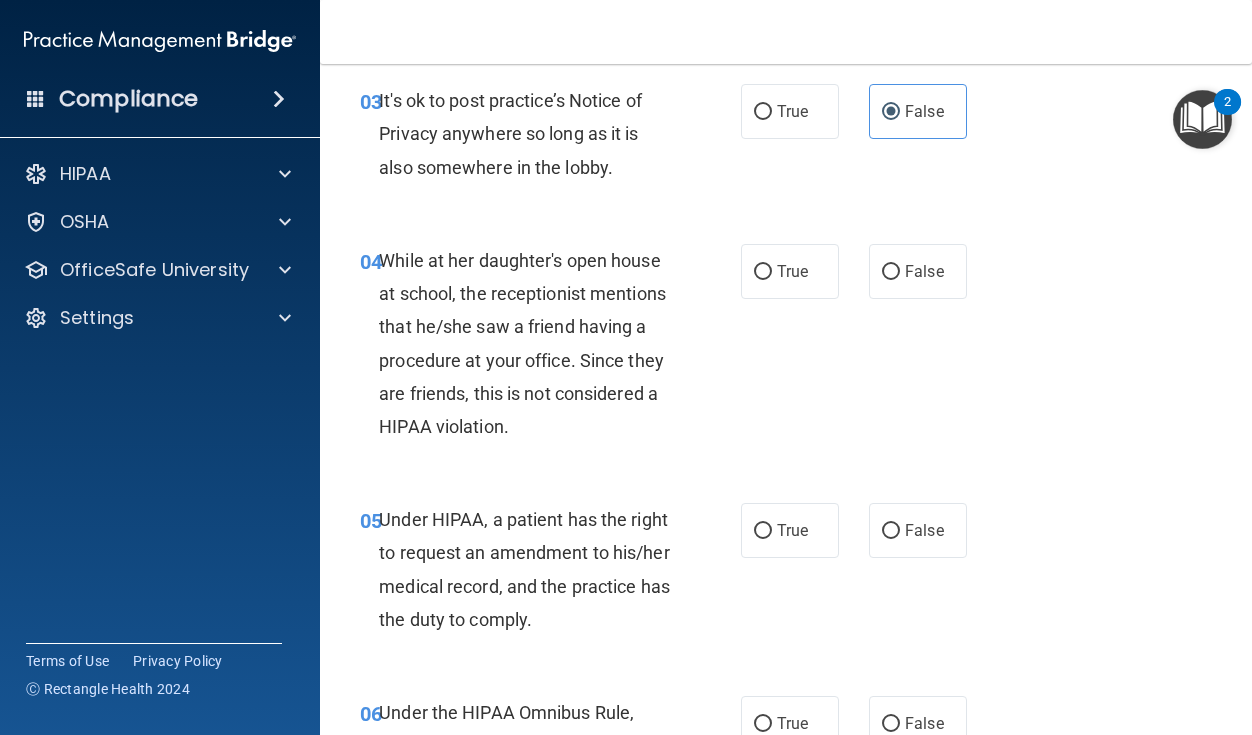scroll, scrollTop: 667, scrollLeft: 0, axis: vertical 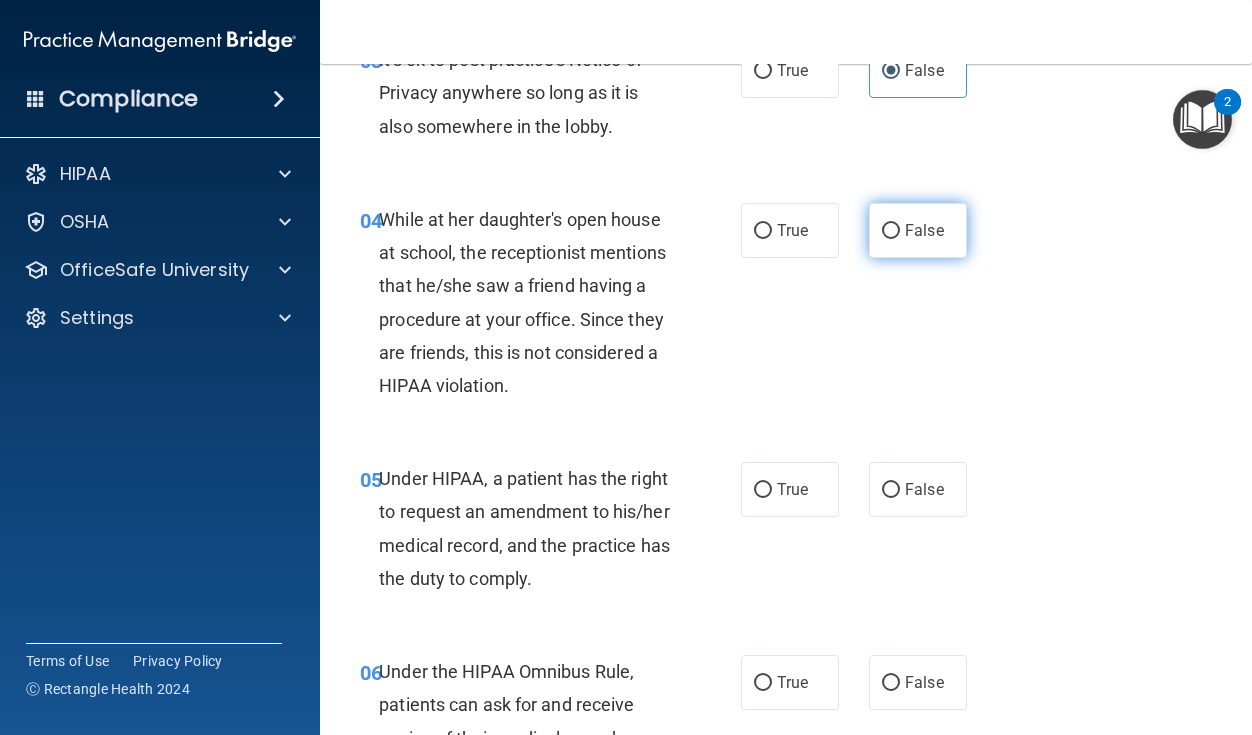click on "False" at bounding box center (924, 230) 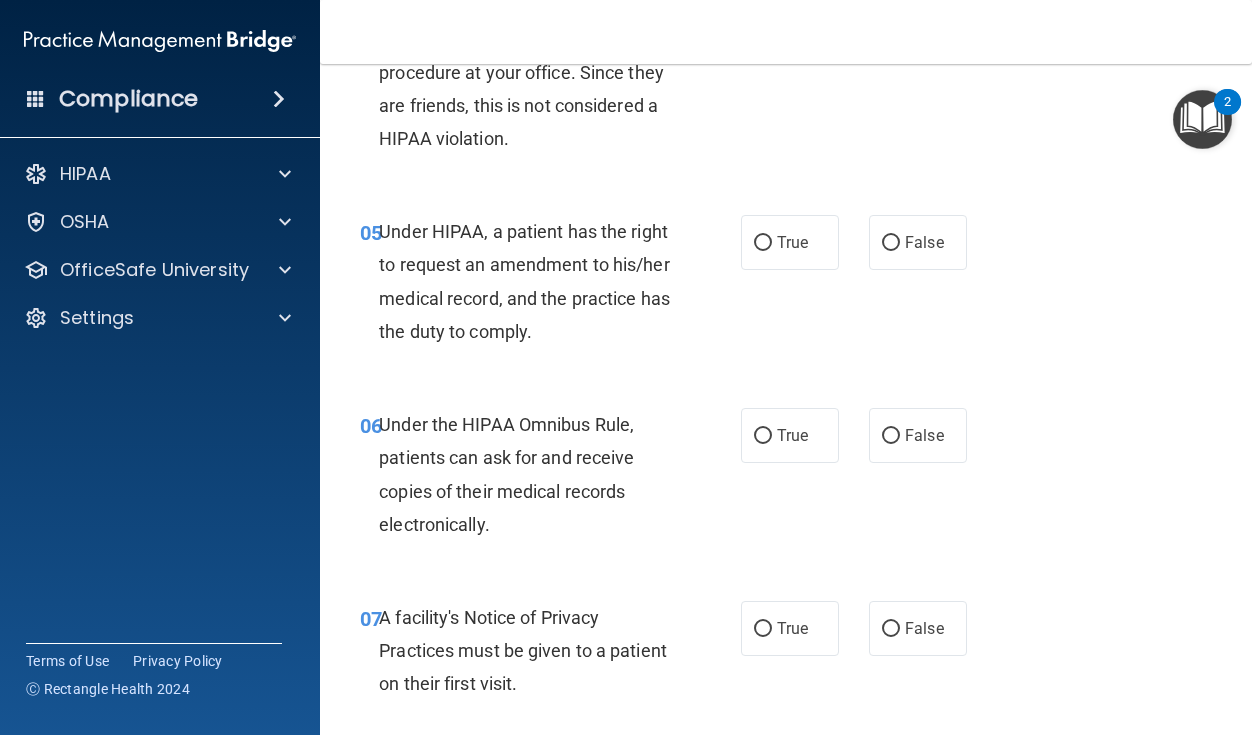 scroll, scrollTop: 915, scrollLeft: 0, axis: vertical 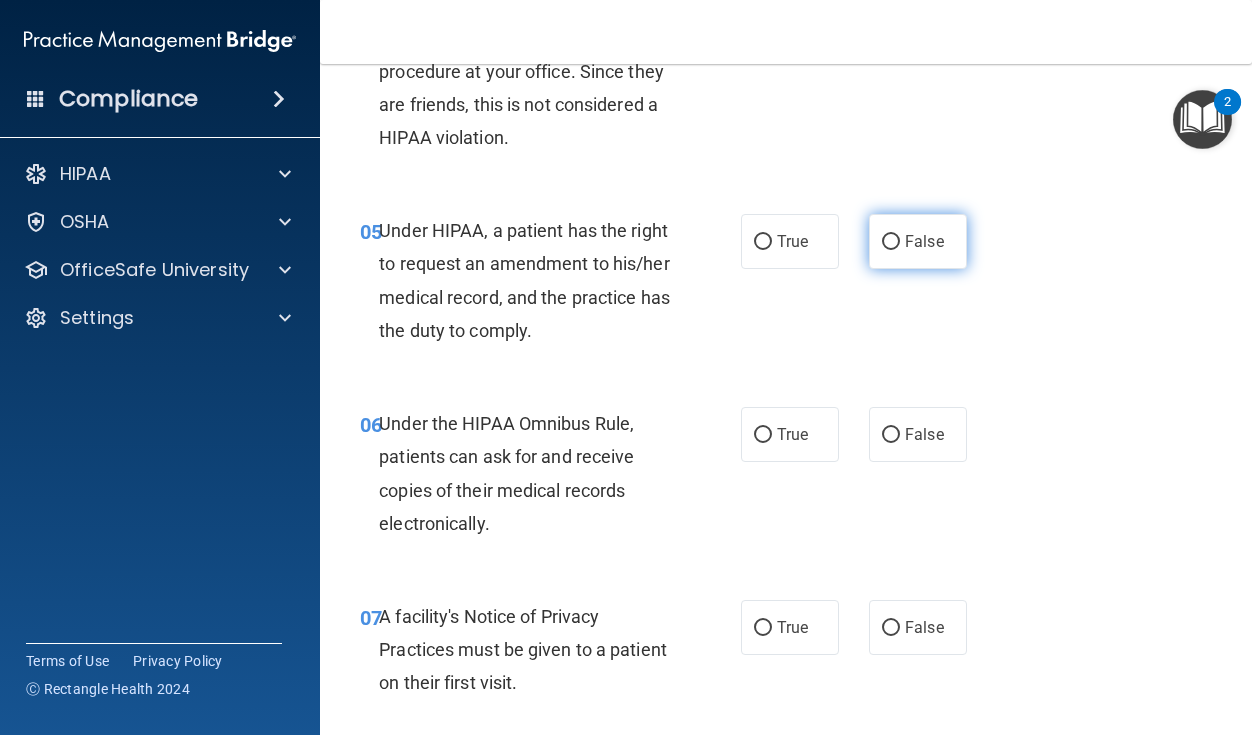 click on "False" at bounding box center (924, 241) 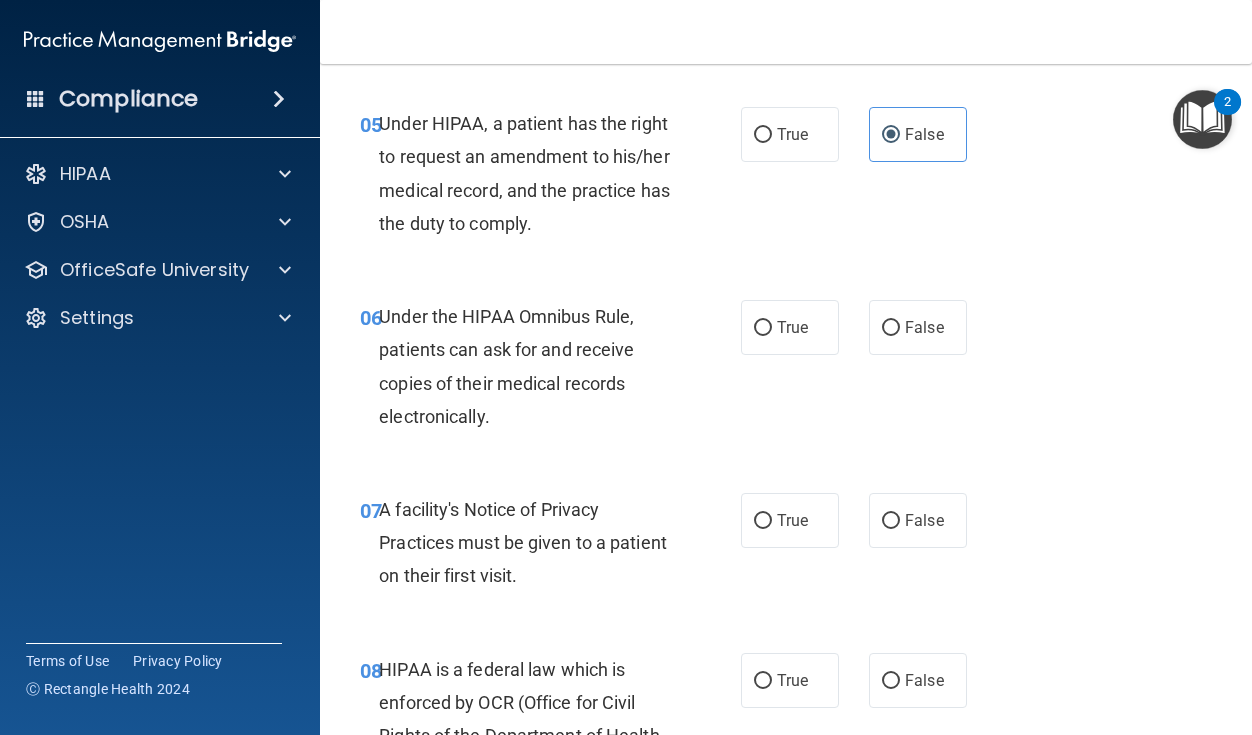 scroll, scrollTop: 1072, scrollLeft: 0, axis: vertical 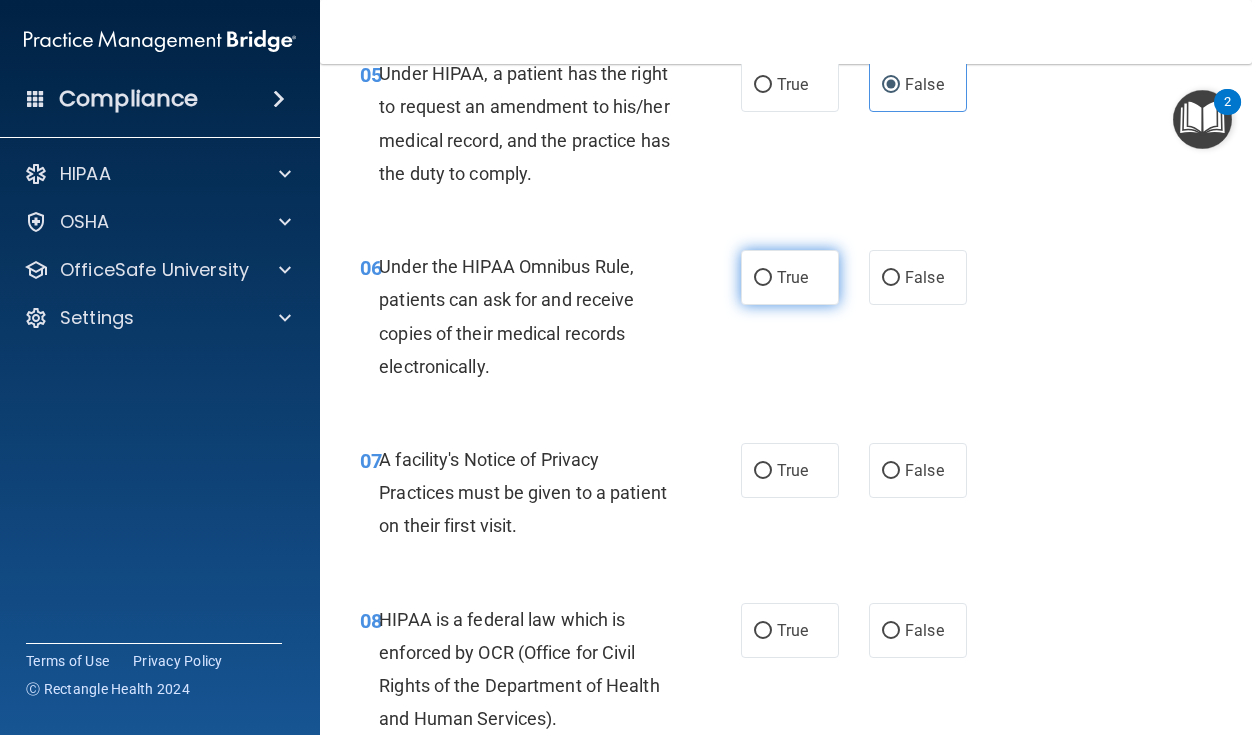 click on "True" at bounding box center [790, 277] 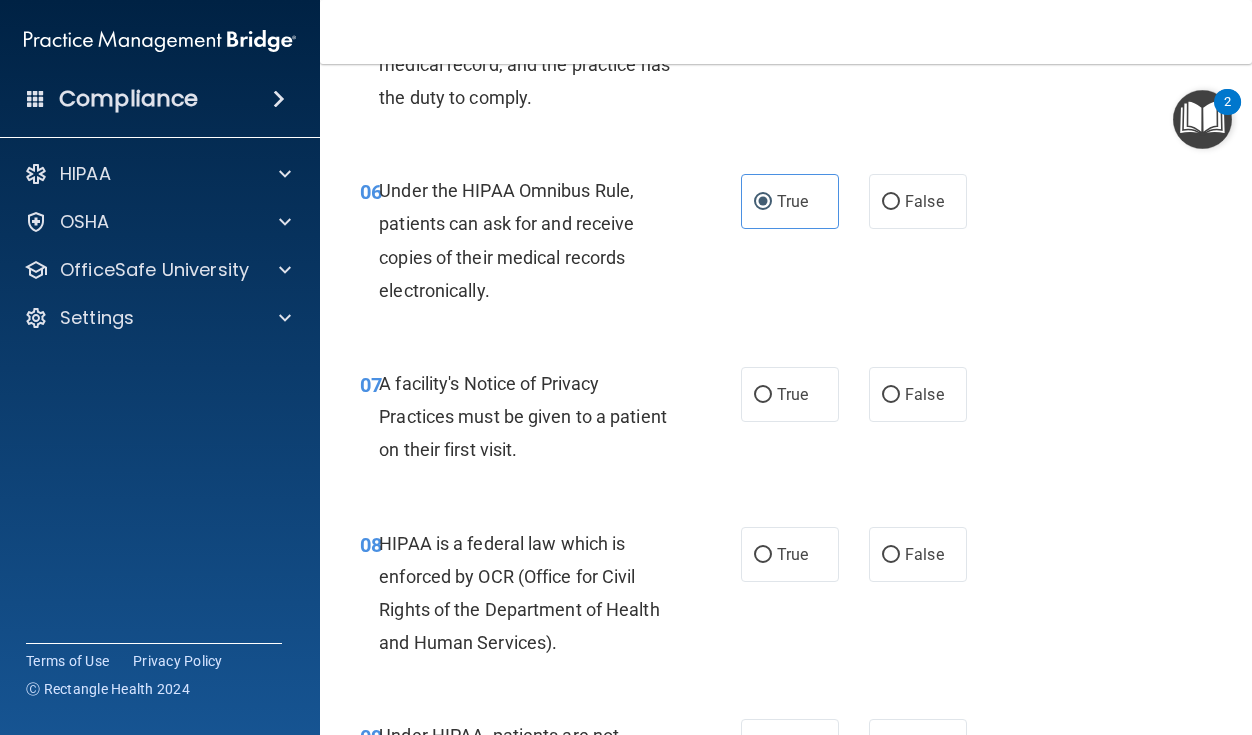 scroll, scrollTop: 1157, scrollLeft: 0, axis: vertical 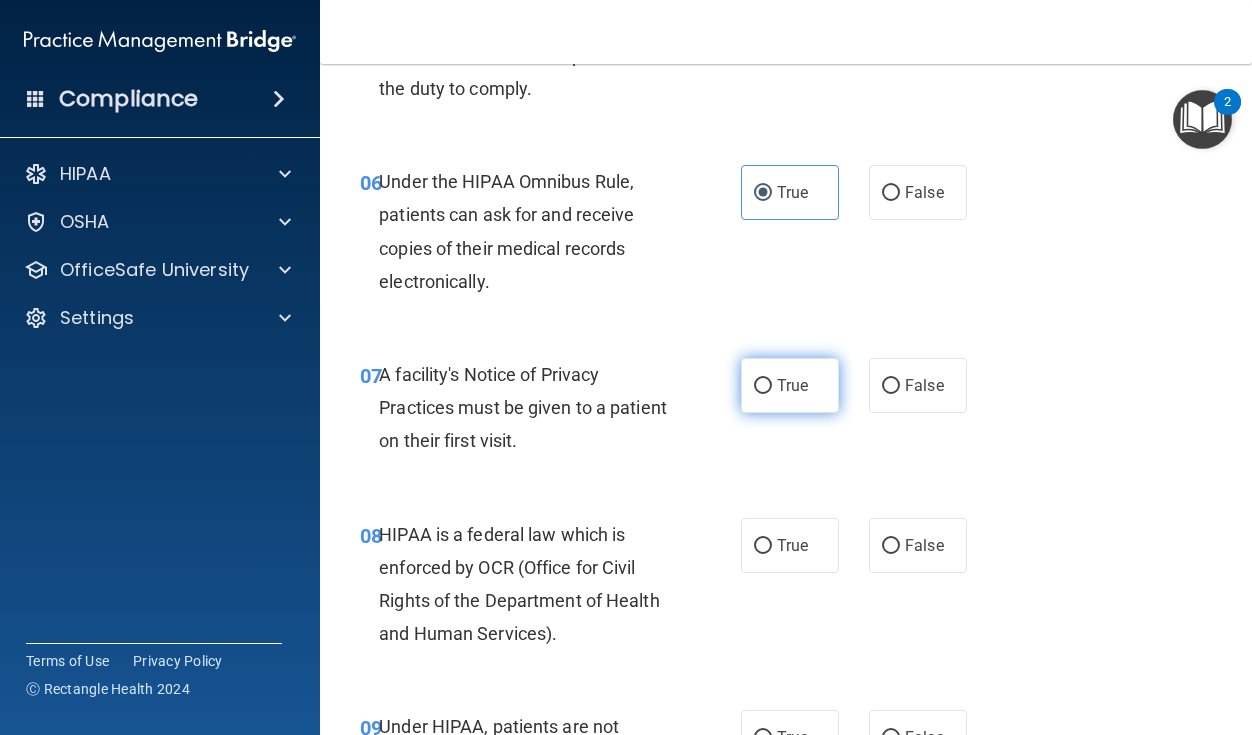 click on "True" at bounding box center (792, 385) 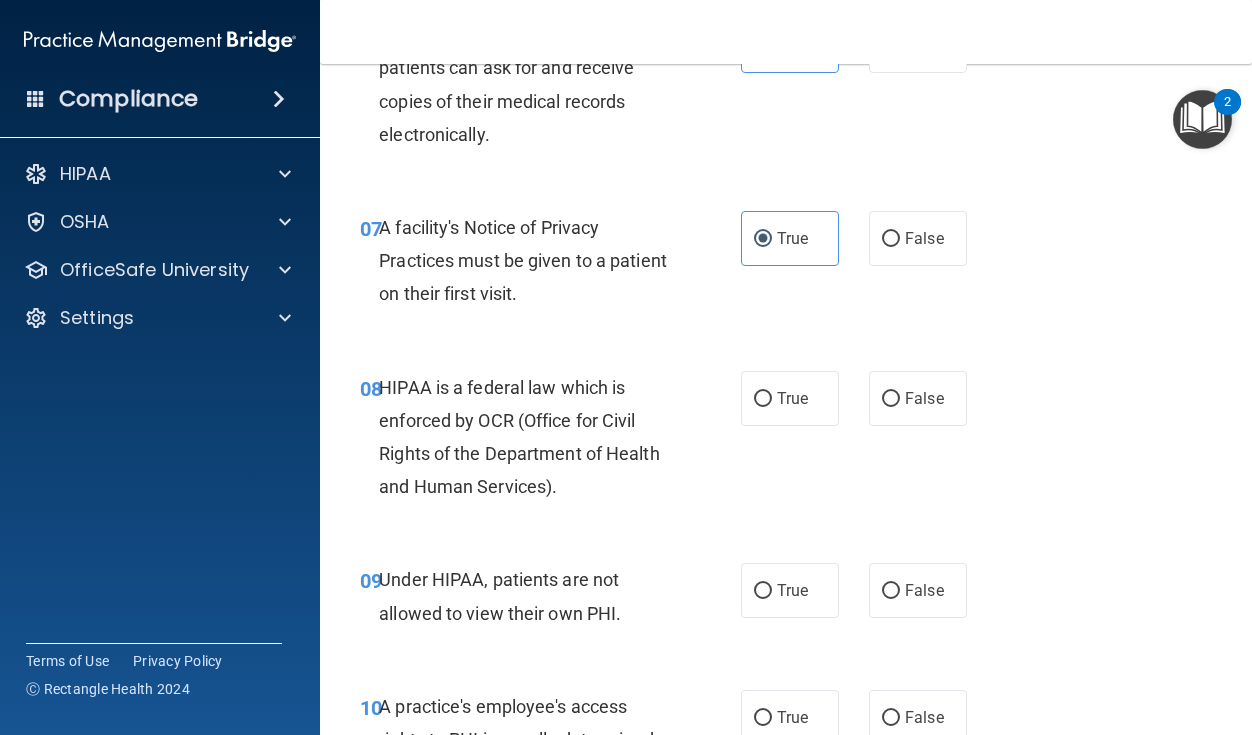 scroll, scrollTop: 1312, scrollLeft: 0, axis: vertical 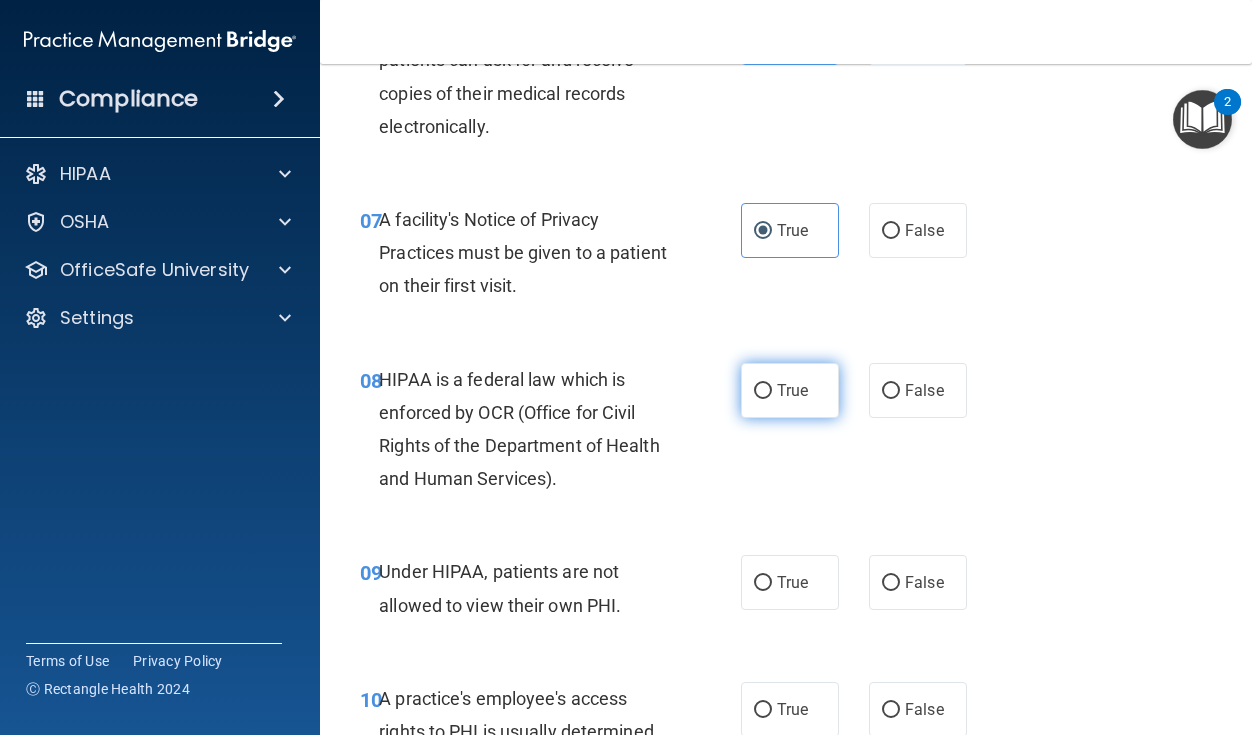 click on "True" at bounding box center [763, 391] 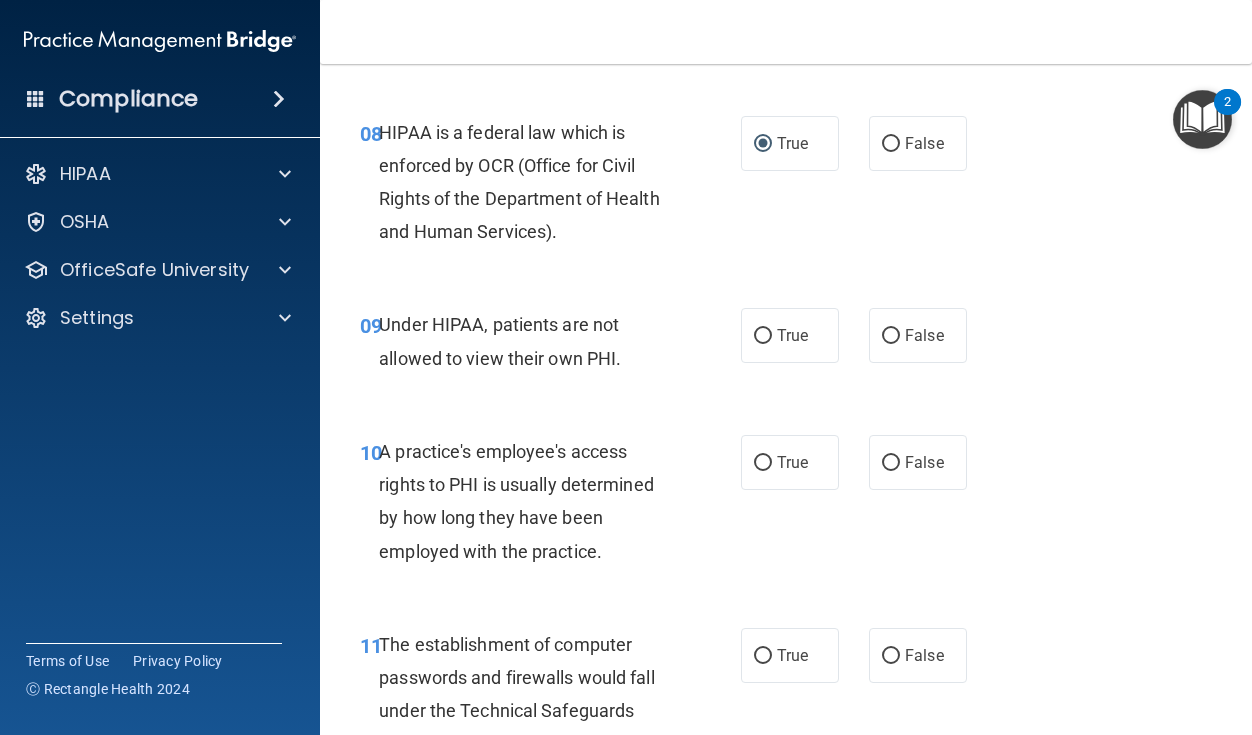 scroll, scrollTop: 1584, scrollLeft: 0, axis: vertical 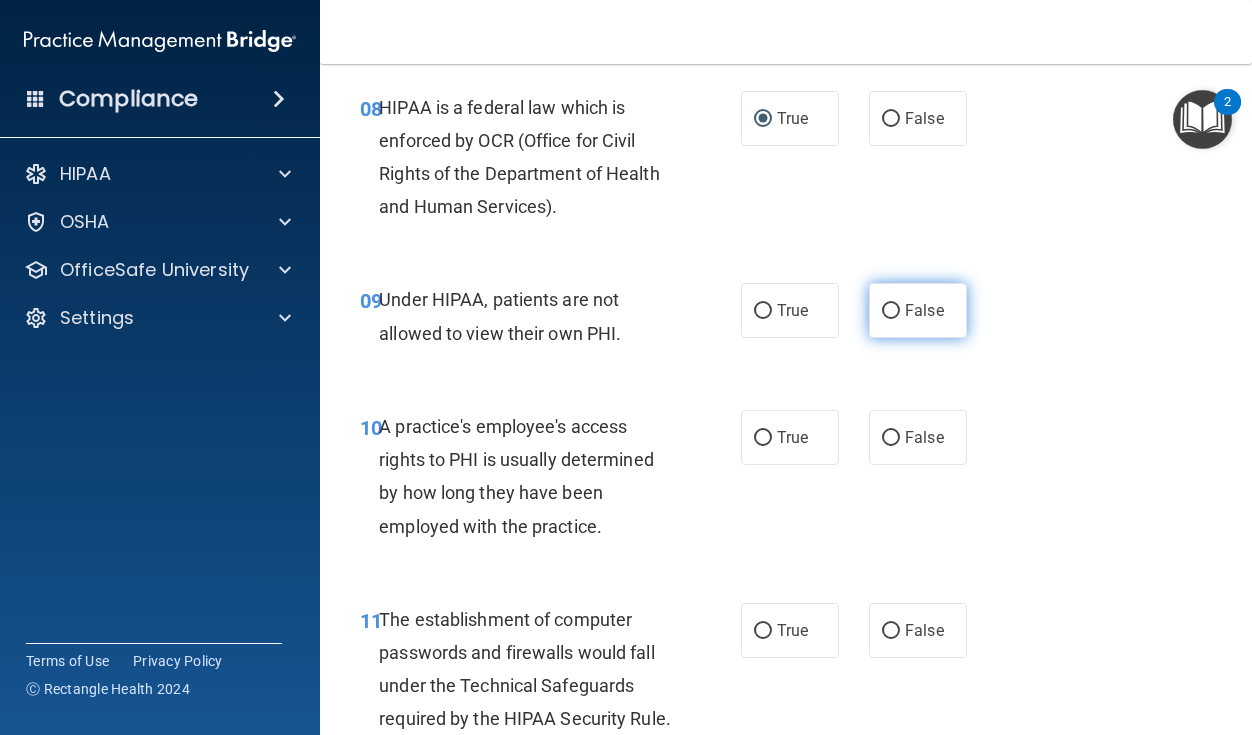 click on "False" at bounding box center (891, 311) 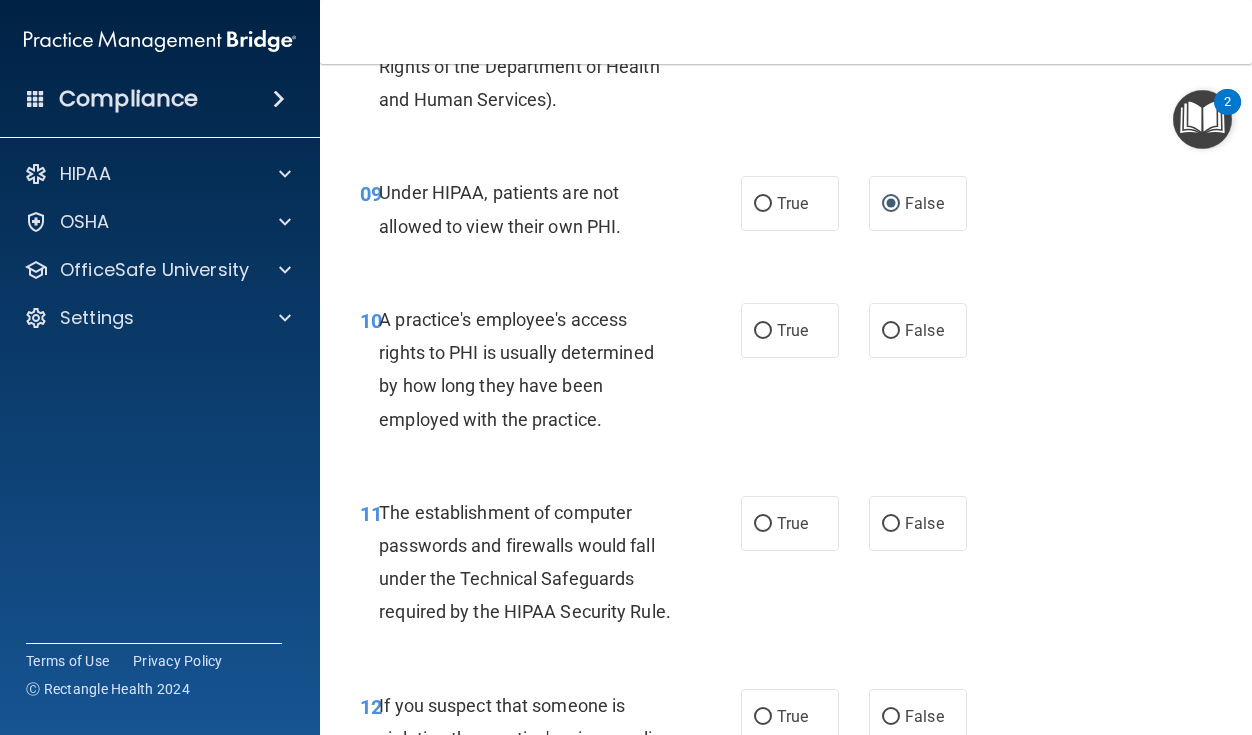 scroll, scrollTop: 1780, scrollLeft: 0, axis: vertical 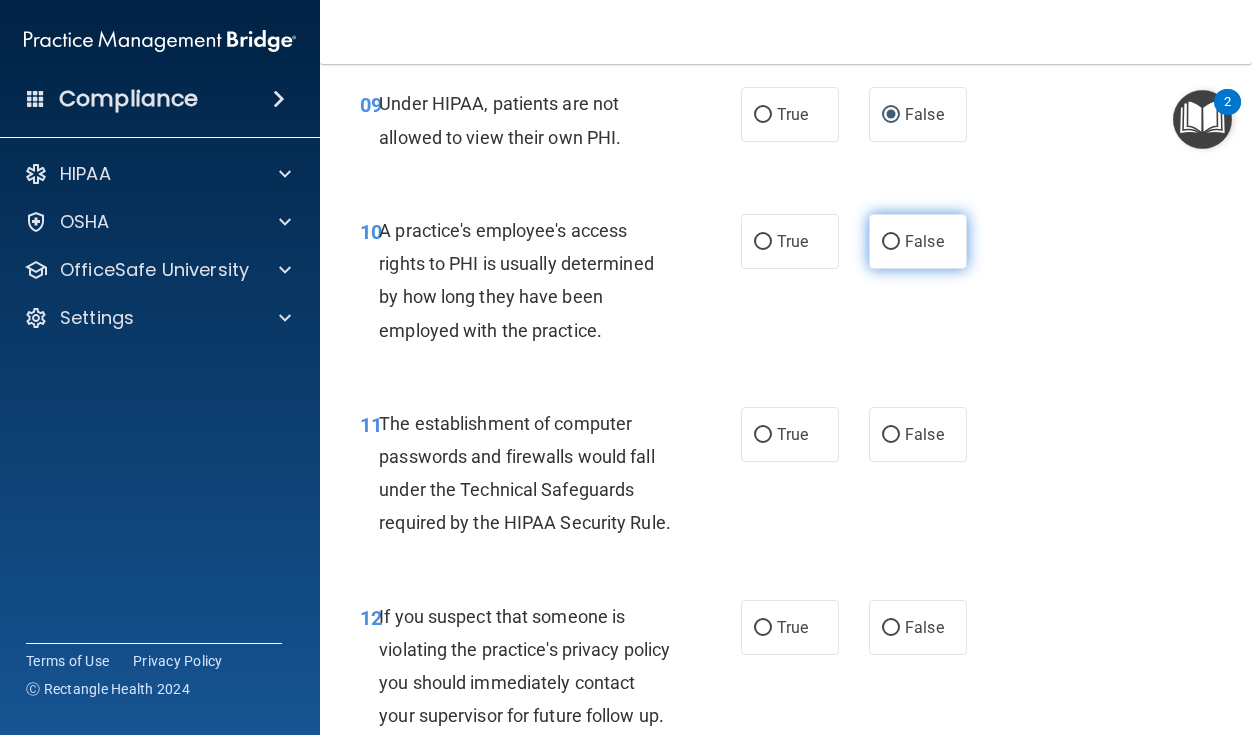 click on "False" at bounding box center [924, 241] 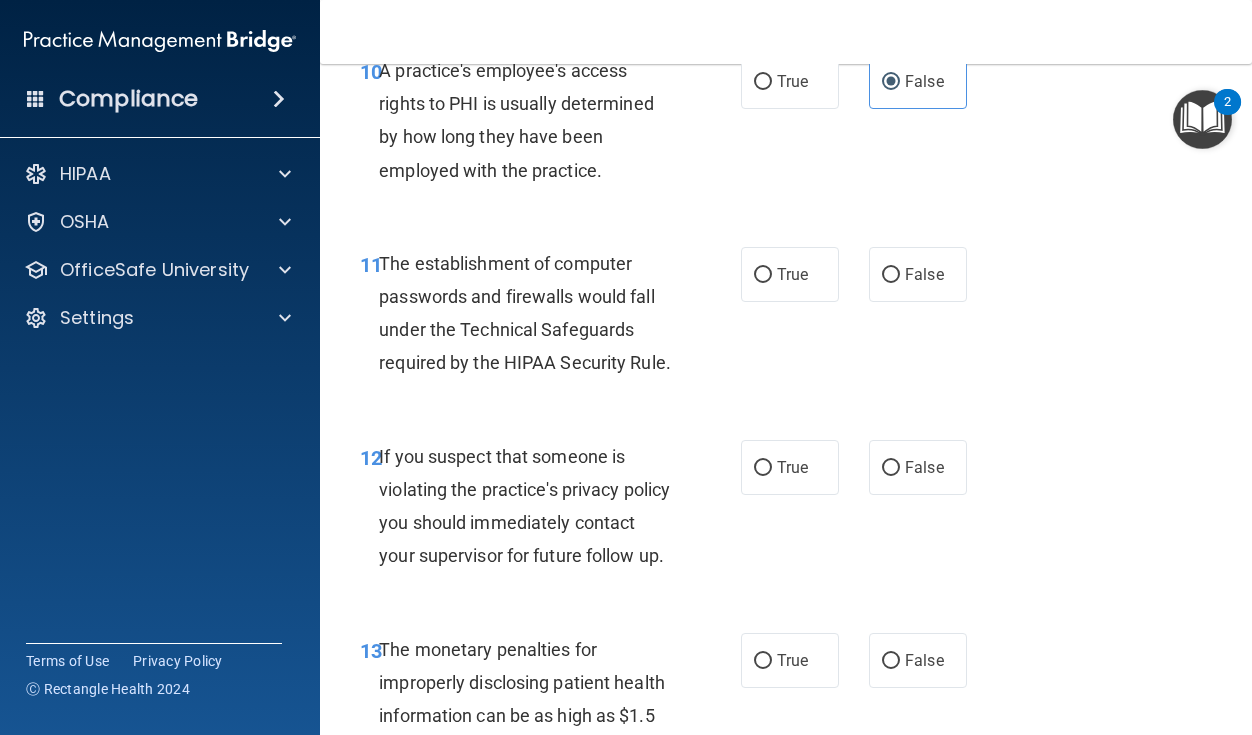 scroll, scrollTop: 1941, scrollLeft: 0, axis: vertical 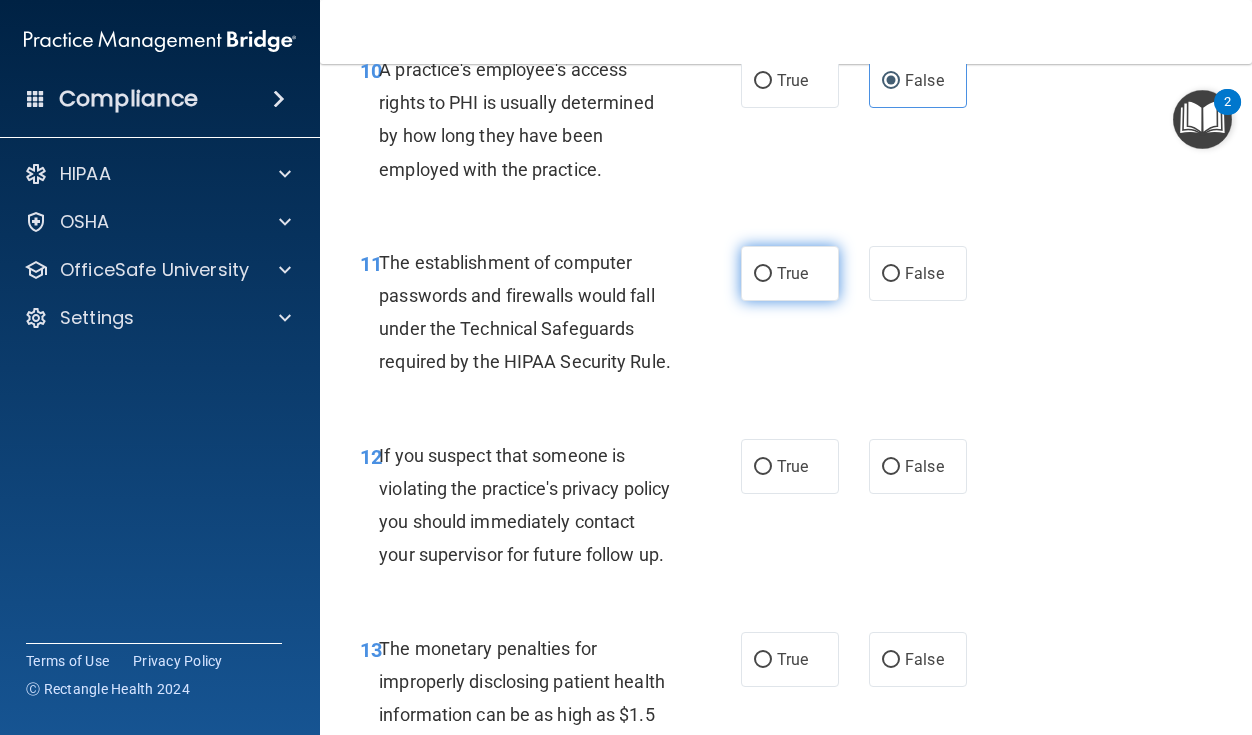 click on "True" at bounding box center [790, 273] 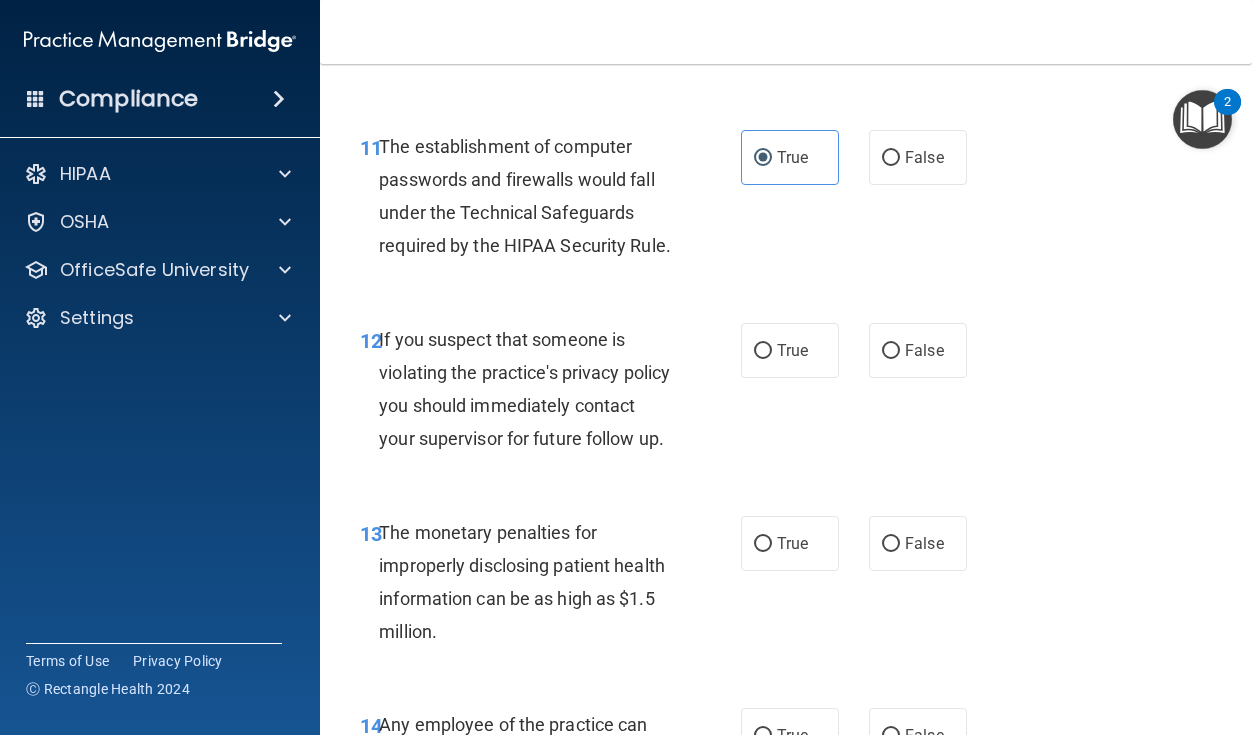 scroll, scrollTop: 2195, scrollLeft: 0, axis: vertical 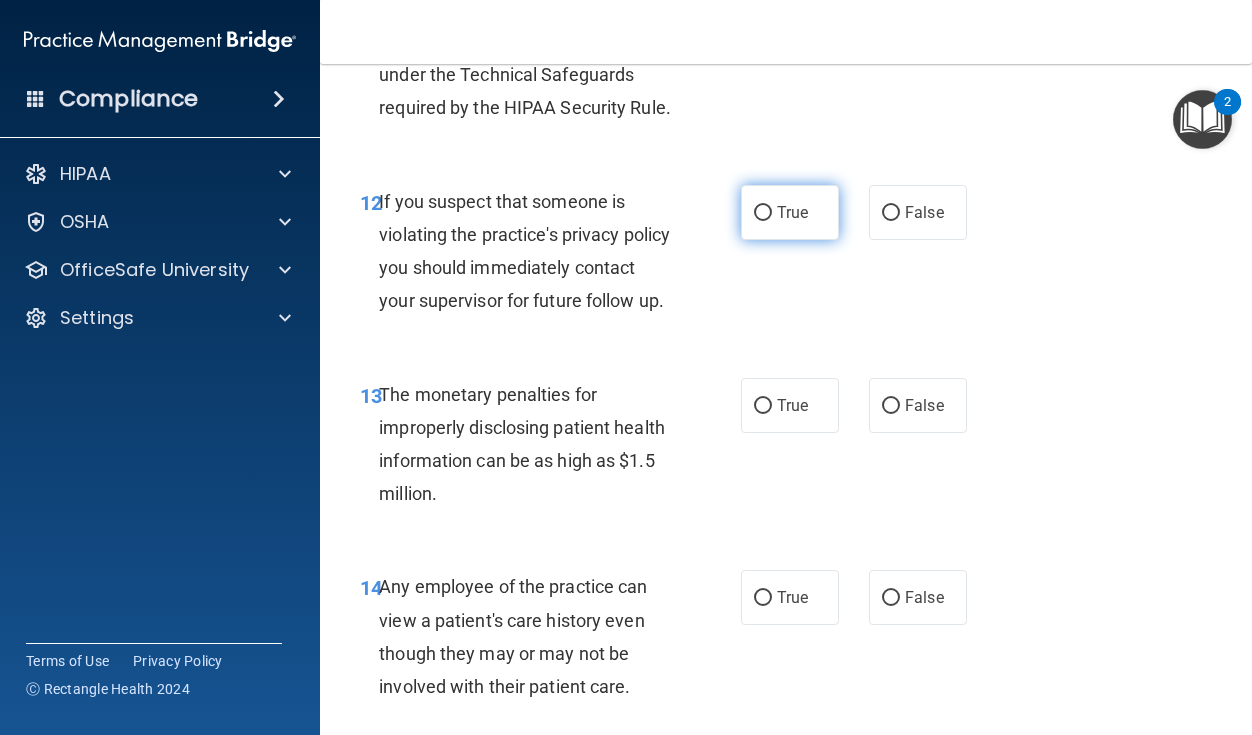 click on "True" at bounding box center (763, 213) 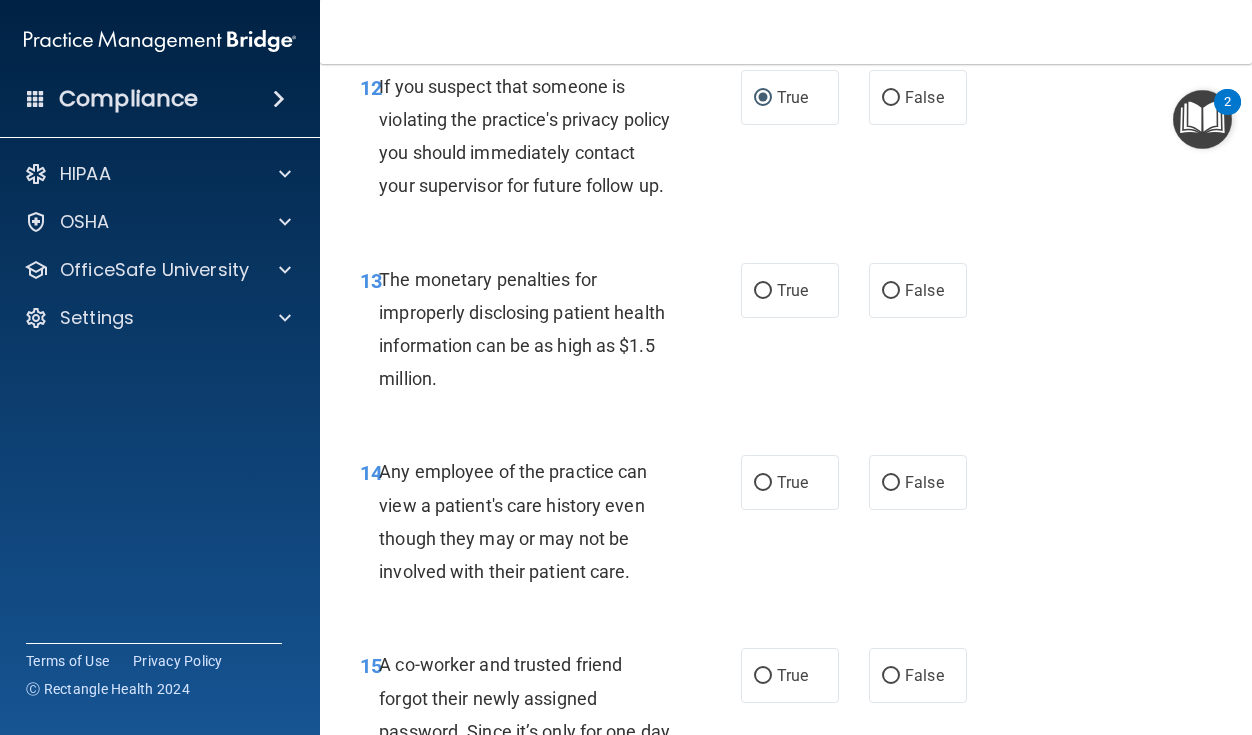 scroll, scrollTop: 2334, scrollLeft: 0, axis: vertical 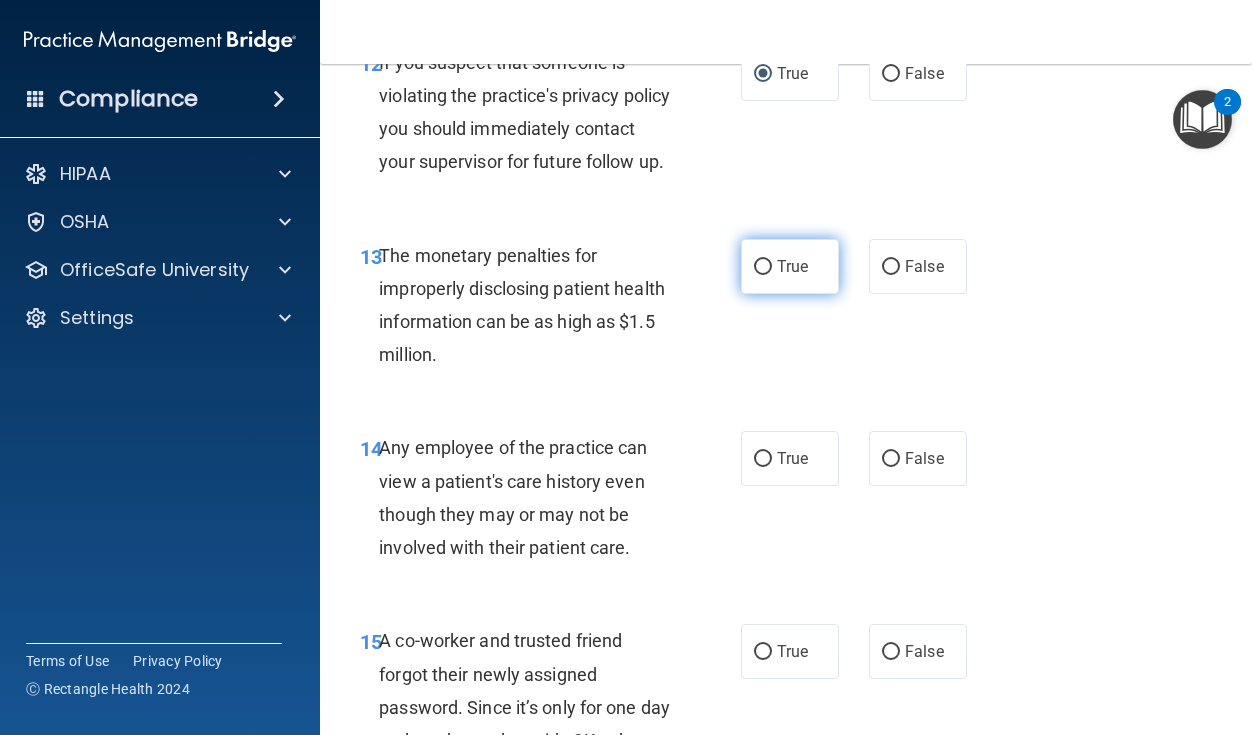 click on "True" at bounding box center (792, 266) 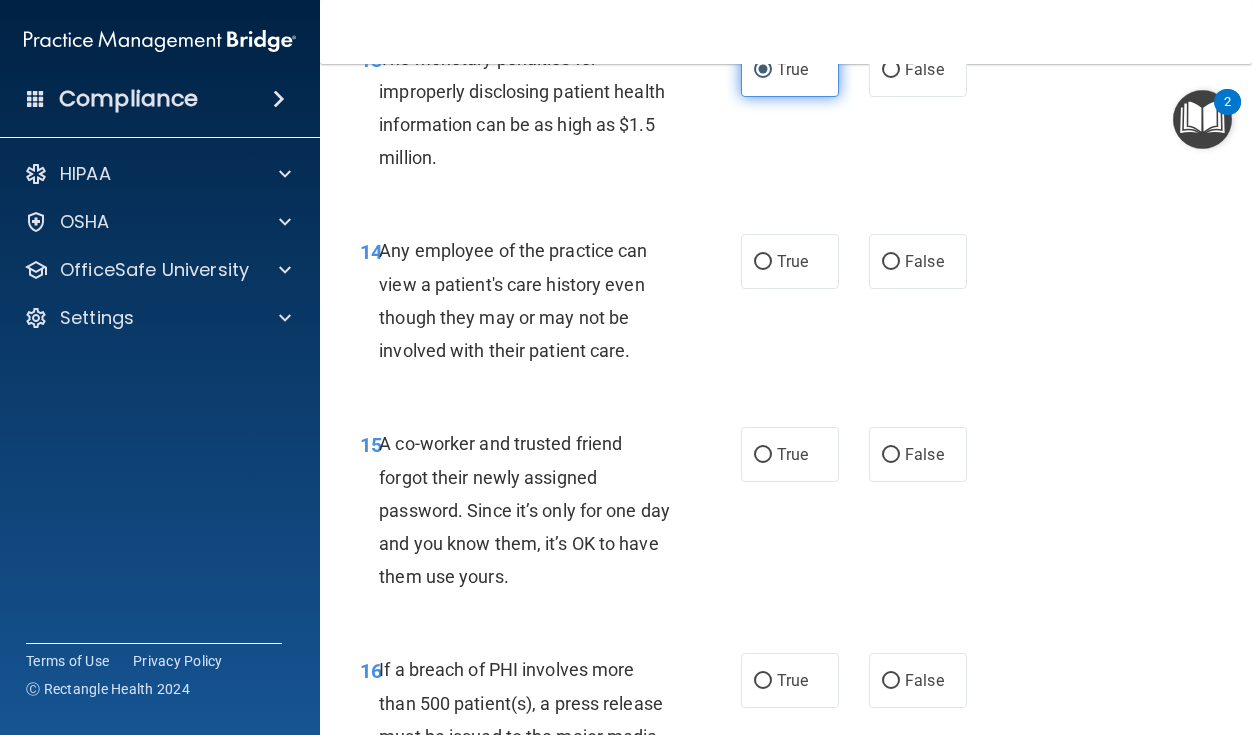 scroll, scrollTop: 2535, scrollLeft: 0, axis: vertical 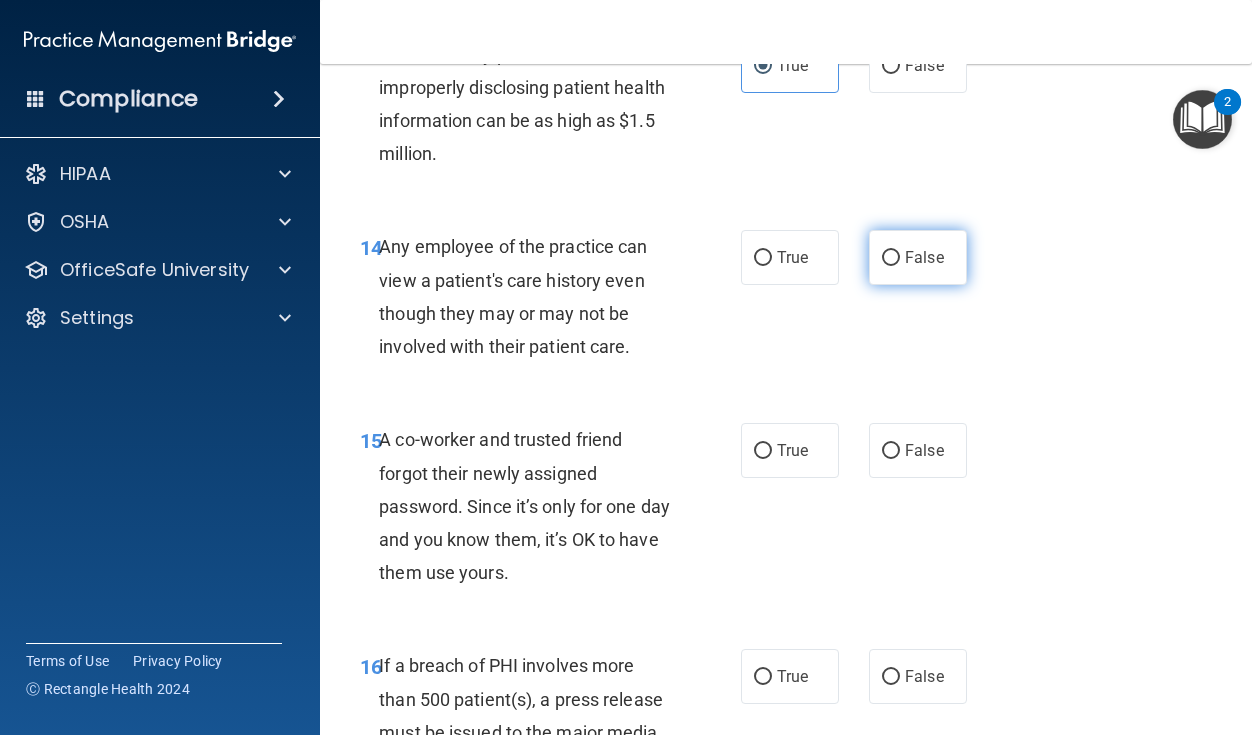 click on "False" at bounding box center [924, 257] 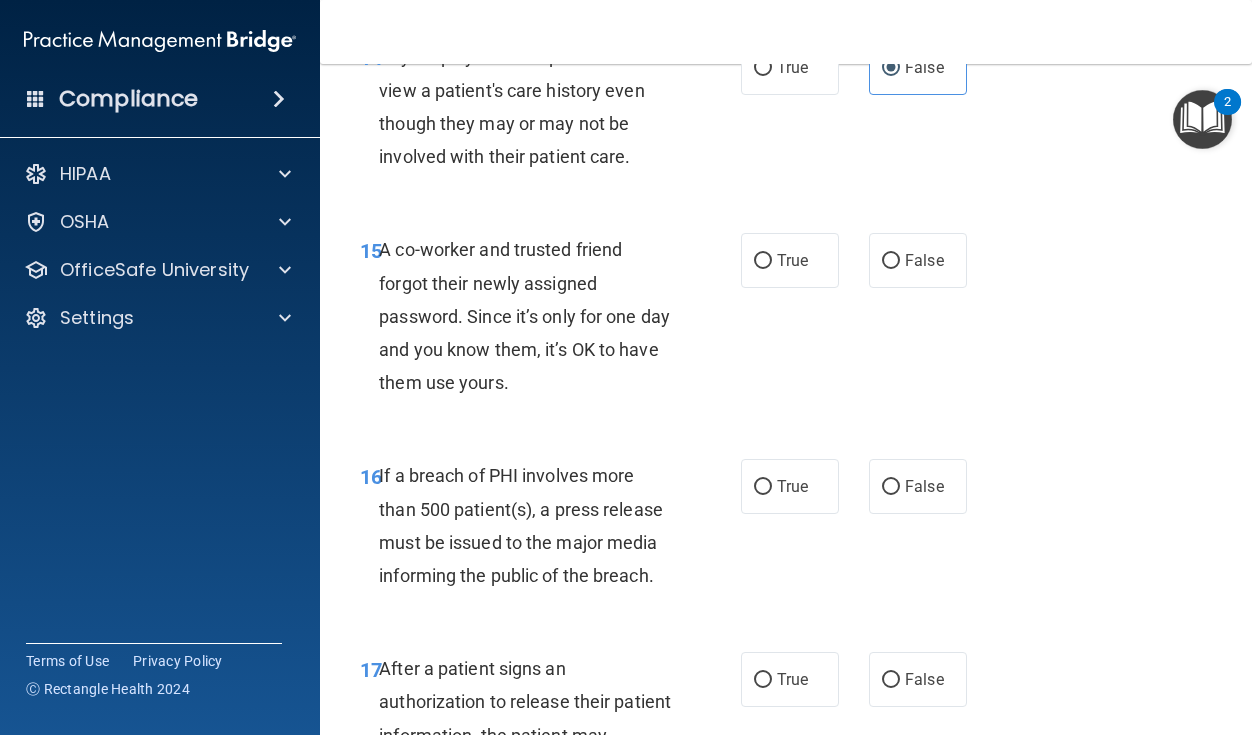 scroll, scrollTop: 2736, scrollLeft: 0, axis: vertical 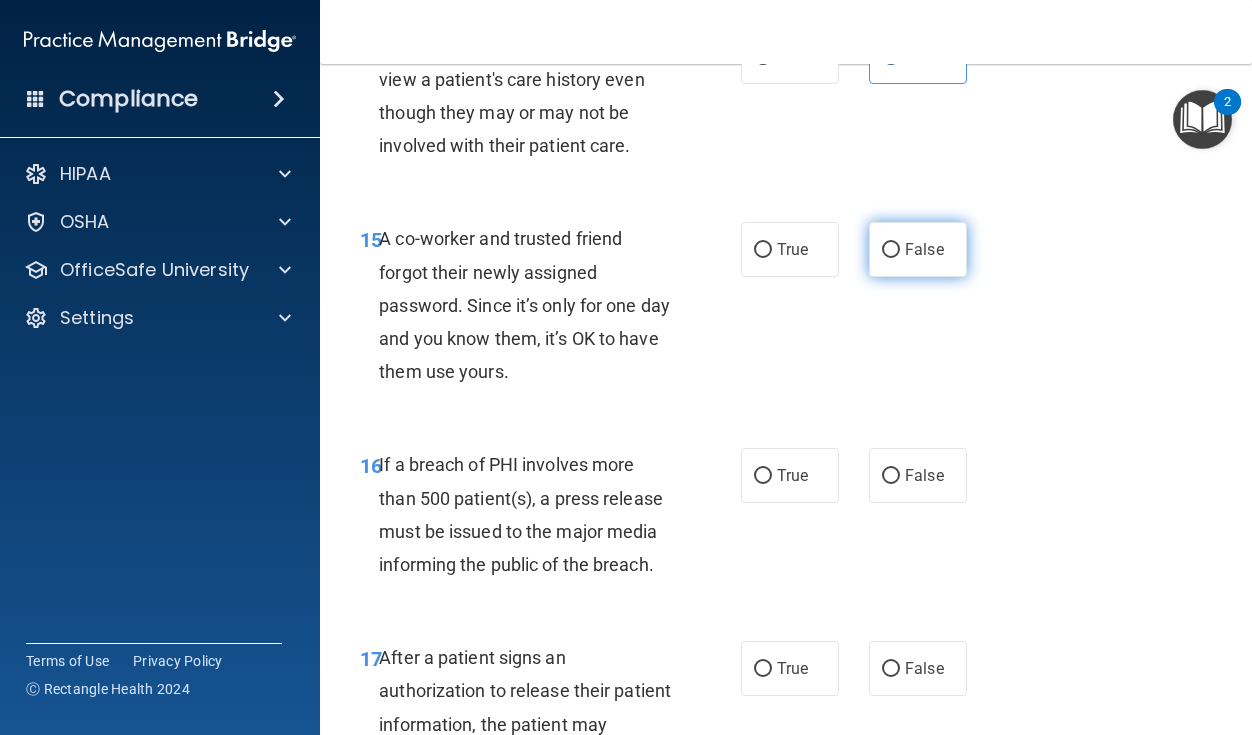 click on "False" at bounding box center (918, 249) 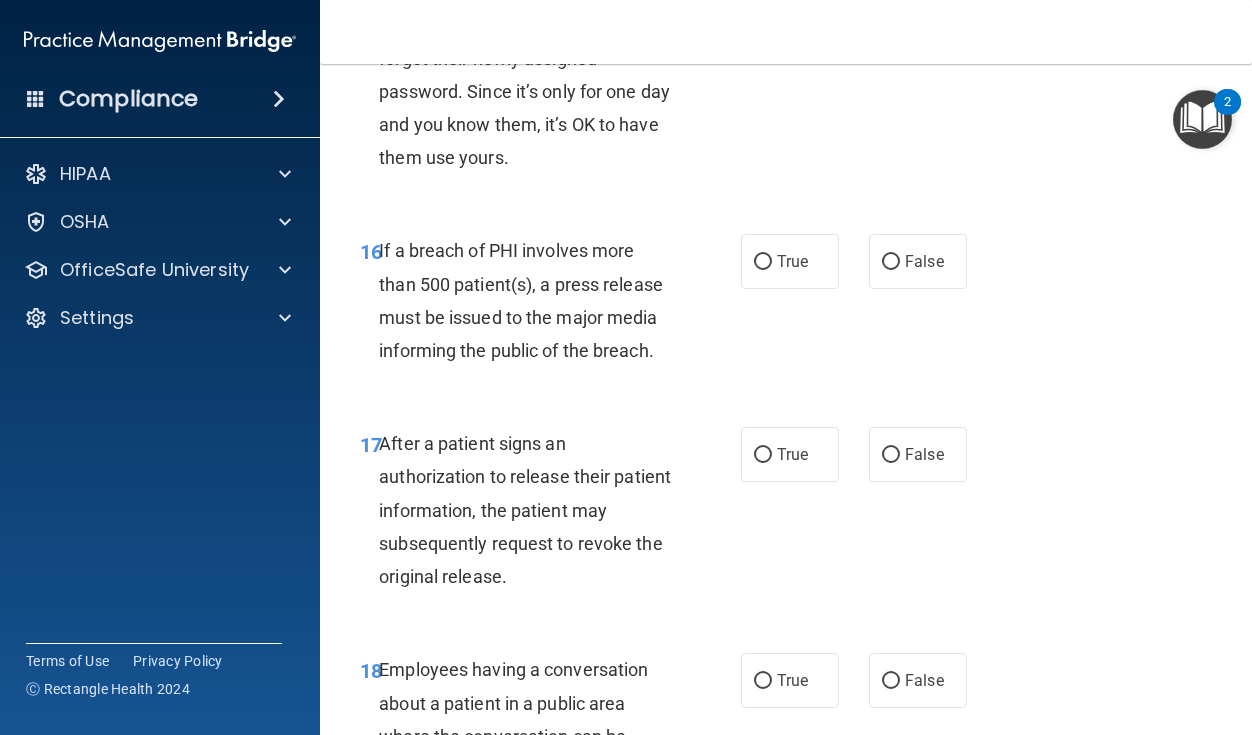 scroll, scrollTop: 2962, scrollLeft: 0, axis: vertical 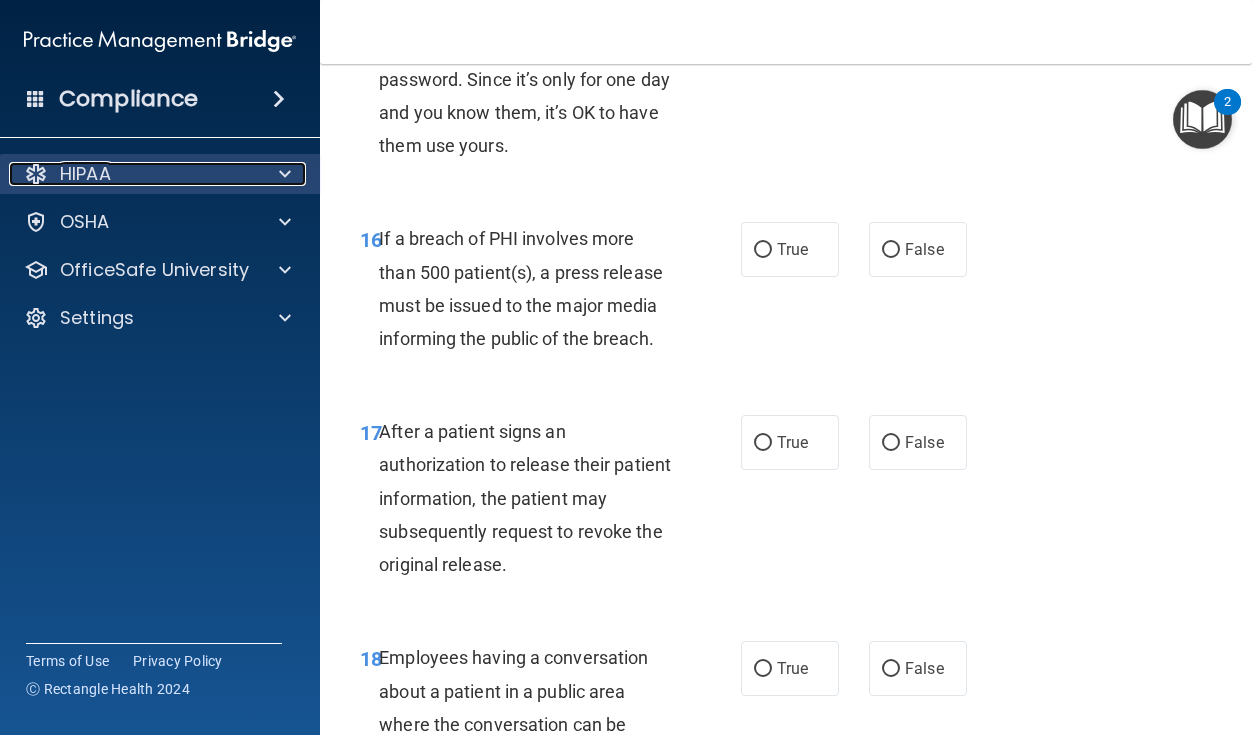 click at bounding box center (285, 174) 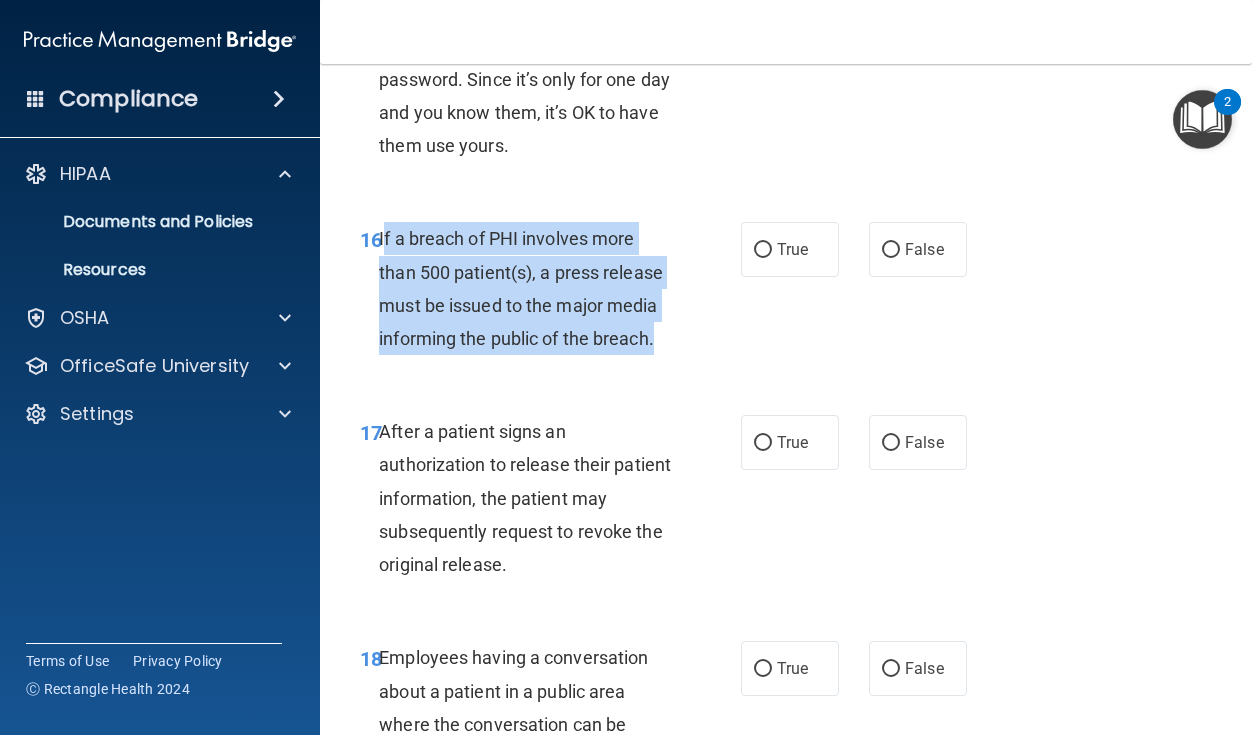 drag, startPoint x: 382, startPoint y: 270, endPoint x: 666, endPoint y: 371, distance: 301.42496 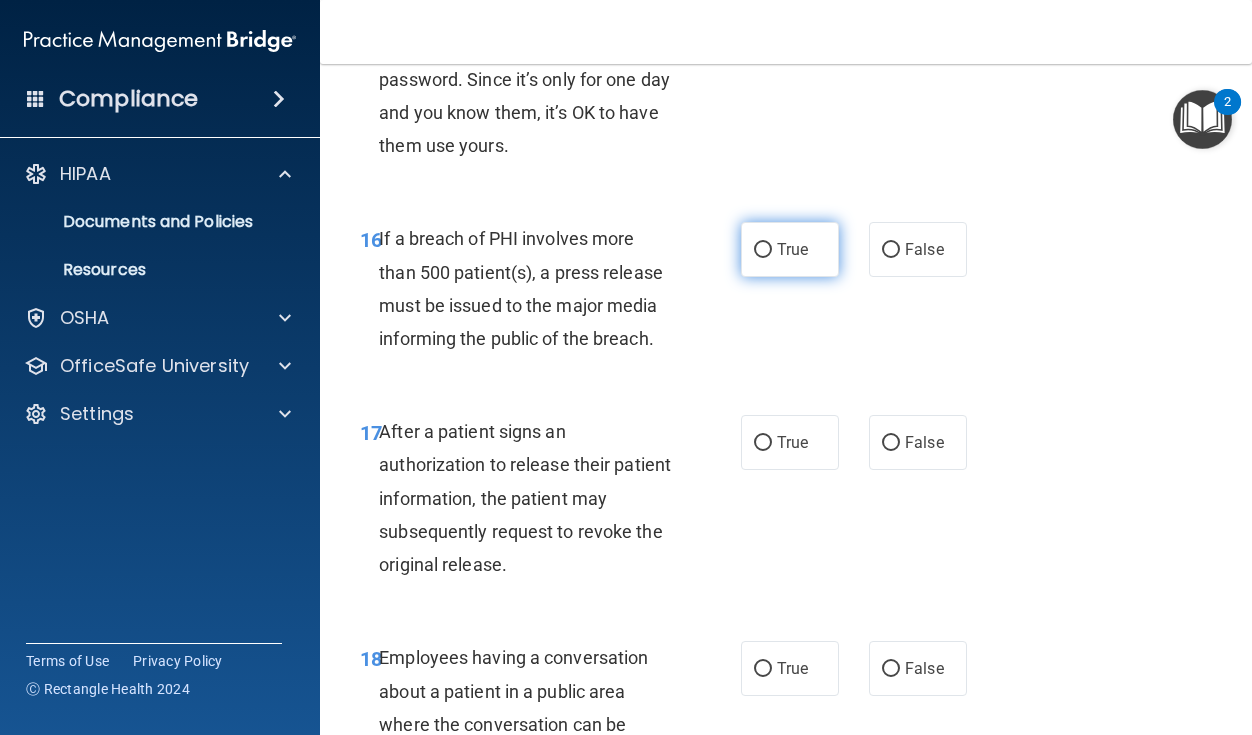 click on "True" at bounding box center (792, 249) 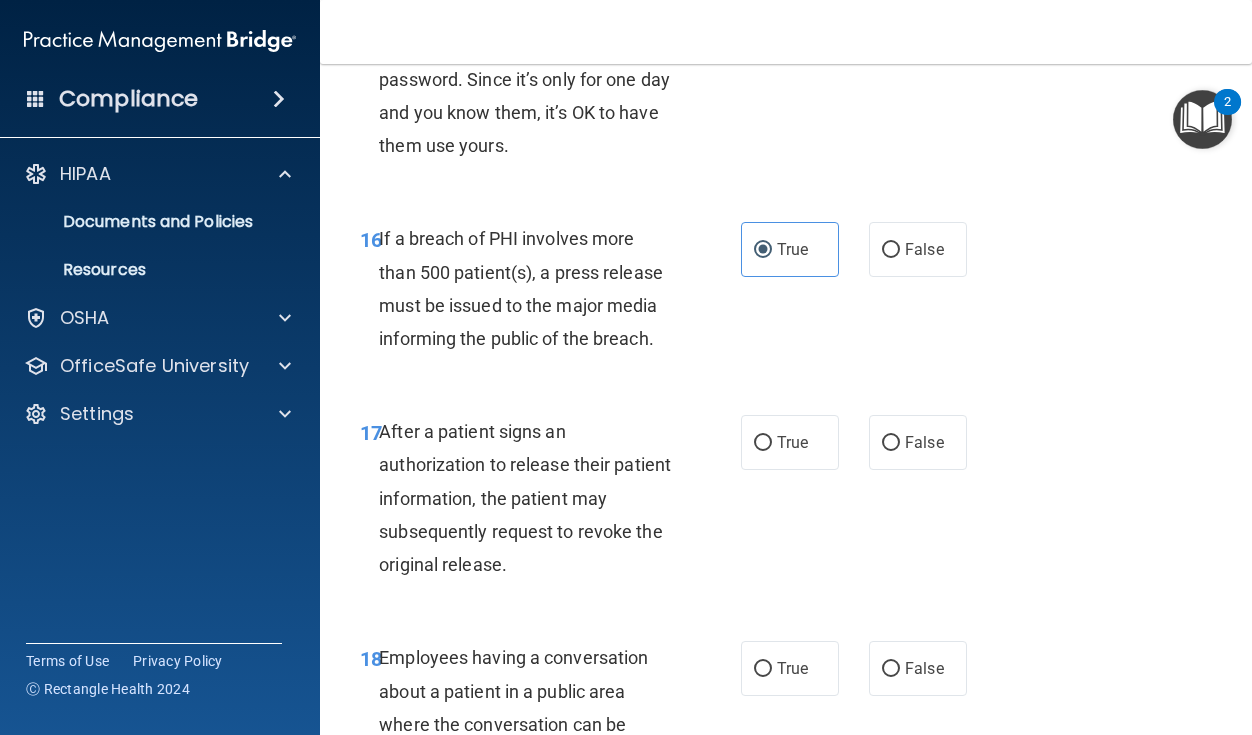 click on "After a patient signs an authorization to release their patient information, the patient may subsequently request to revoke the original release." at bounding box center (533, 498) 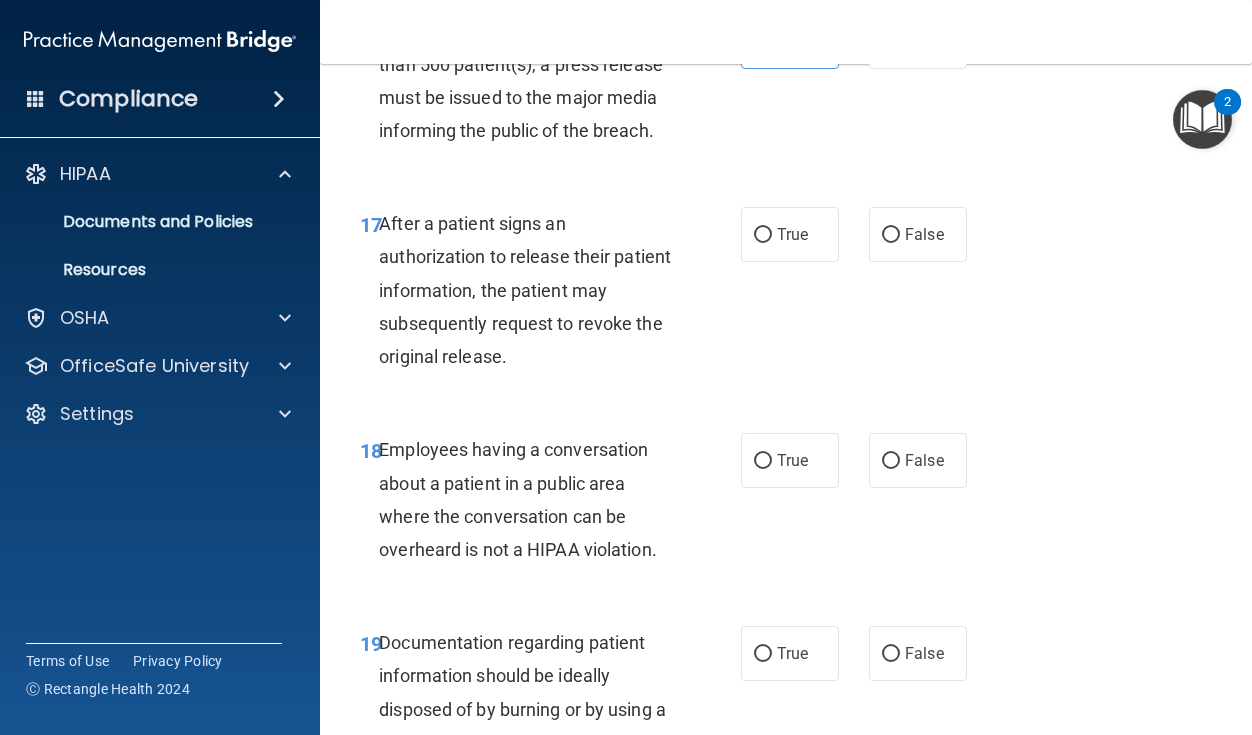 scroll, scrollTop: 3199, scrollLeft: 0, axis: vertical 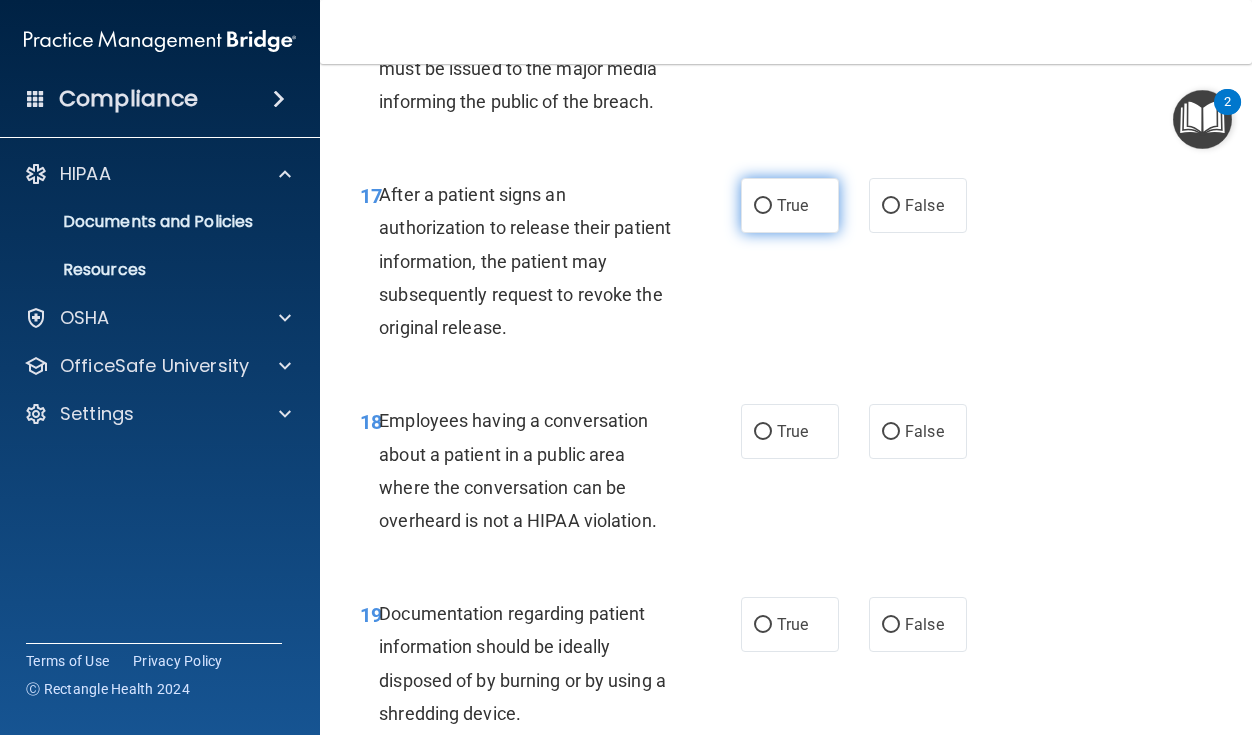 click on "True" at bounding box center (790, 205) 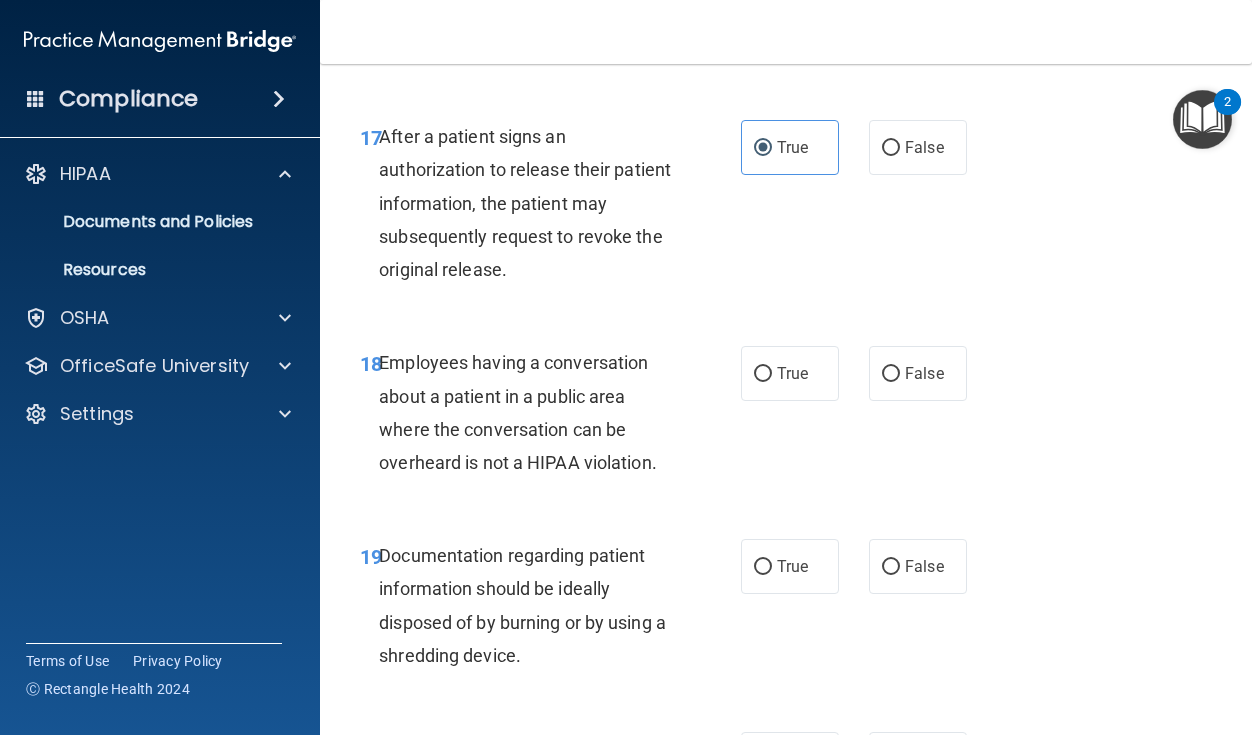 scroll, scrollTop: 3262, scrollLeft: 0, axis: vertical 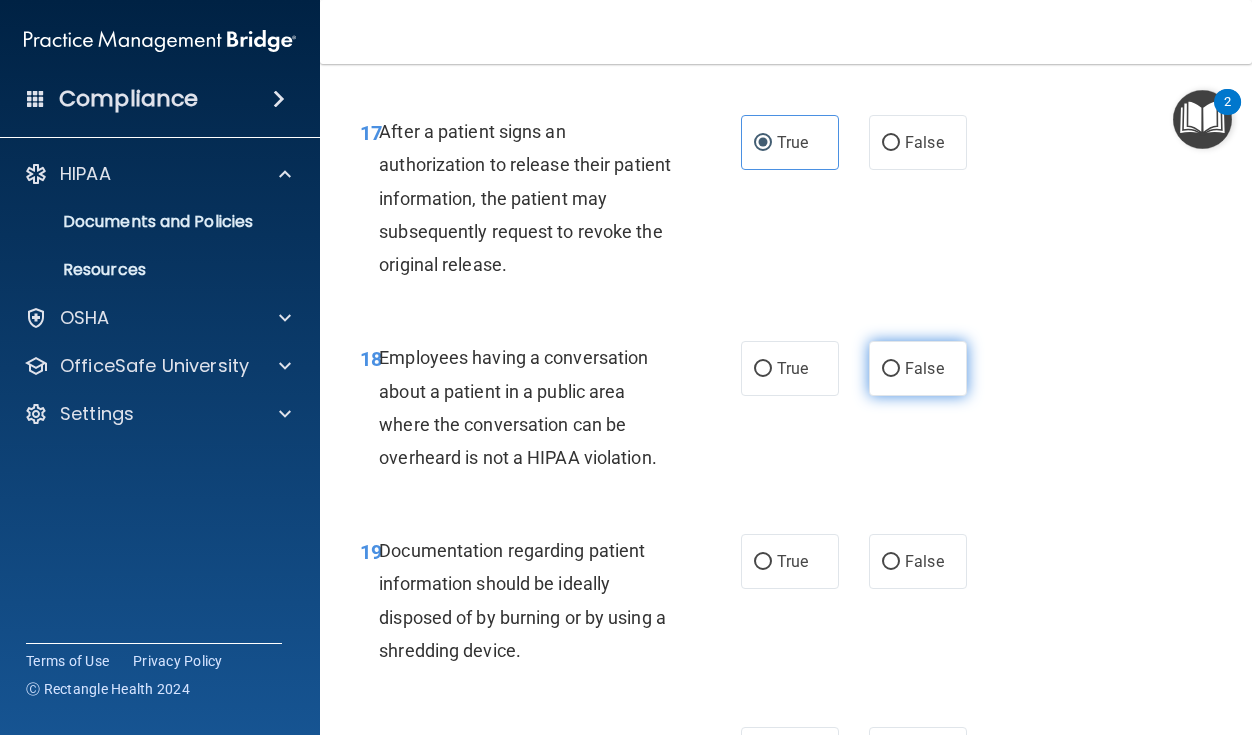 click on "False" at bounding box center (918, 368) 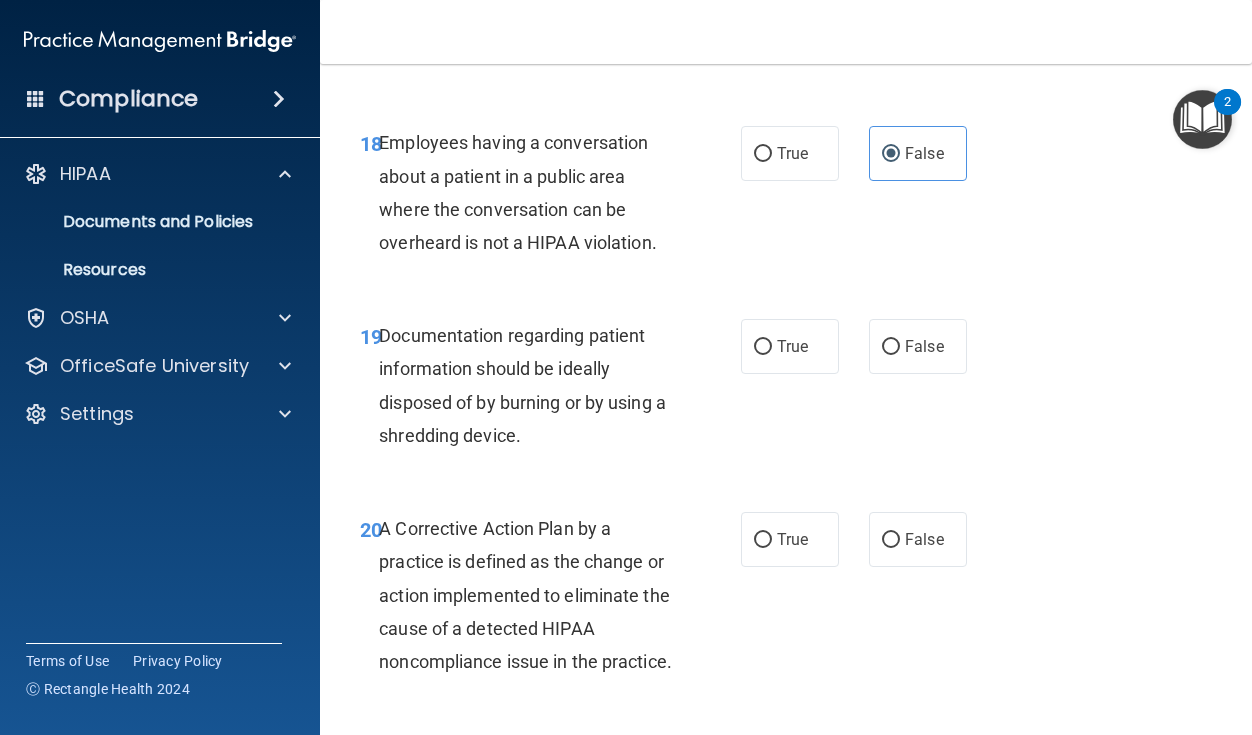 scroll, scrollTop: 3495, scrollLeft: 0, axis: vertical 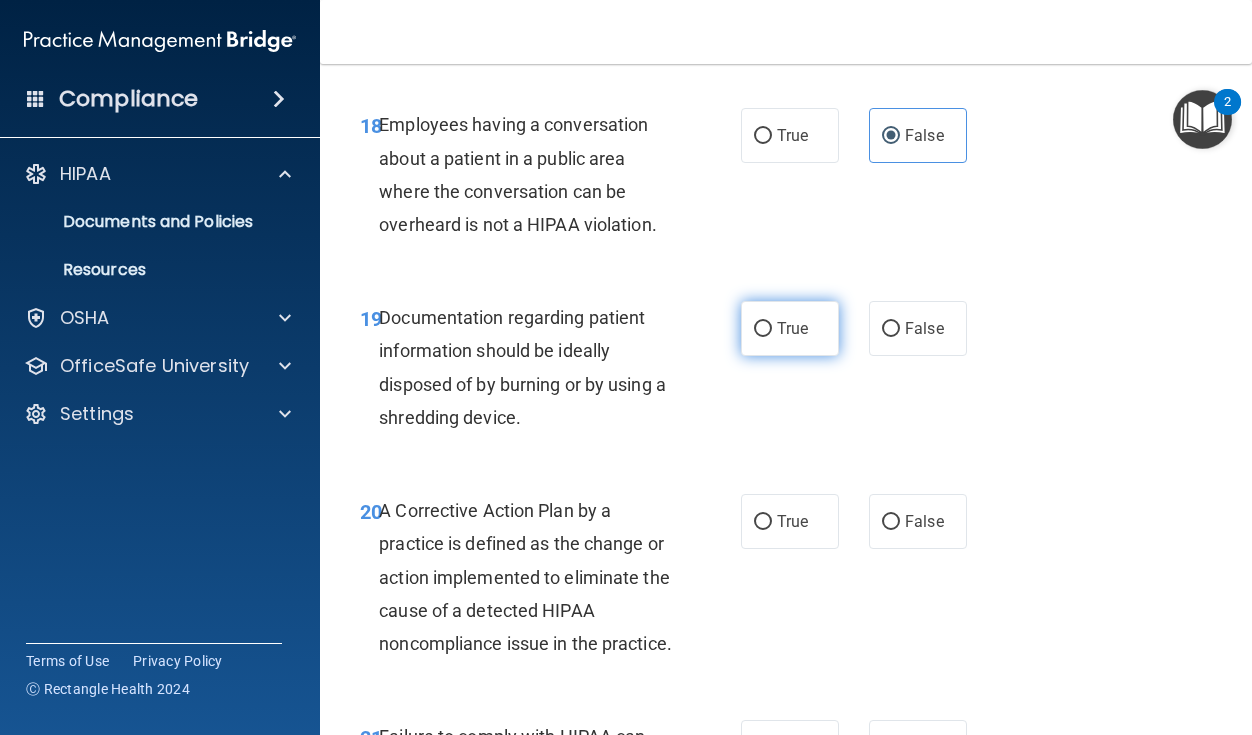 click on "True" at bounding box center (792, 328) 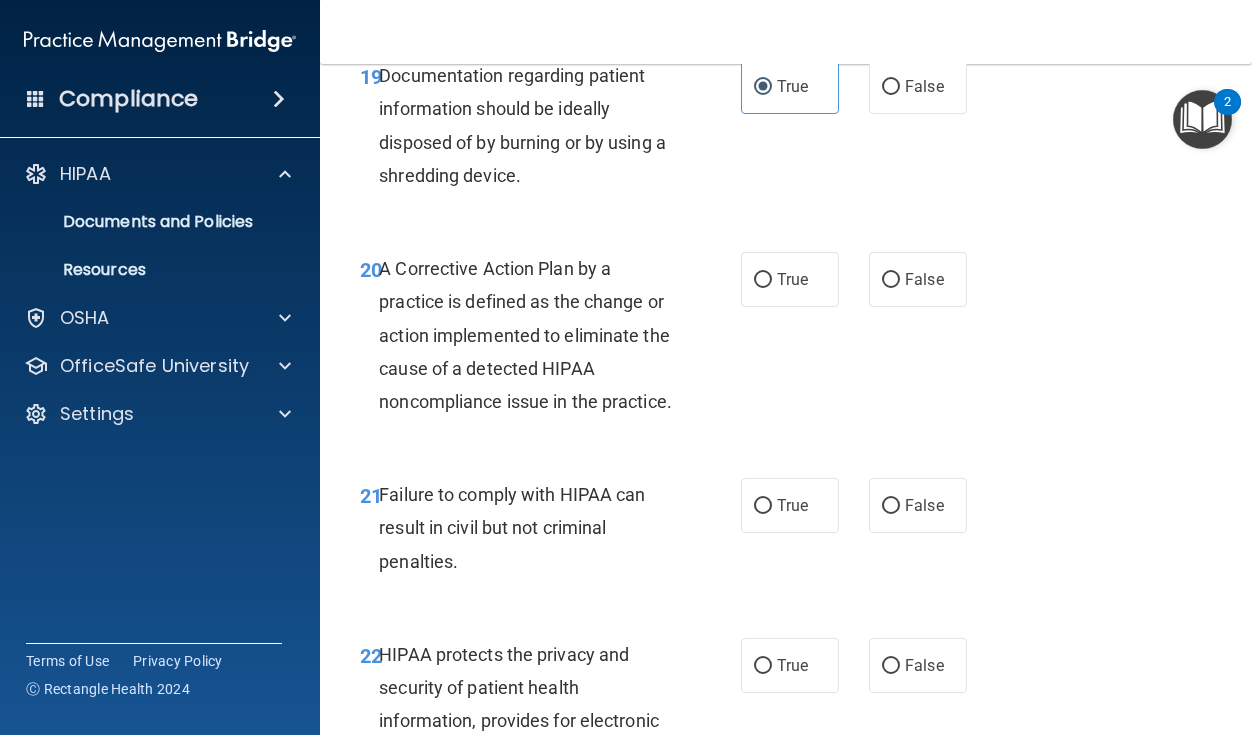 scroll, scrollTop: 3766, scrollLeft: 0, axis: vertical 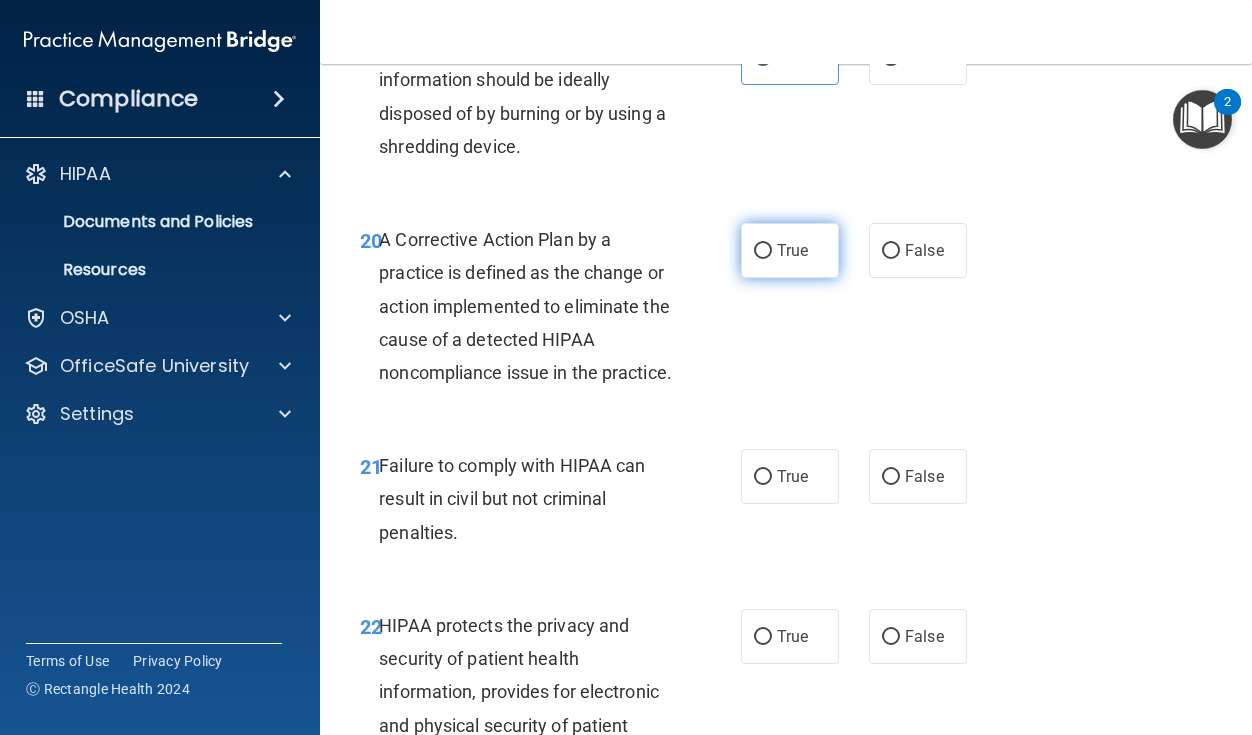 click on "True" at bounding box center [790, 250] 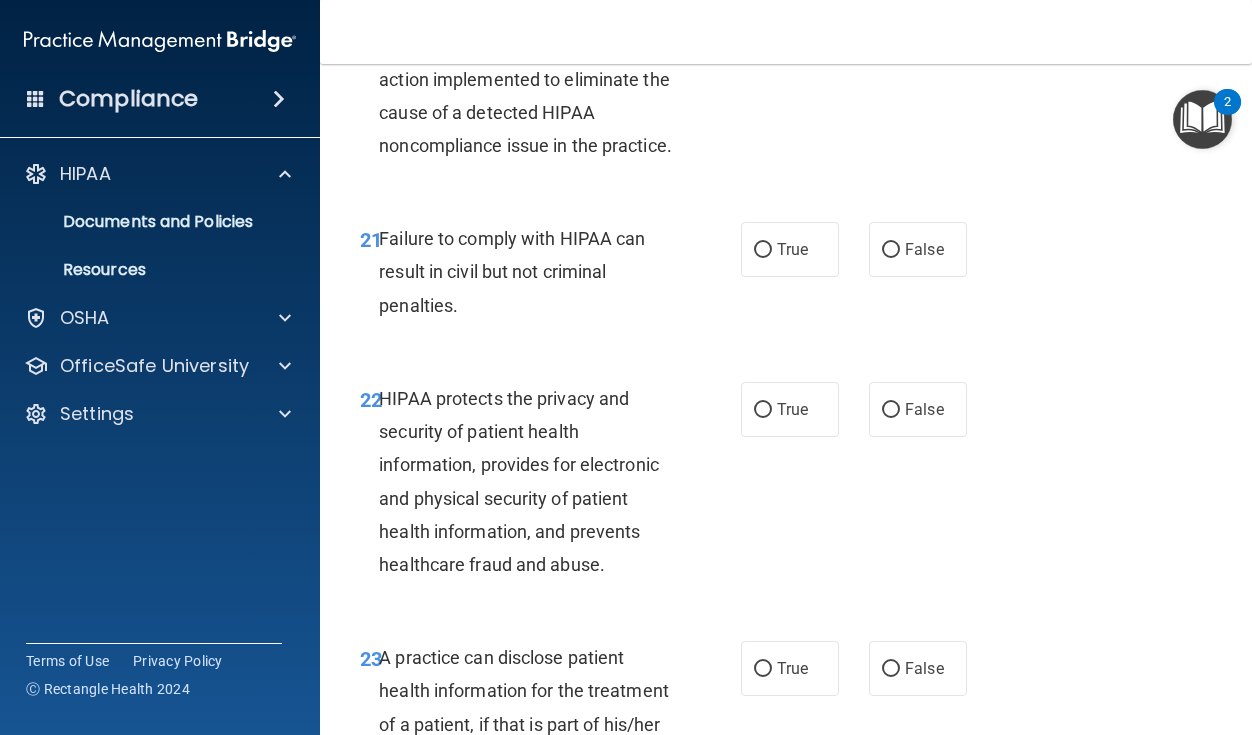 scroll, scrollTop: 4017, scrollLeft: 0, axis: vertical 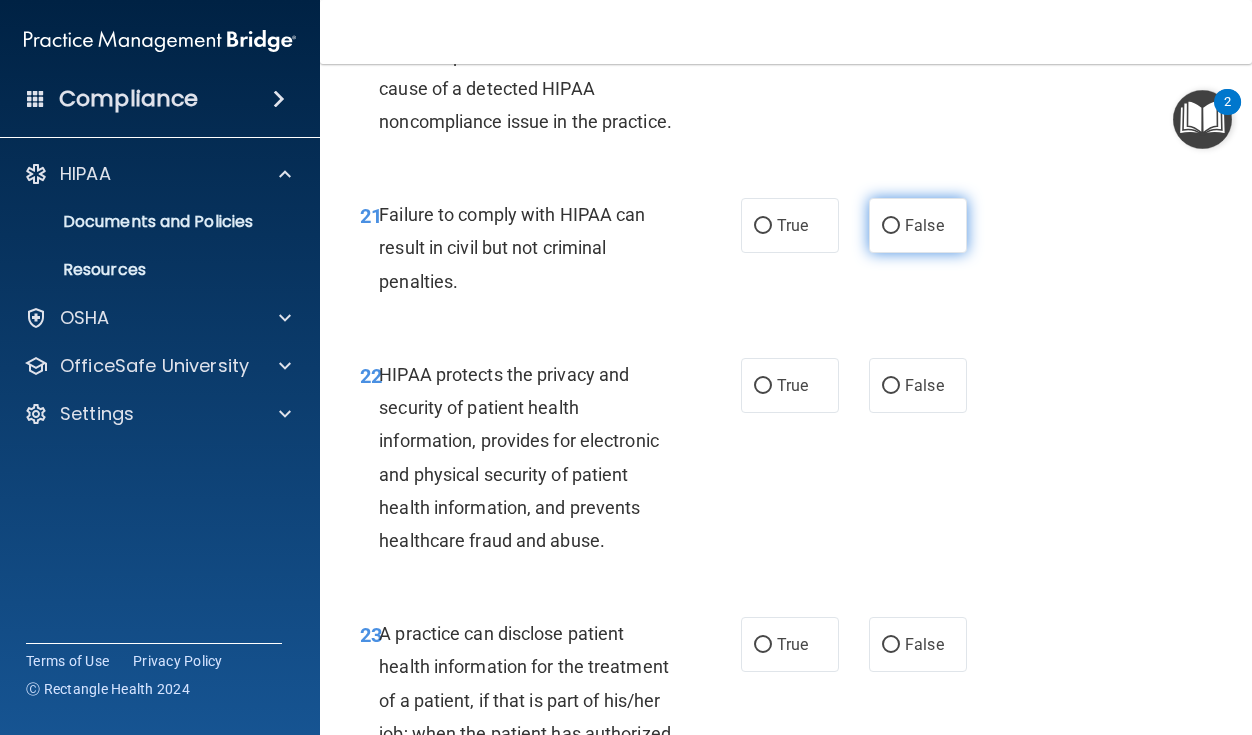 click on "False" at bounding box center [924, 225] 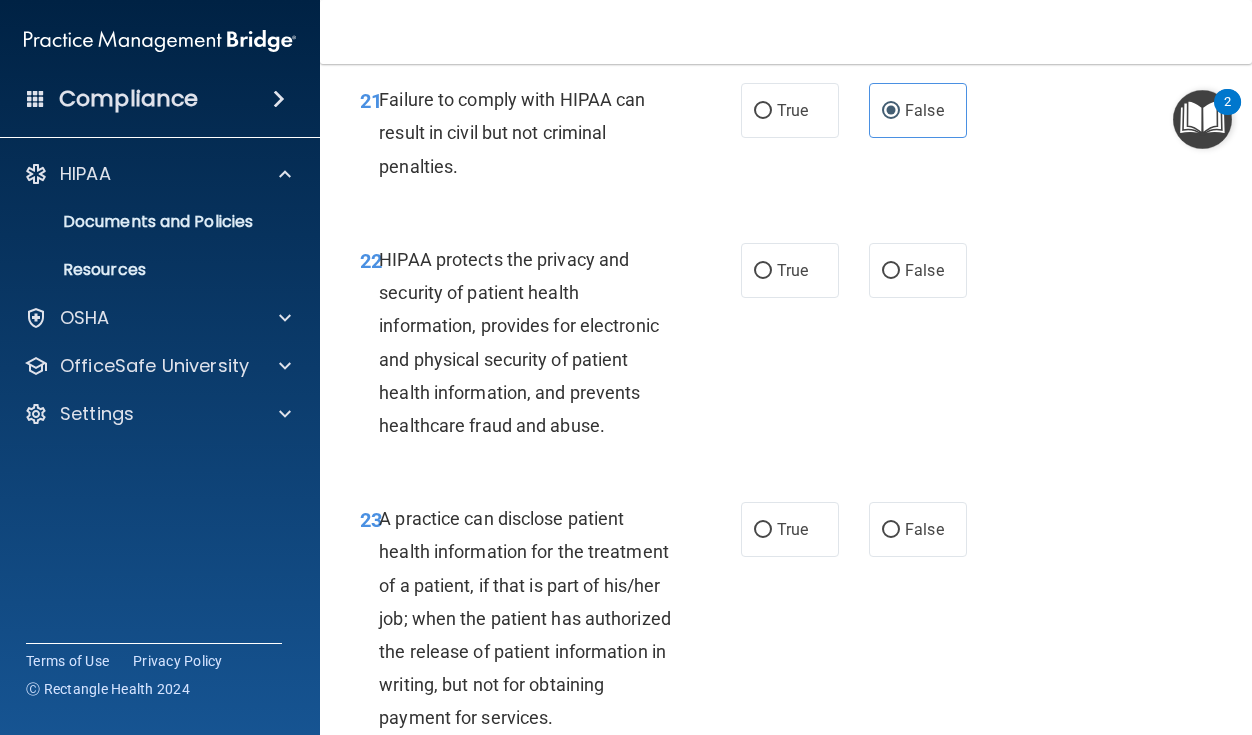 scroll, scrollTop: 4143, scrollLeft: 0, axis: vertical 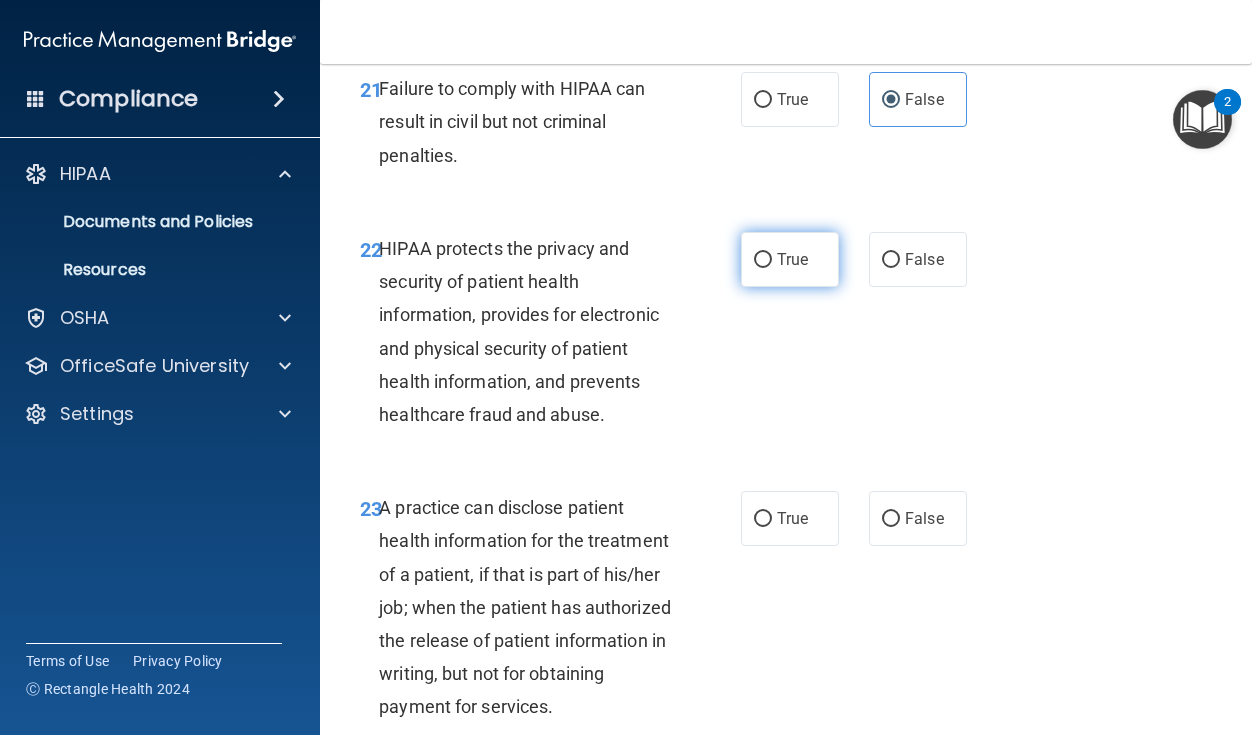 click on "True" at bounding box center (790, 259) 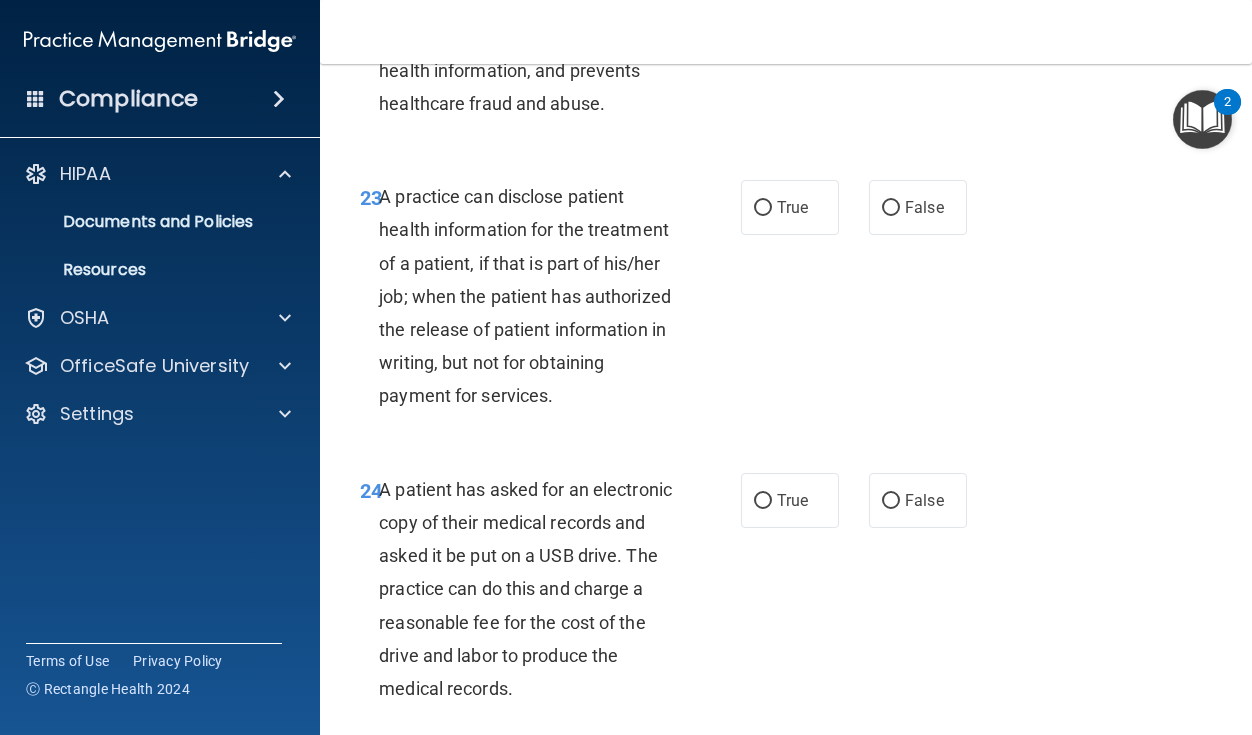 scroll, scrollTop: 4482, scrollLeft: 0, axis: vertical 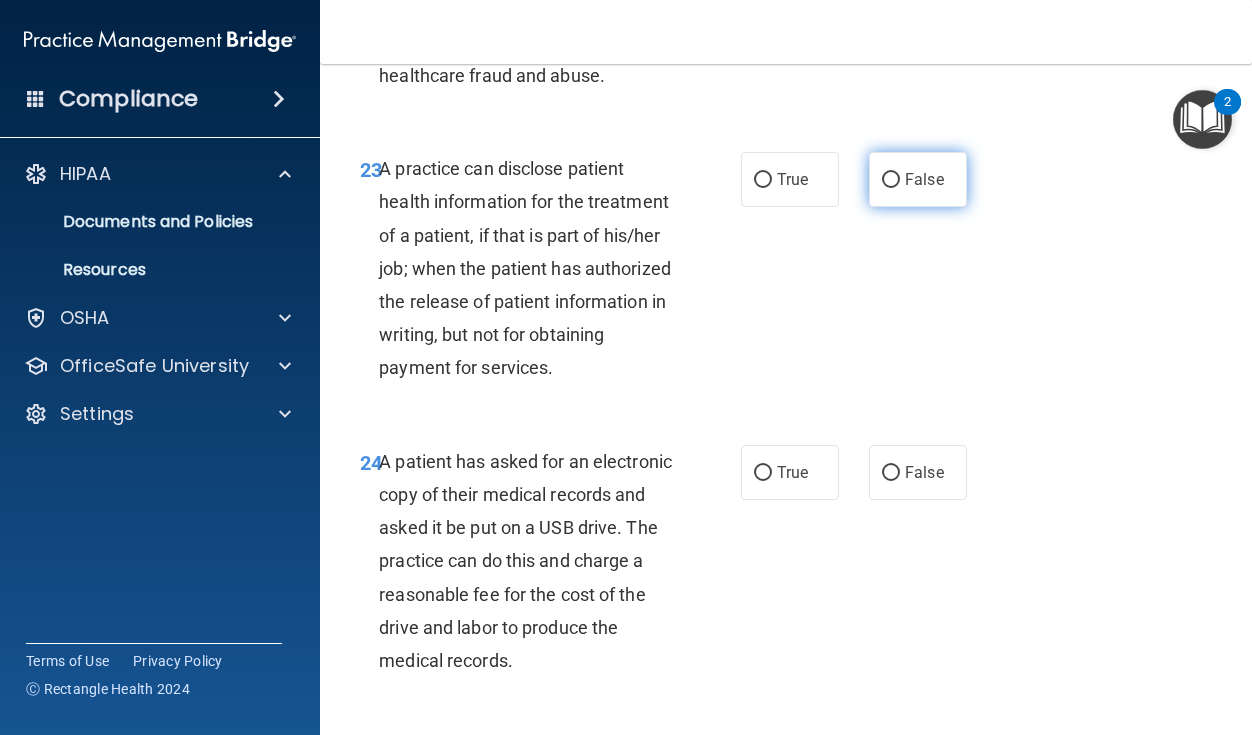 click on "False" at bounding box center (924, 179) 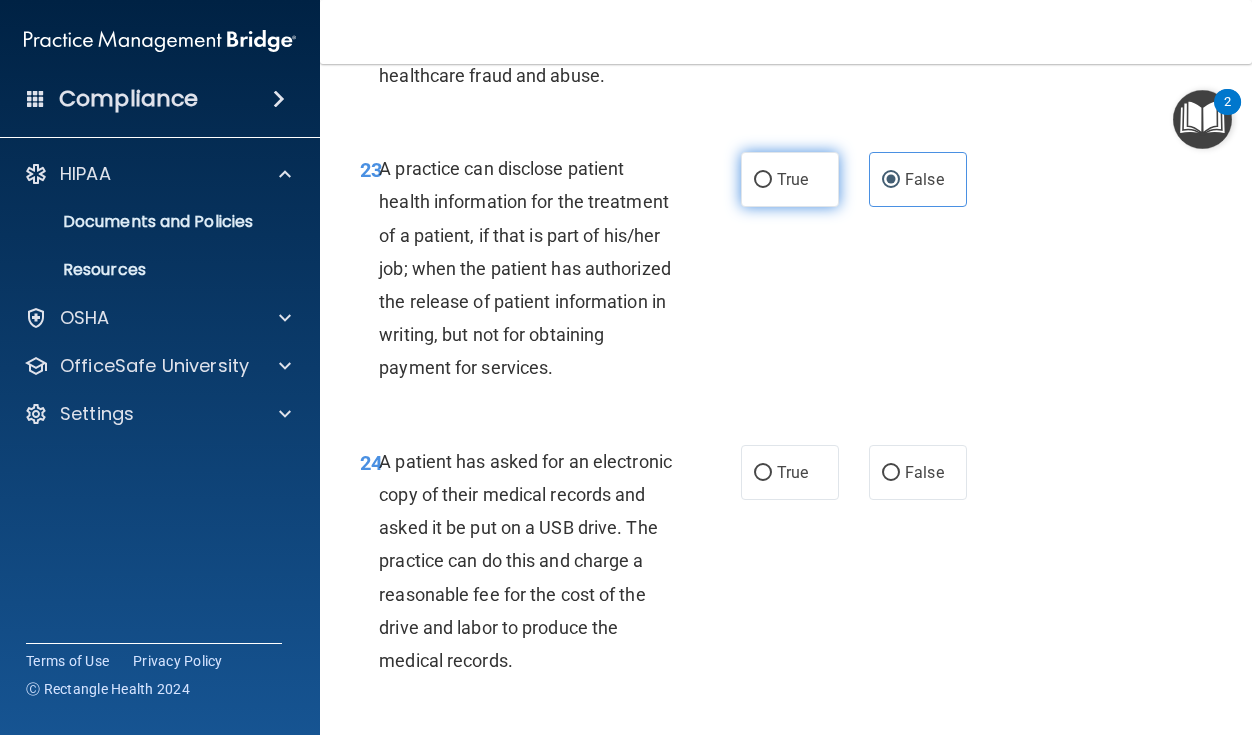 click on "True" at bounding box center (792, 179) 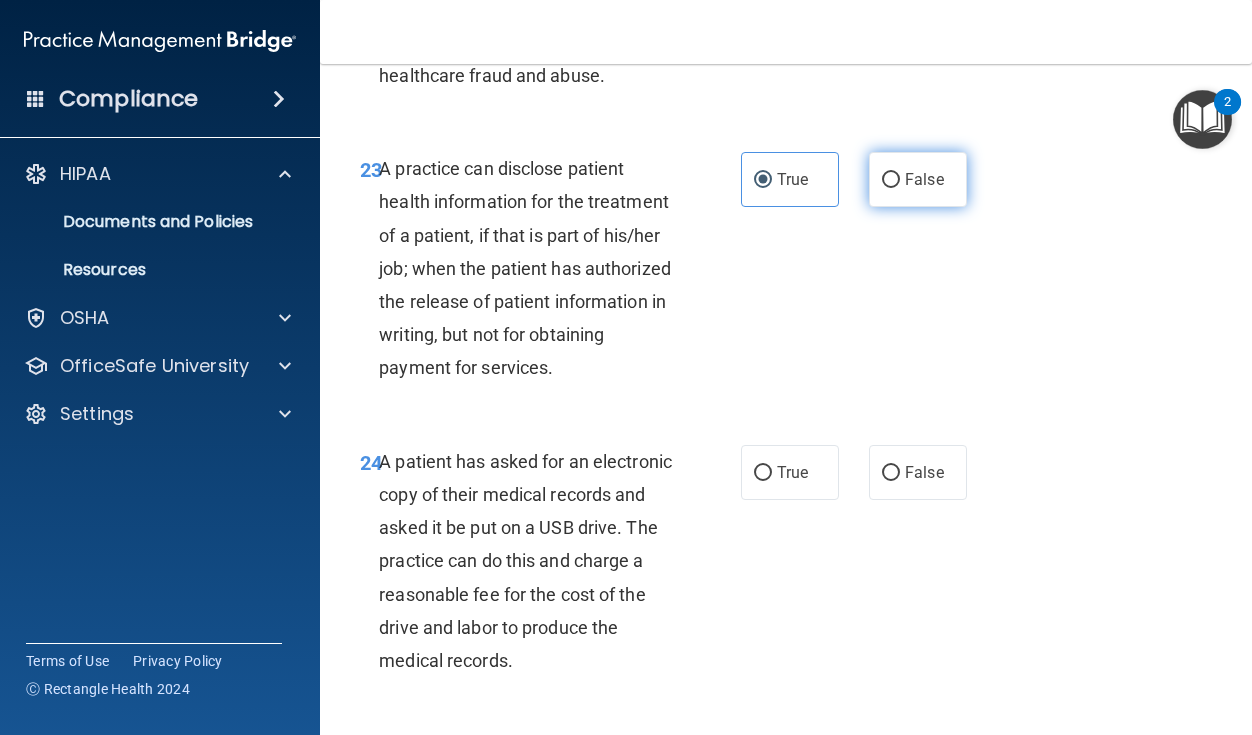 click on "False" at bounding box center [891, 180] 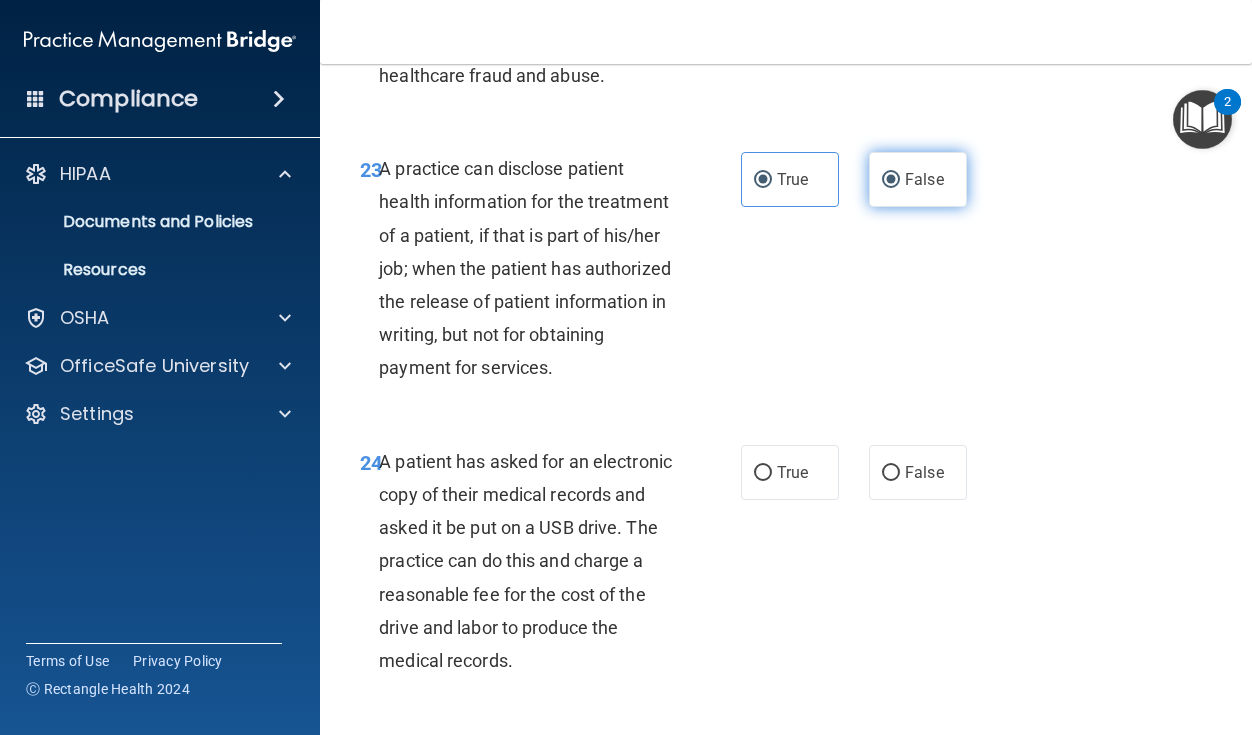 radio on "false" 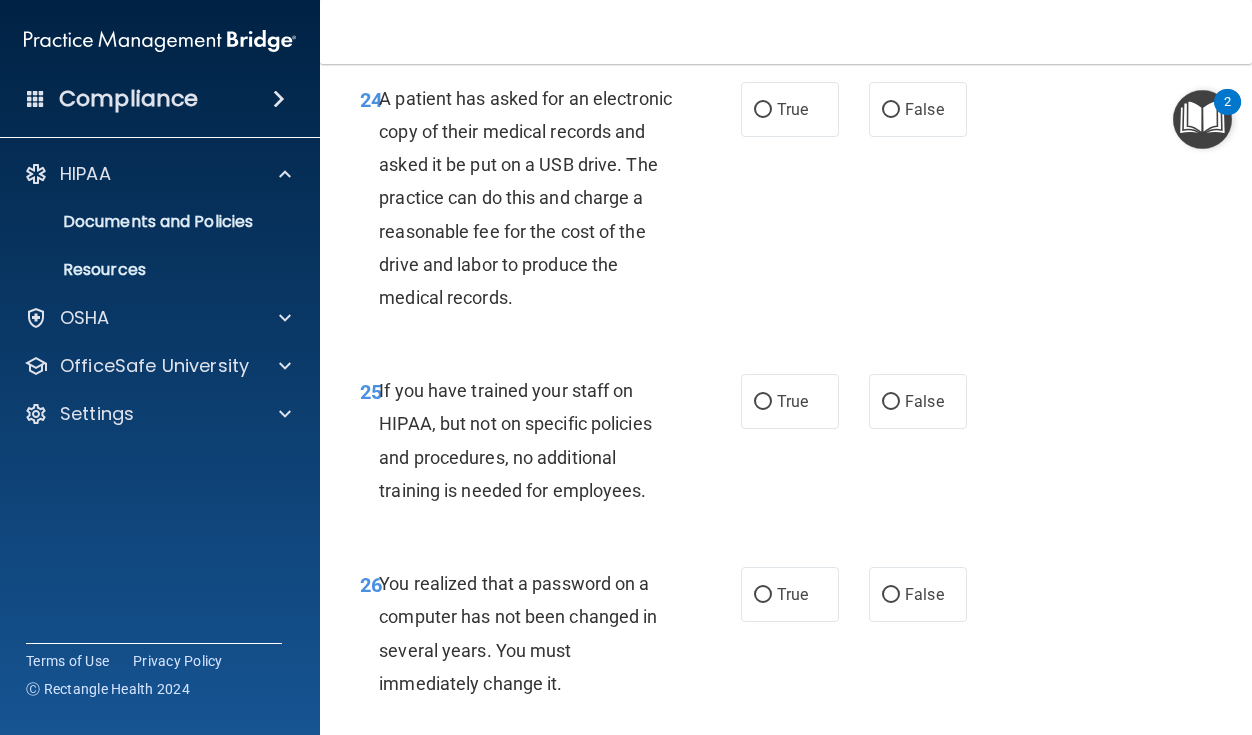scroll, scrollTop: 4855, scrollLeft: 0, axis: vertical 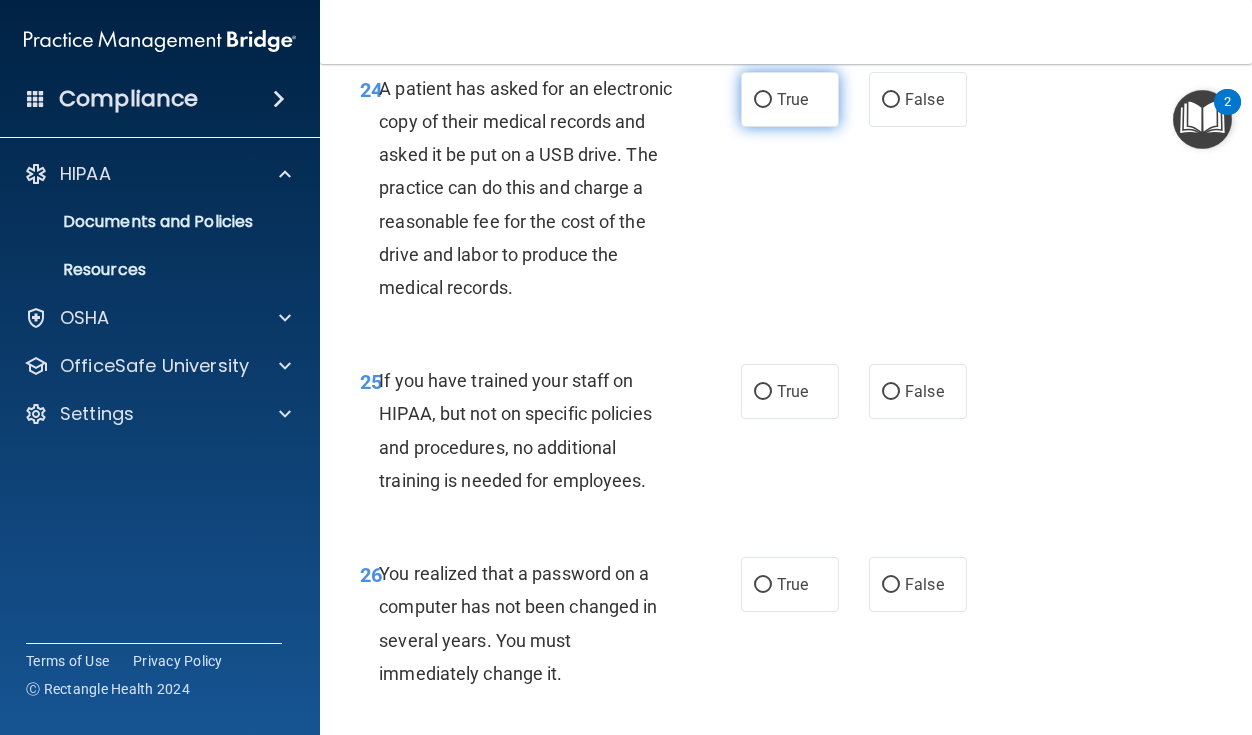 click on "True" at bounding box center [792, 99] 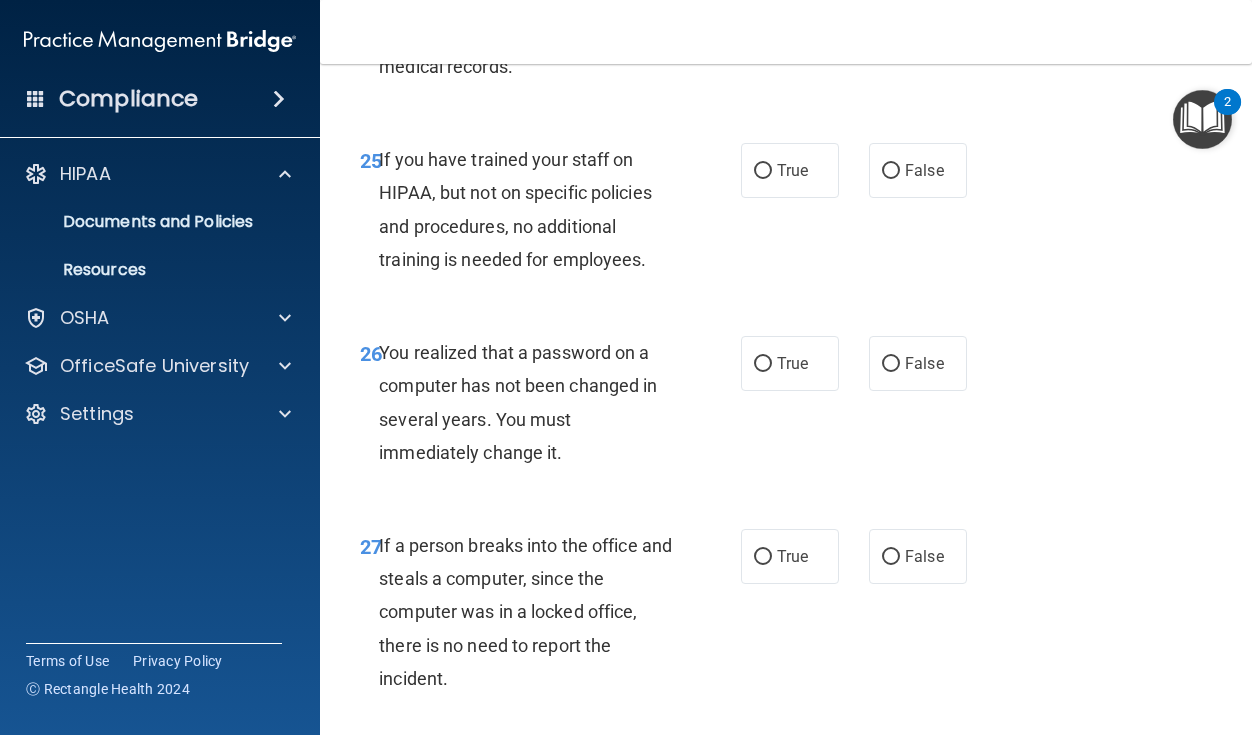 scroll, scrollTop: 5080, scrollLeft: 0, axis: vertical 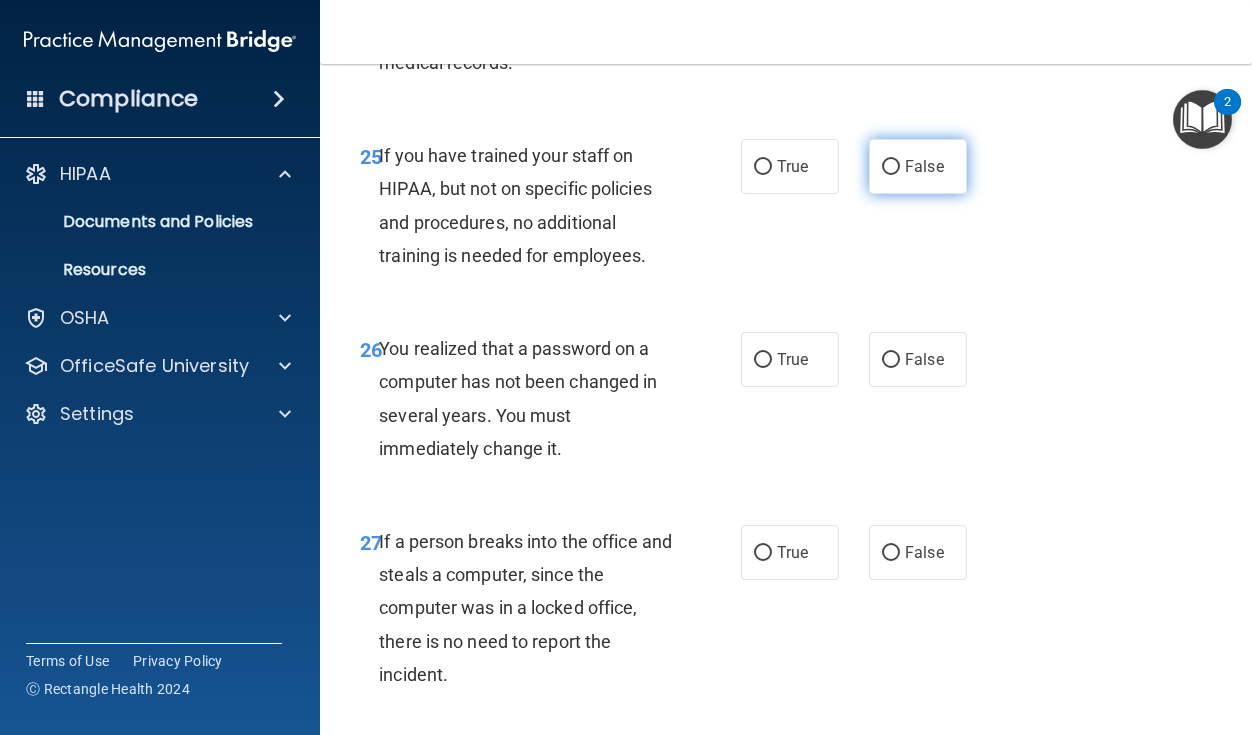 click on "False" at bounding box center (918, 166) 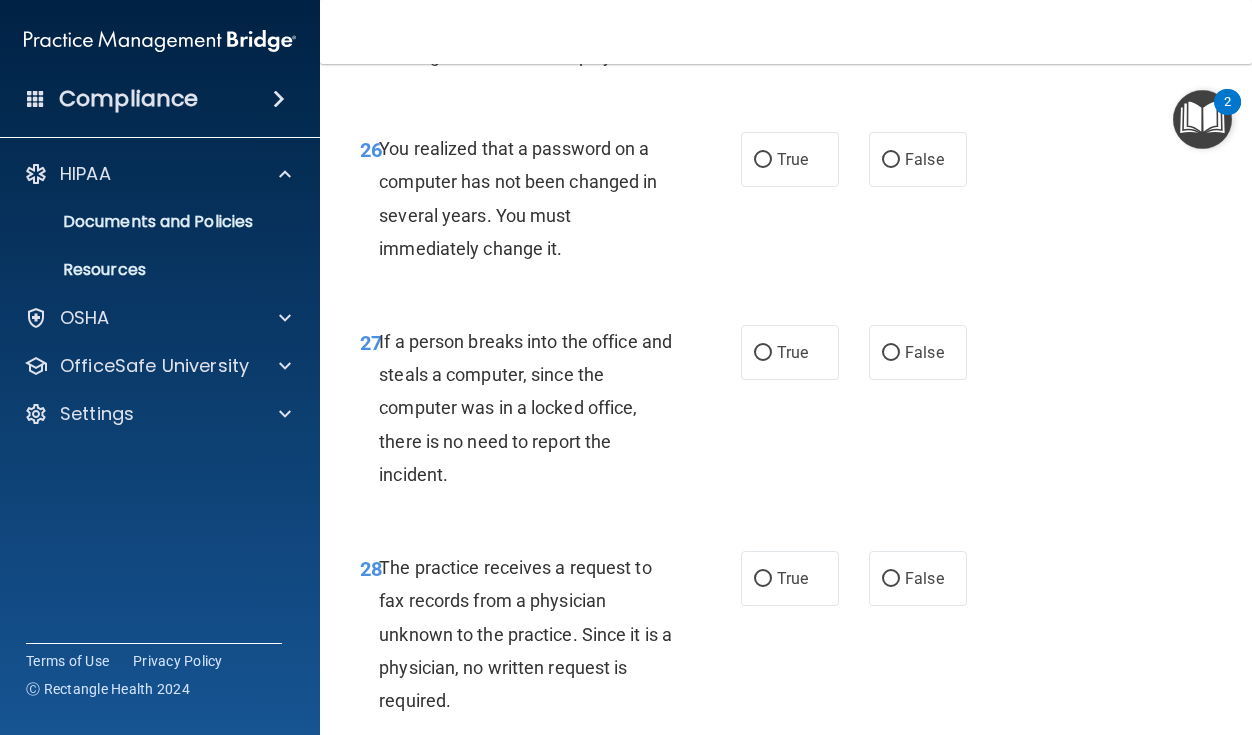 scroll, scrollTop: 5282, scrollLeft: 0, axis: vertical 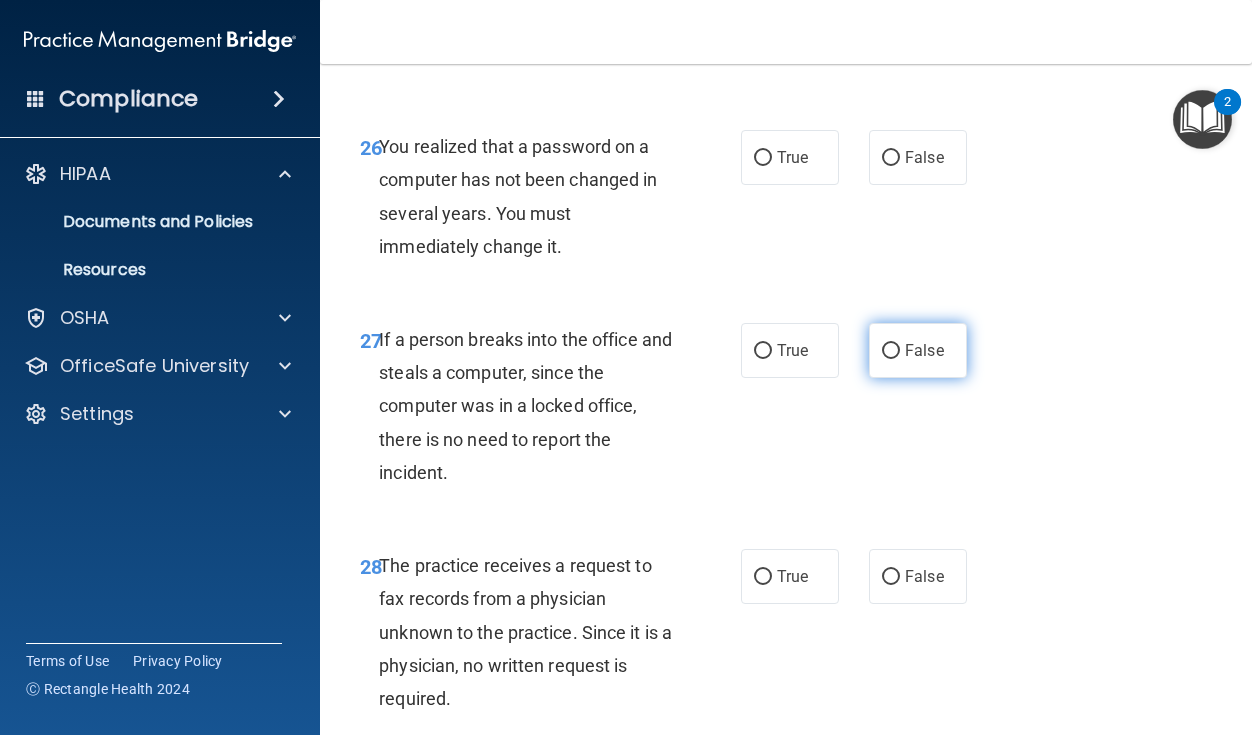 click on "False" at bounding box center [924, 350] 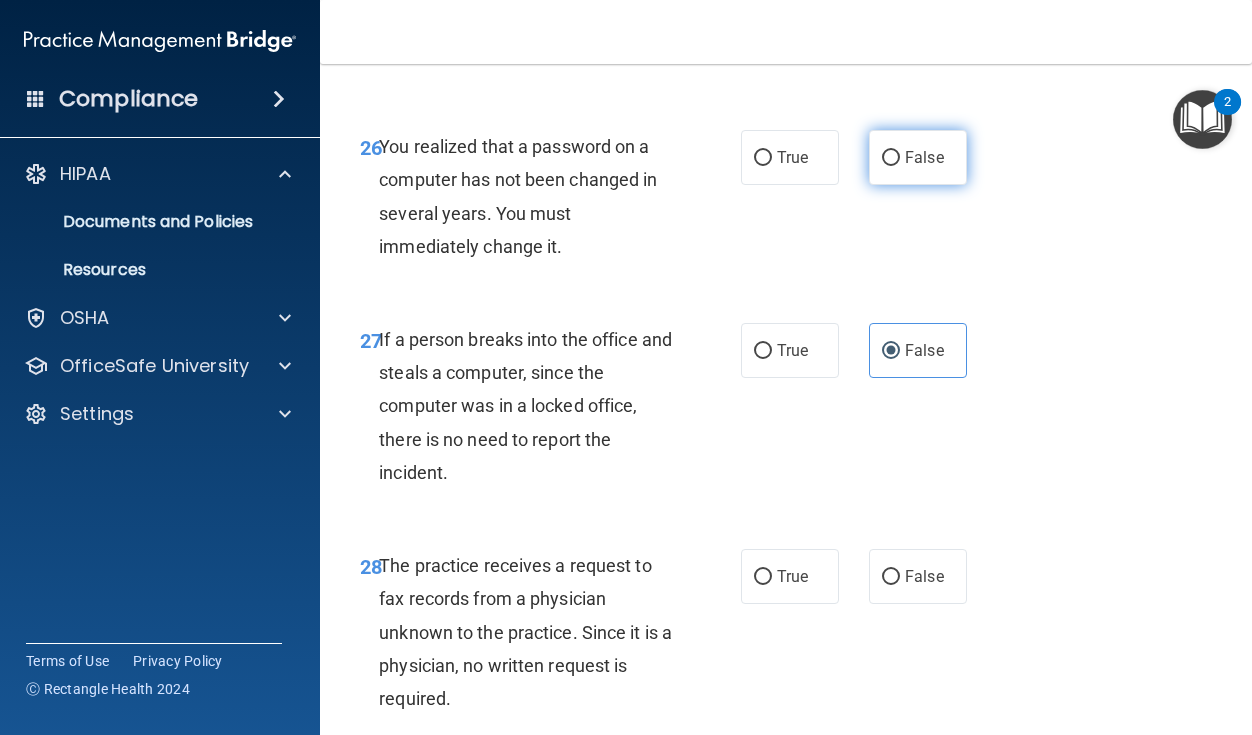 click on "False" at bounding box center (918, 157) 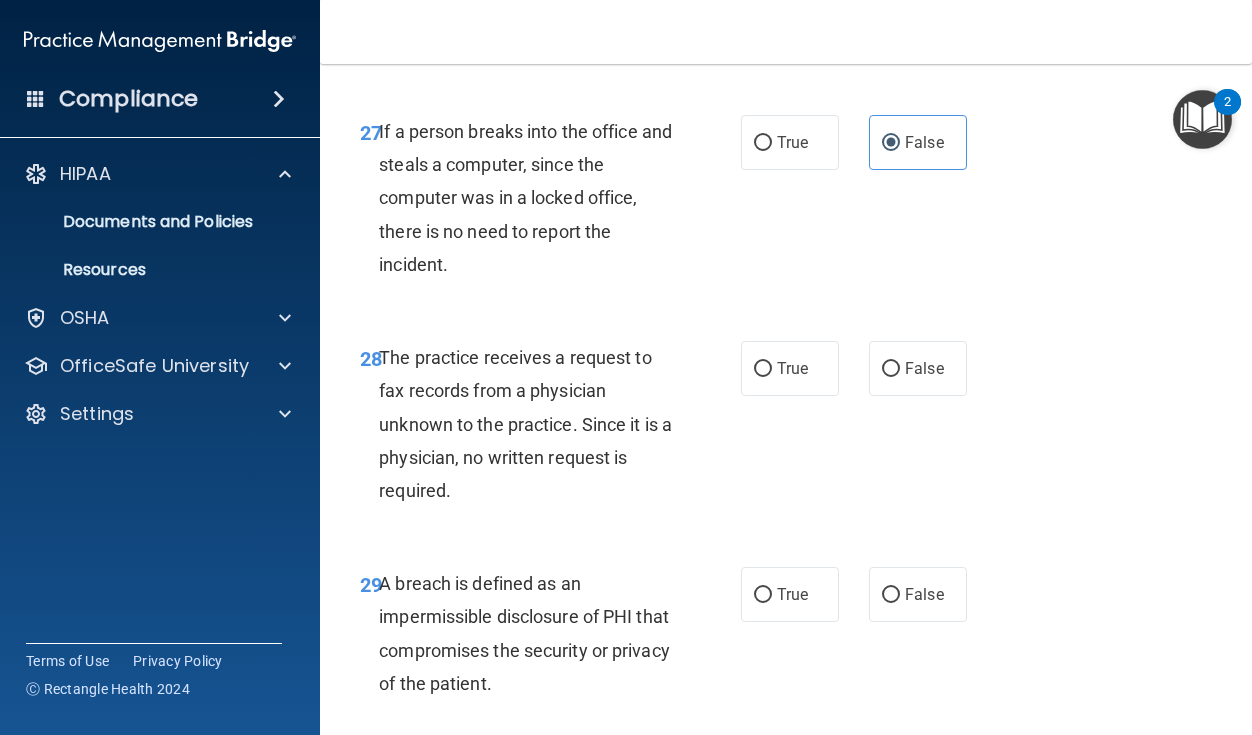 scroll, scrollTop: 5389, scrollLeft: 0, axis: vertical 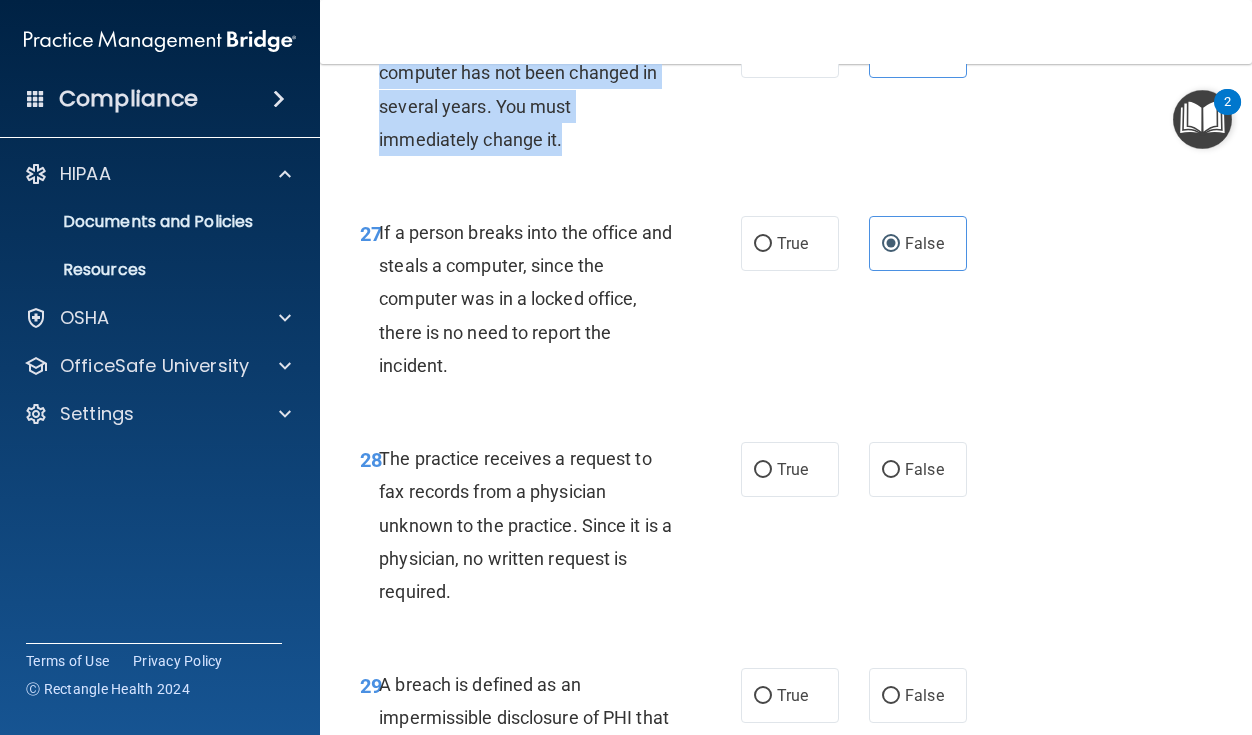 drag, startPoint x: 379, startPoint y: 103, endPoint x: 582, endPoint y: 206, distance: 227.63568 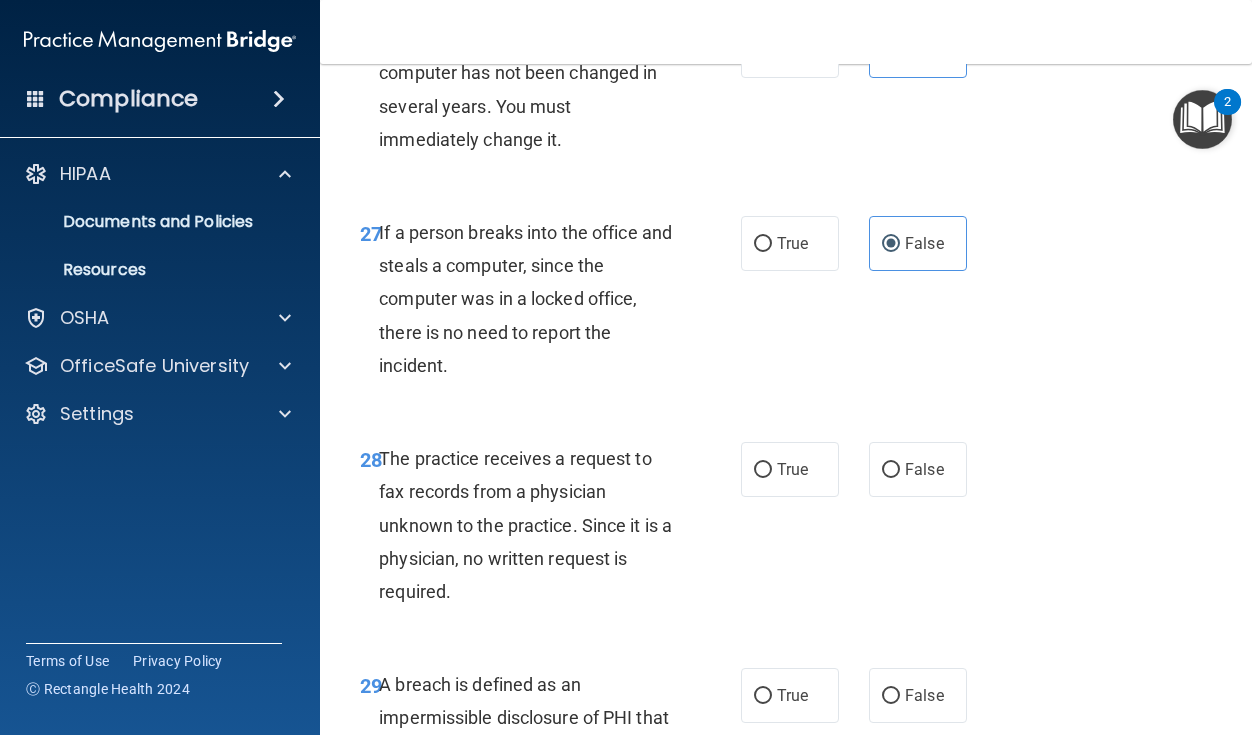 click on "If a person breaks into the office and steals a computer, since the computer was in a locked office, there is no need to report the incident." at bounding box center (525, 299) 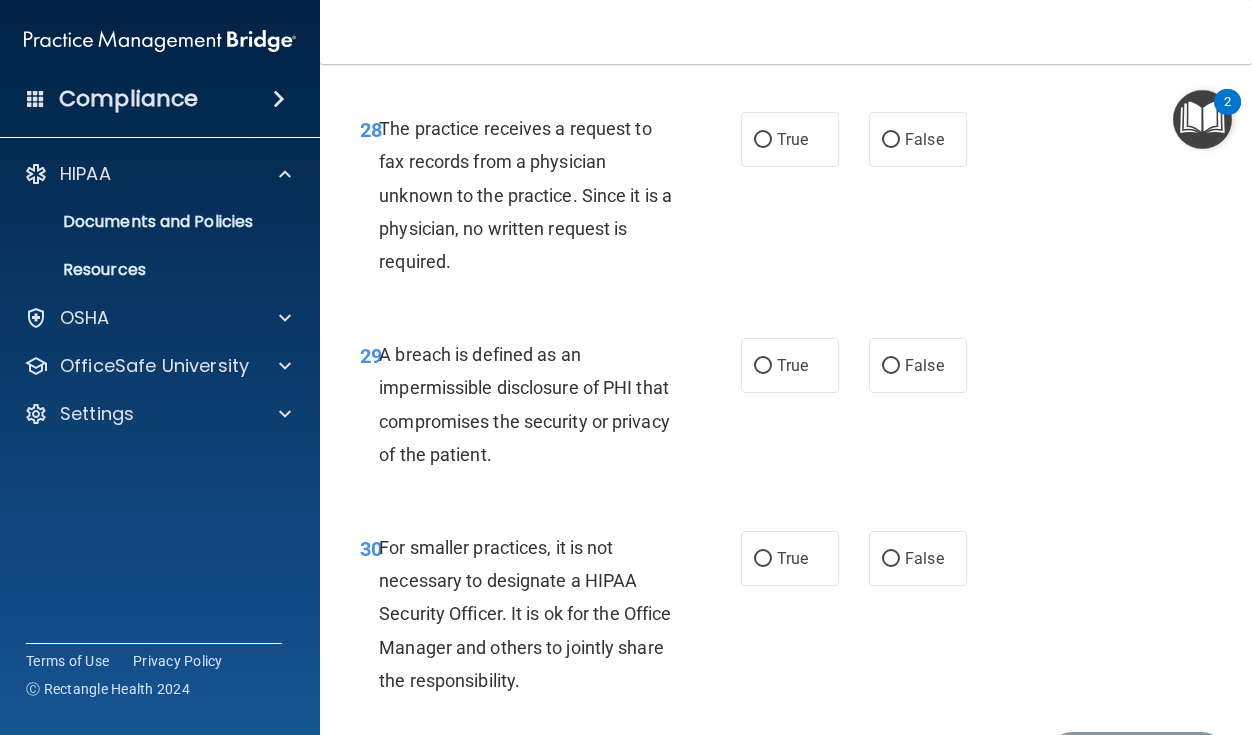 scroll, scrollTop: 5723, scrollLeft: 0, axis: vertical 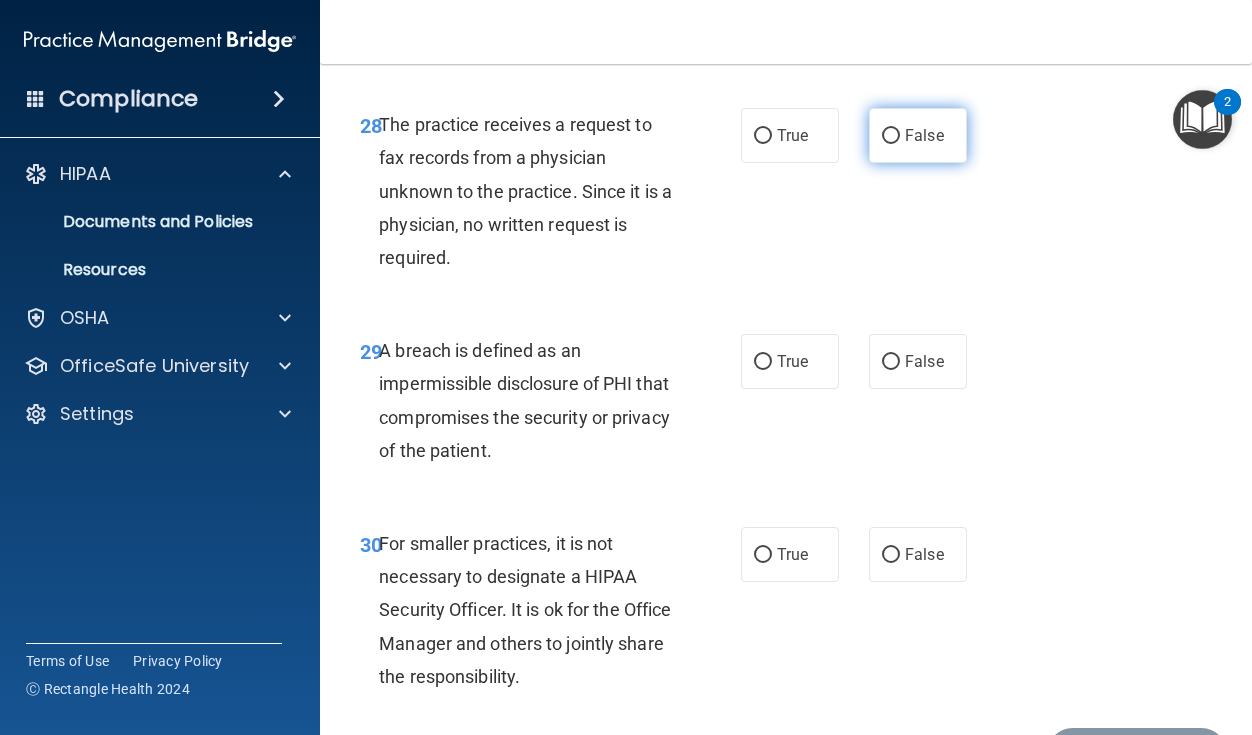 click on "False" at bounding box center (924, 135) 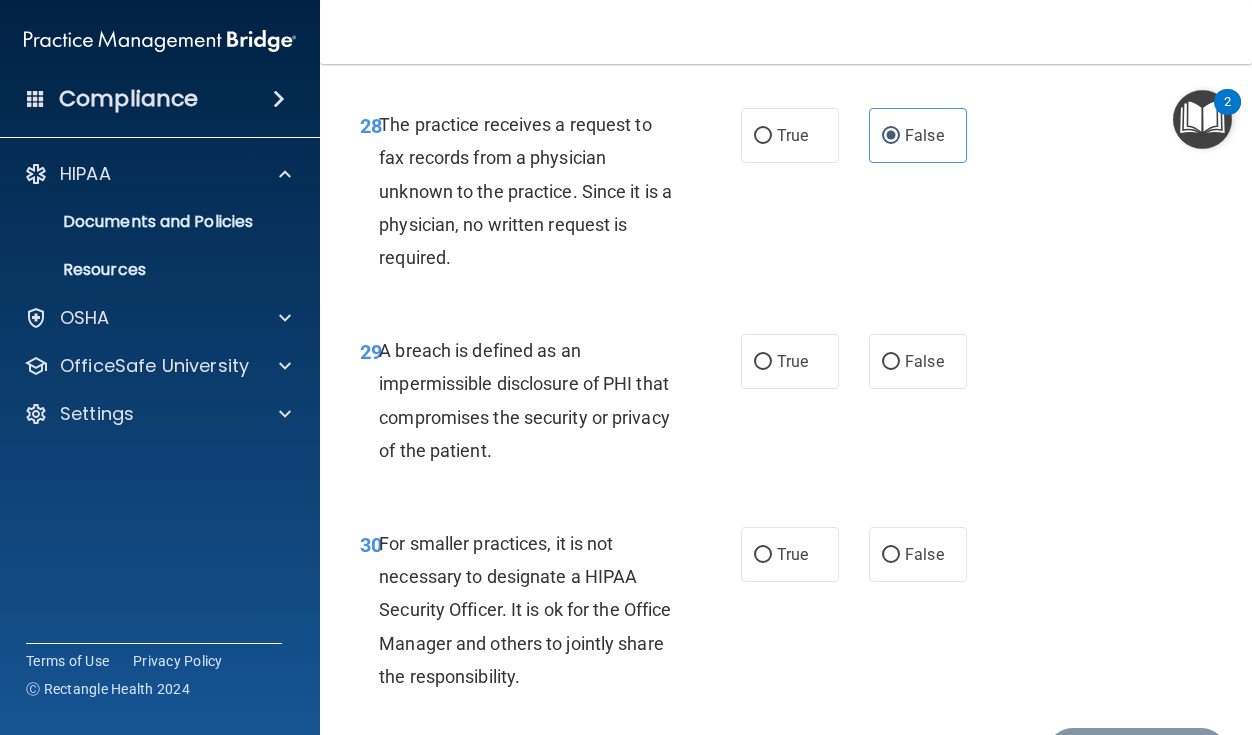 scroll, scrollTop: 5914, scrollLeft: 0, axis: vertical 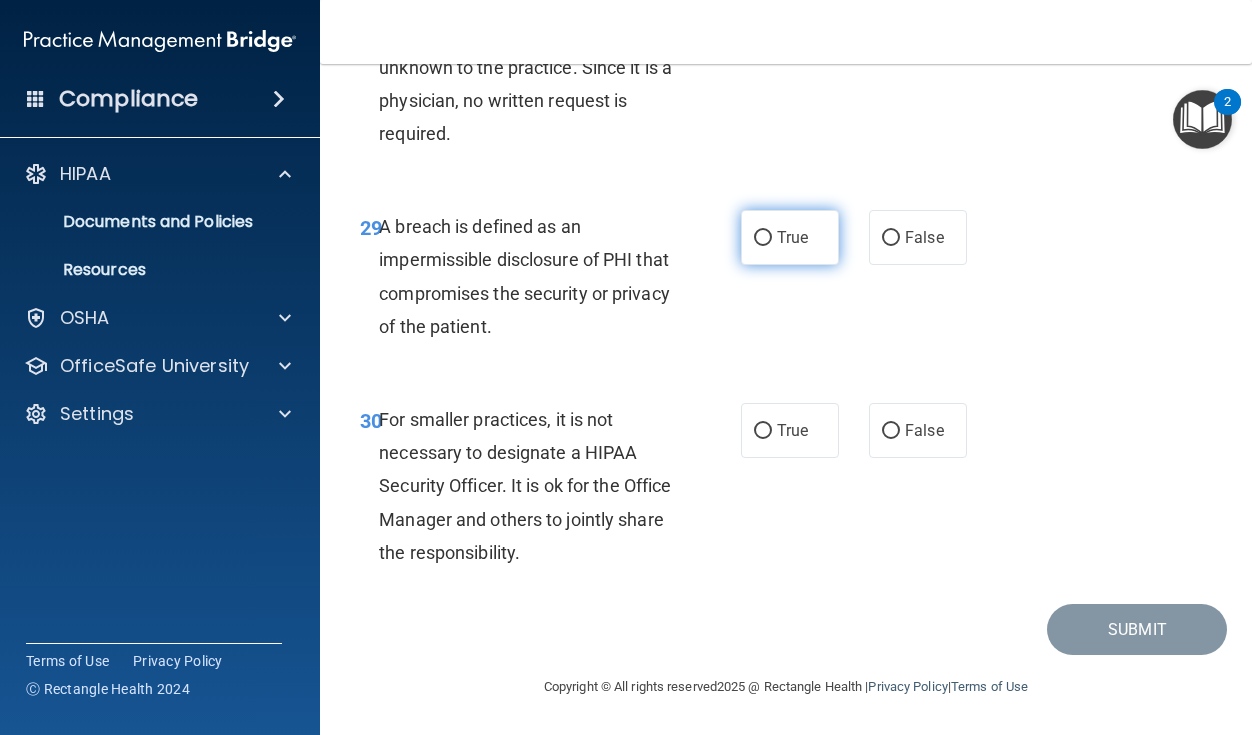click on "True" at bounding box center (790, 237) 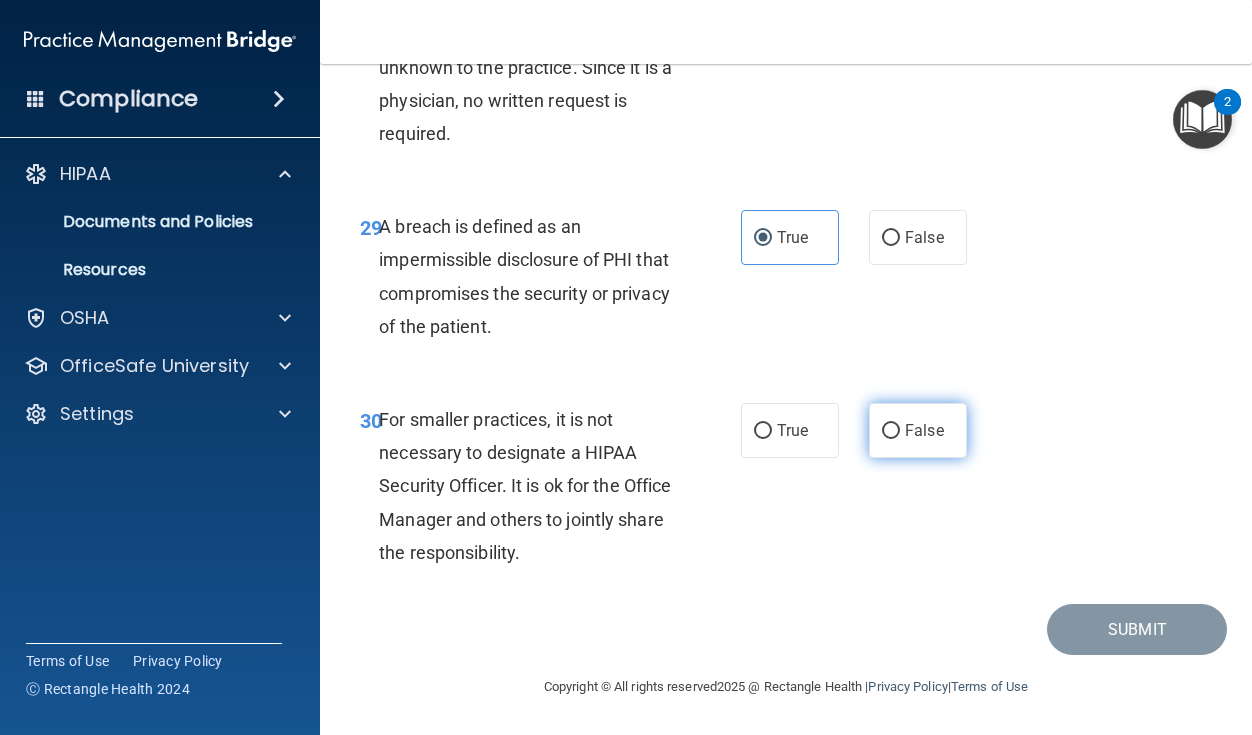 click on "False" at bounding box center [918, 430] 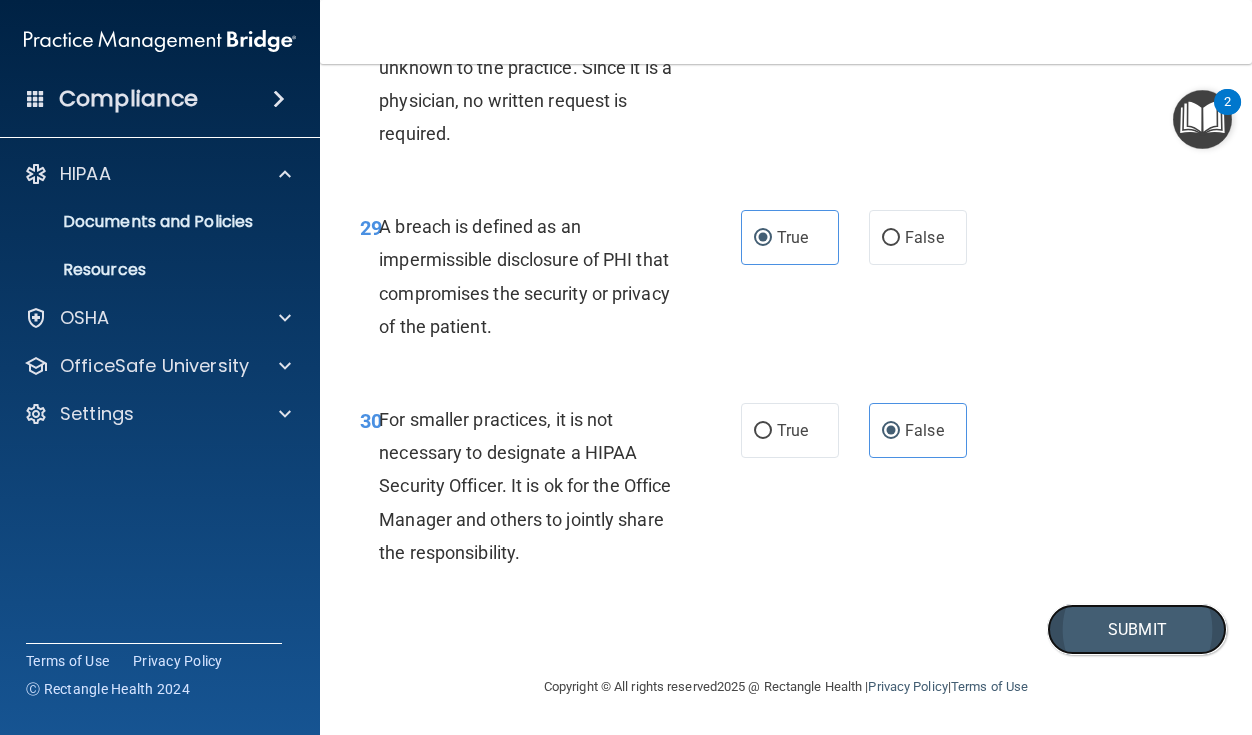 click on "Submit" at bounding box center [1137, 629] 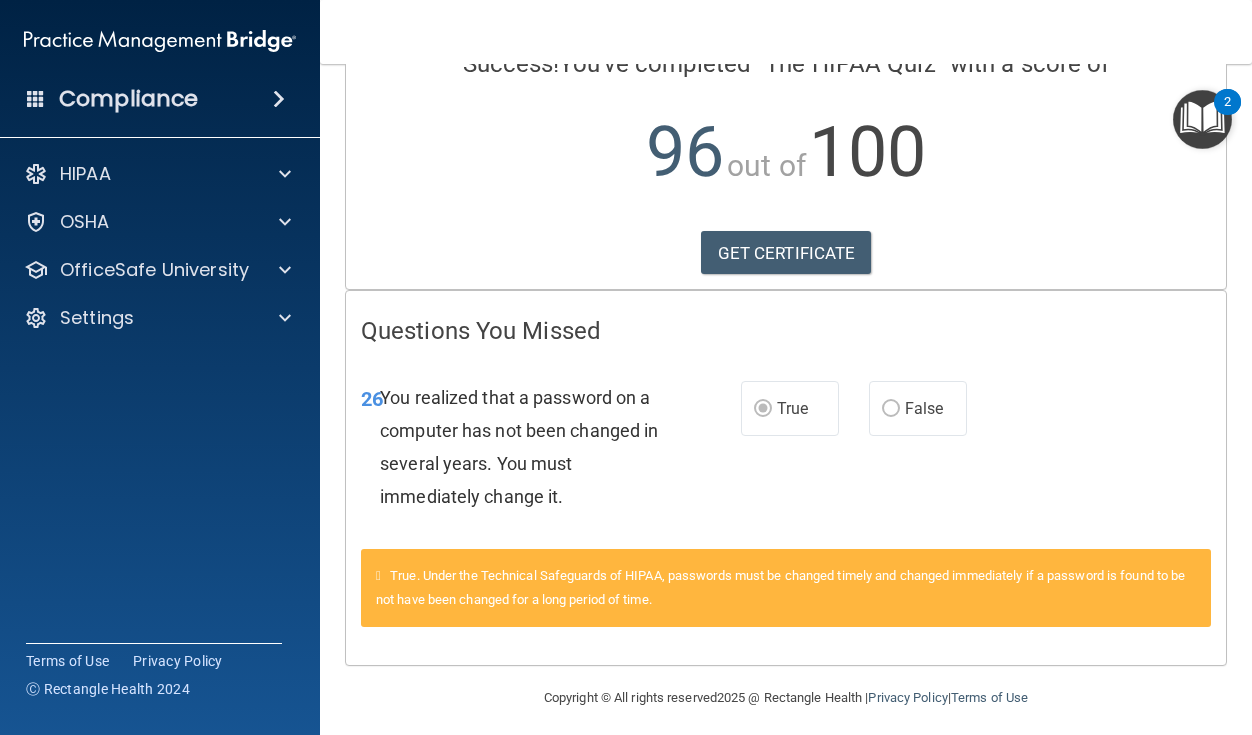 scroll, scrollTop: 191, scrollLeft: 0, axis: vertical 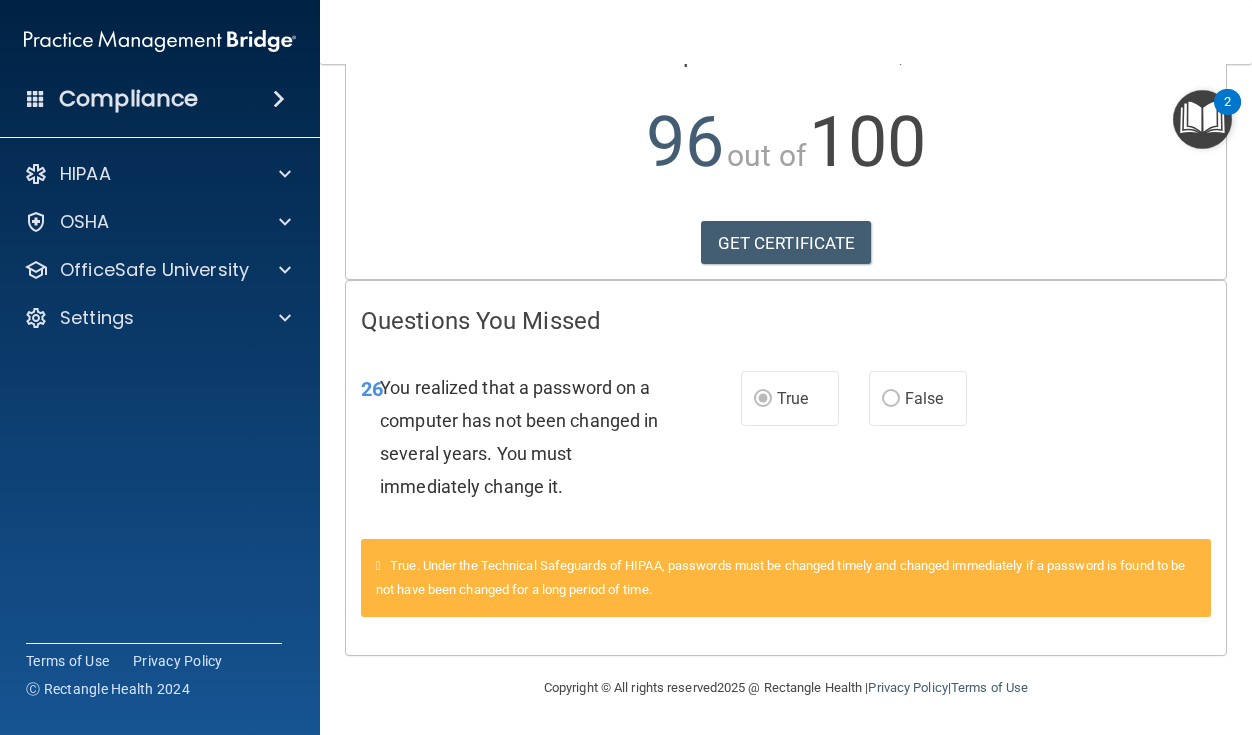 click on "True.  Under the Technical Safeguards of HIPAA, passwords must be changed timely and changed immediately if a password is found to be not have been changed for a long period of time." at bounding box center (786, 578) 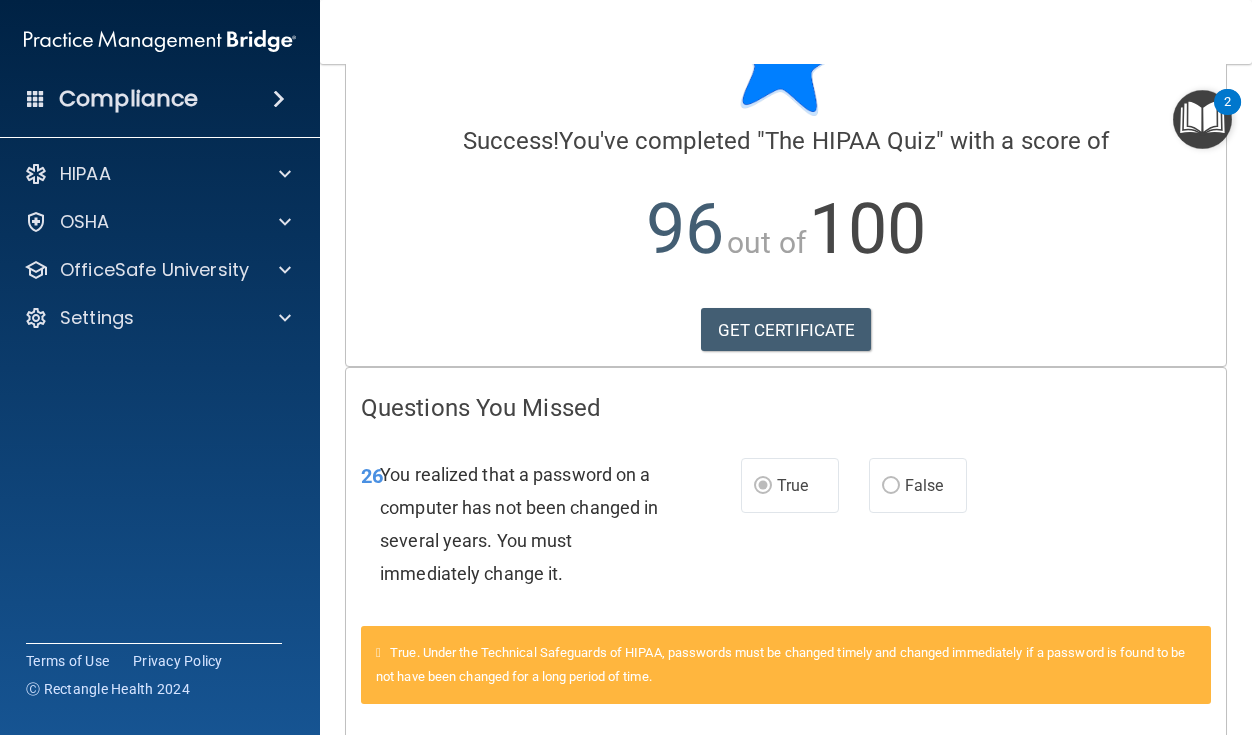scroll, scrollTop: 108, scrollLeft: 0, axis: vertical 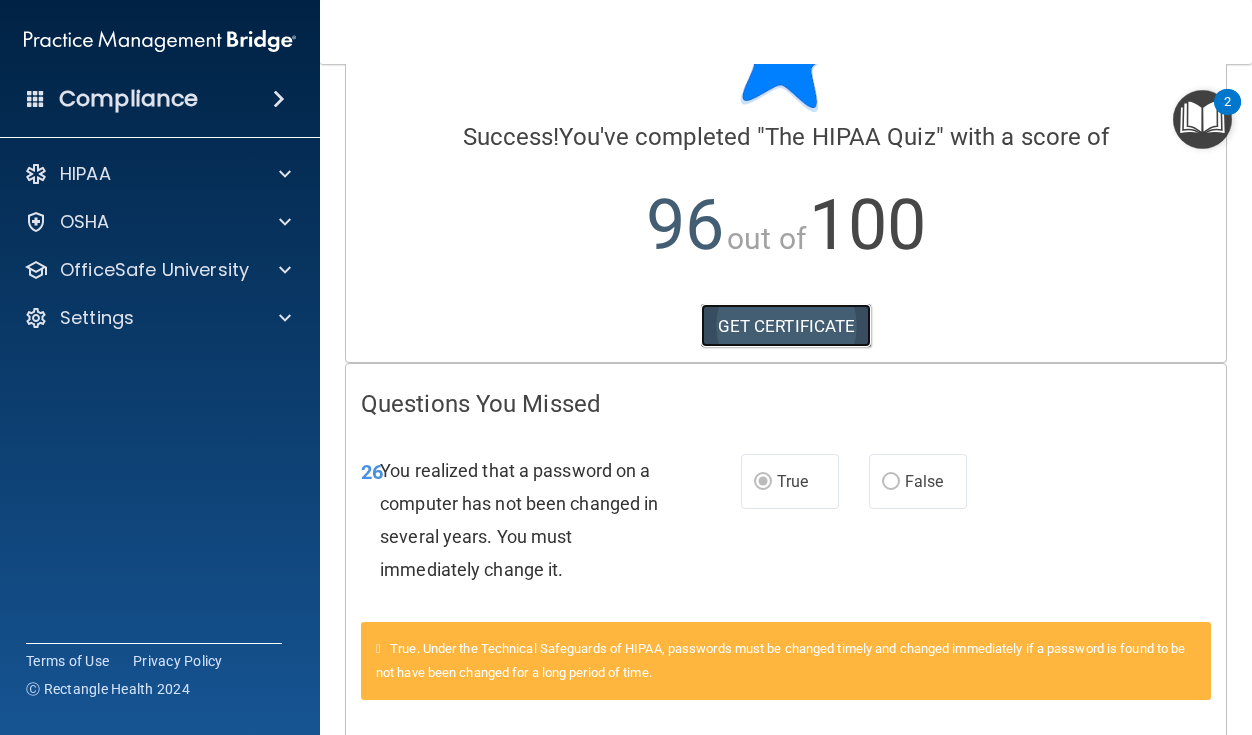 click on "GET CERTIFICATE" at bounding box center (786, 326) 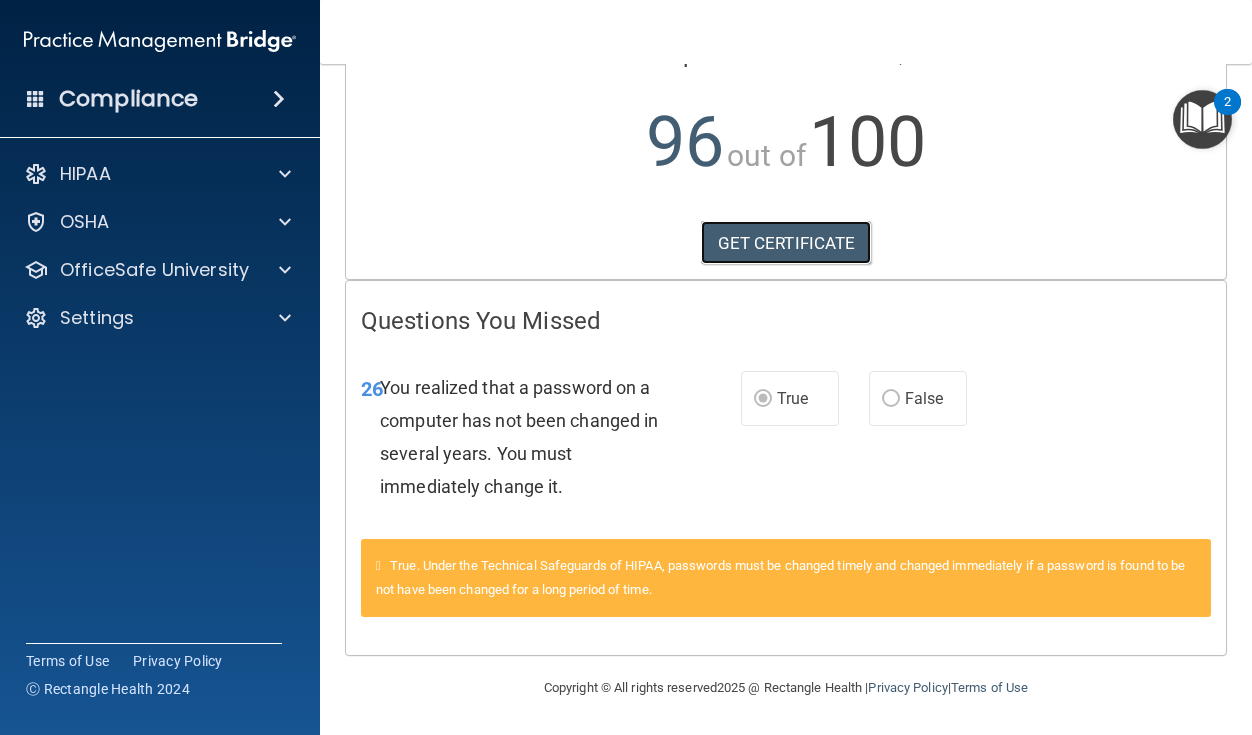 scroll, scrollTop: 0, scrollLeft: 0, axis: both 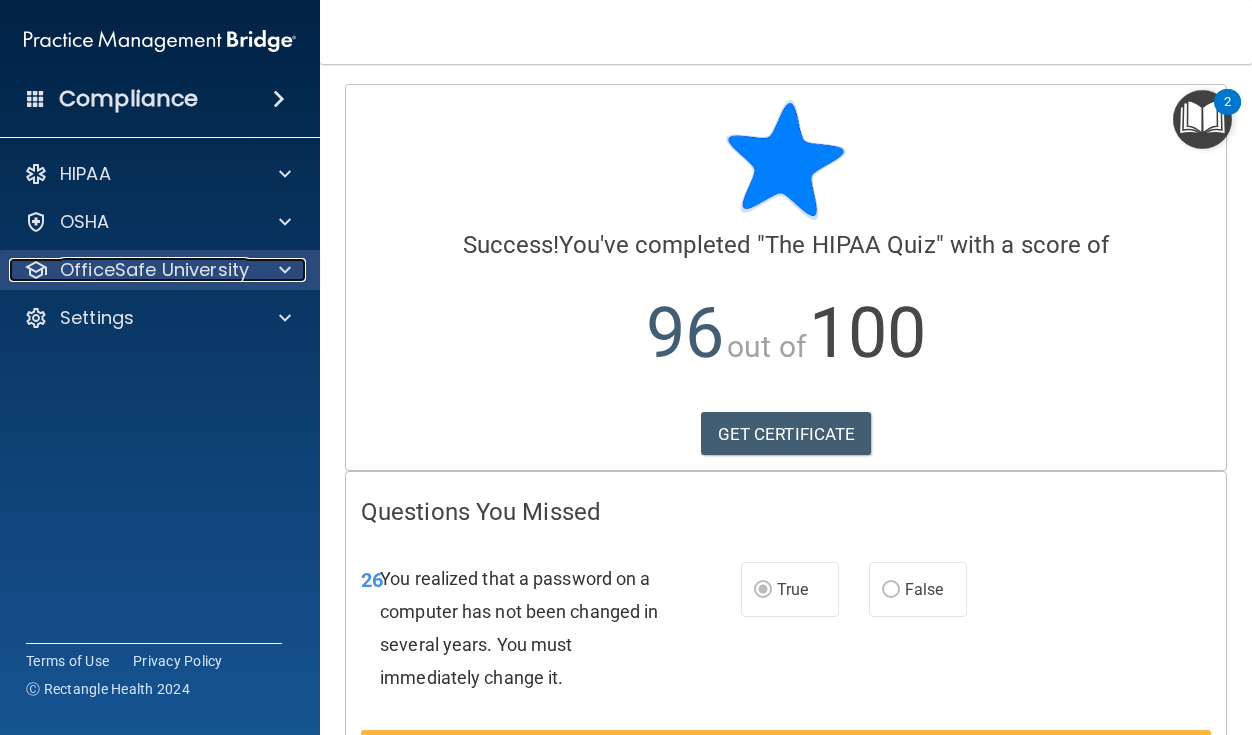 click on "OfficeSafe University" at bounding box center [154, 270] 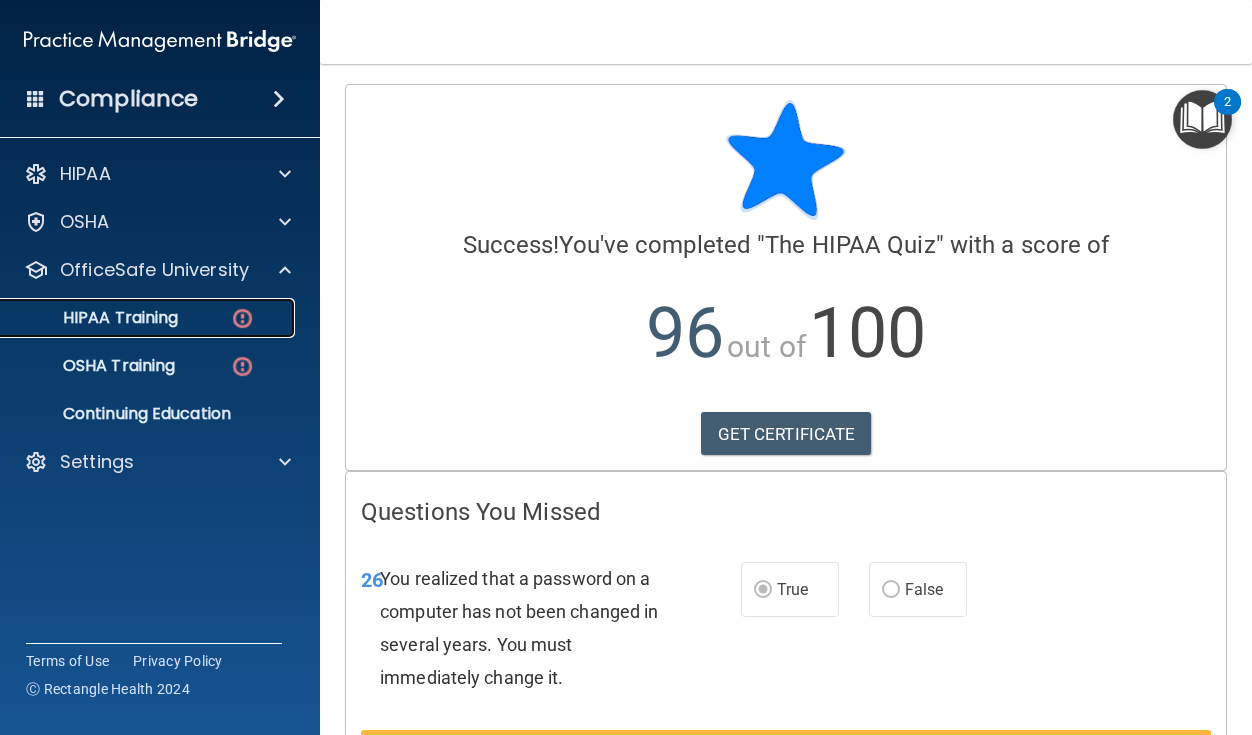 click on "HIPAA Training" at bounding box center [137, 318] 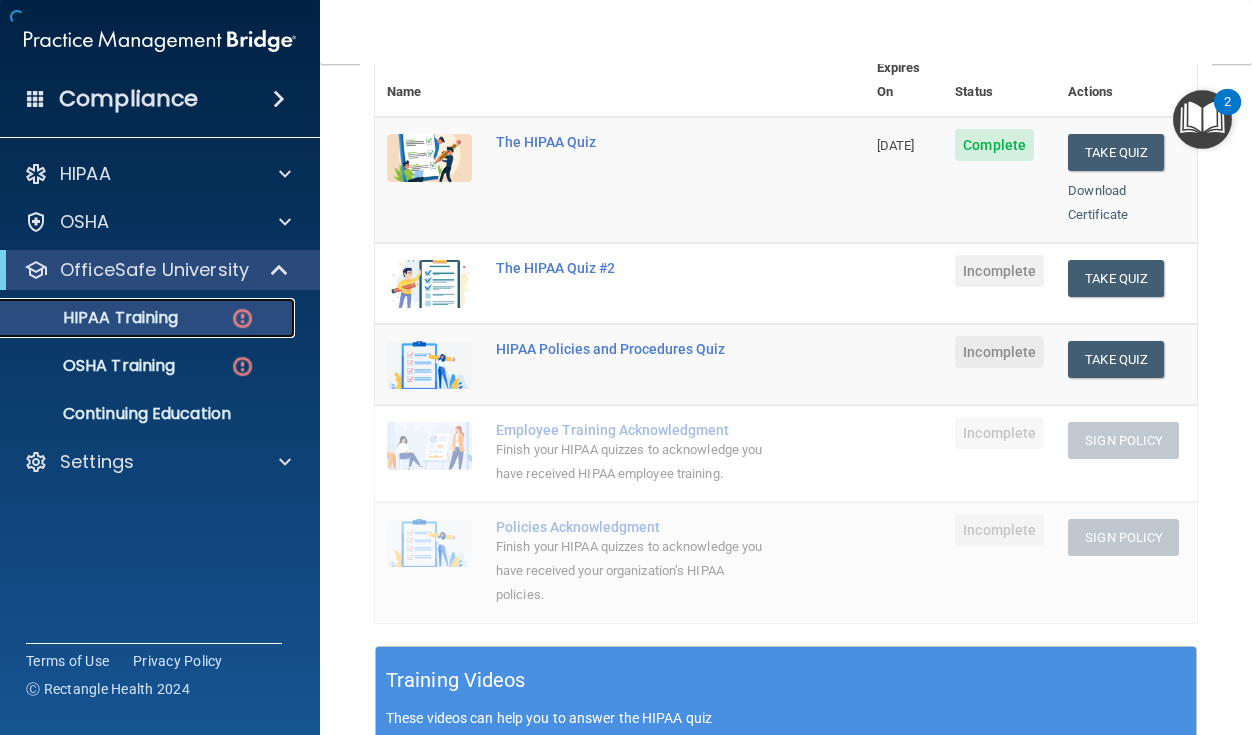 scroll, scrollTop: 264, scrollLeft: 0, axis: vertical 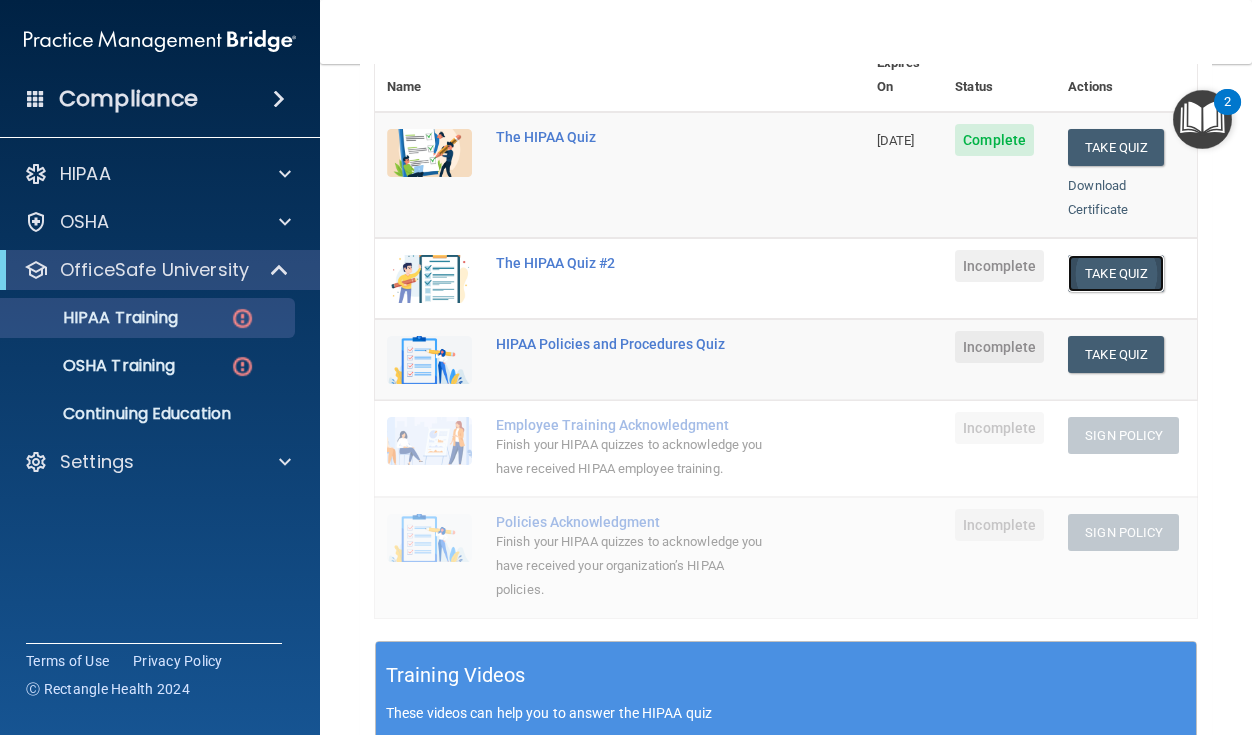 click on "Take Quiz" at bounding box center [1116, 273] 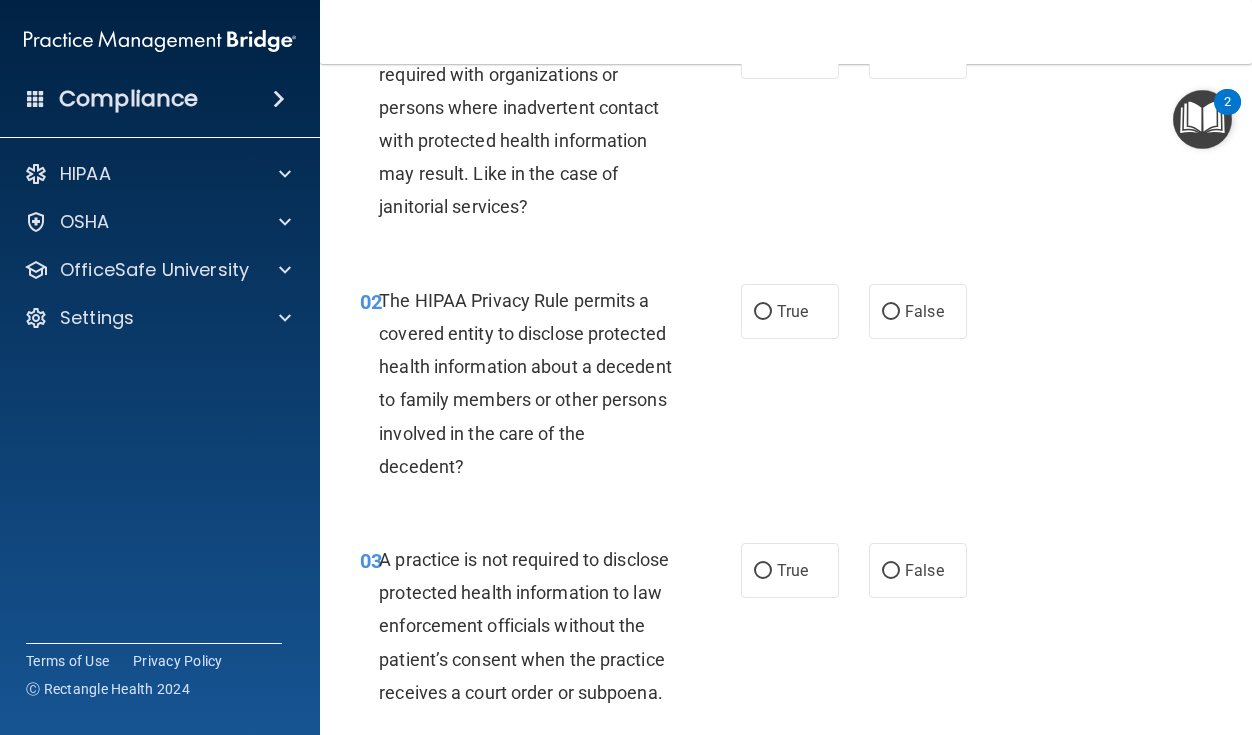 scroll, scrollTop: 0, scrollLeft: 0, axis: both 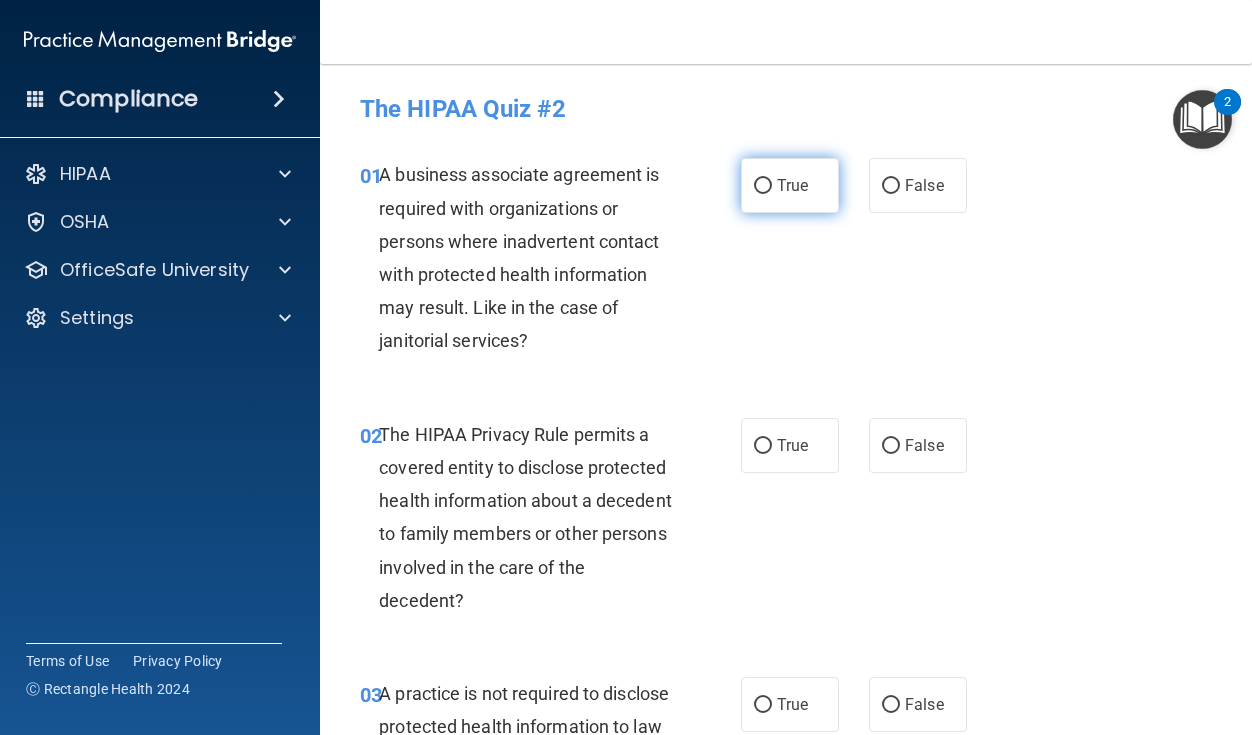 click on "True" at bounding box center [792, 185] 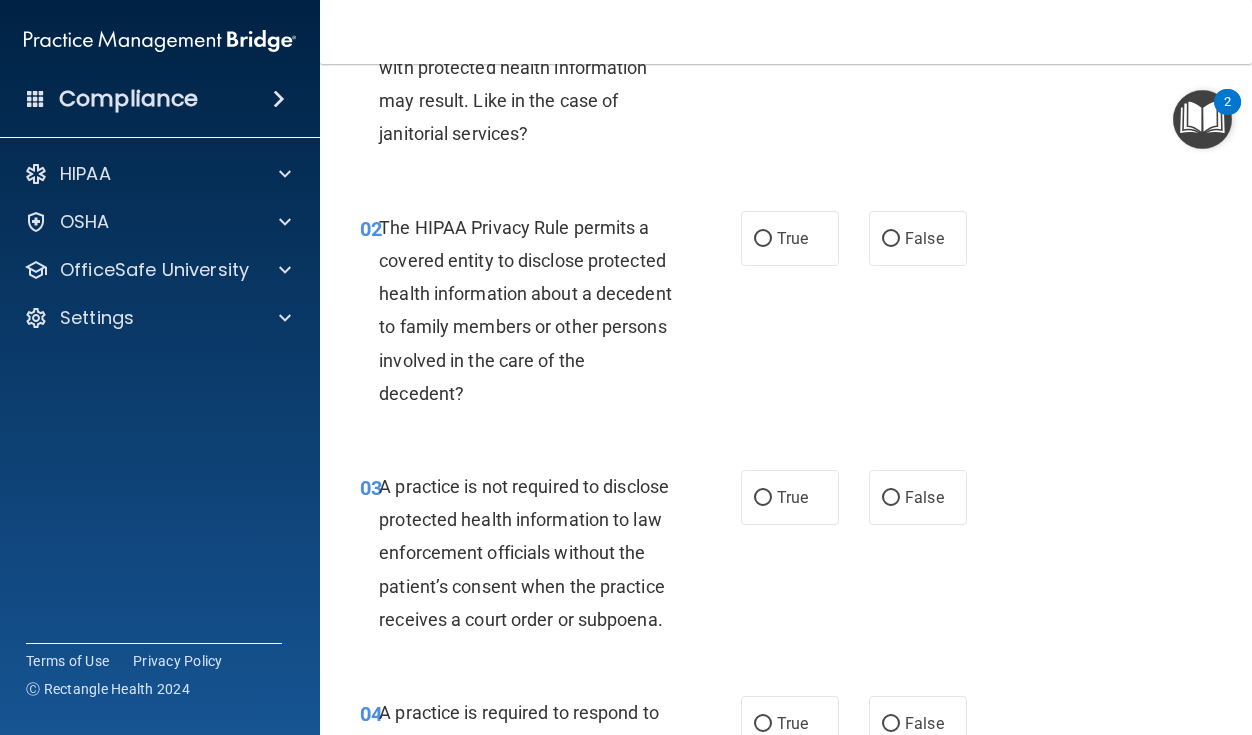 scroll, scrollTop: 210, scrollLeft: 0, axis: vertical 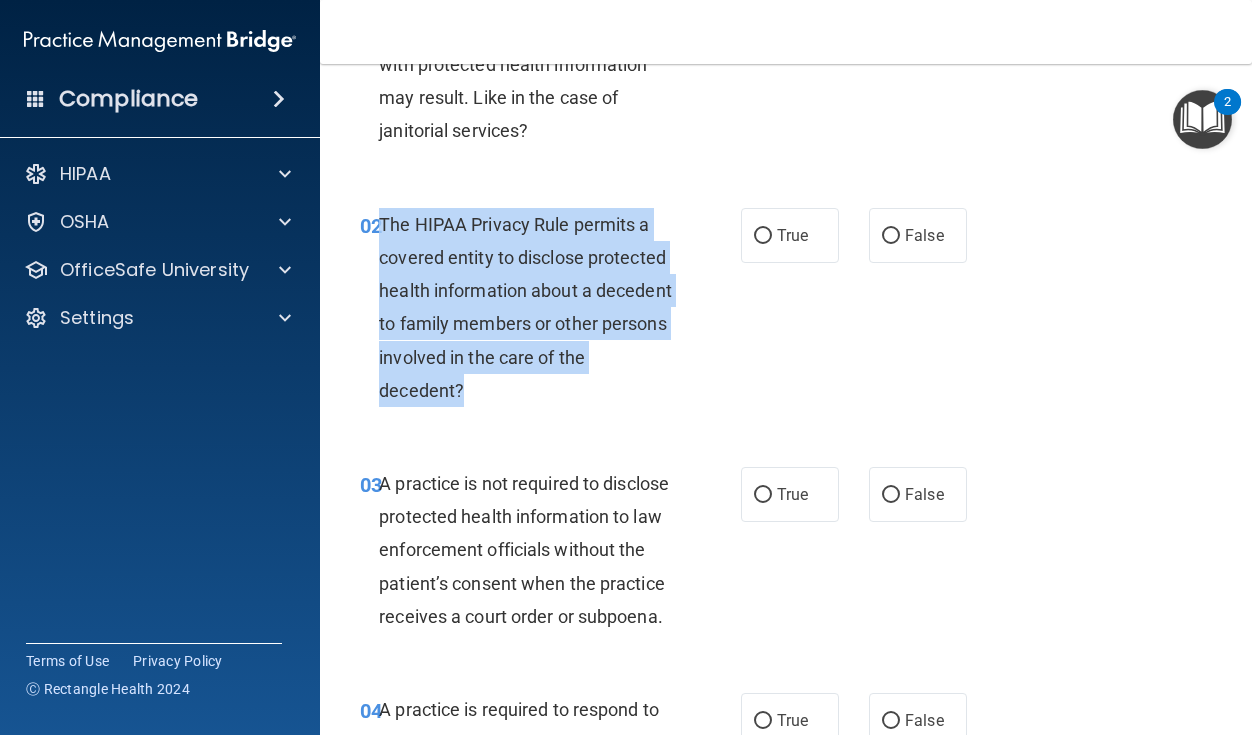 drag, startPoint x: 381, startPoint y: 225, endPoint x: 579, endPoint y: 383, distance: 253.31404 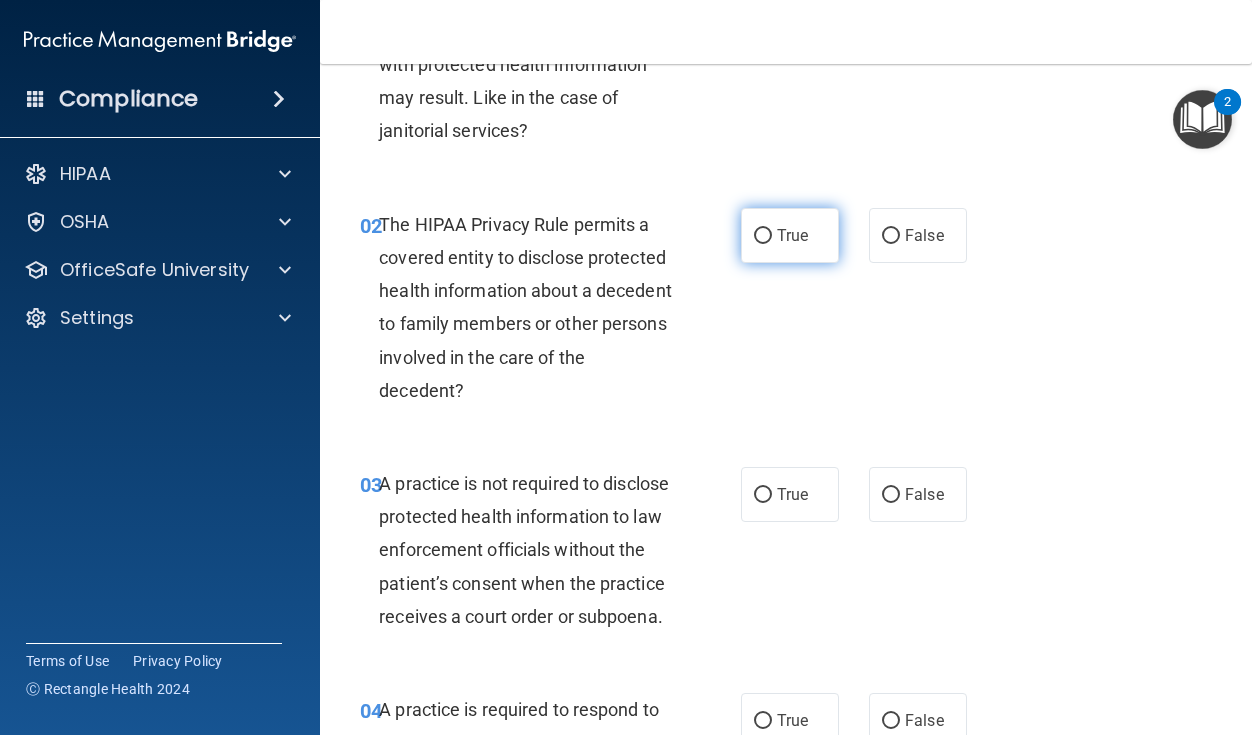 click on "True" at bounding box center [790, 235] 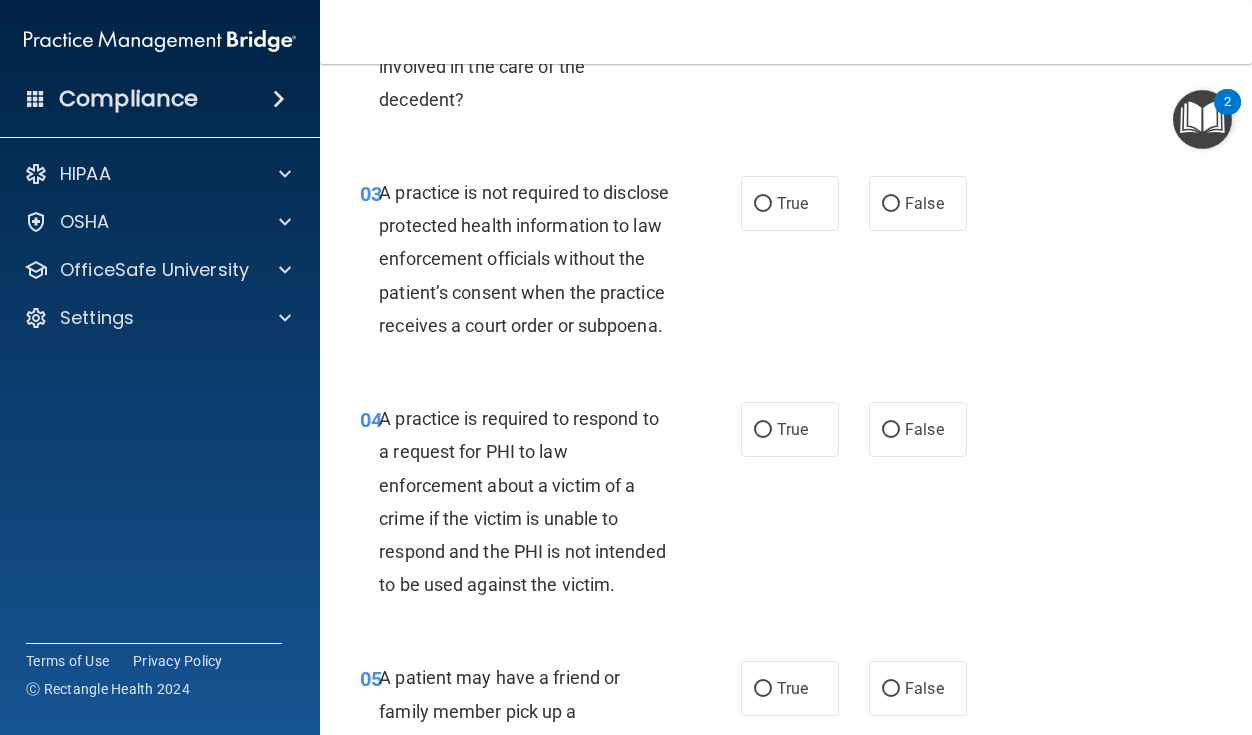 scroll, scrollTop: 519, scrollLeft: 0, axis: vertical 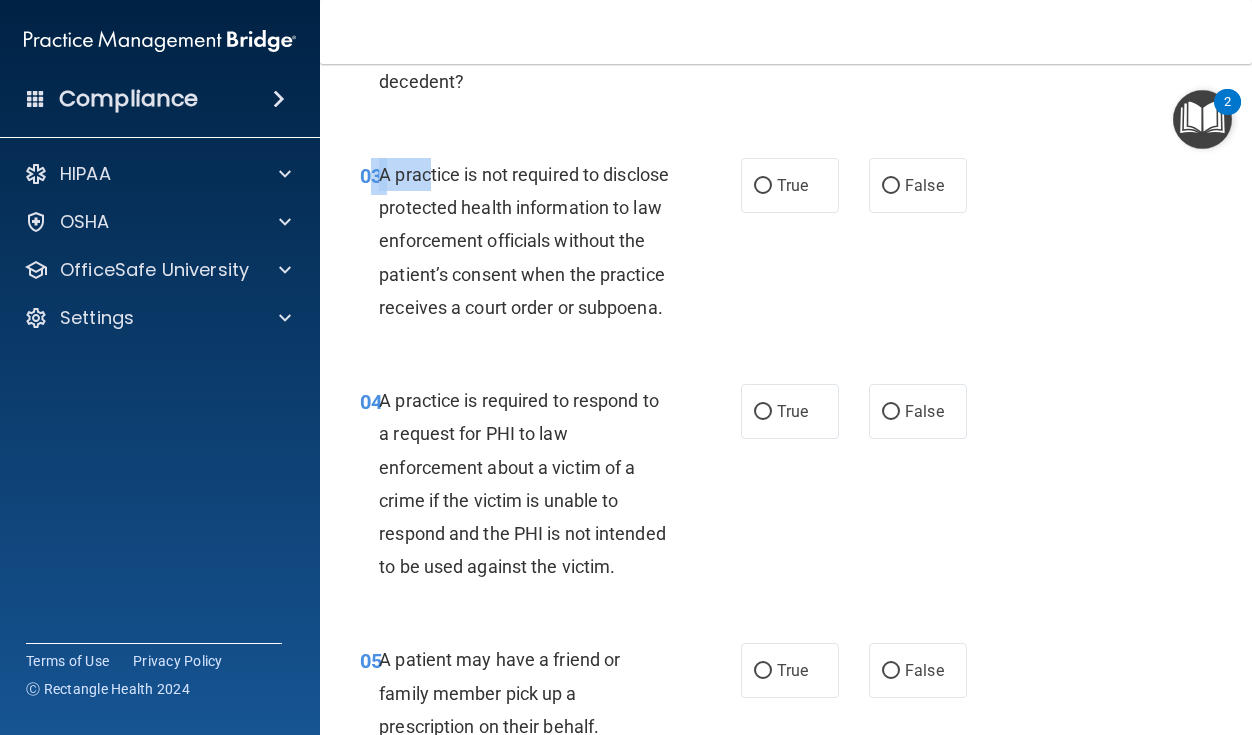 drag, startPoint x: 376, startPoint y: 173, endPoint x: 431, endPoint y: 188, distance: 57.00877 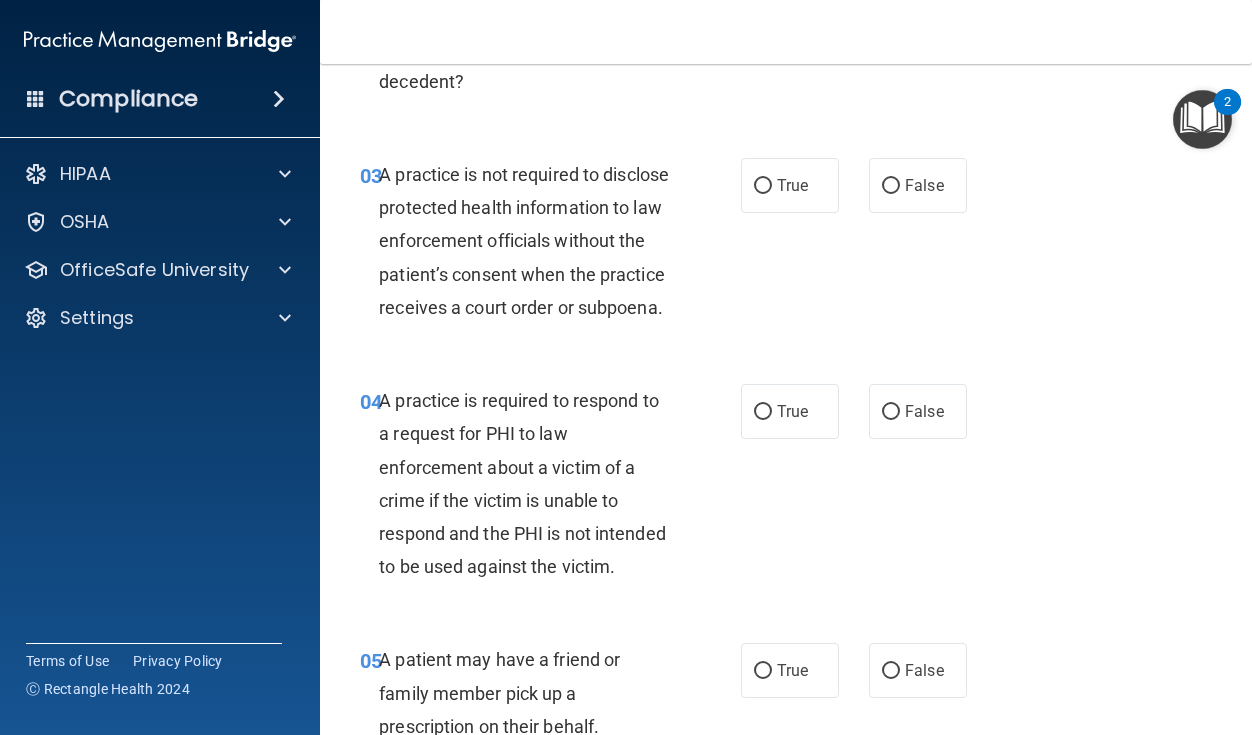 click on "True           False" at bounding box center (859, 185) 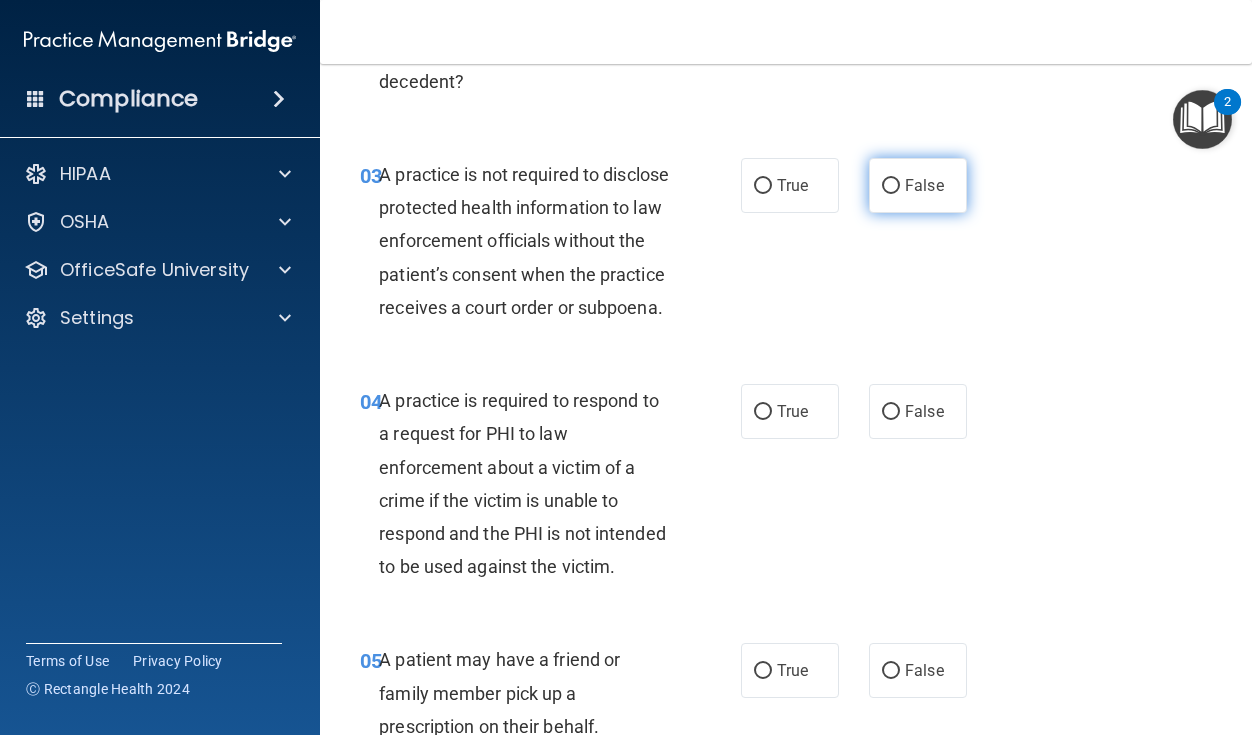 click on "False" at bounding box center [924, 185] 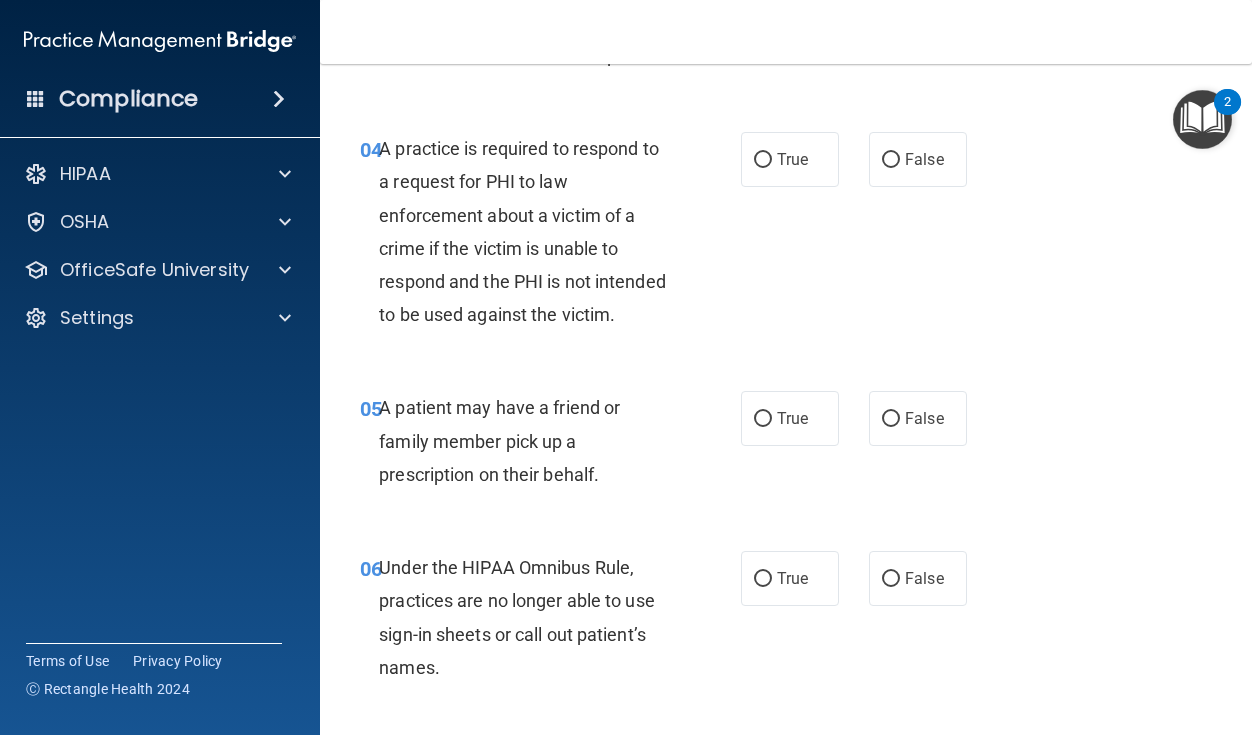scroll, scrollTop: 776, scrollLeft: 0, axis: vertical 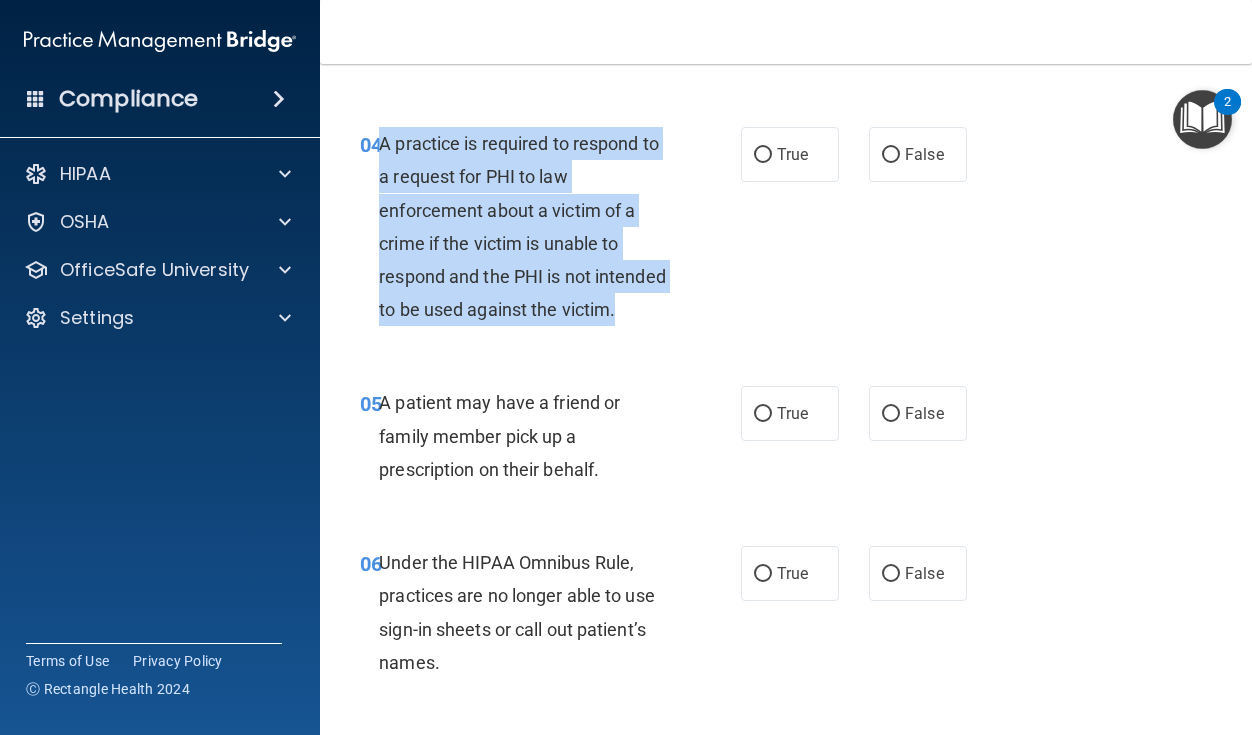 drag, startPoint x: 382, startPoint y: 177, endPoint x: 619, endPoint y: 344, distance: 289.92758 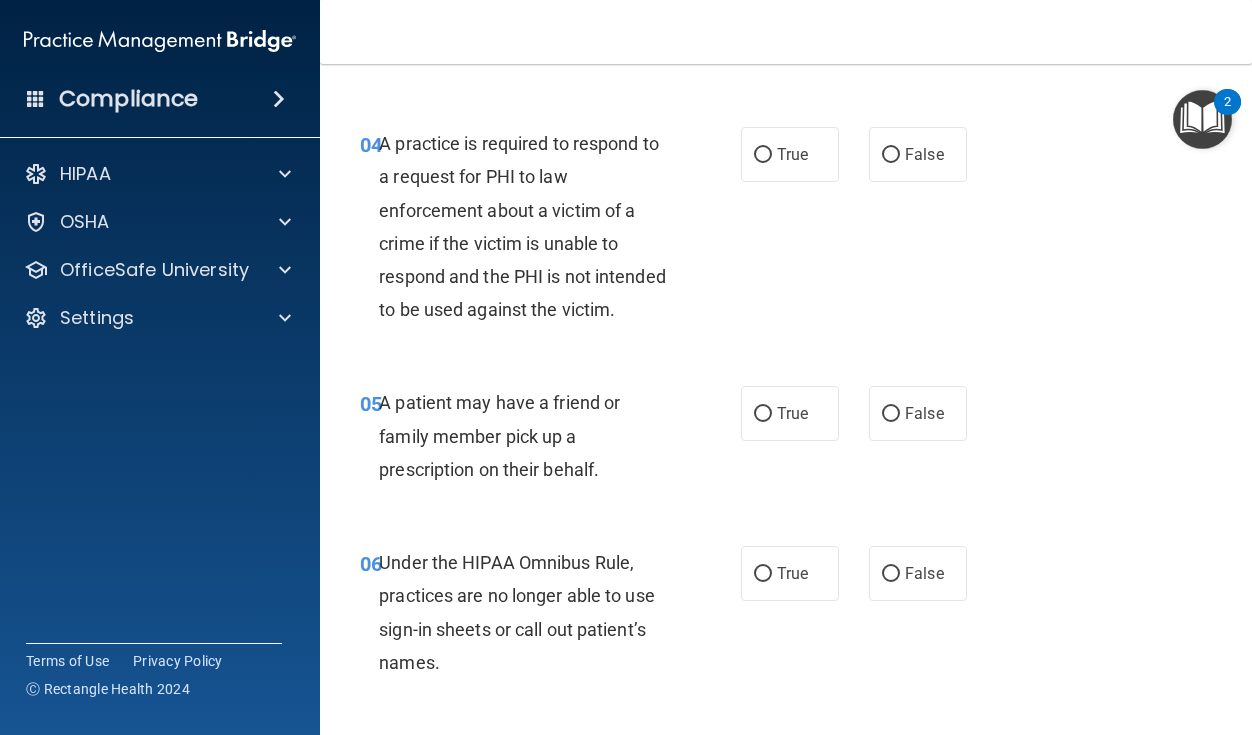 click on "True           False" at bounding box center (859, 154) 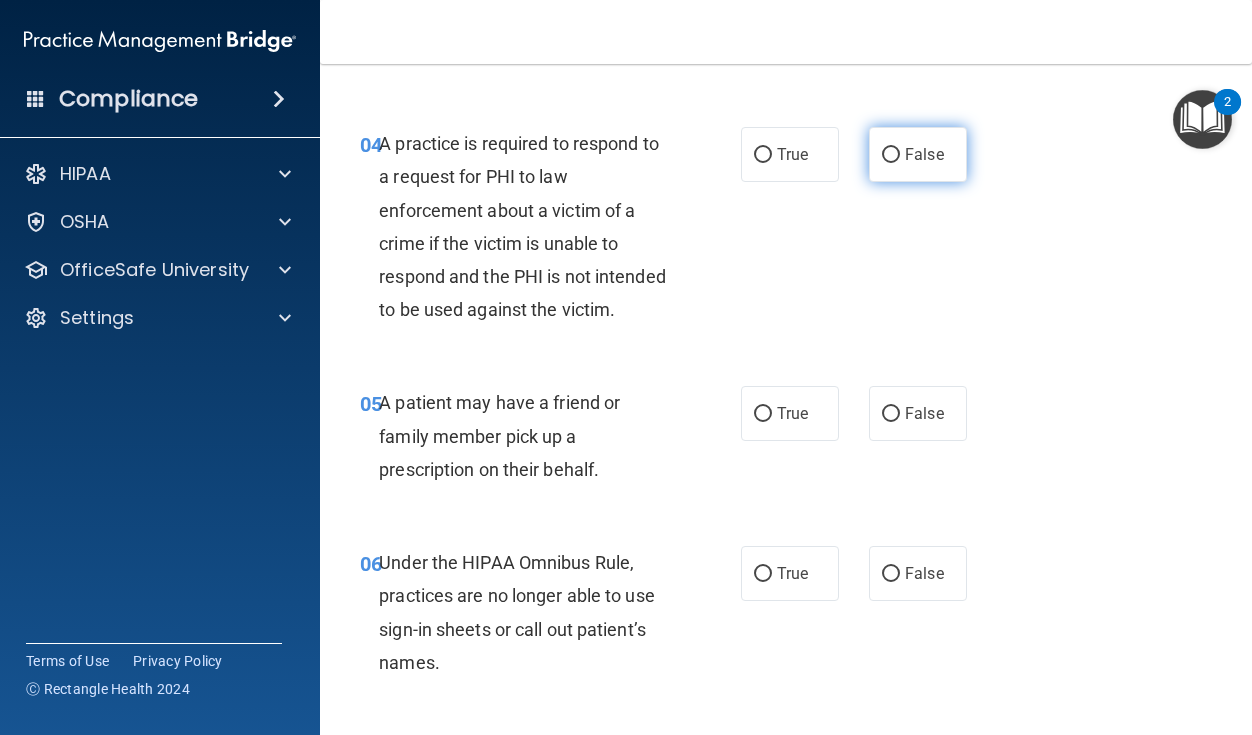 click on "False" at bounding box center (918, 154) 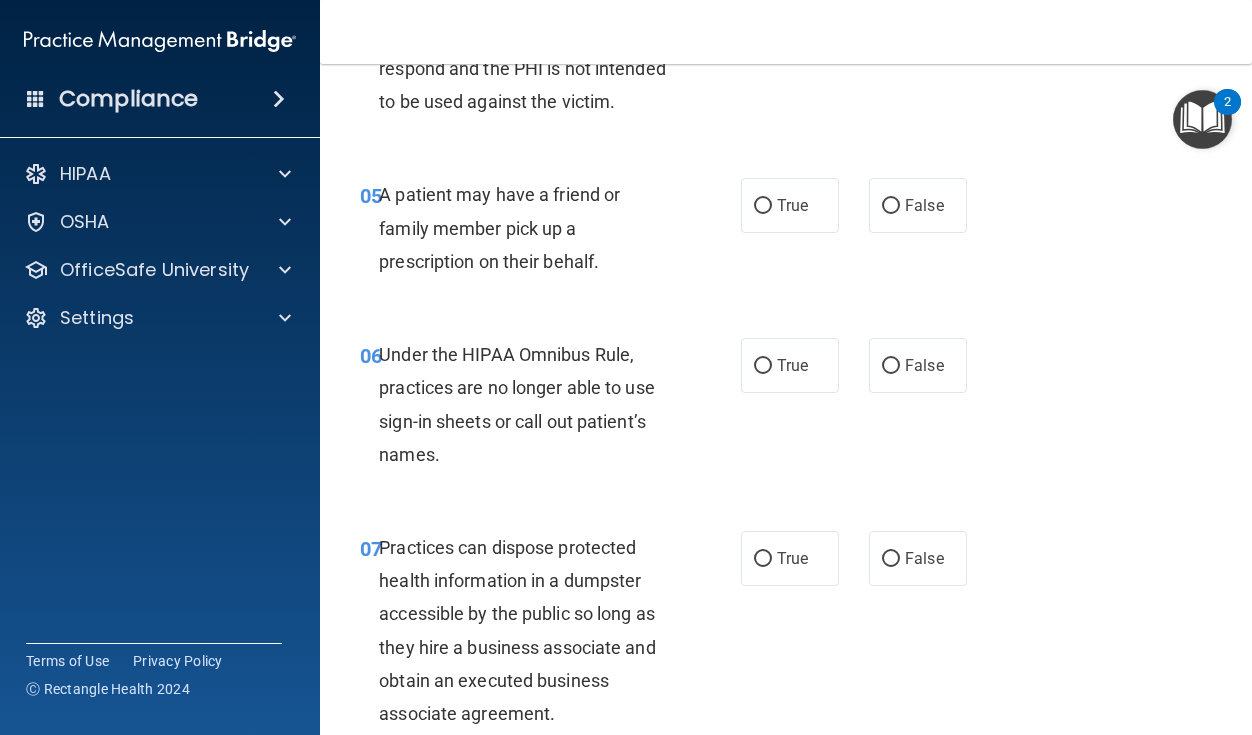 scroll, scrollTop: 989, scrollLeft: 0, axis: vertical 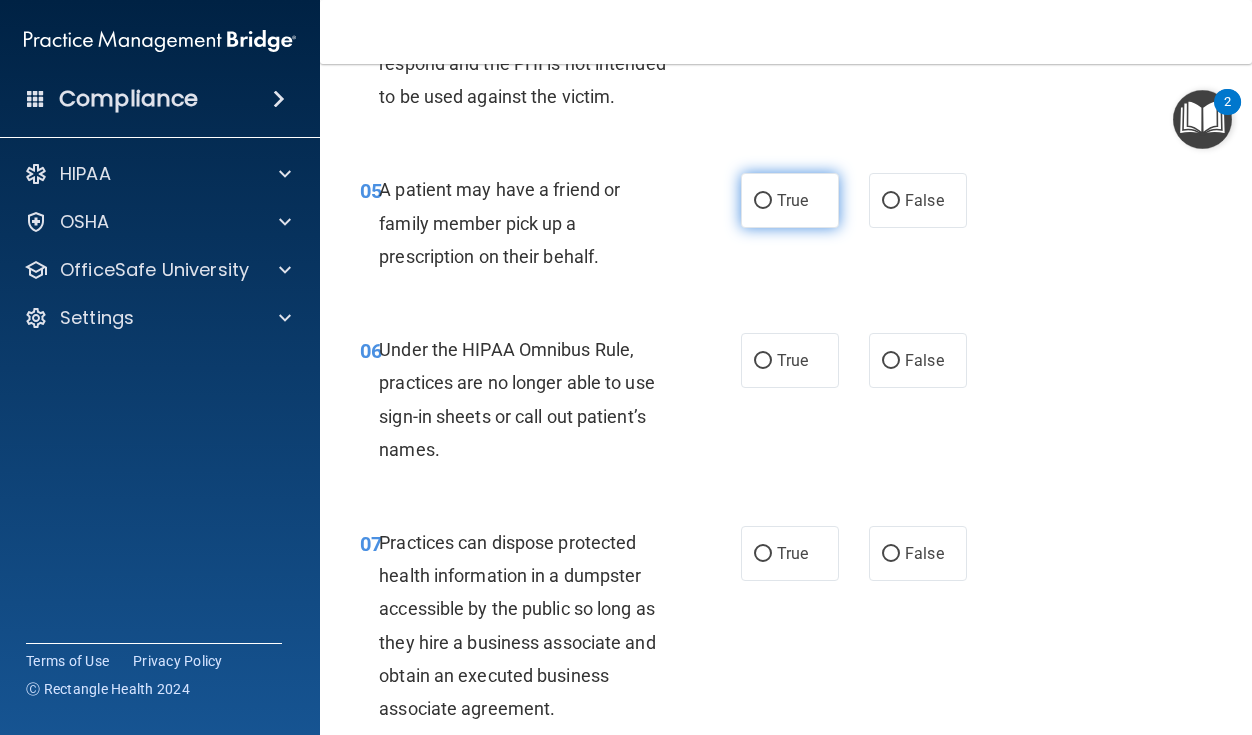 click on "True" at bounding box center [790, 200] 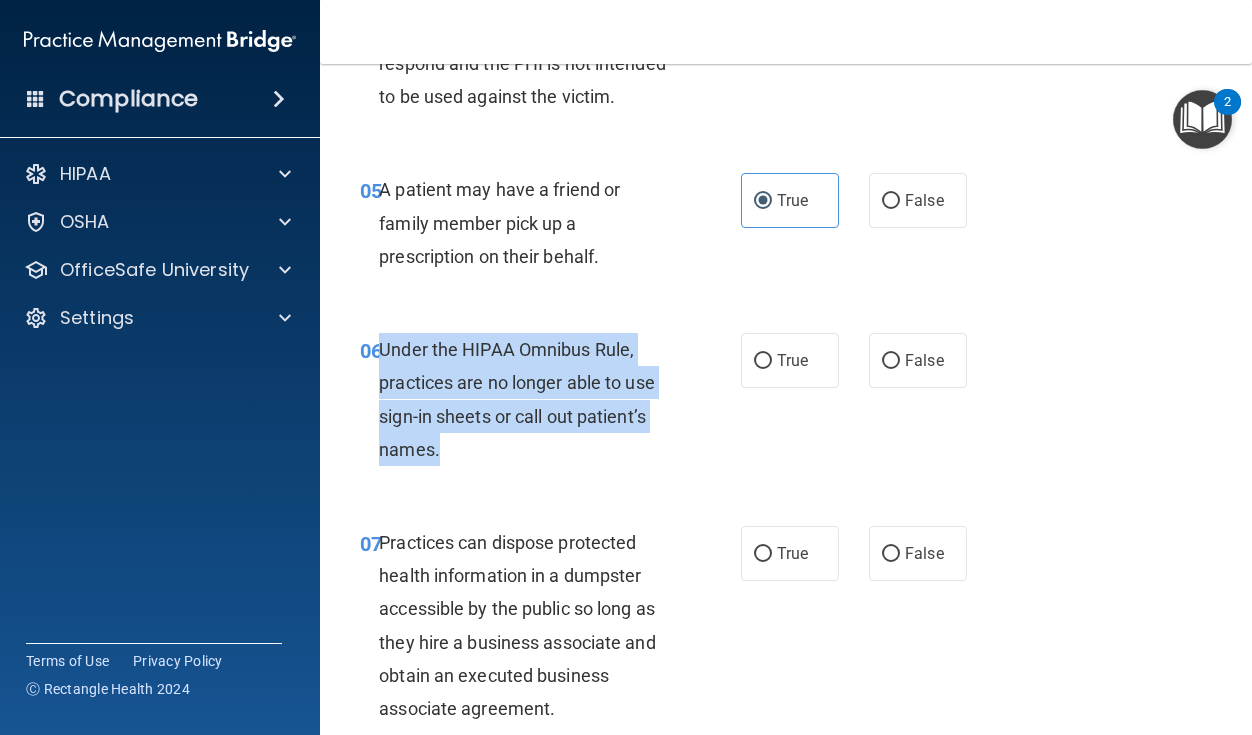 drag, startPoint x: 382, startPoint y: 380, endPoint x: 543, endPoint y: 479, distance: 189.00264 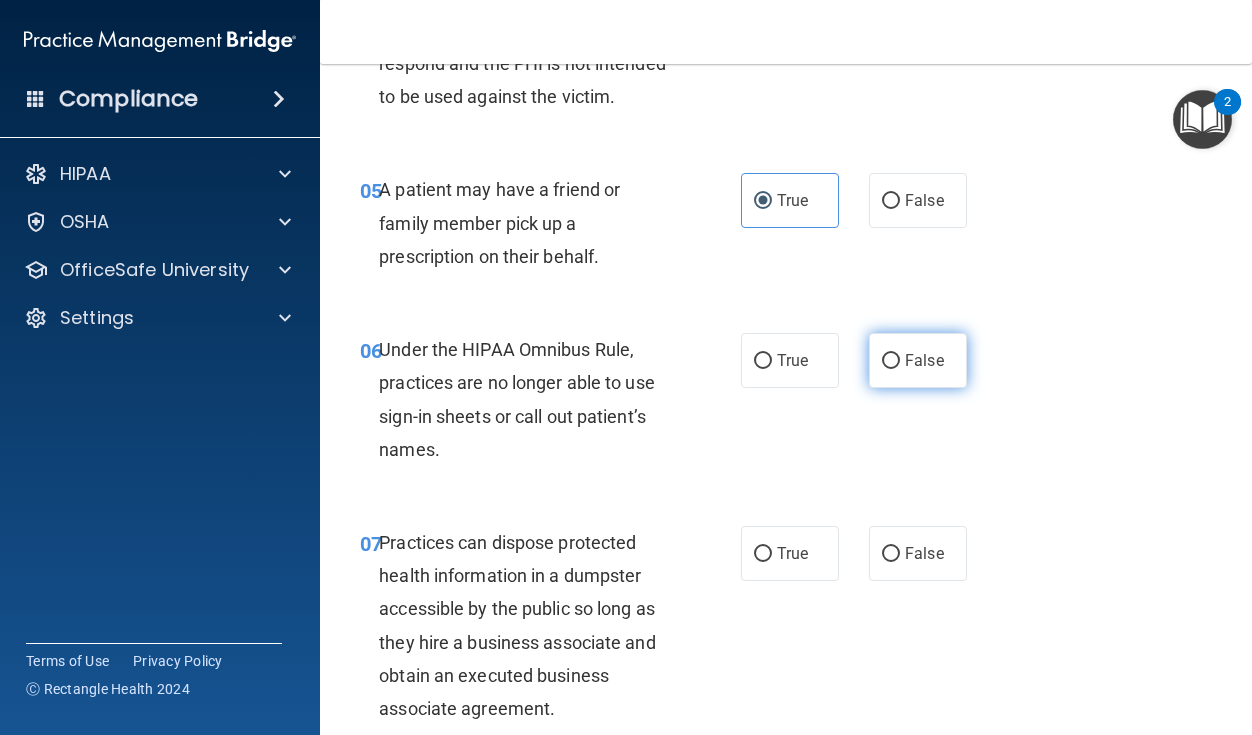 click on "False" at bounding box center [924, 360] 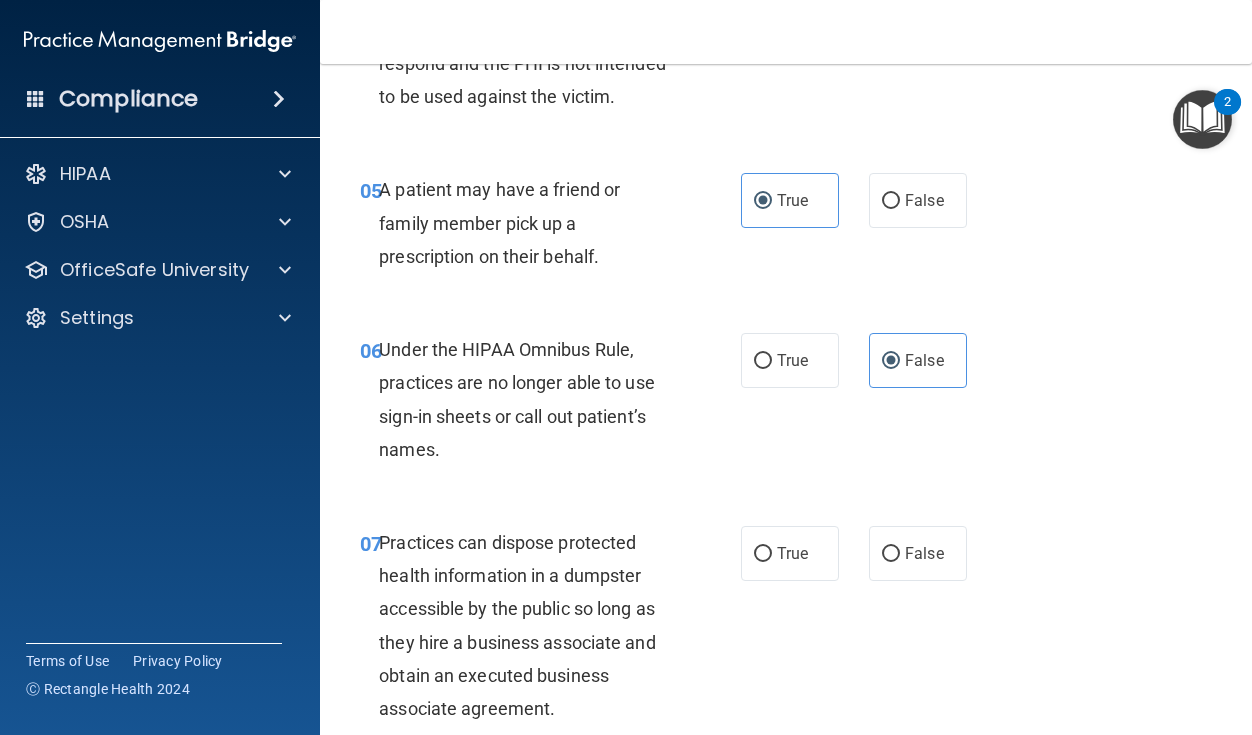 click on "Under the HIPAA Omnibus Rule, practices are no longer able to use sign-in sheets or call out patient’s names." at bounding box center [517, 399] 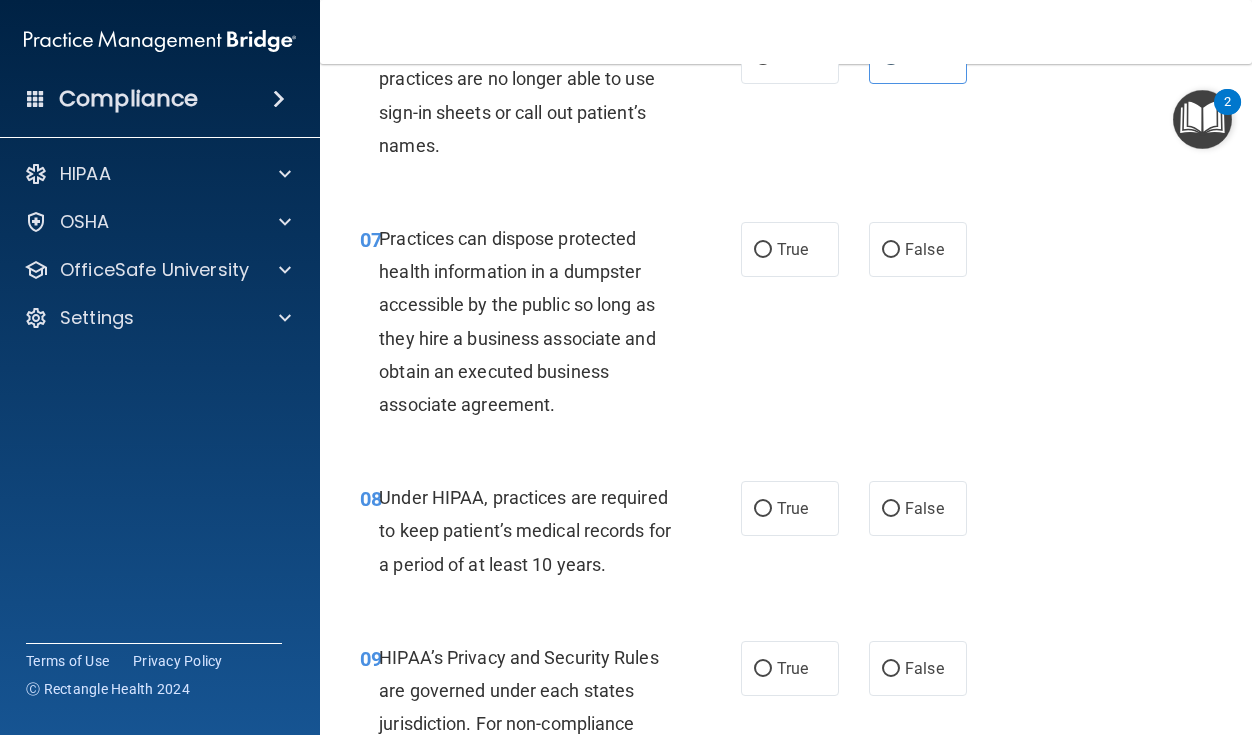 scroll, scrollTop: 1295, scrollLeft: 0, axis: vertical 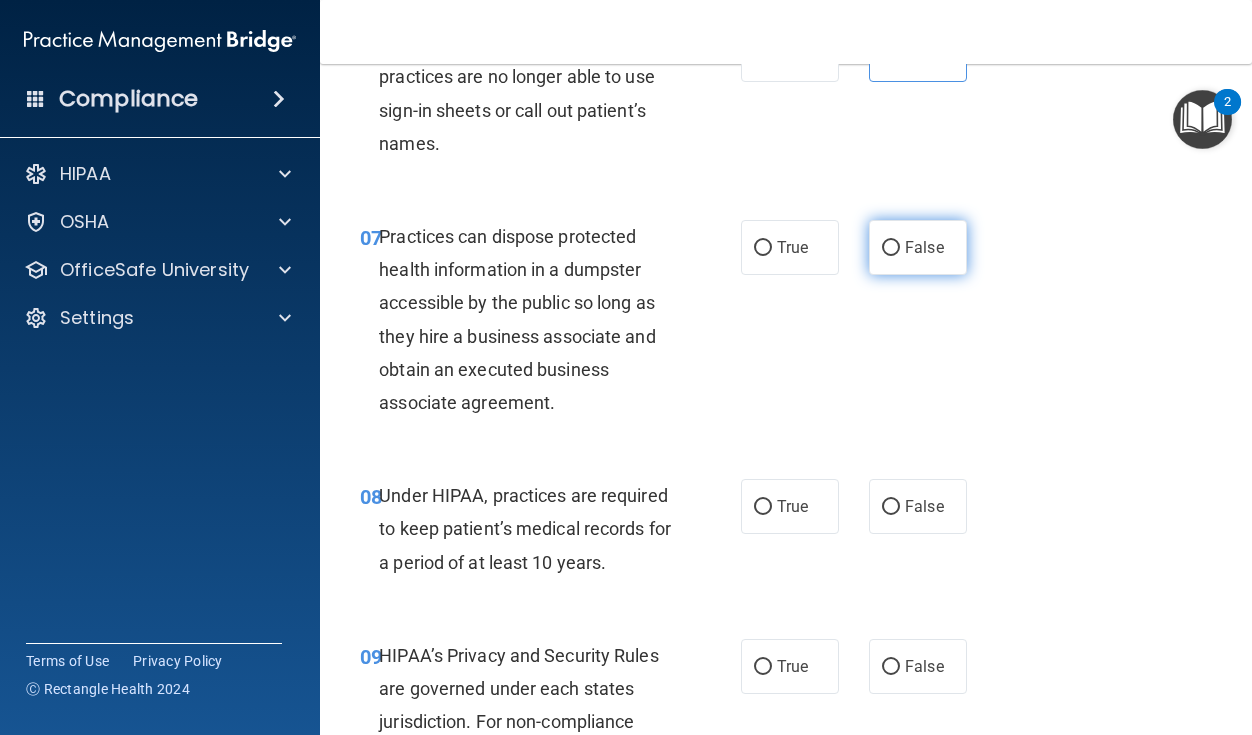 click on "False" at bounding box center (918, 247) 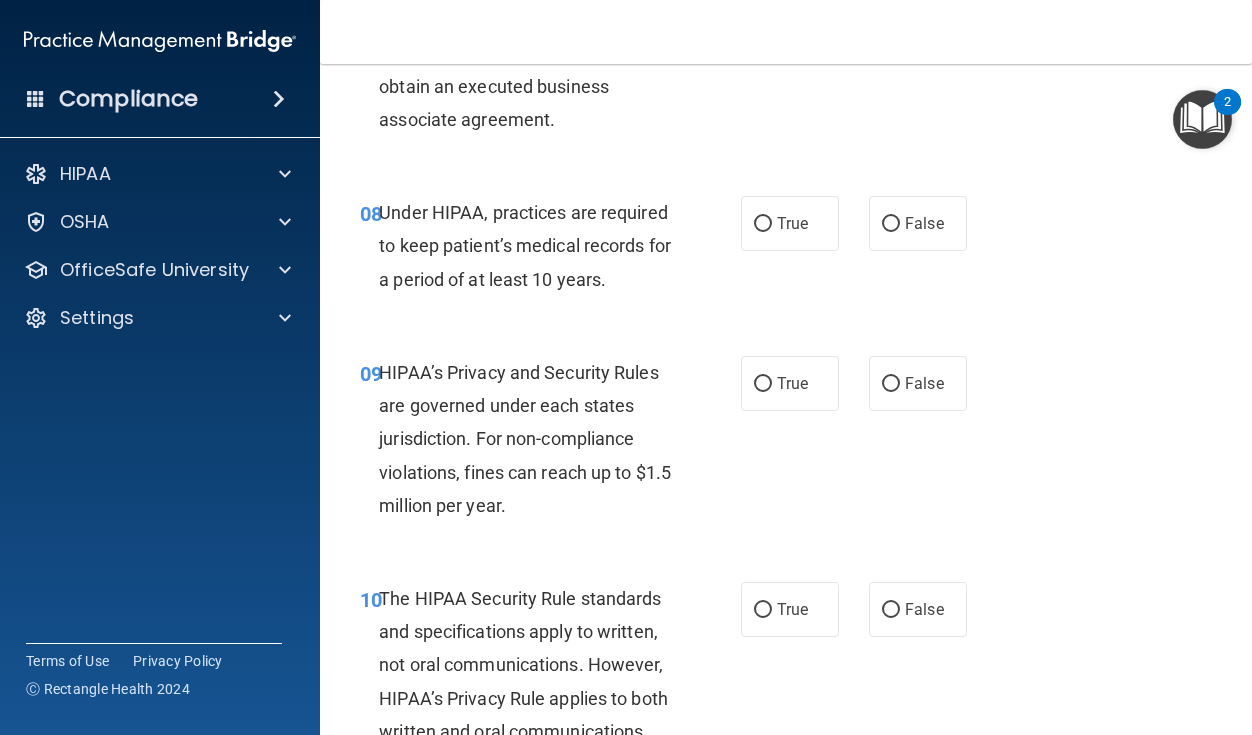 scroll, scrollTop: 1582, scrollLeft: 0, axis: vertical 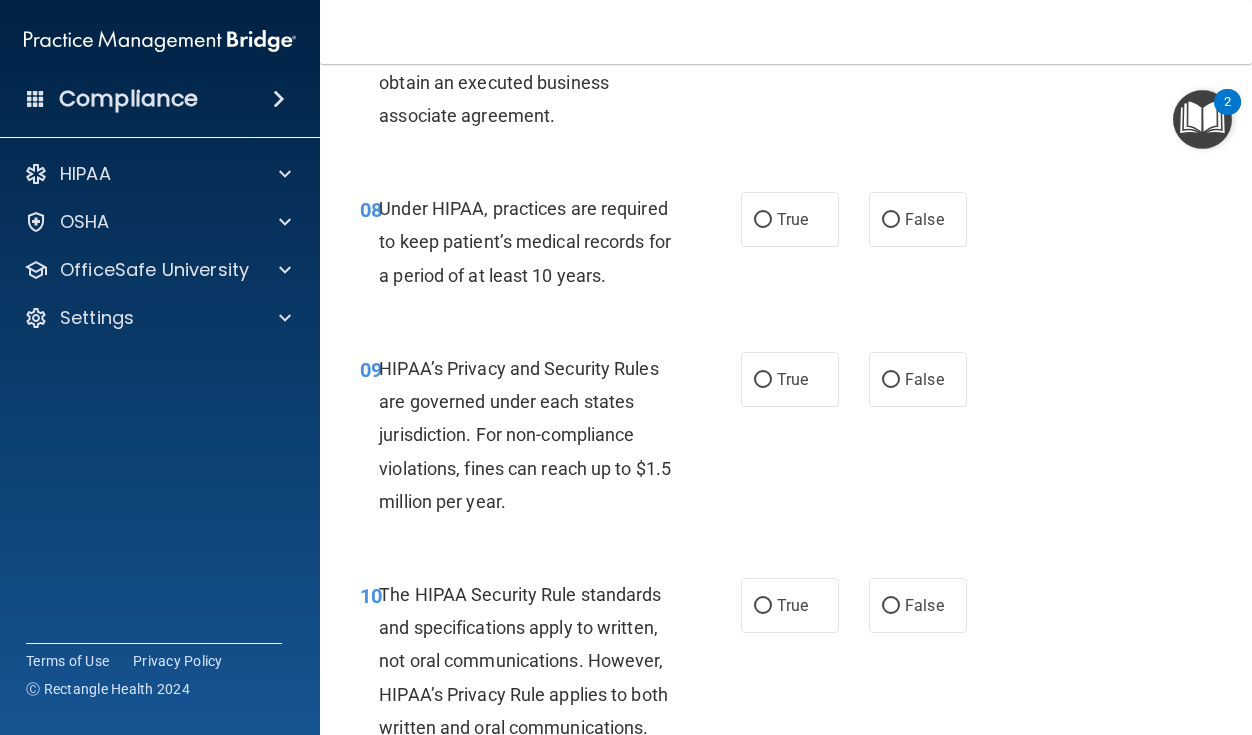click on "Under HIPAA, practices are required to keep patient’s medical records for a period of at least 10 years." at bounding box center [525, 241] 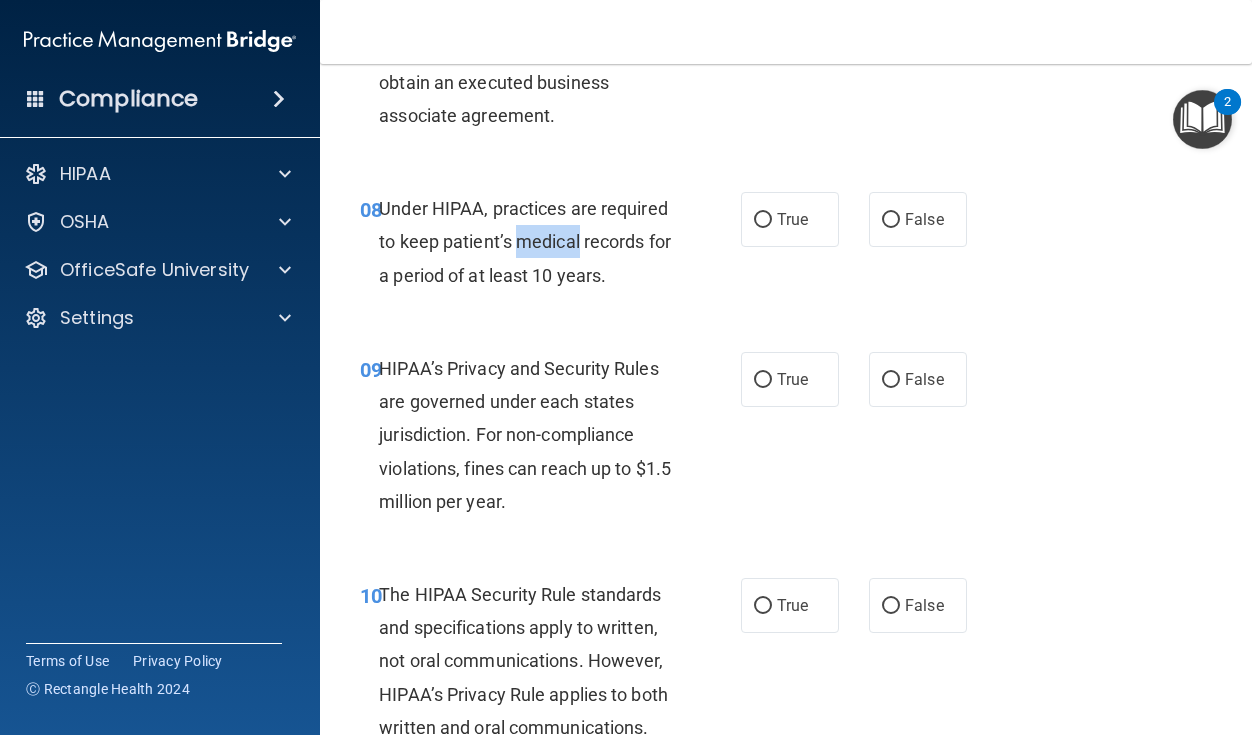 click on "Under HIPAA, practices are required to keep patient’s medical records for a period of at least 10 years." at bounding box center (525, 241) 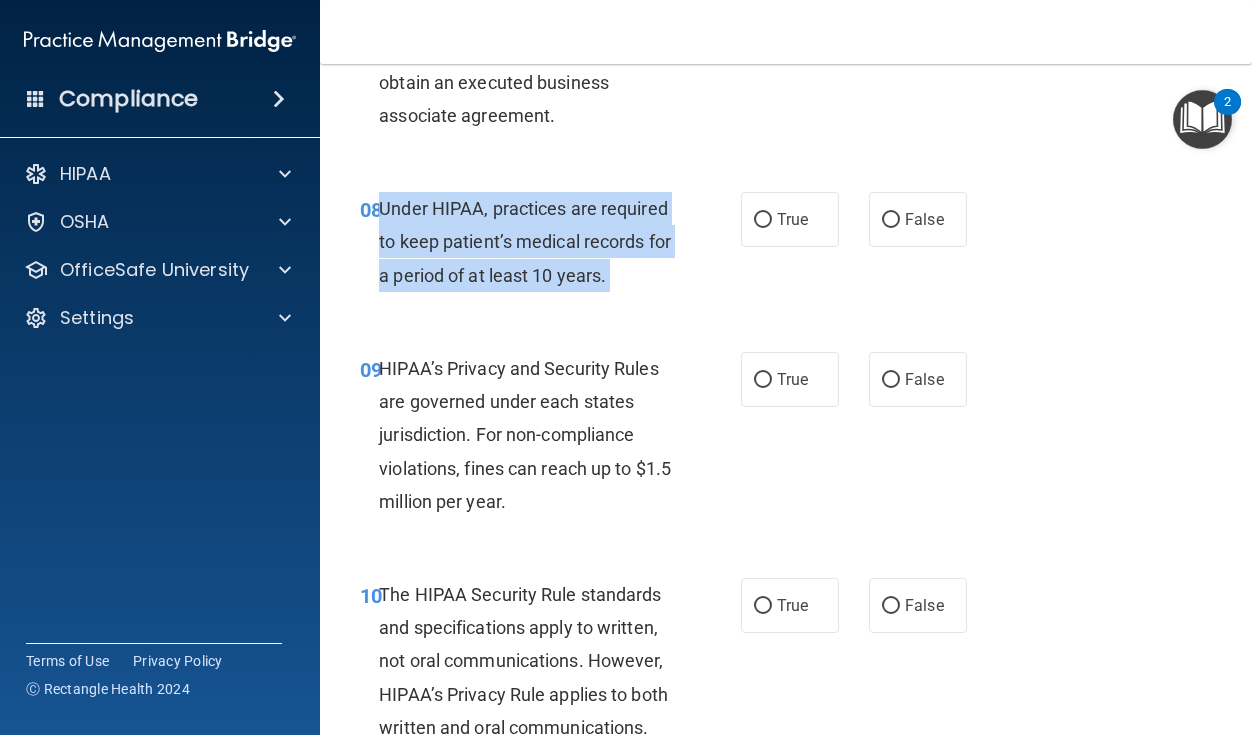 click on "Under HIPAA, practices are required to keep patient’s medical records for a period of at least 10 years." at bounding box center [525, 241] 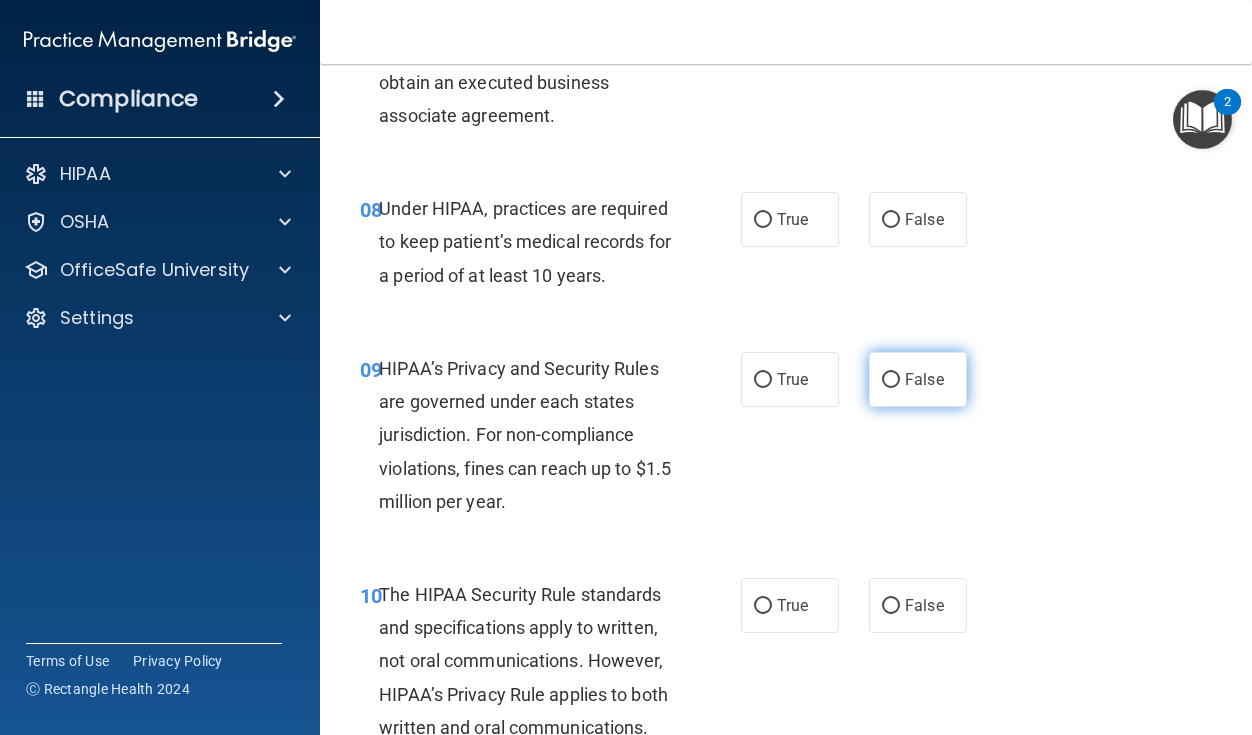 click on "False" at bounding box center (924, 379) 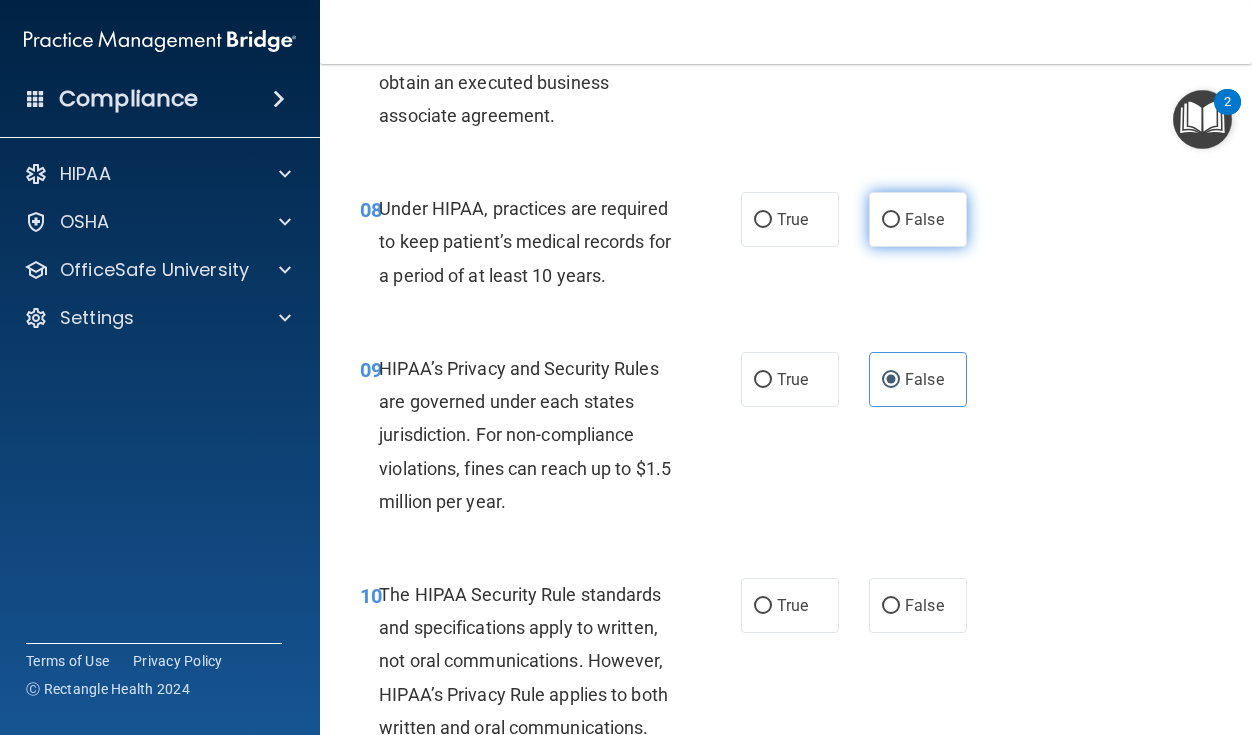 click on "False" at bounding box center (918, 219) 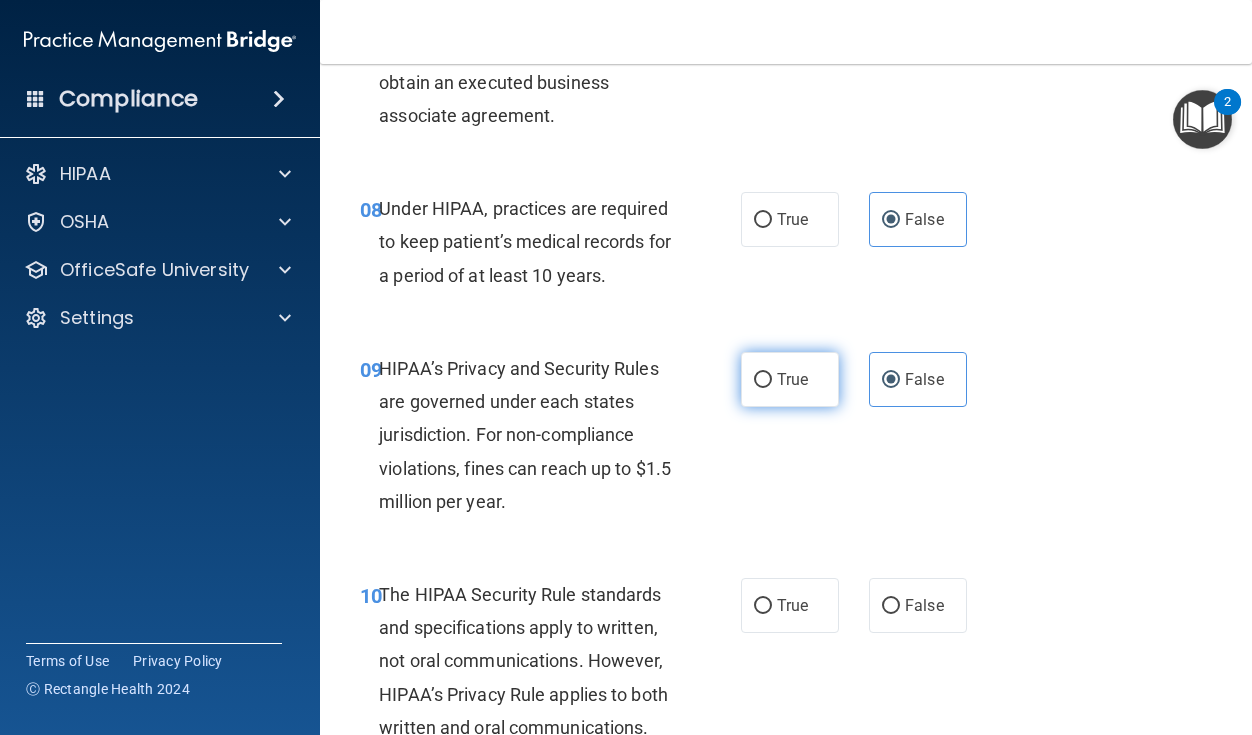 click on "True" at bounding box center (792, 379) 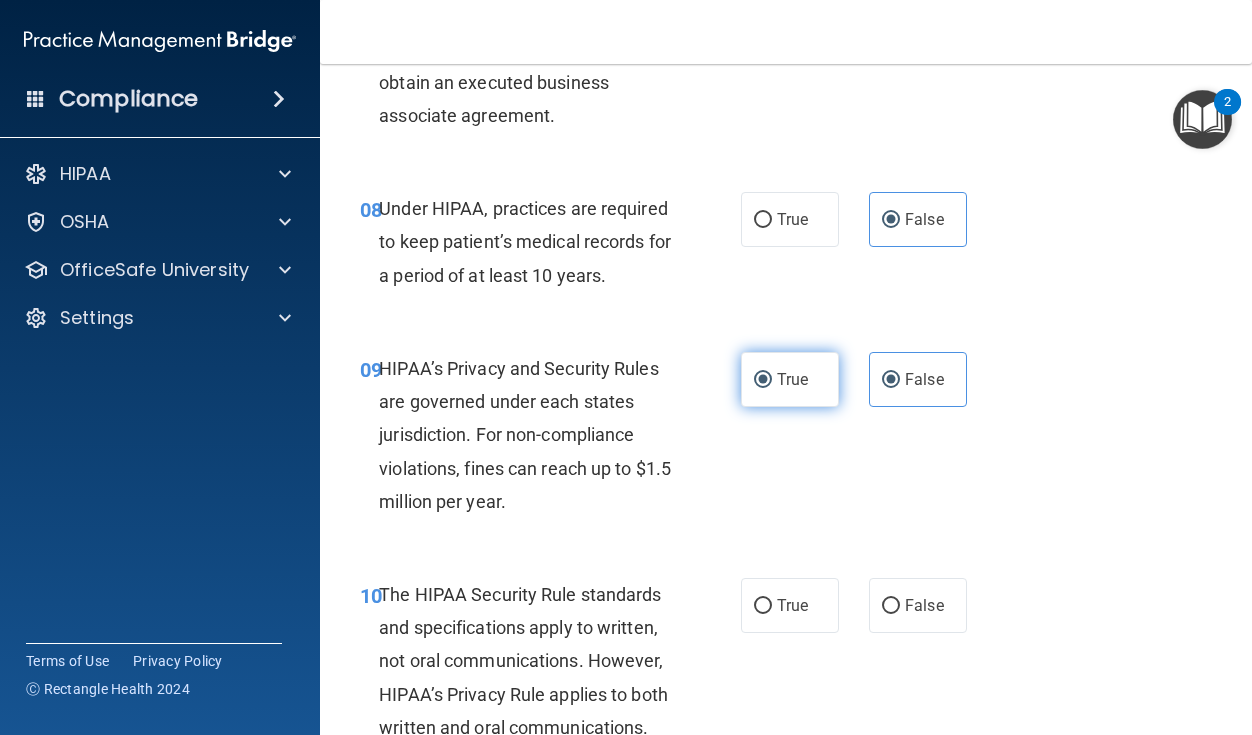 radio on "false" 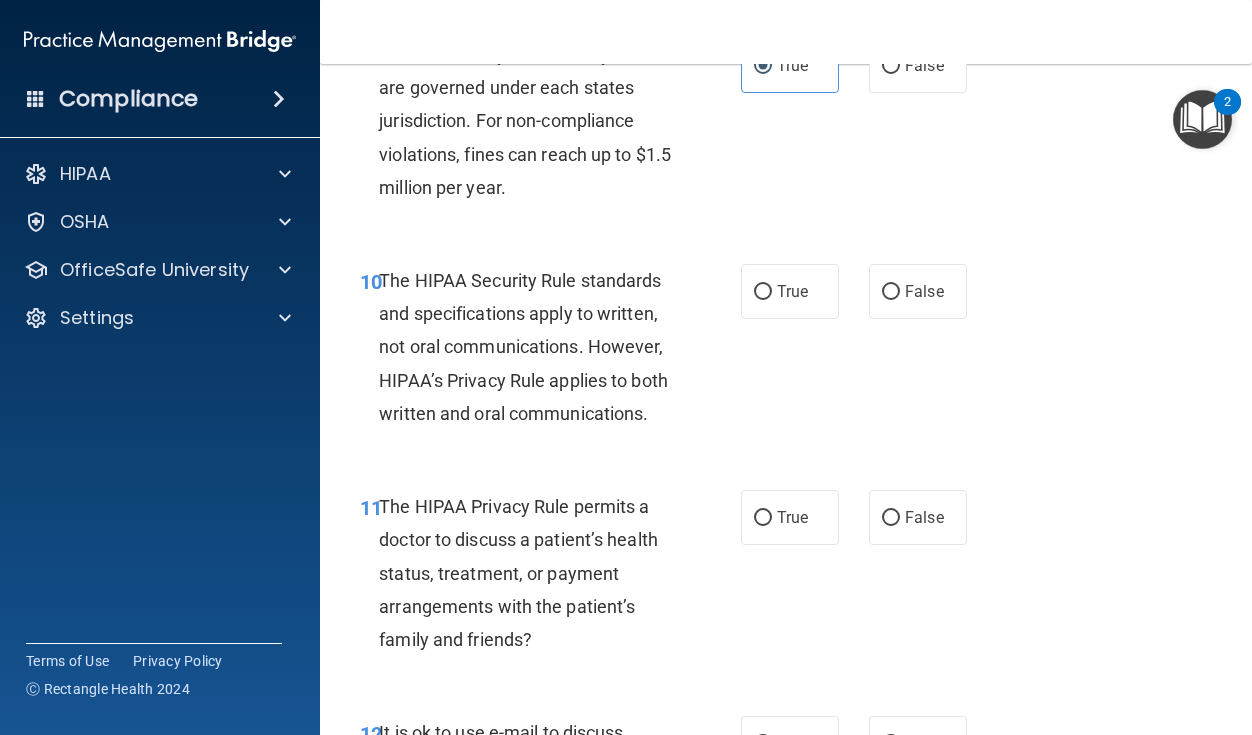 scroll, scrollTop: 1899, scrollLeft: 0, axis: vertical 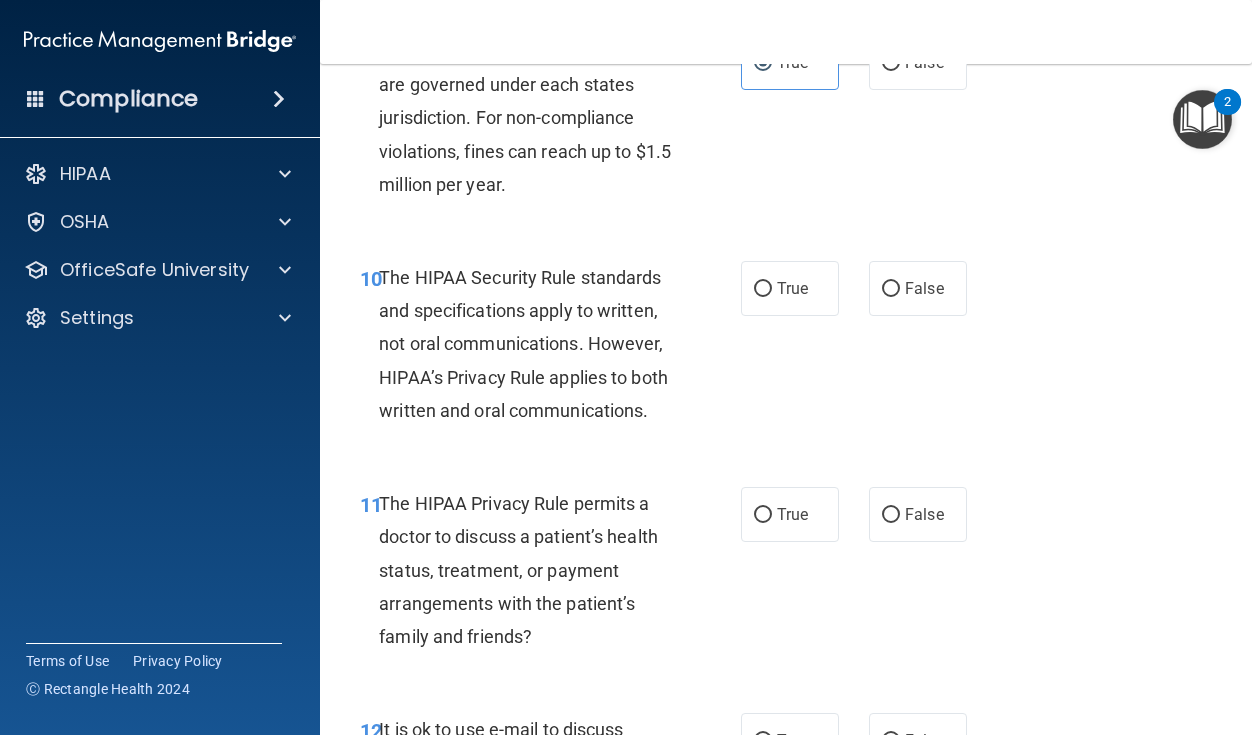 click on "The HIPAA Security Rule standards and specifications apply to written, not oral communications. However, HIPAA’s Privacy Rule applies to both written and oral communications." at bounding box center [533, 344] 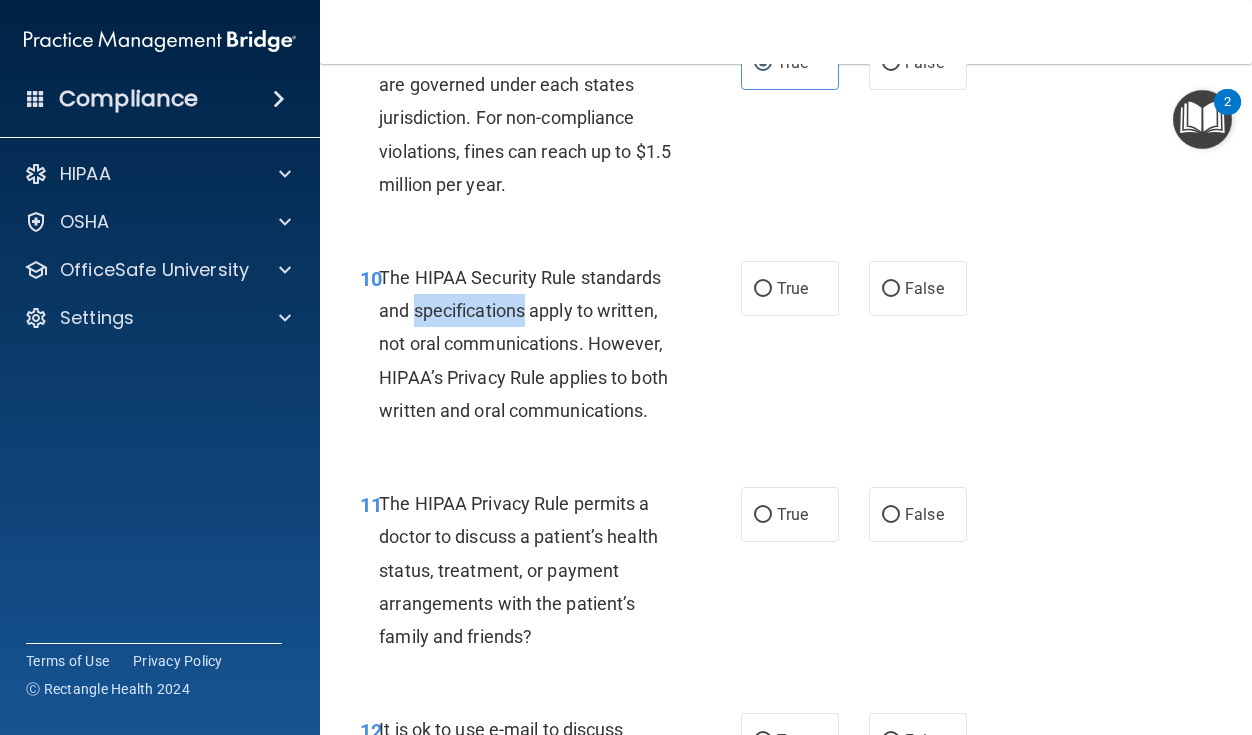 click on "The HIPAA Security Rule standards and specifications apply to written, not oral communications. However, HIPAA’s Privacy Rule applies to both written and oral communications." at bounding box center [533, 344] 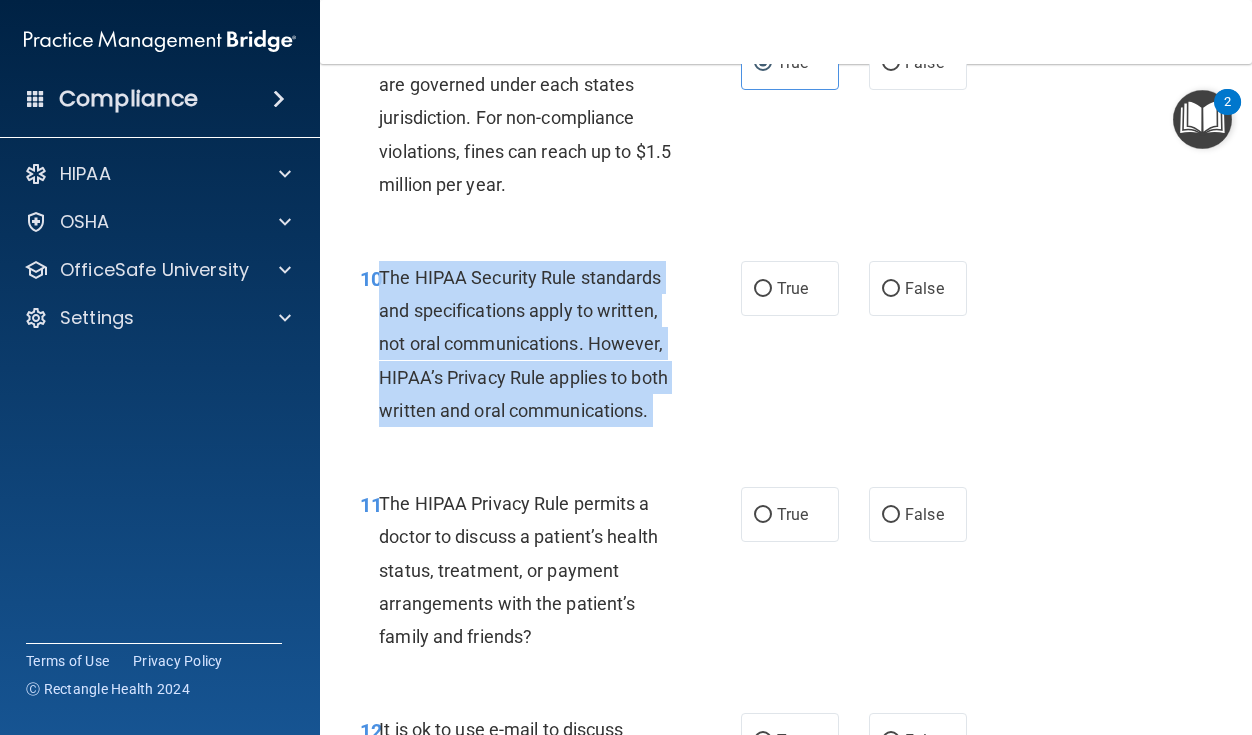 click on "The HIPAA Security Rule standards and specifications apply to written, not oral communications. However, HIPAA’s Privacy Rule applies to both written and oral communications." at bounding box center [533, 344] 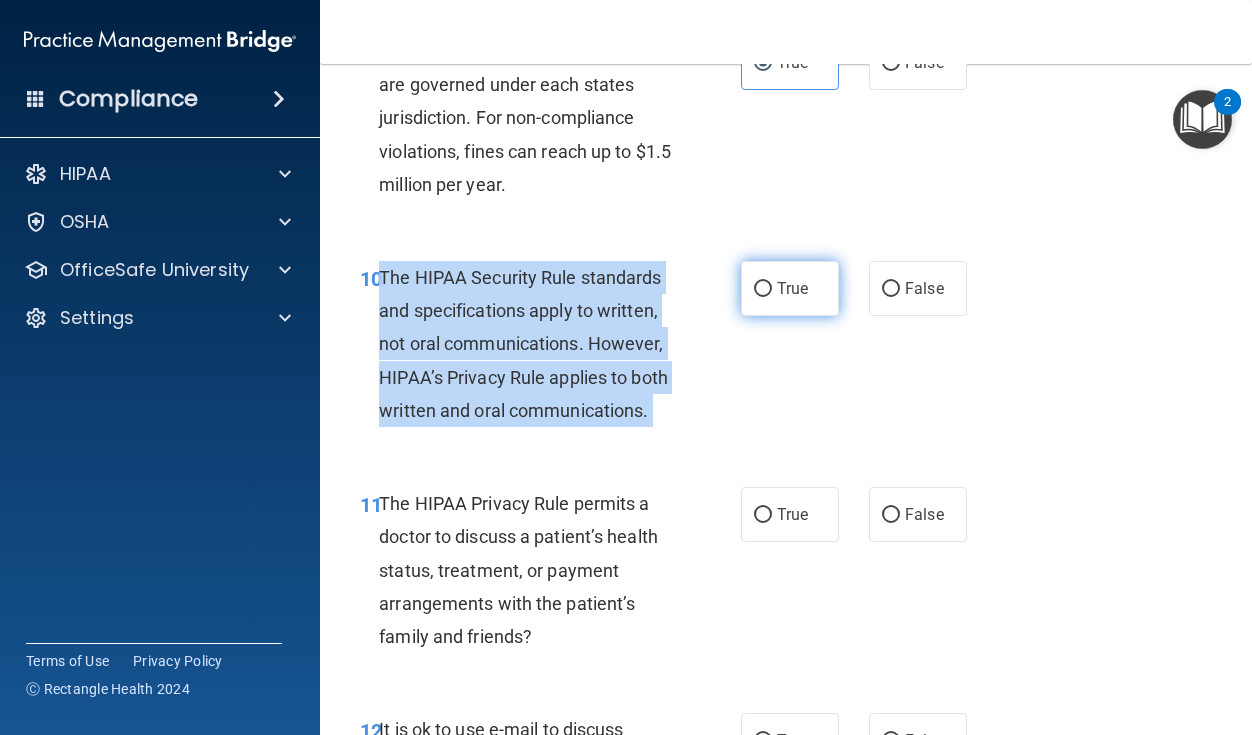 click on "True" at bounding box center [763, 289] 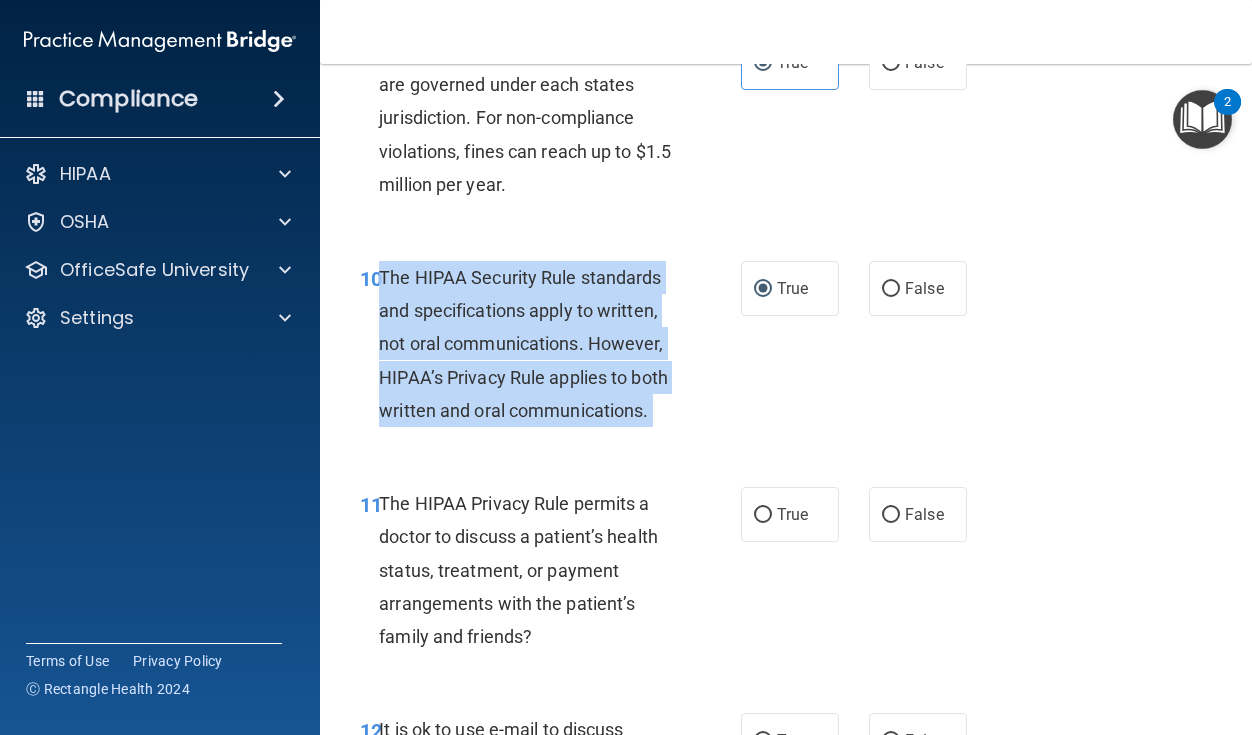 click on "The HIPAA Security Rule standards and specifications apply to written, not oral communications. However, HIPAA’s Privacy Rule applies to both written and oral communications." at bounding box center (533, 344) 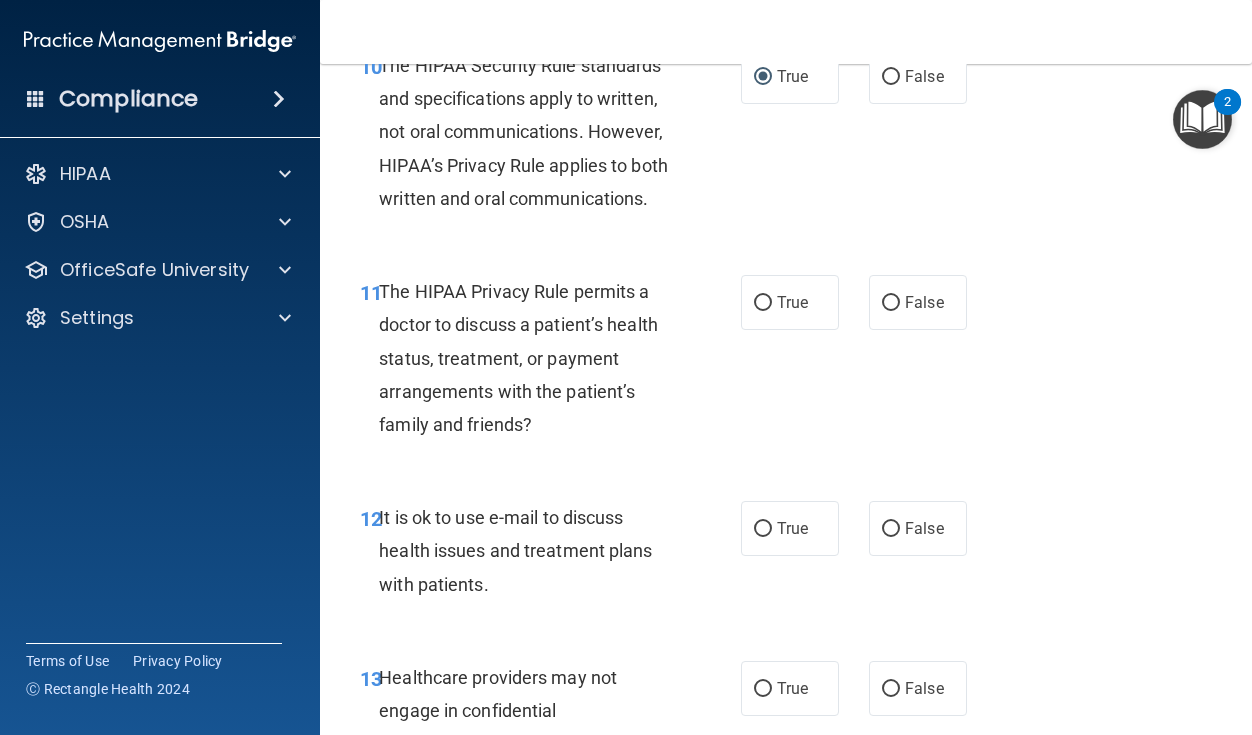 scroll, scrollTop: 2122, scrollLeft: 0, axis: vertical 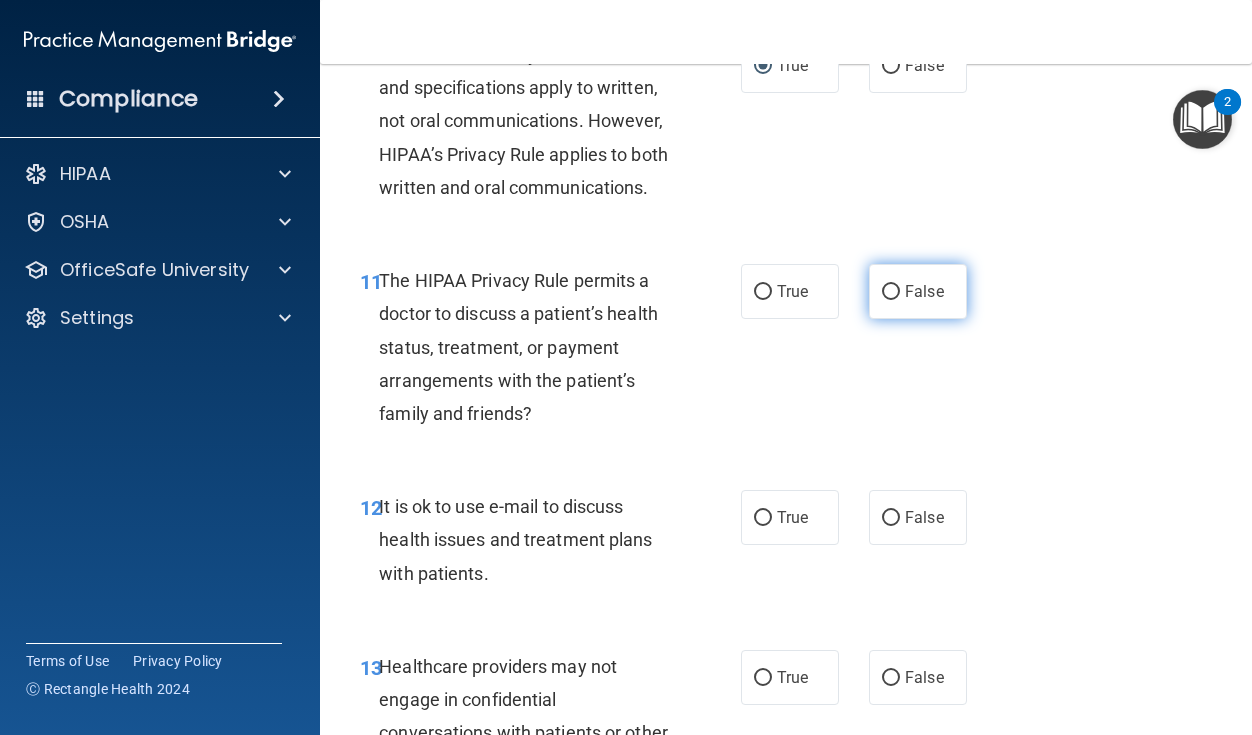 click on "False" at bounding box center (924, 291) 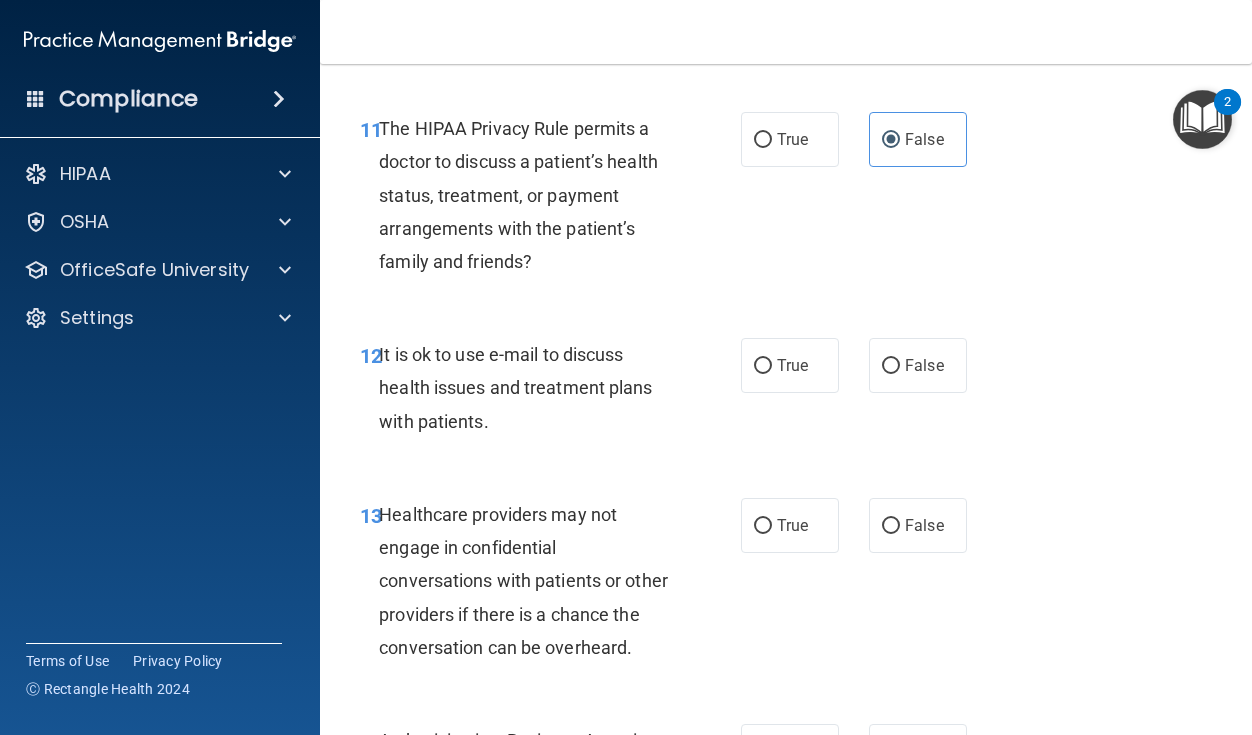 scroll, scrollTop: 2290, scrollLeft: 0, axis: vertical 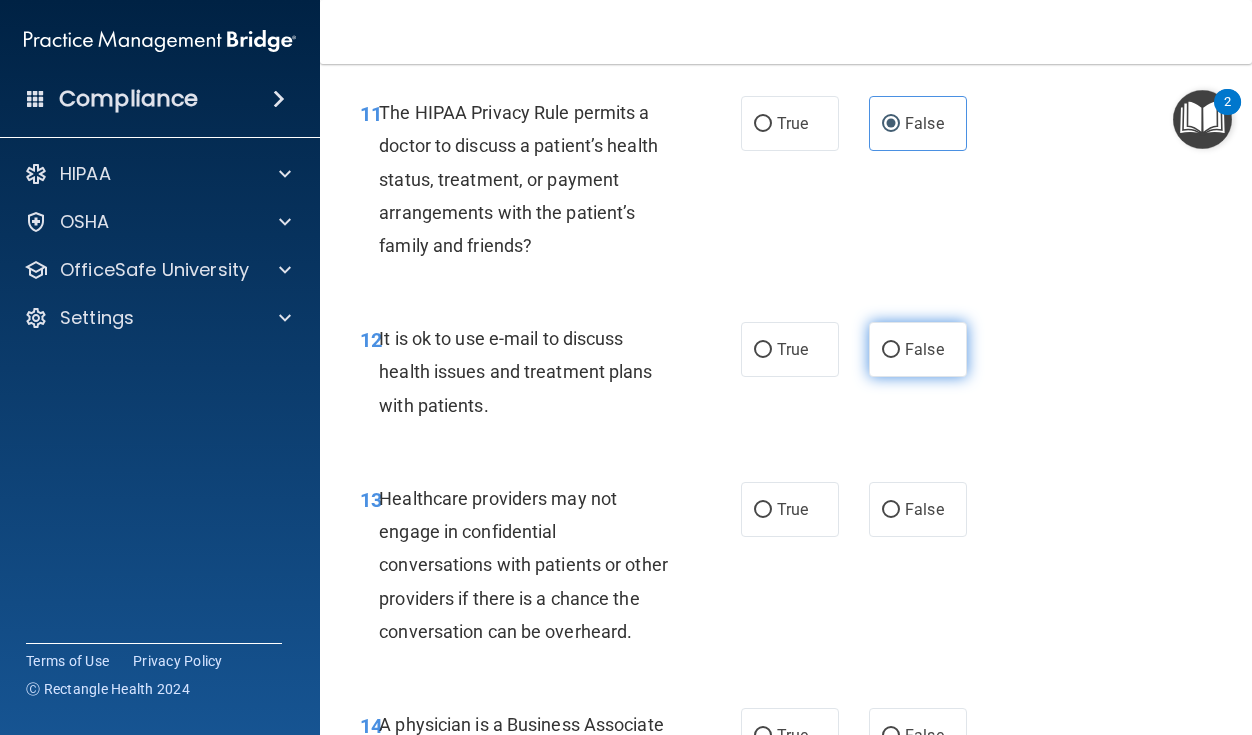 click on "False" at bounding box center [924, 349] 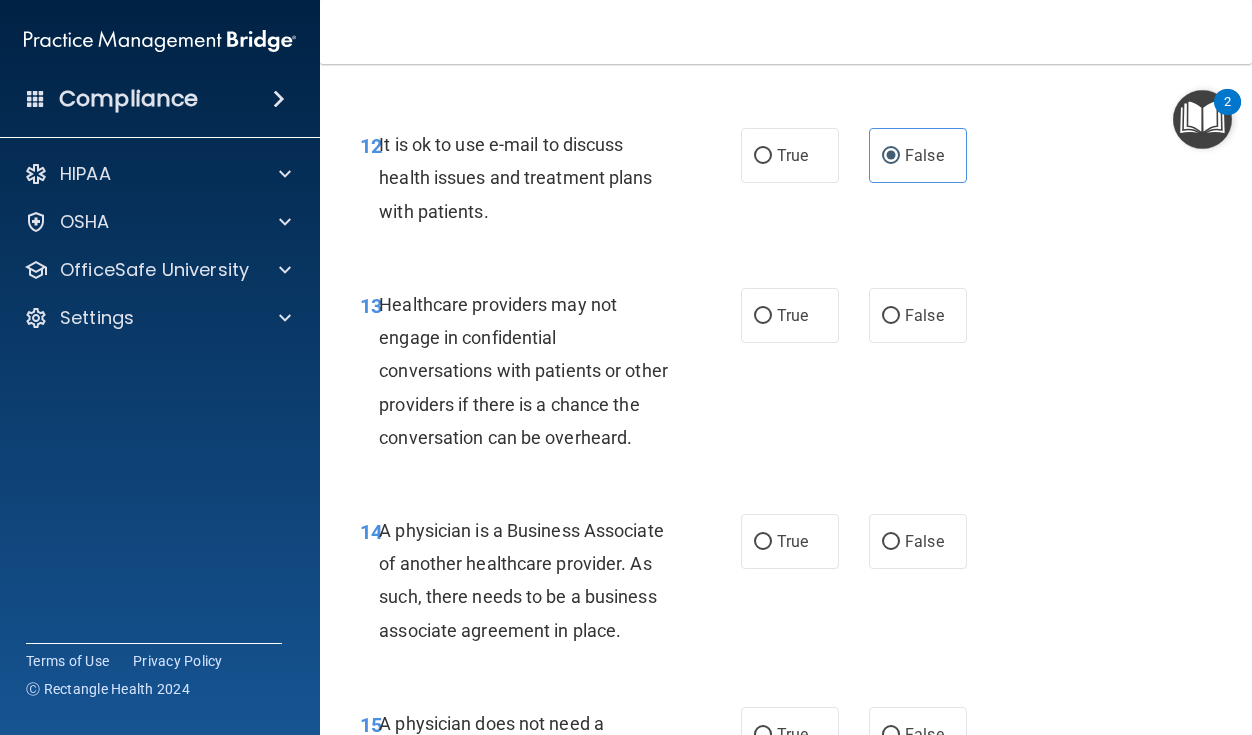 scroll, scrollTop: 2504, scrollLeft: 0, axis: vertical 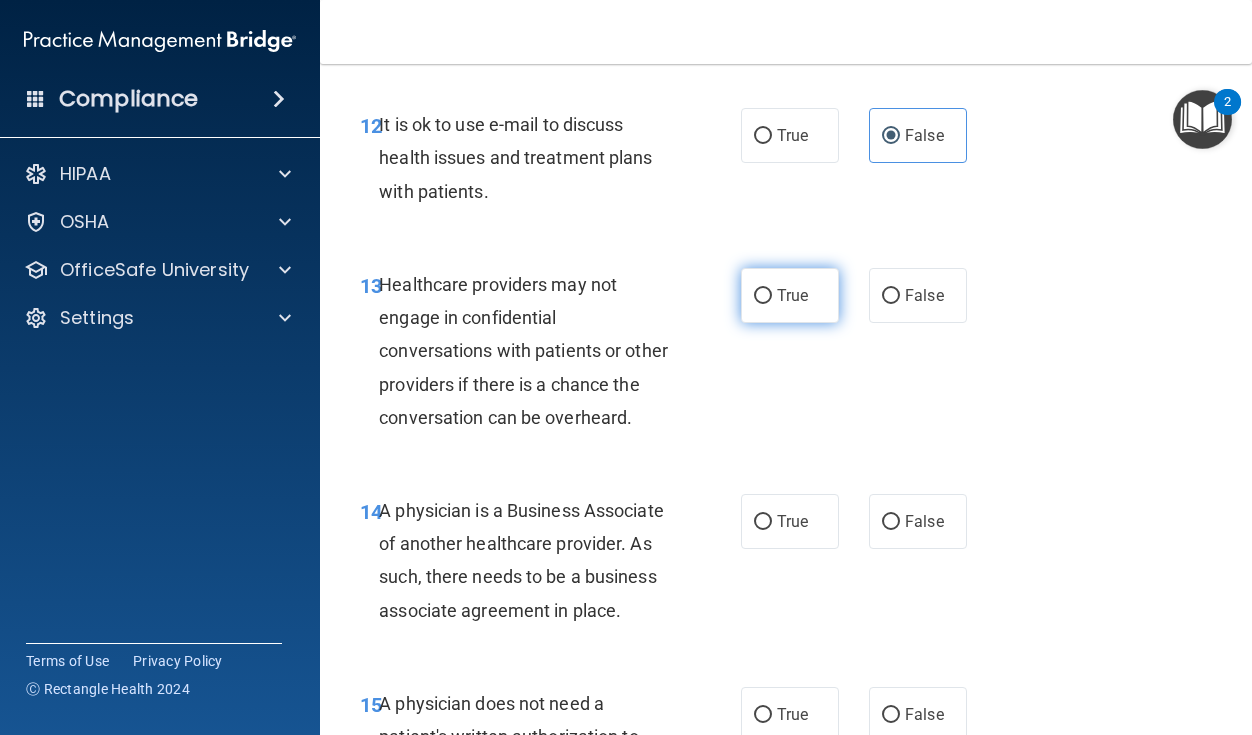 click on "True" at bounding box center (792, 295) 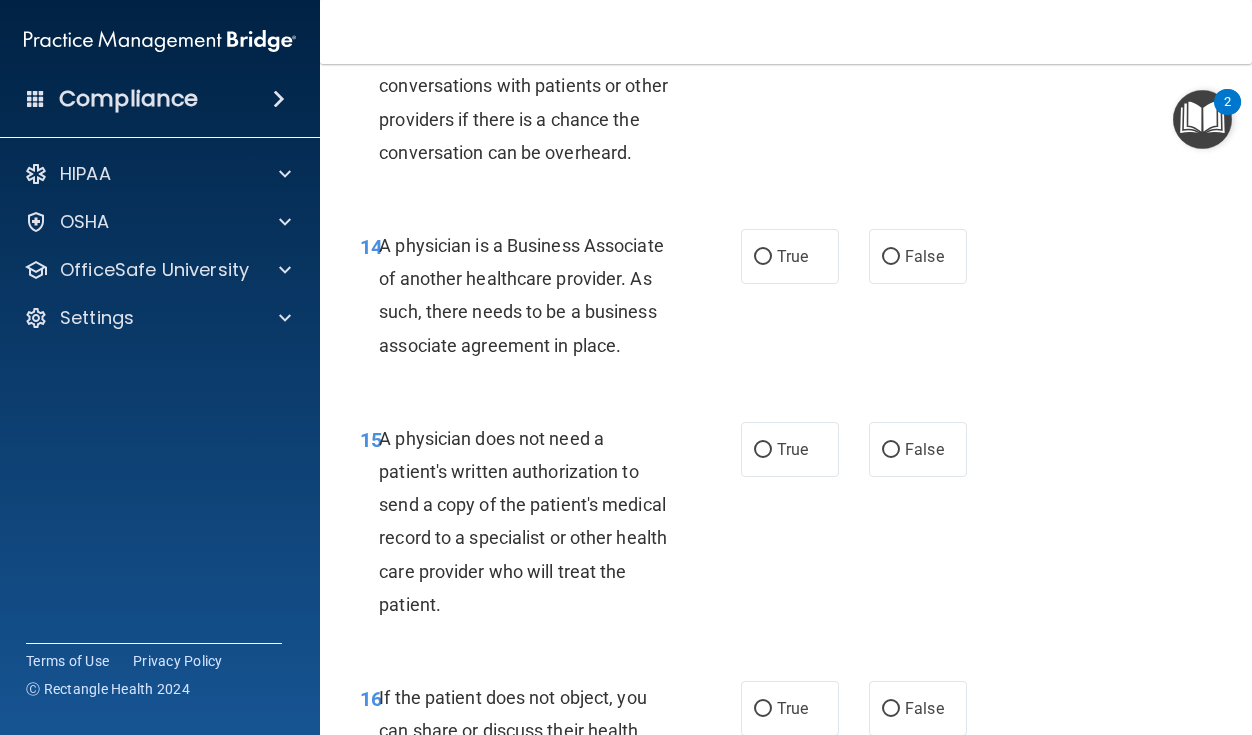 scroll, scrollTop: 2770, scrollLeft: 0, axis: vertical 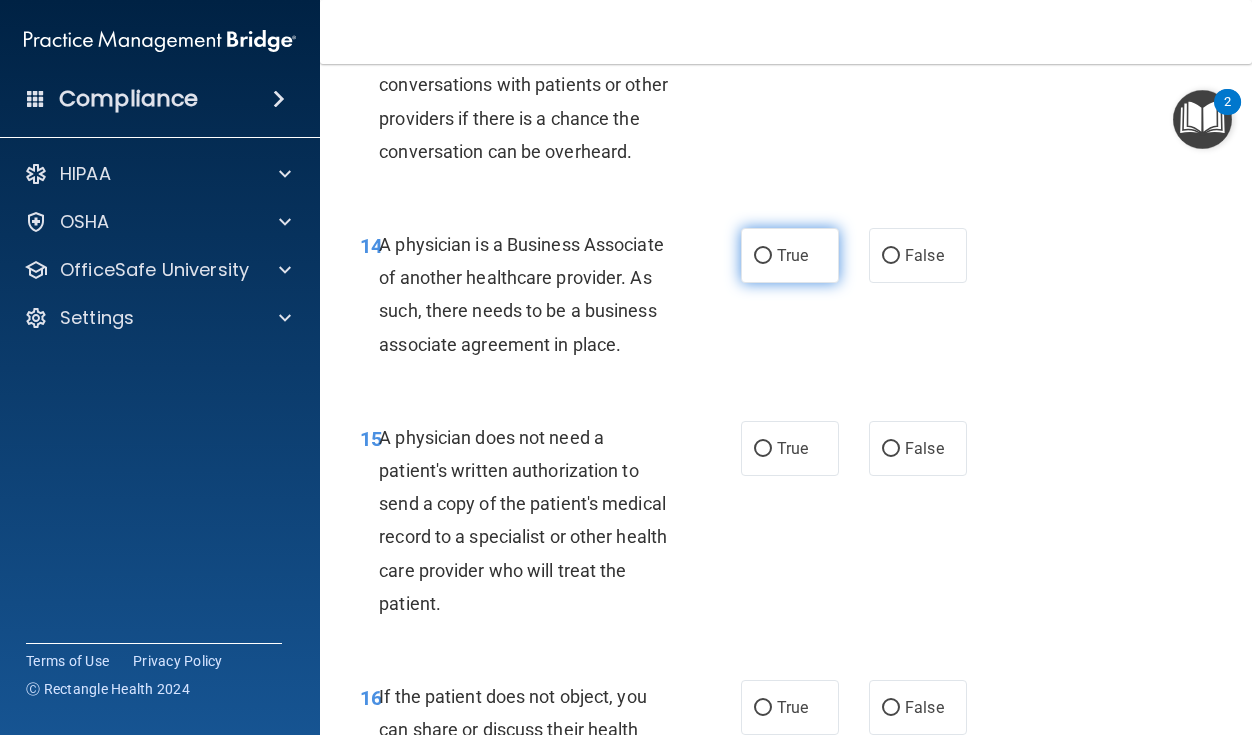 click on "True" at bounding box center [790, 255] 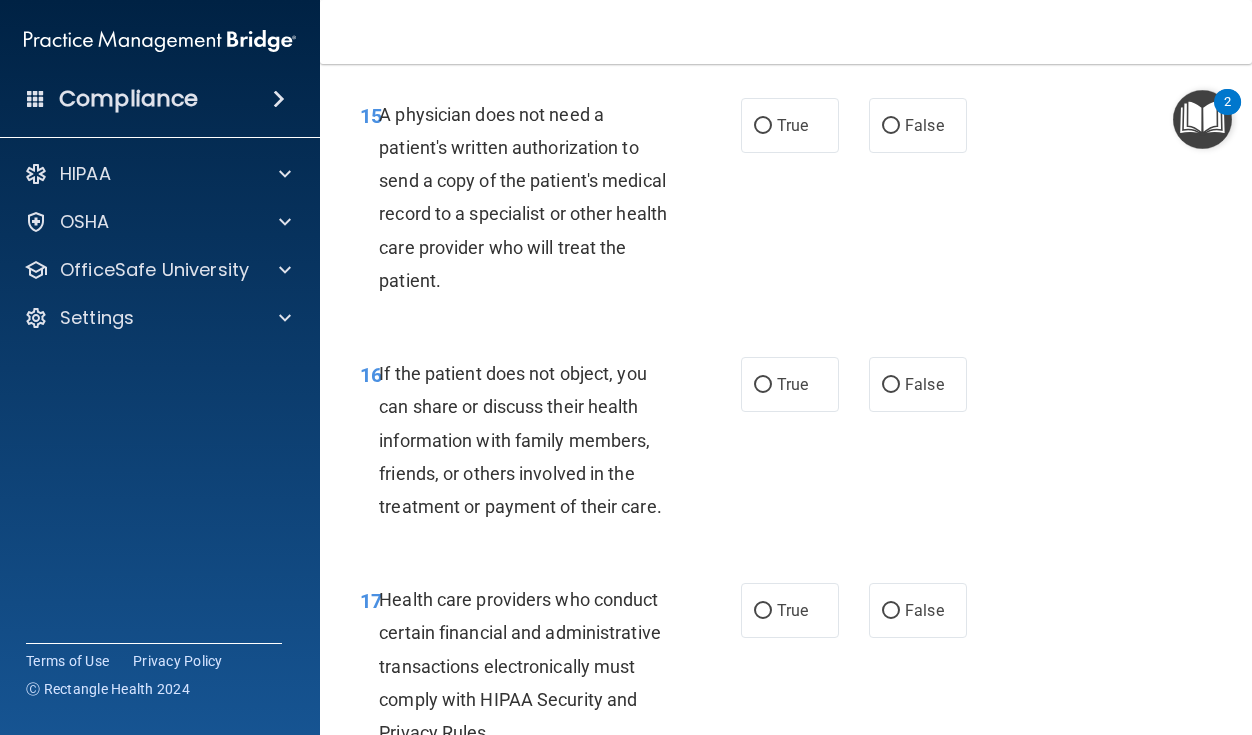 scroll, scrollTop: 3109, scrollLeft: 0, axis: vertical 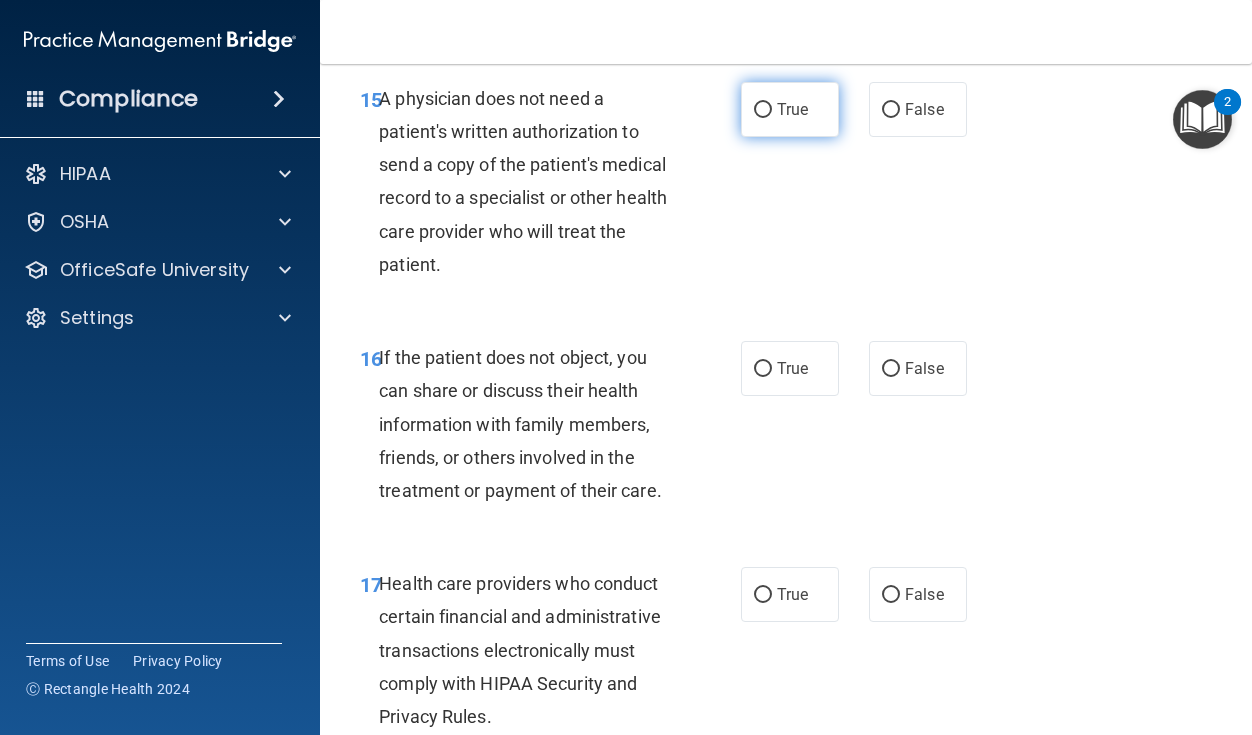 click on "True" at bounding box center (792, 109) 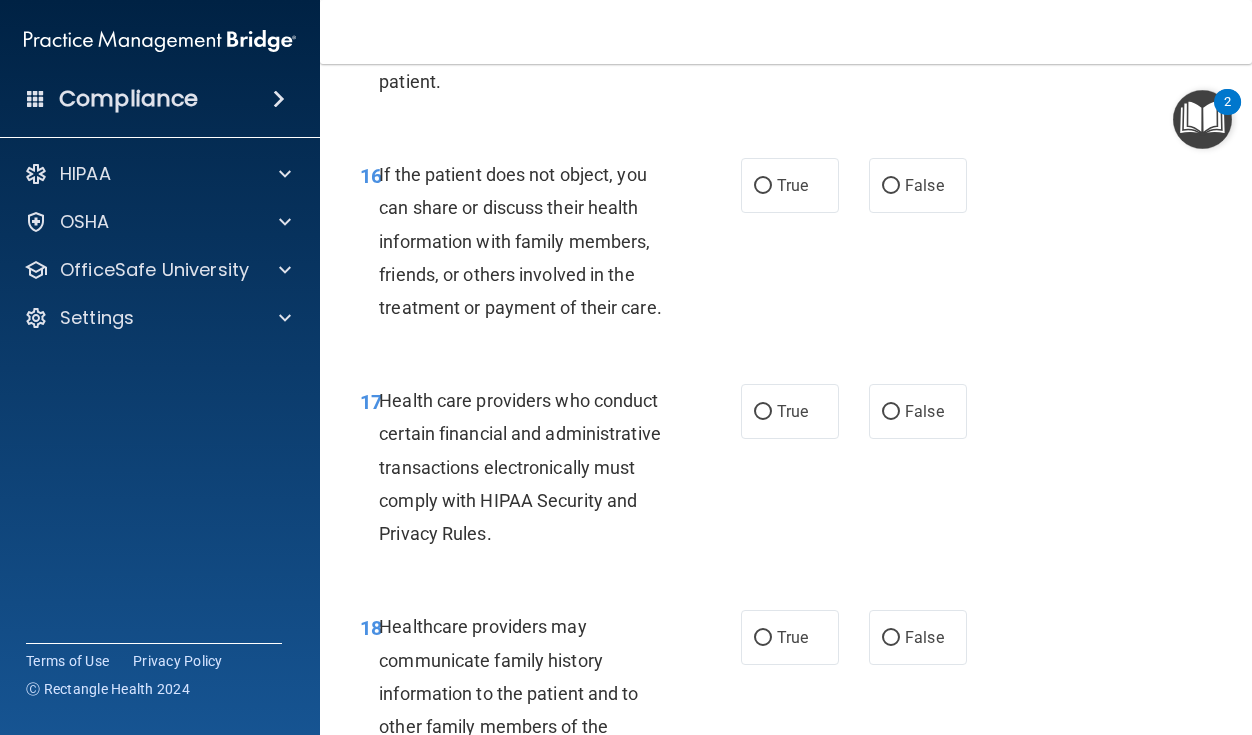 scroll, scrollTop: 3309, scrollLeft: 0, axis: vertical 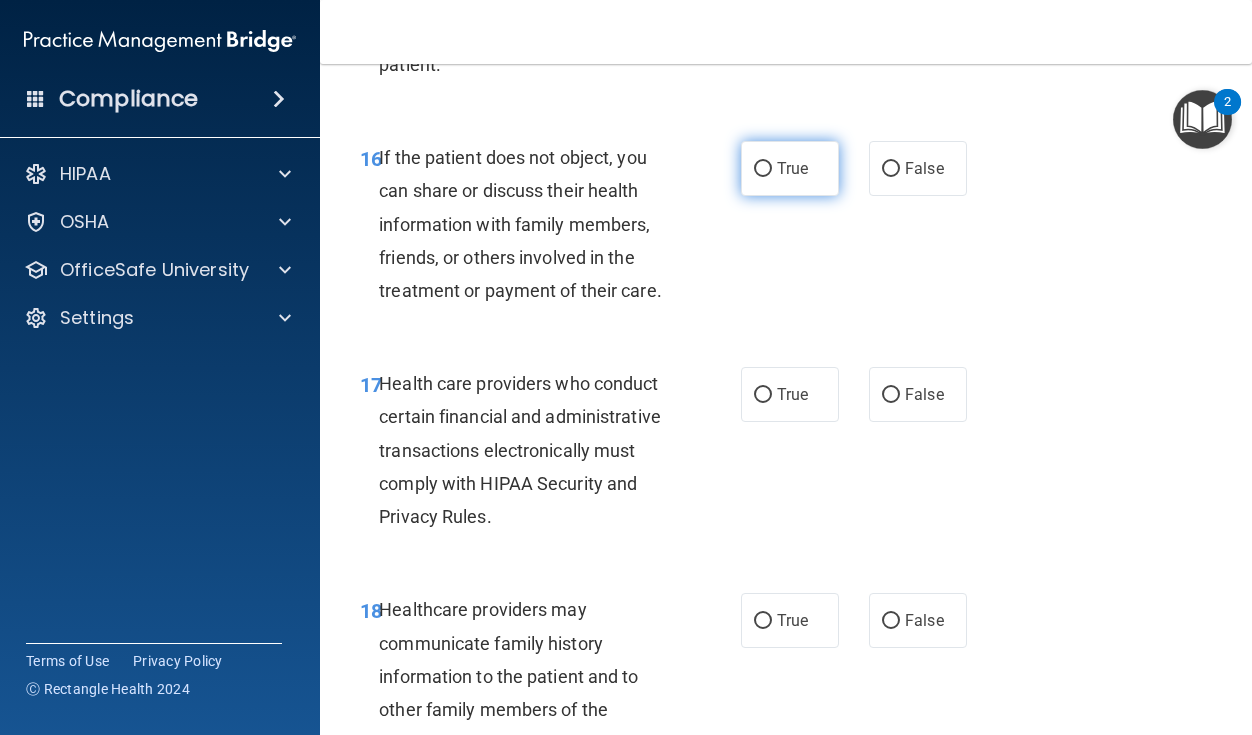 click on "True" at bounding box center [790, 168] 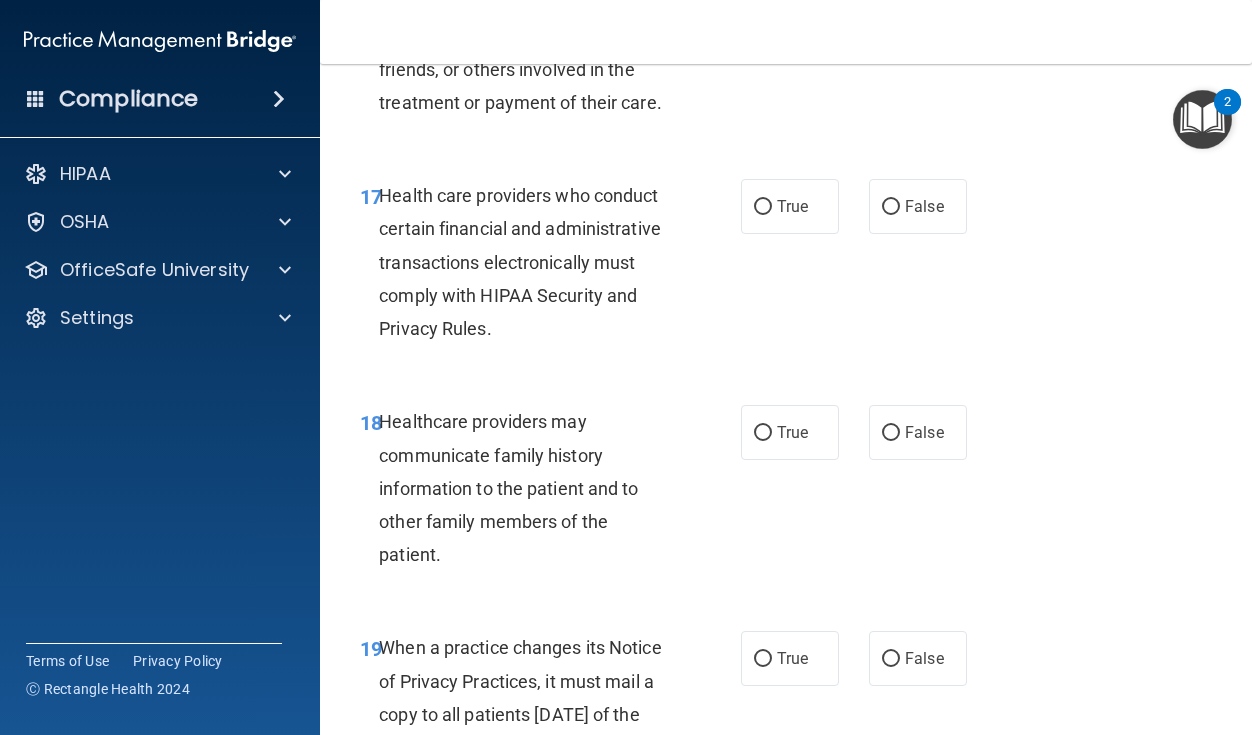scroll, scrollTop: 3523, scrollLeft: 0, axis: vertical 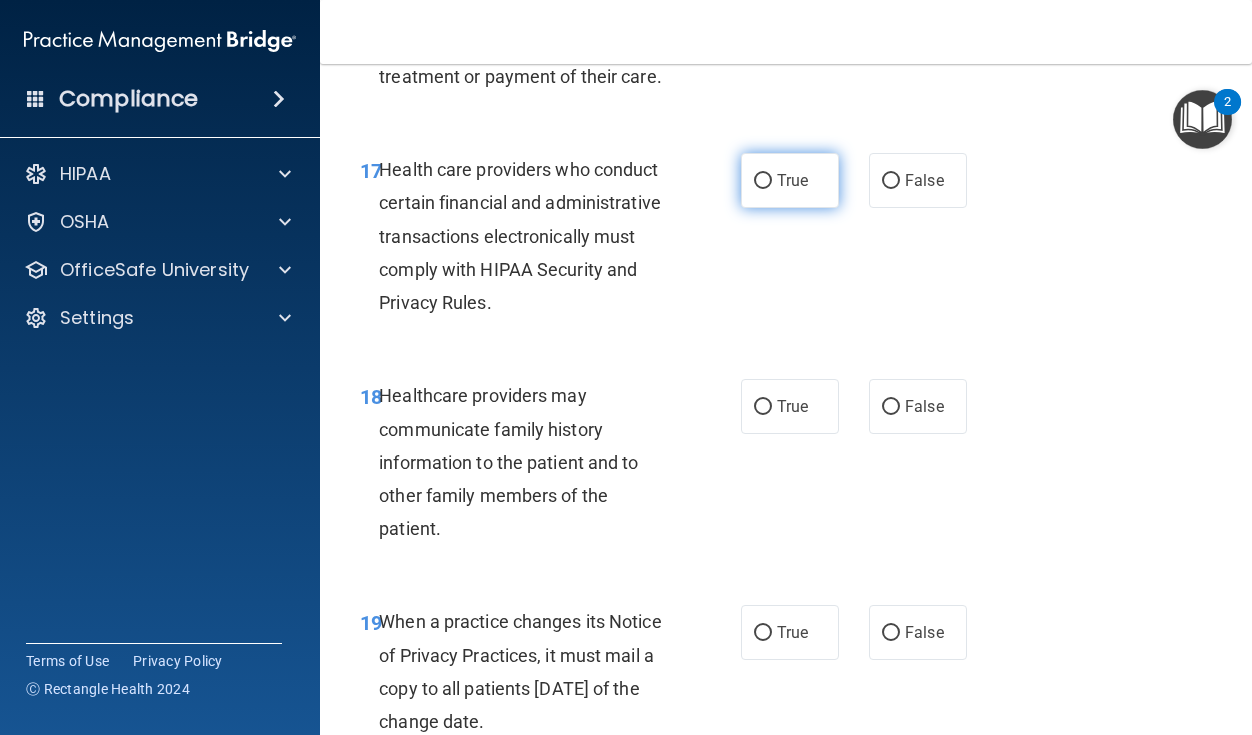 click on "True" at bounding box center [763, 181] 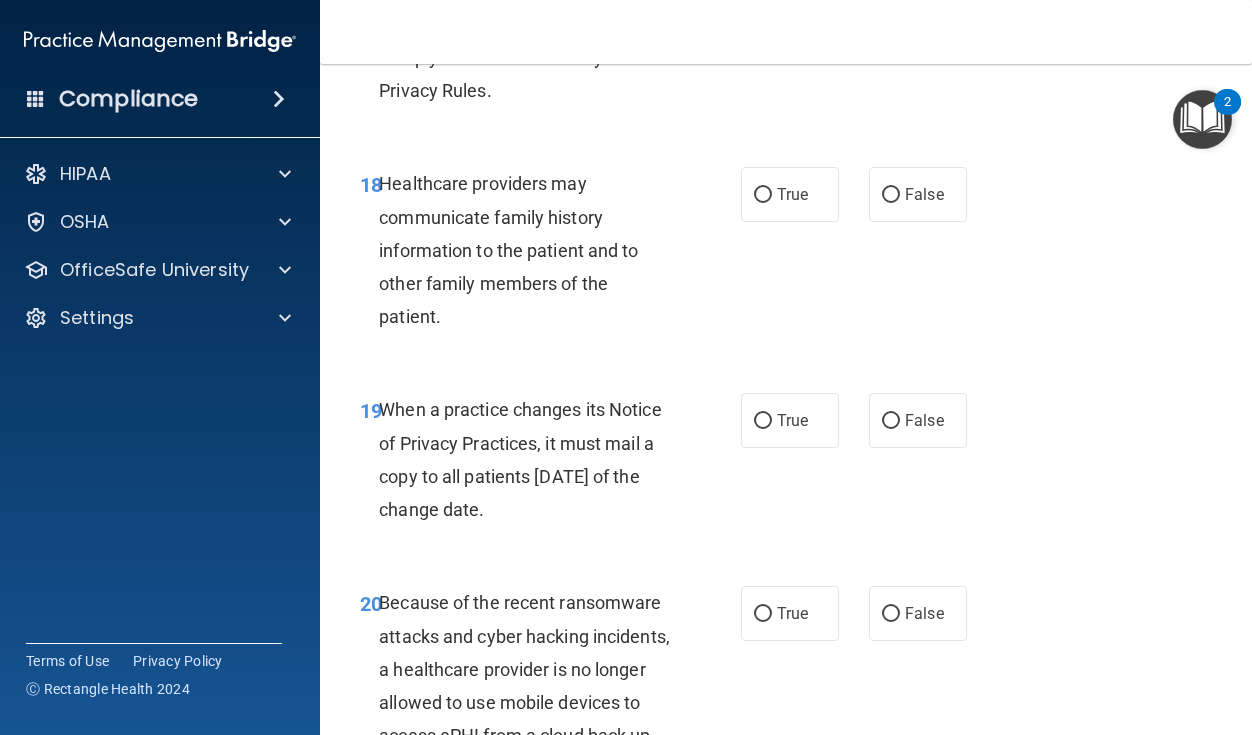 scroll, scrollTop: 3760, scrollLeft: 0, axis: vertical 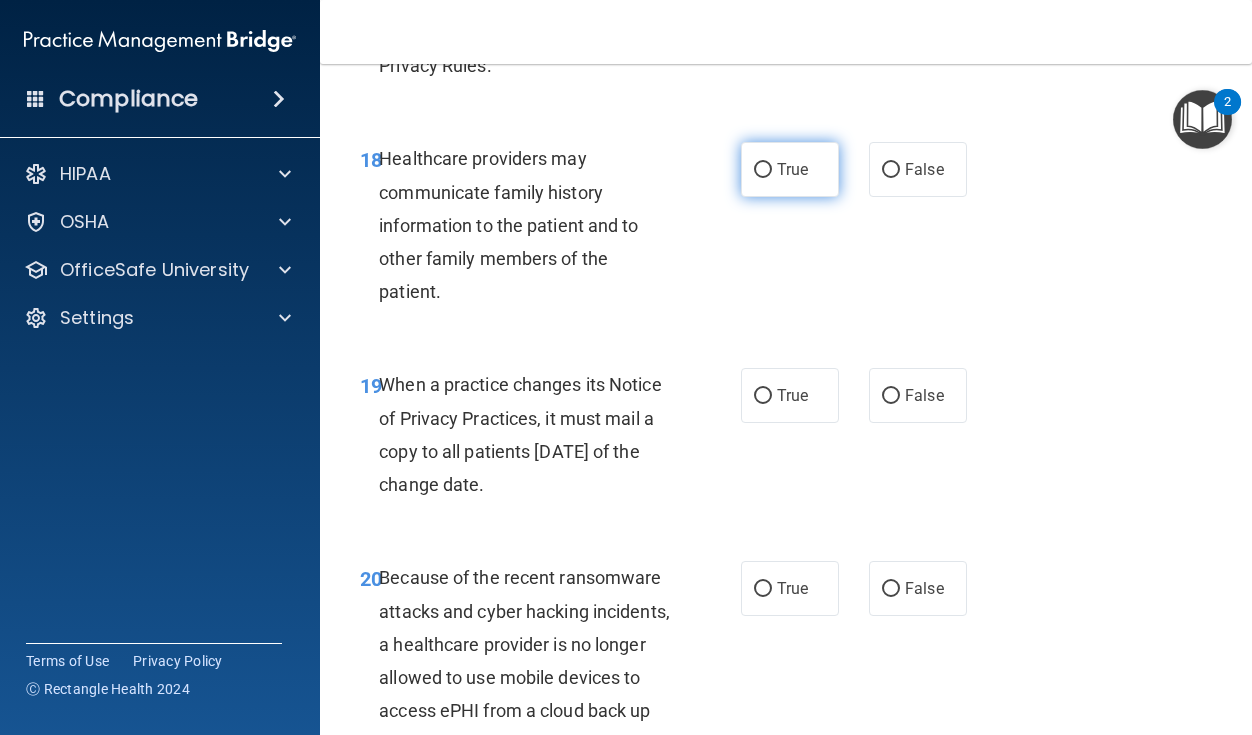 click on "True" at bounding box center [792, 169] 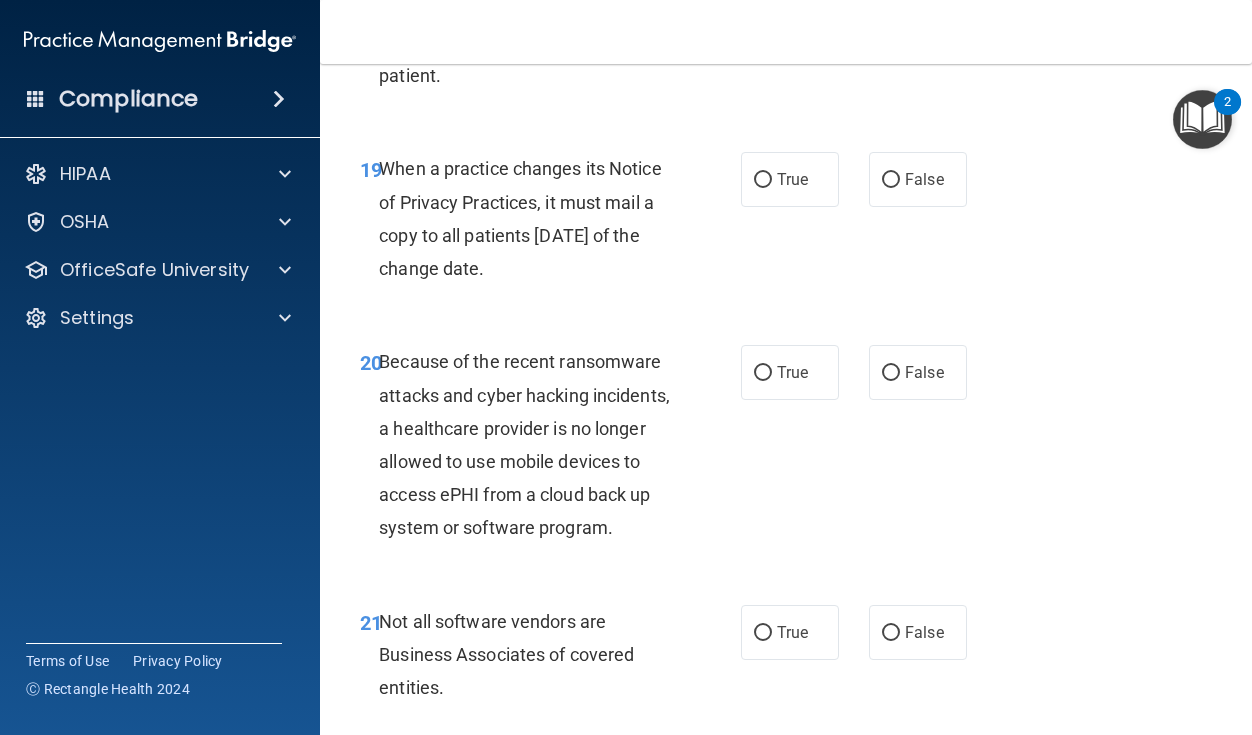 scroll, scrollTop: 3977, scrollLeft: 0, axis: vertical 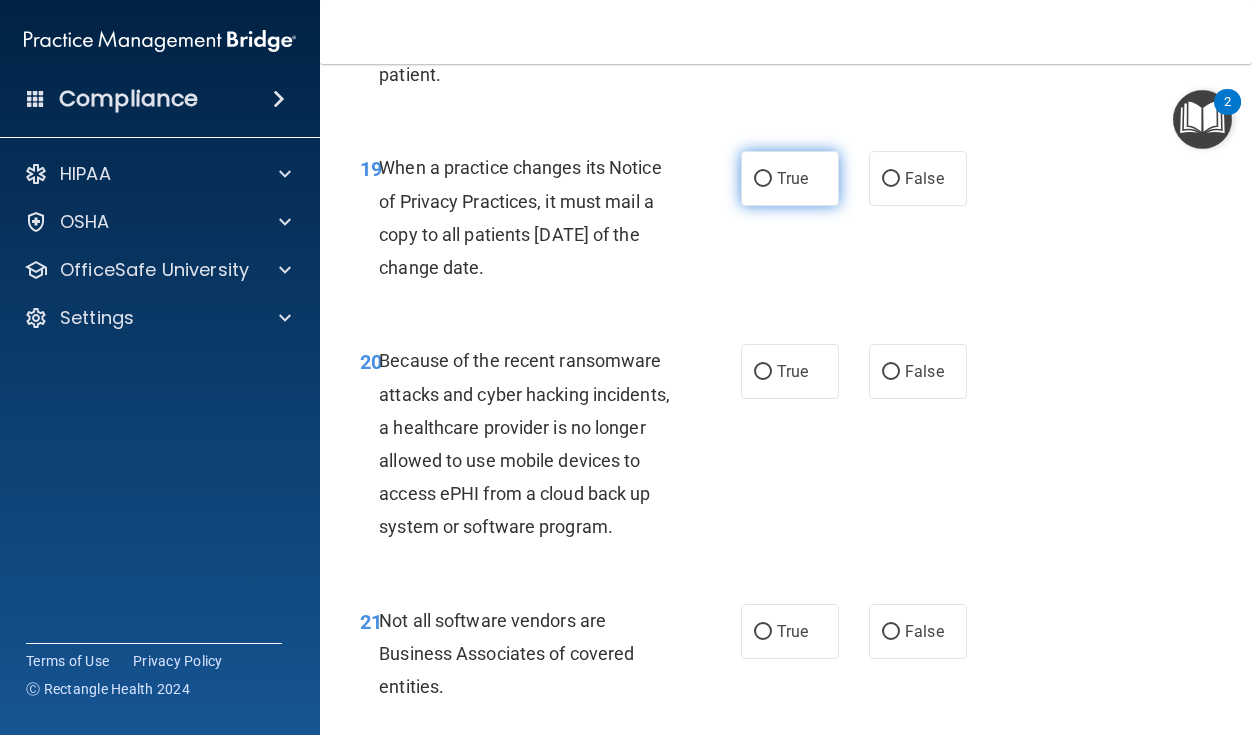 click on "True" at bounding box center (792, 178) 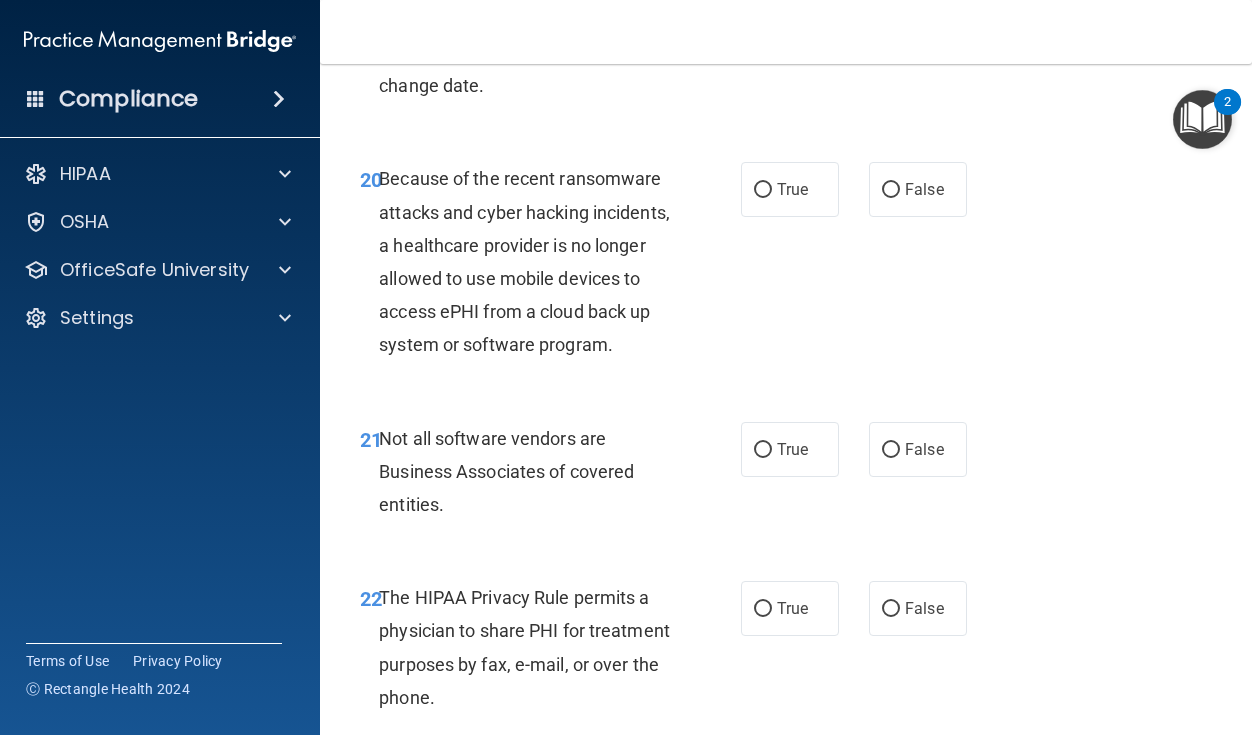scroll, scrollTop: 4181, scrollLeft: 0, axis: vertical 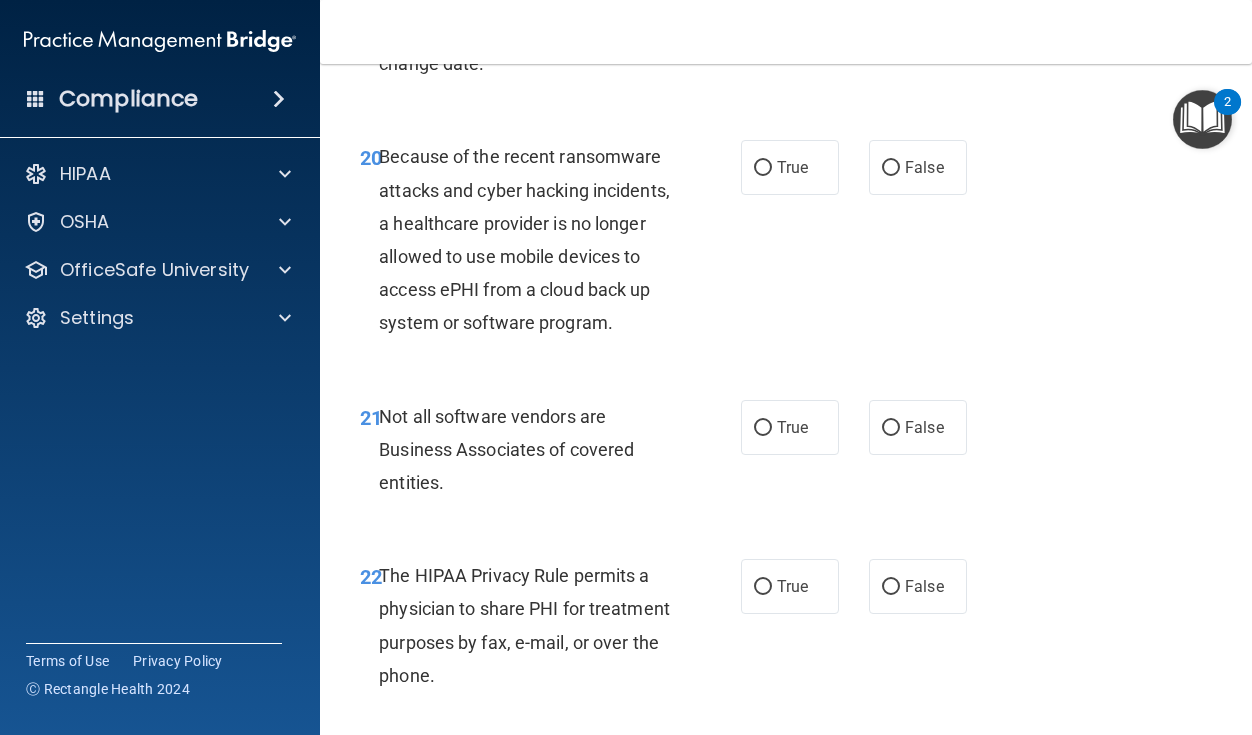 click on "Because of the recent ransomware attacks and cyber hacking incidents, a healthcare provider is no longer allowed to use mobile devices to access ePHI from a cloud back up system or software program." at bounding box center (524, 239) 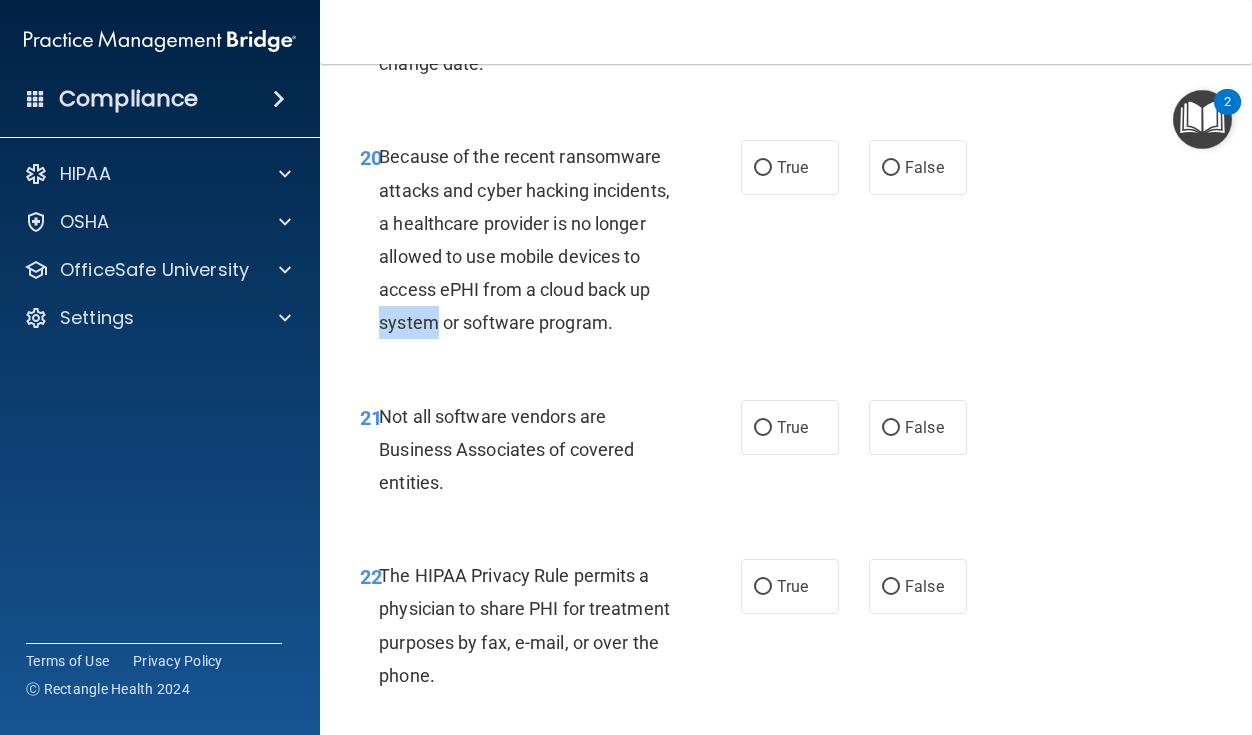 click on "Because of the recent ransomware attacks and cyber hacking incidents, a healthcare provider is no longer allowed to use mobile devices to access ePHI from a cloud back up system or software program." at bounding box center [524, 239] 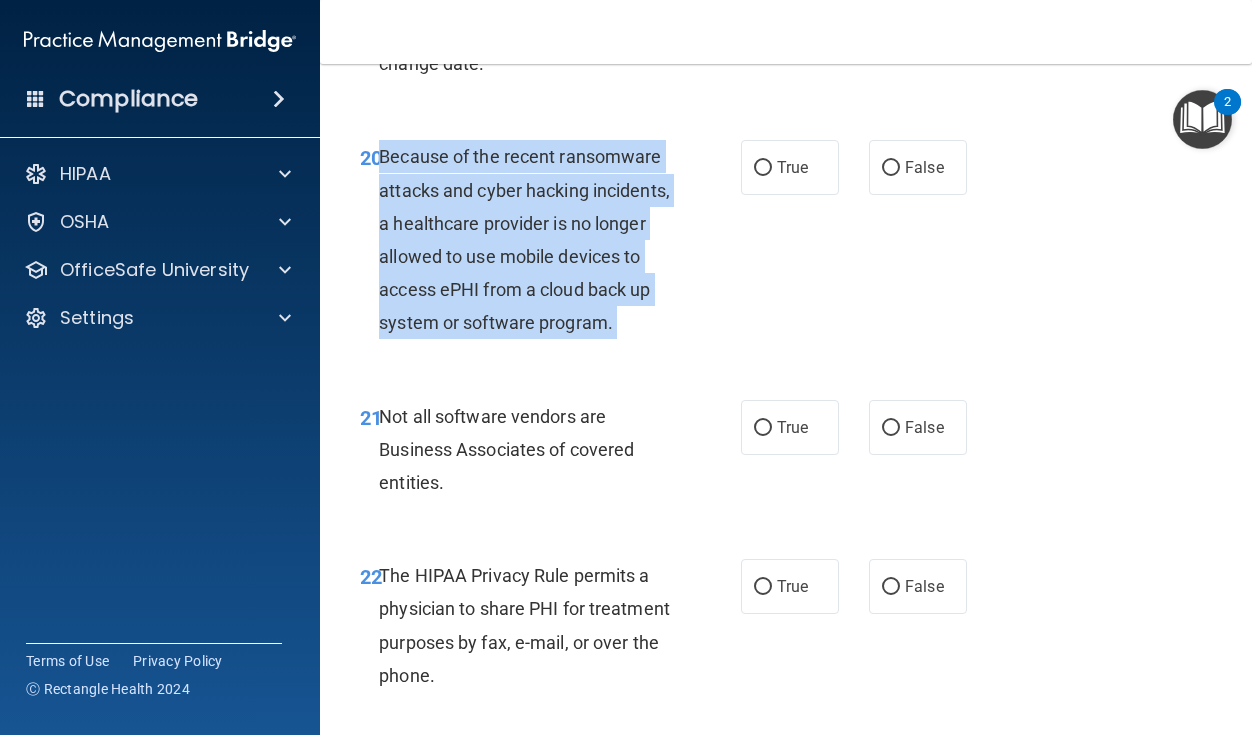 click on "Because of the recent ransomware attacks and cyber hacking incidents, a healthcare provider is no longer allowed to use mobile devices to access ePHI from a cloud back up system or software program." at bounding box center [524, 239] 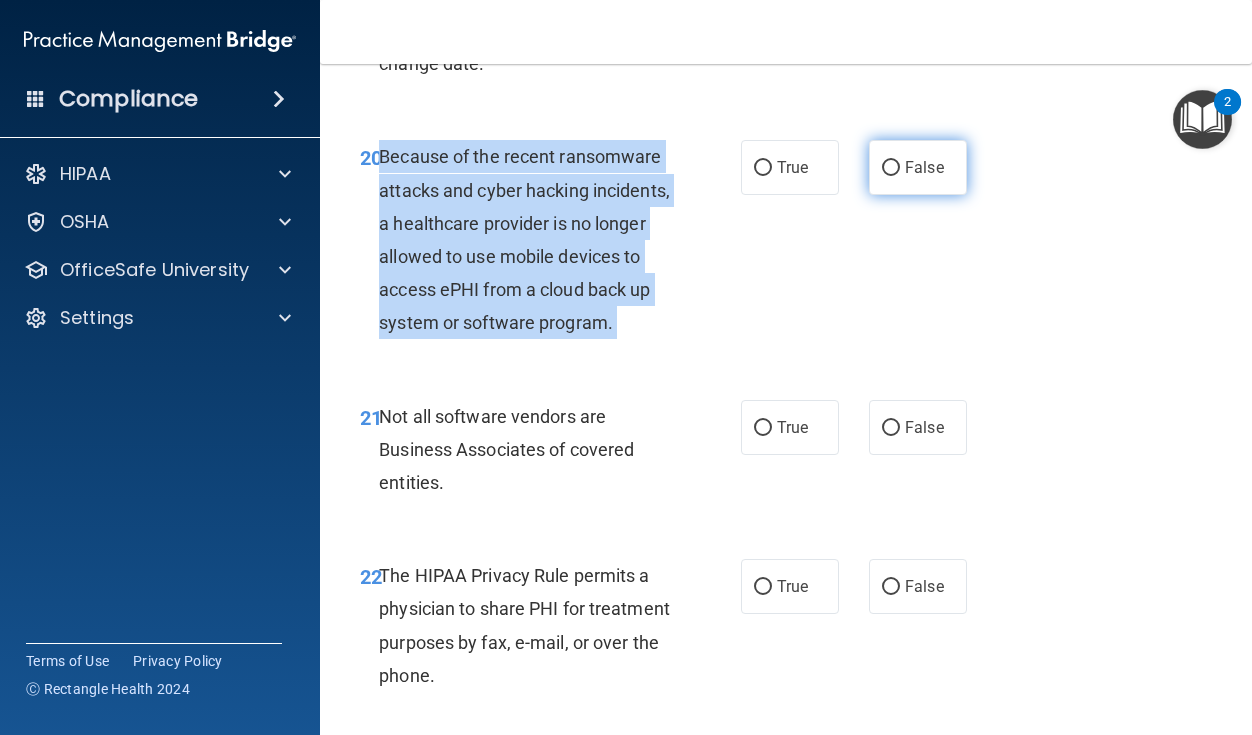click on "False" at bounding box center (891, 168) 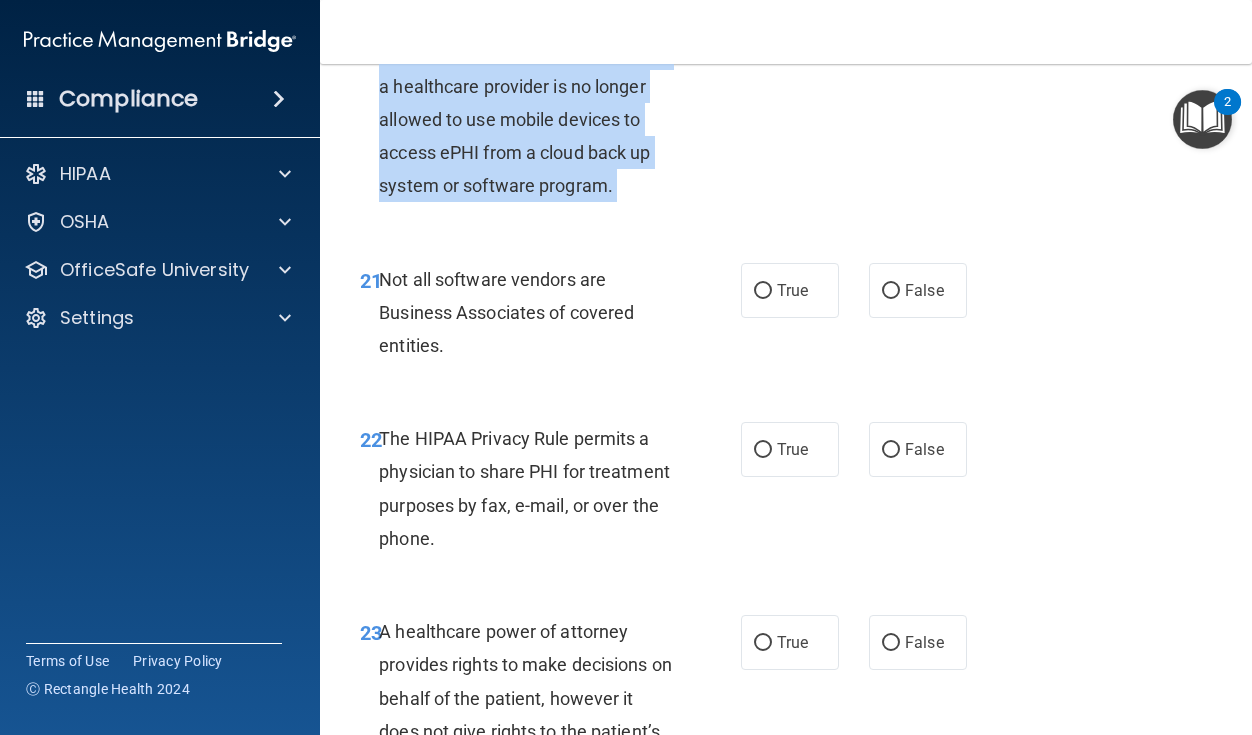 scroll, scrollTop: 4327, scrollLeft: 0, axis: vertical 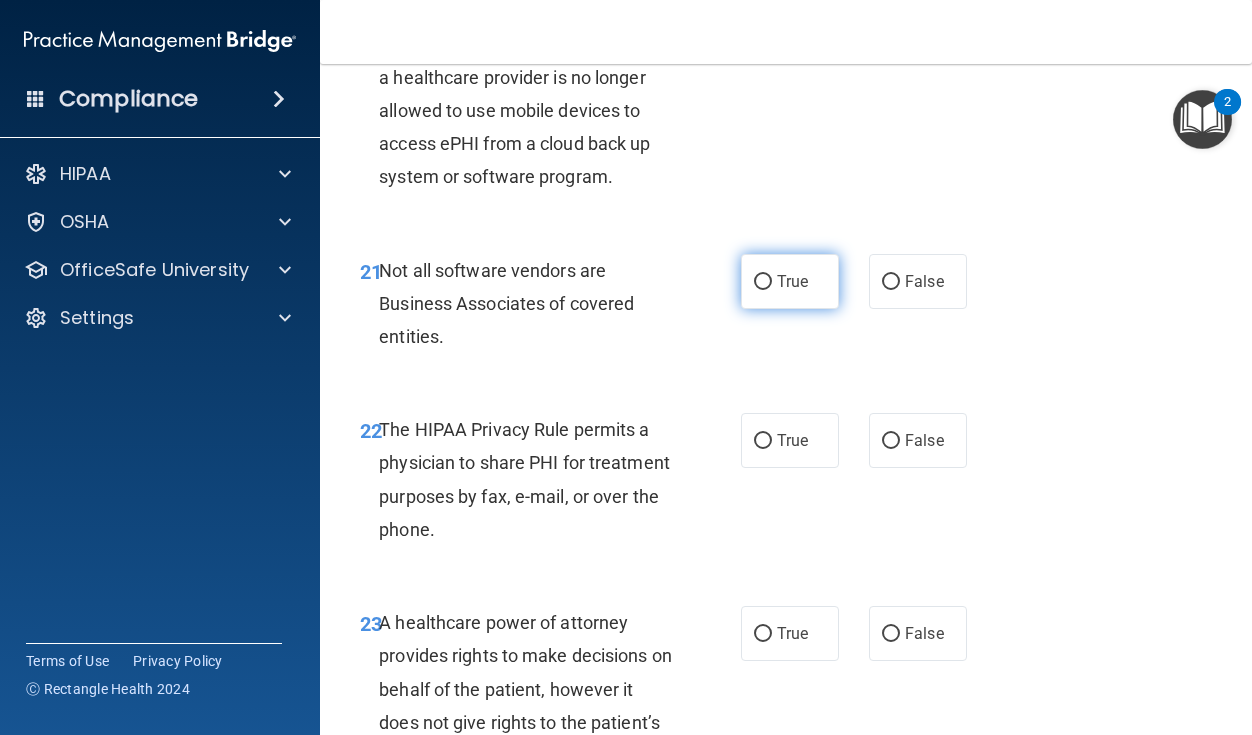 click on "True" at bounding box center [790, 281] 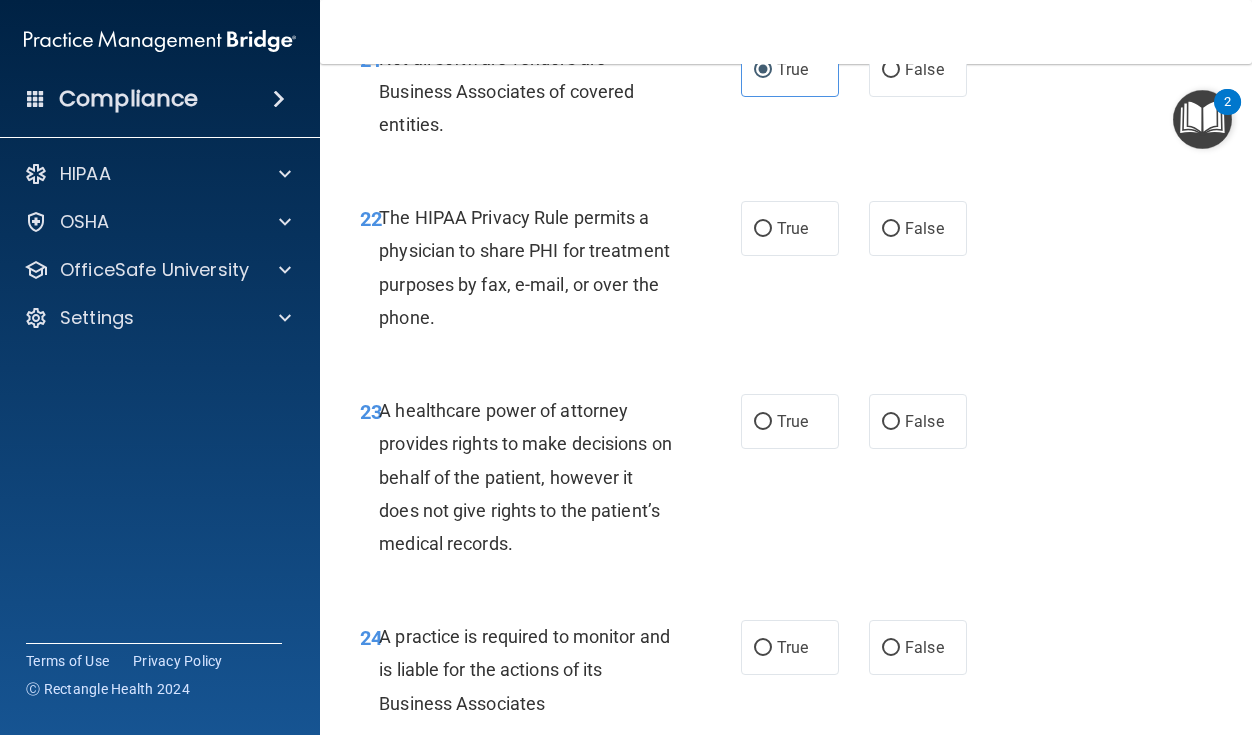 scroll, scrollTop: 4540, scrollLeft: 0, axis: vertical 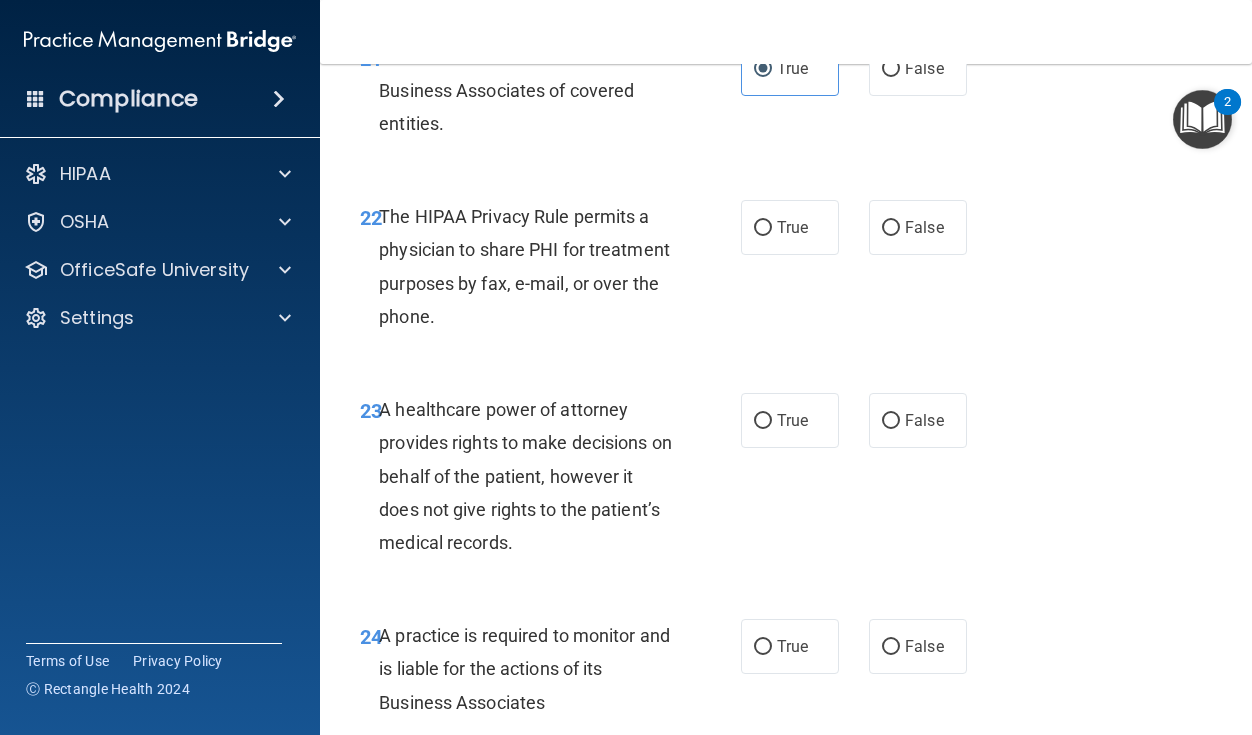 click on "True           False" at bounding box center [859, 227] 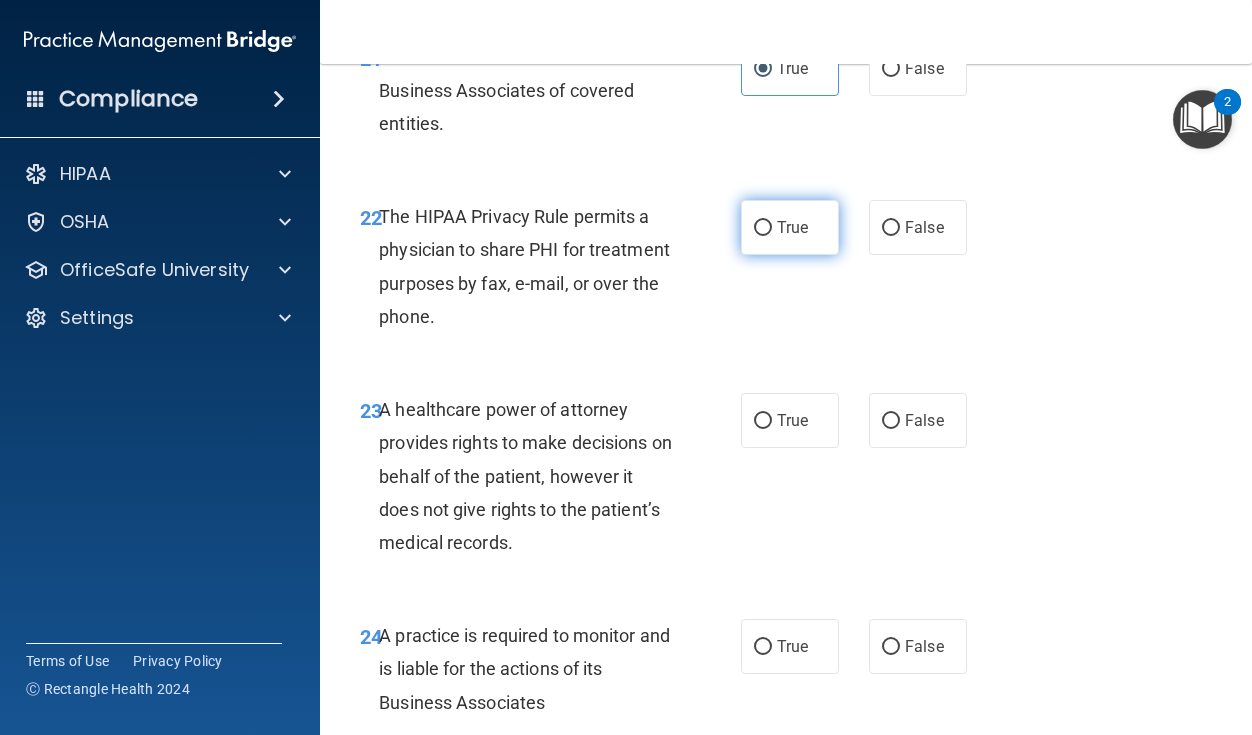 click on "True" at bounding box center [792, 227] 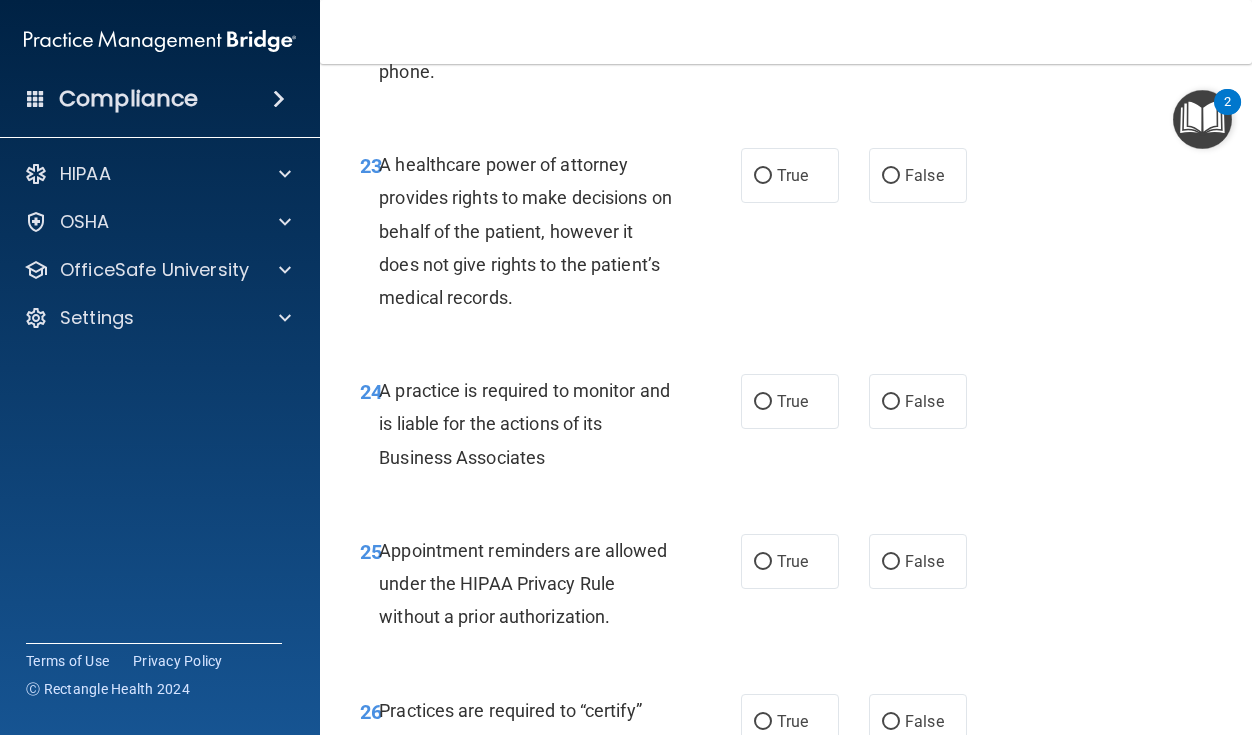 scroll, scrollTop: 4786, scrollLeft: 0, axis: vertical 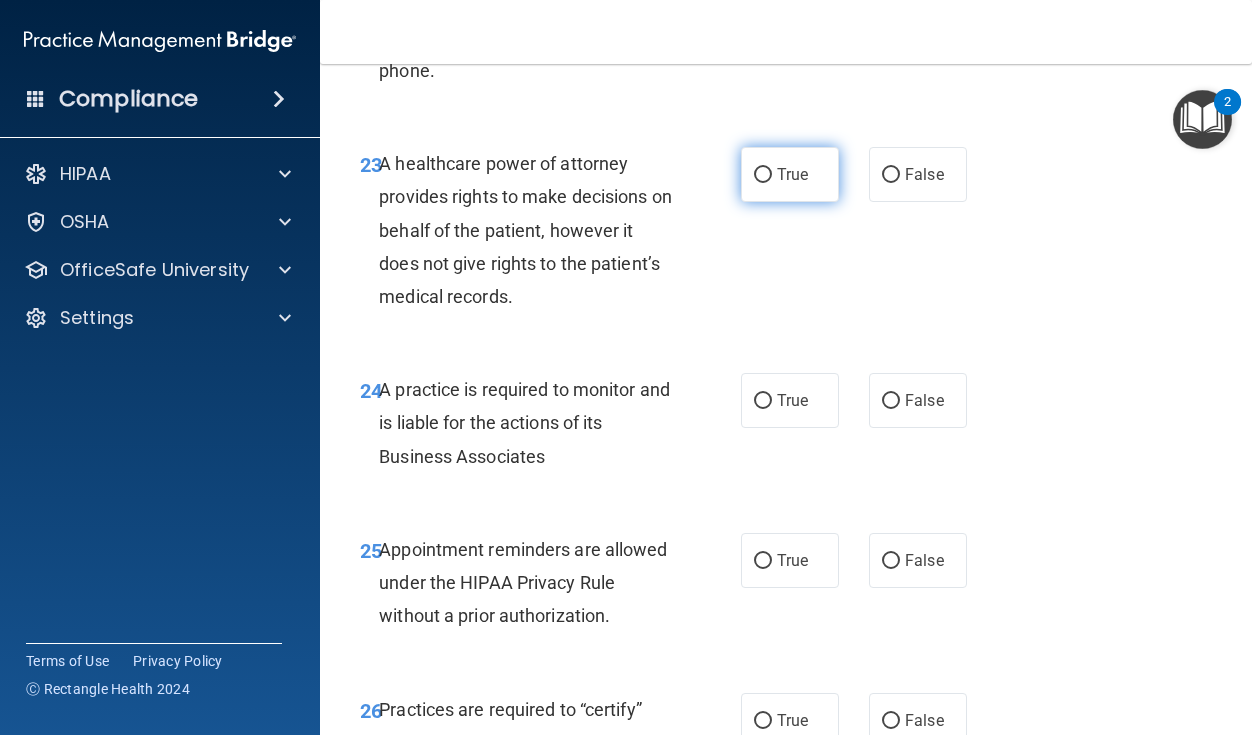 click on "True" at bounding box center (790, 174) 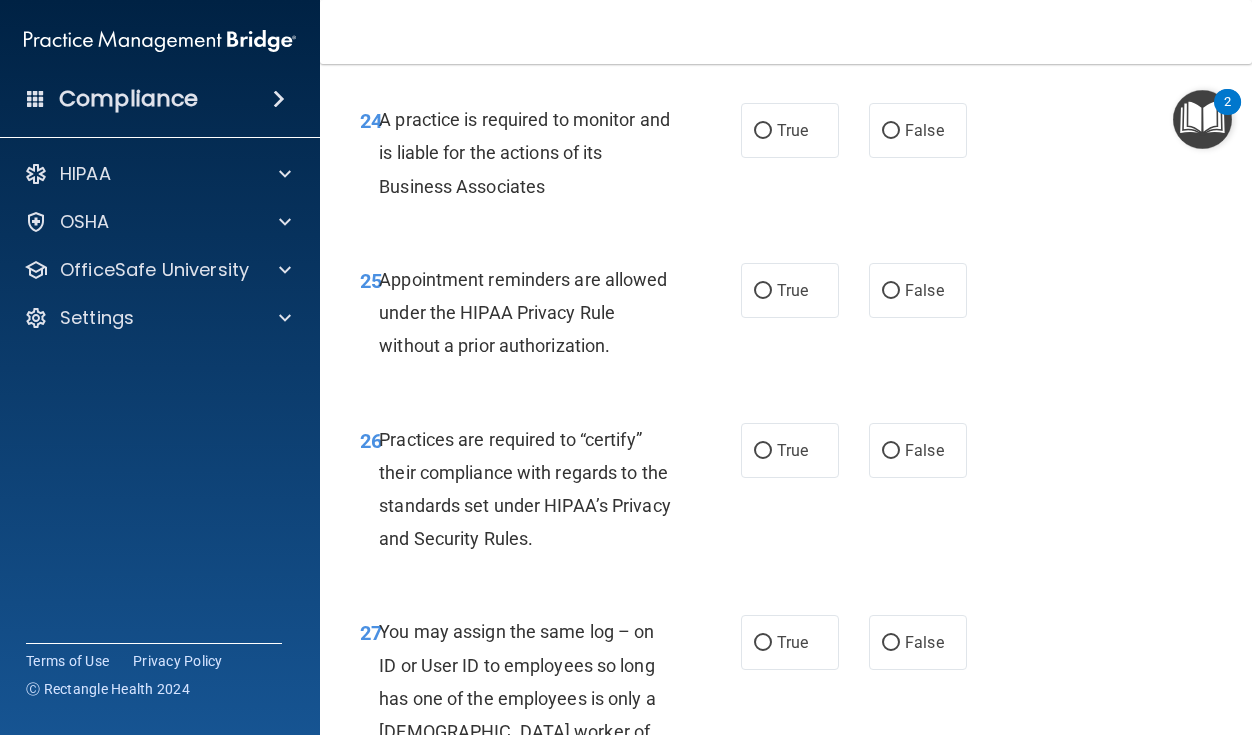 scroll, scrollTop: 5065, scrollLeft: 0, axis: vertical 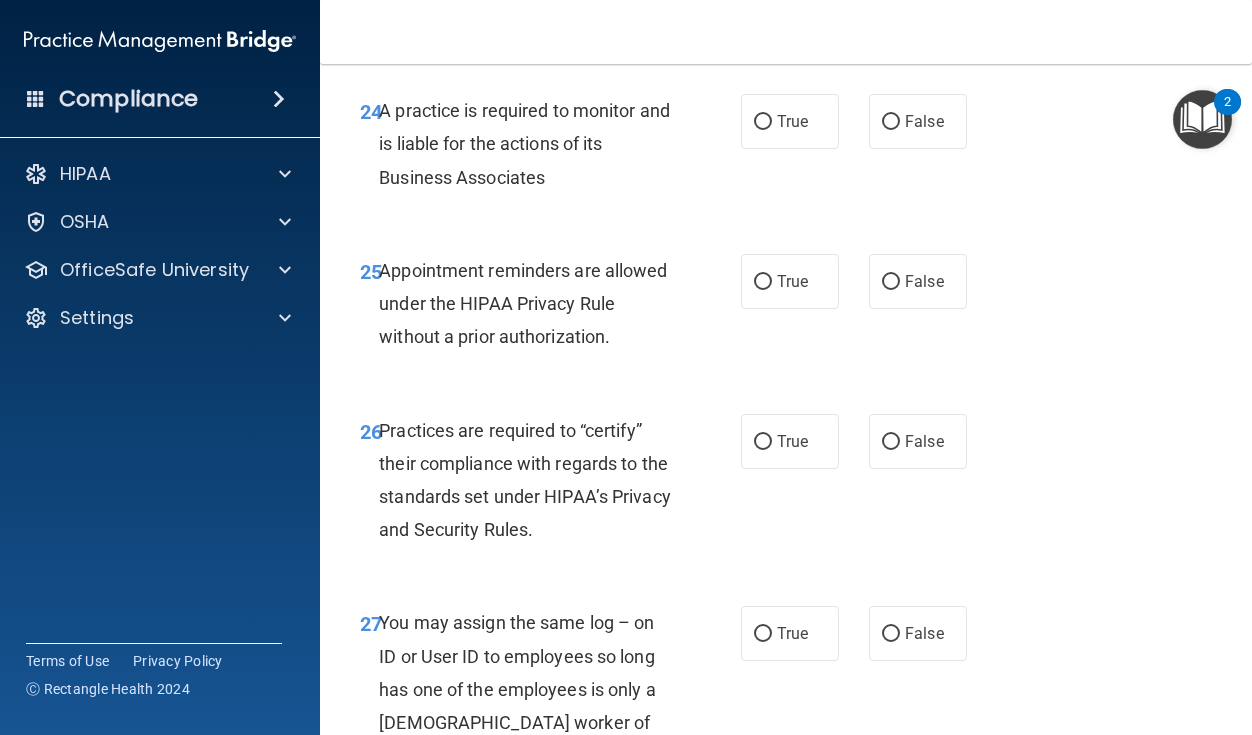 click on "A practice is required to monitor and is liable for the actions of its Business Associates" at bounding box center [524, 143] 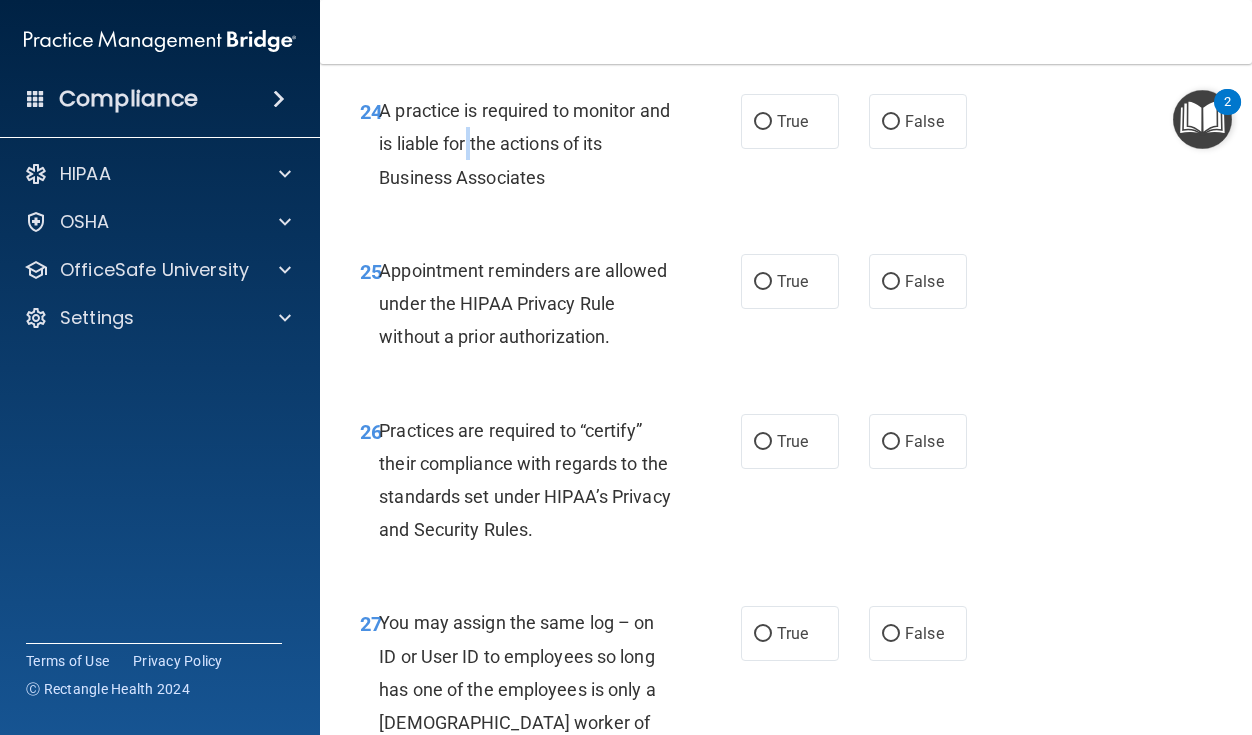 click on "A practice is required to monitor and is liable for the actions of its Business Associates" at bounding box center [524, 143] 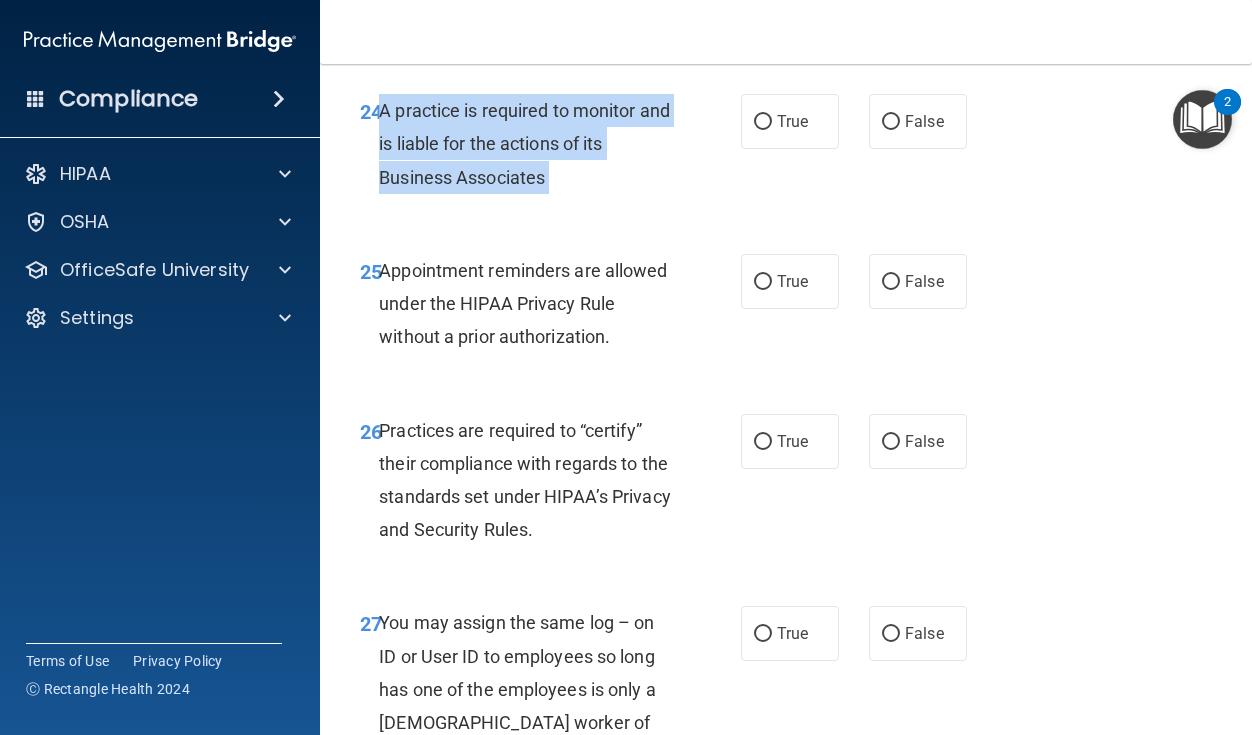 click on "A practice is required to monitor and is liable for the actions of its Business Associates" at bounding box center (524, 143) 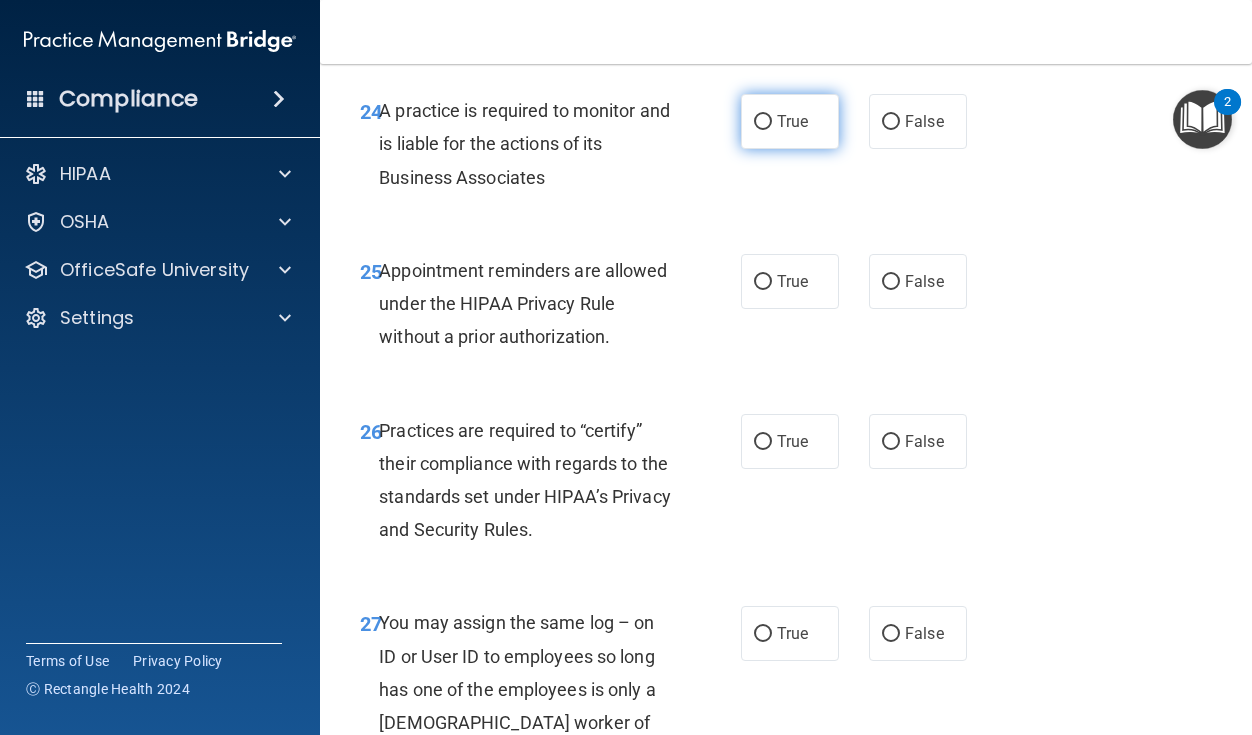 click on "True" at bounding box center (790, 121) 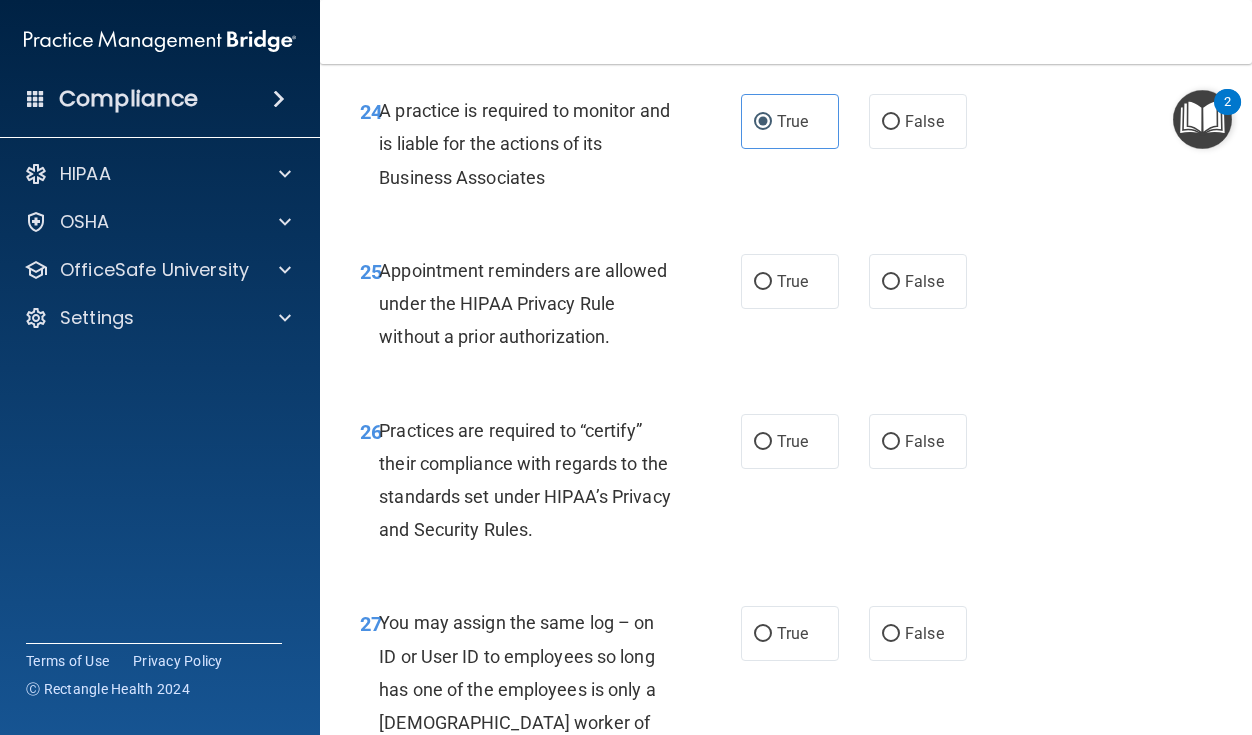click on "A practice is required to monitor and is liable for the actions of its Business Associates" at bounding box center [533, 144] 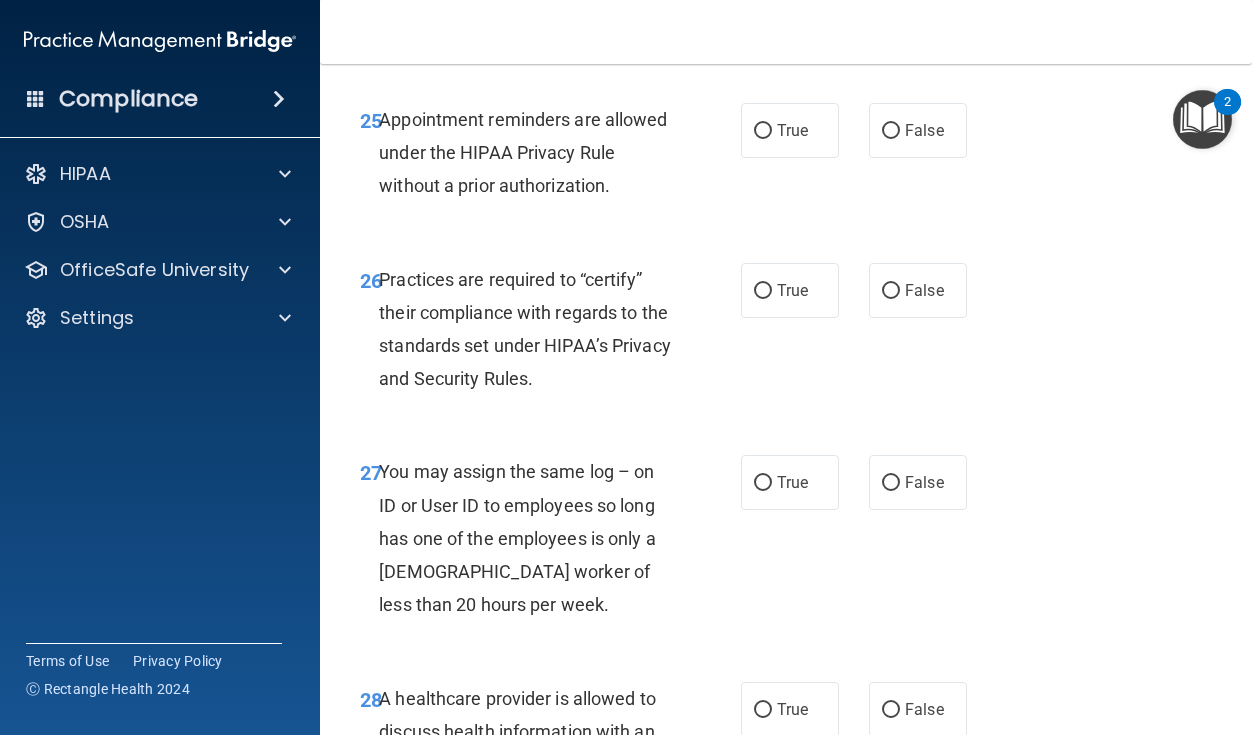 scroll, scrollTop: 5229, scrollLeft: 0, axis: vertical 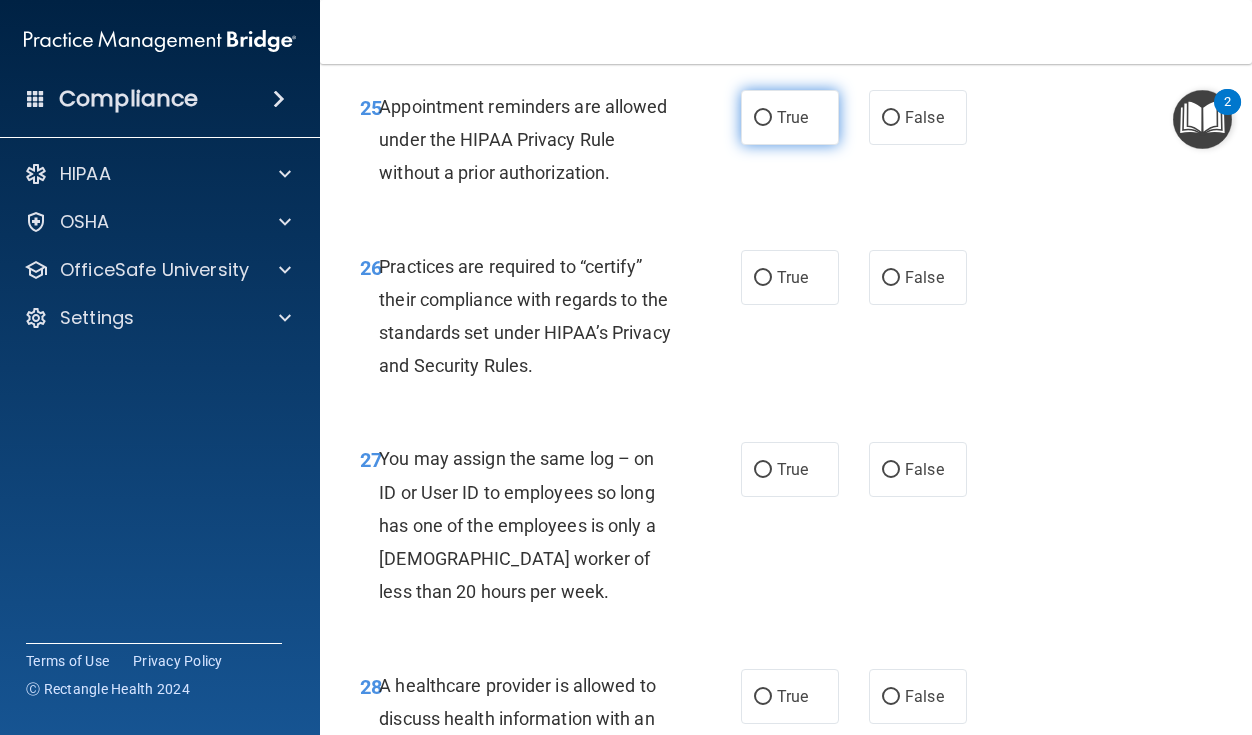 click on "True" at bounding box center [790, 117] 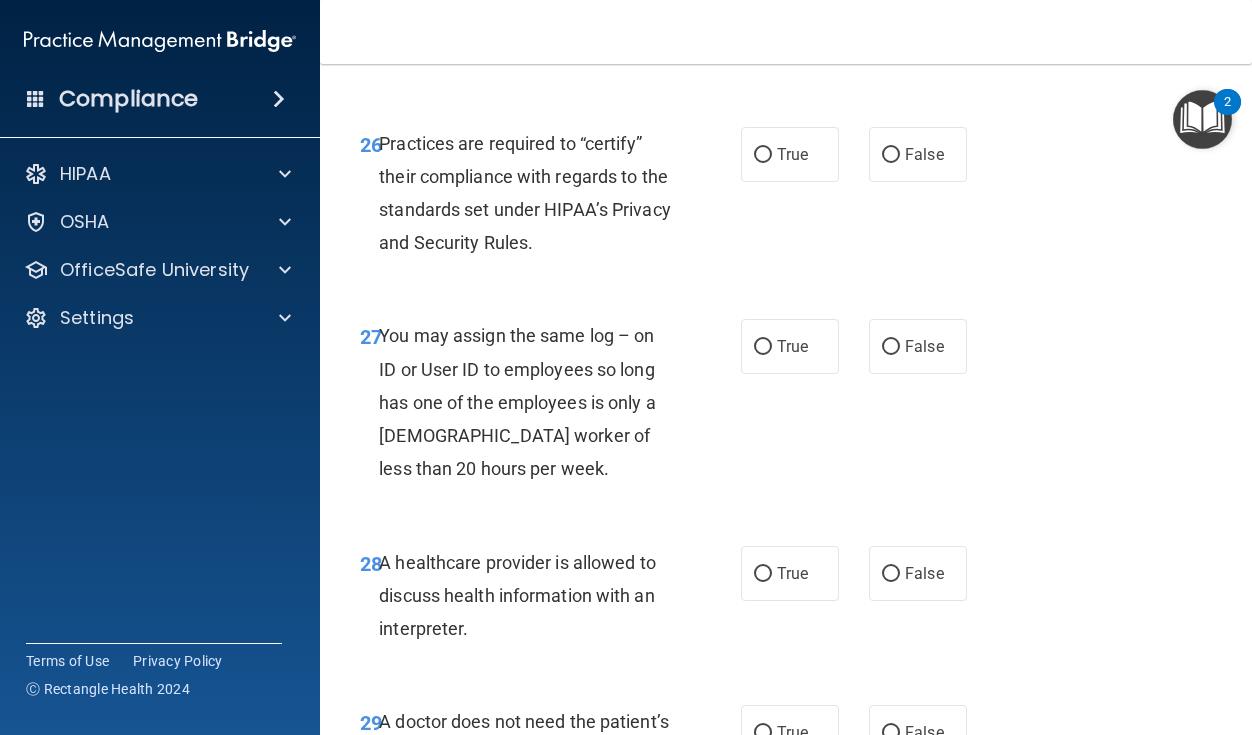 scroll, scrollTop: 5370, scrollLeft: 0, axis: vertical 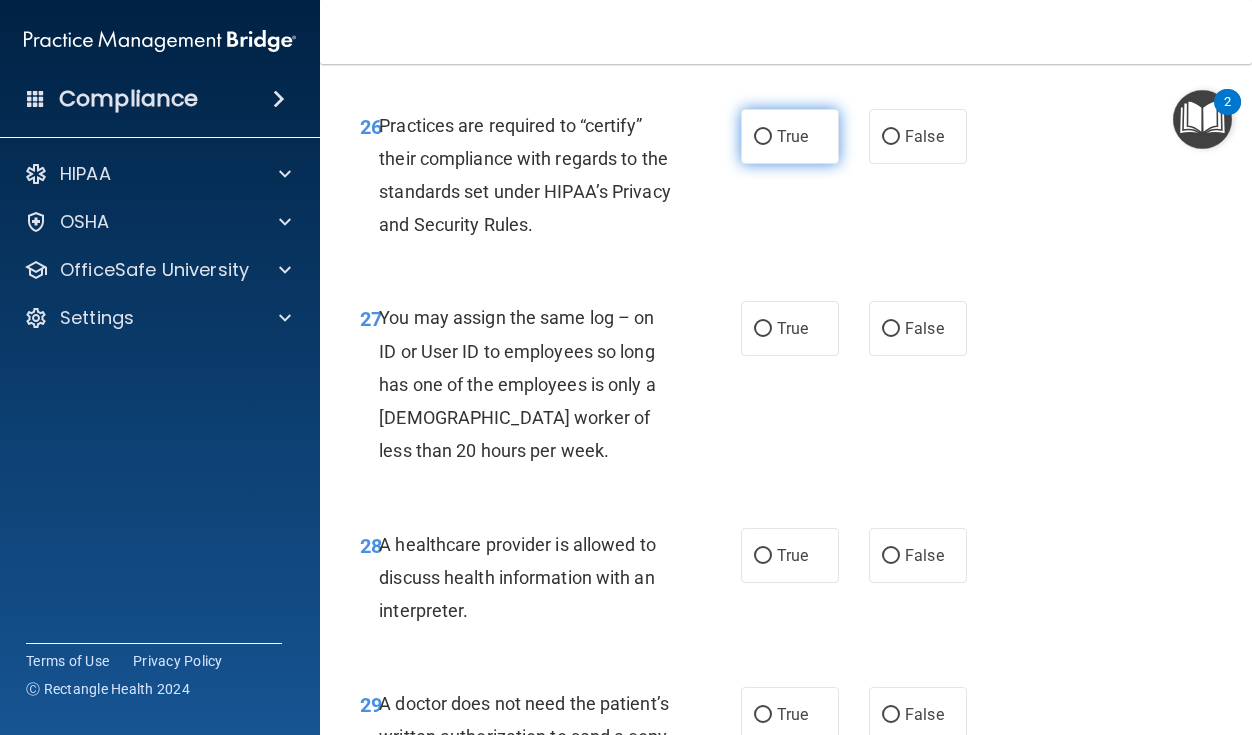 click on "True" at bounding box center (792, 136) 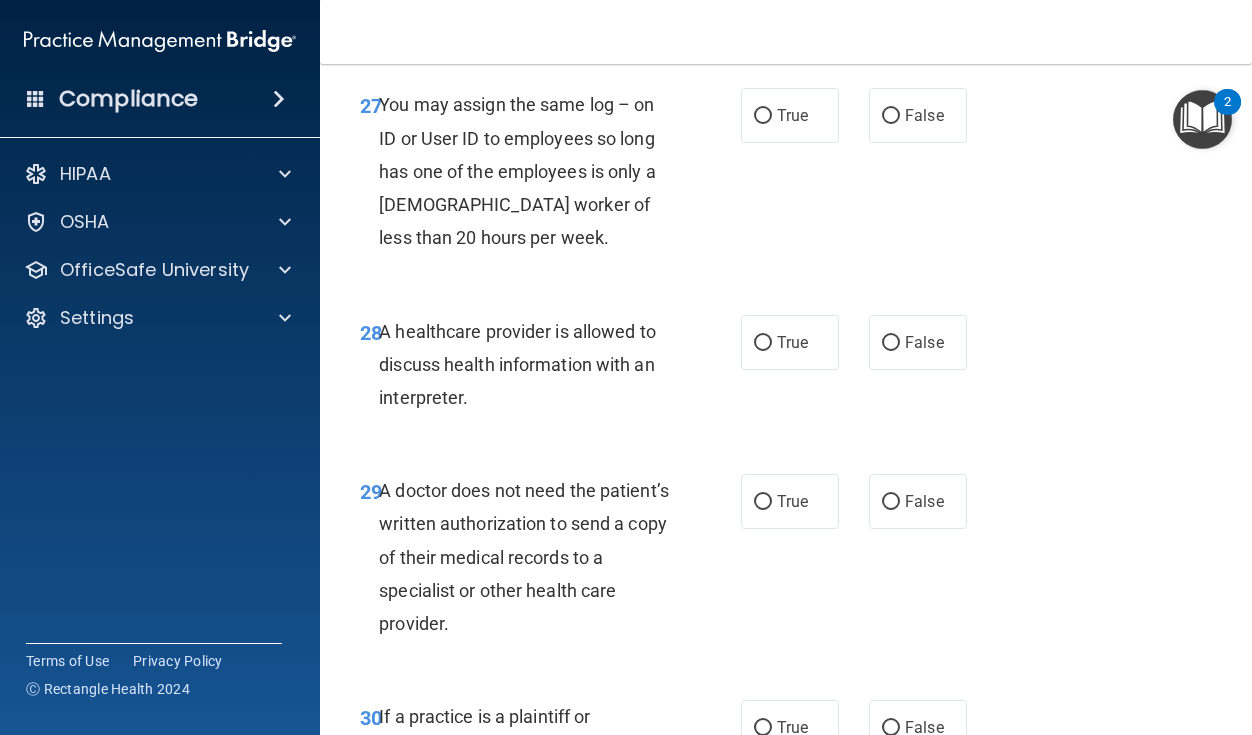scroll, scrollTop: 5610, scrollLeft: 0, axis: vertical 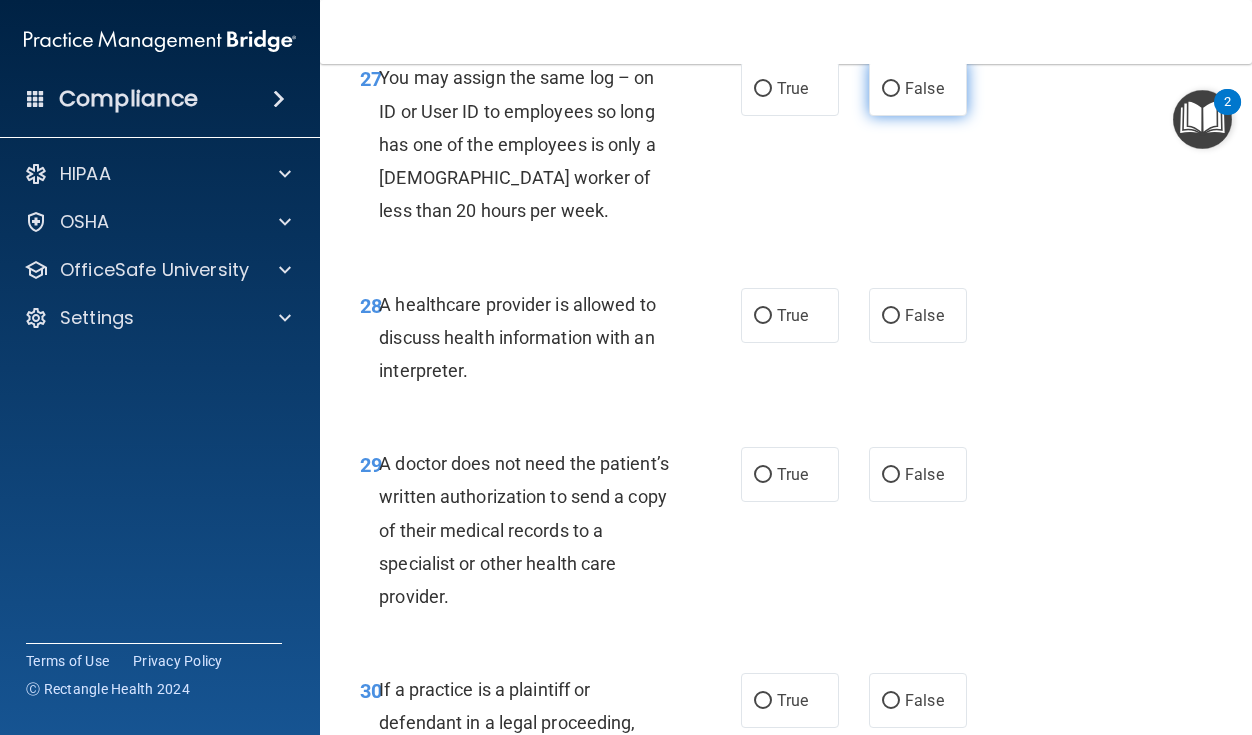 click on "False" at bounding box center (918, 88) 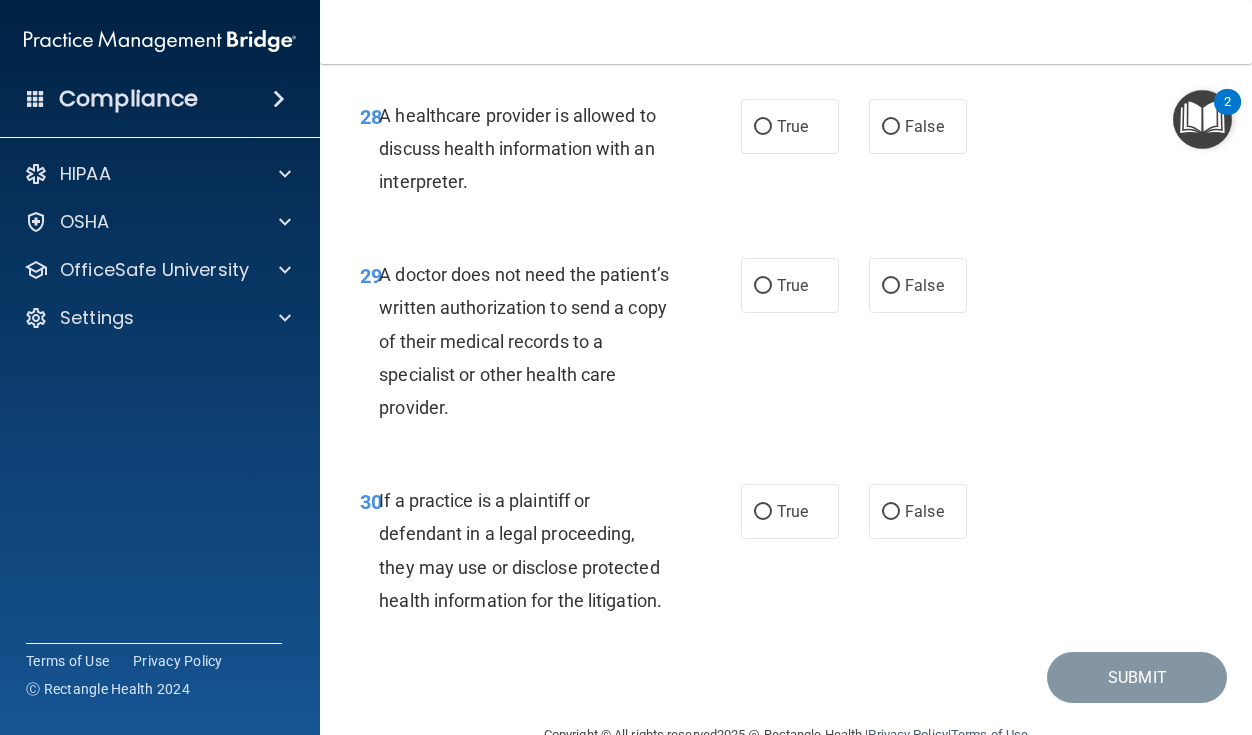 scroll, scrollTop: 5812, scrollLeft: 0, axis: vertical 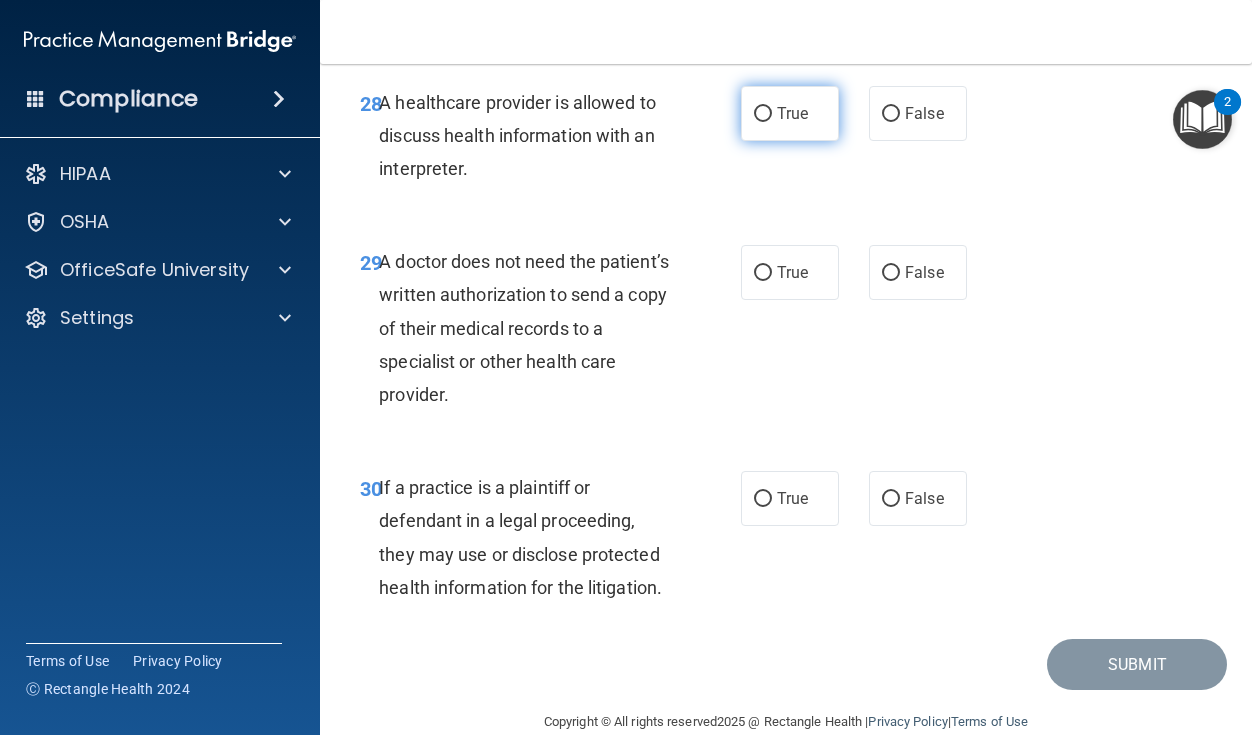click on "True" at bounding box center [790, 113] 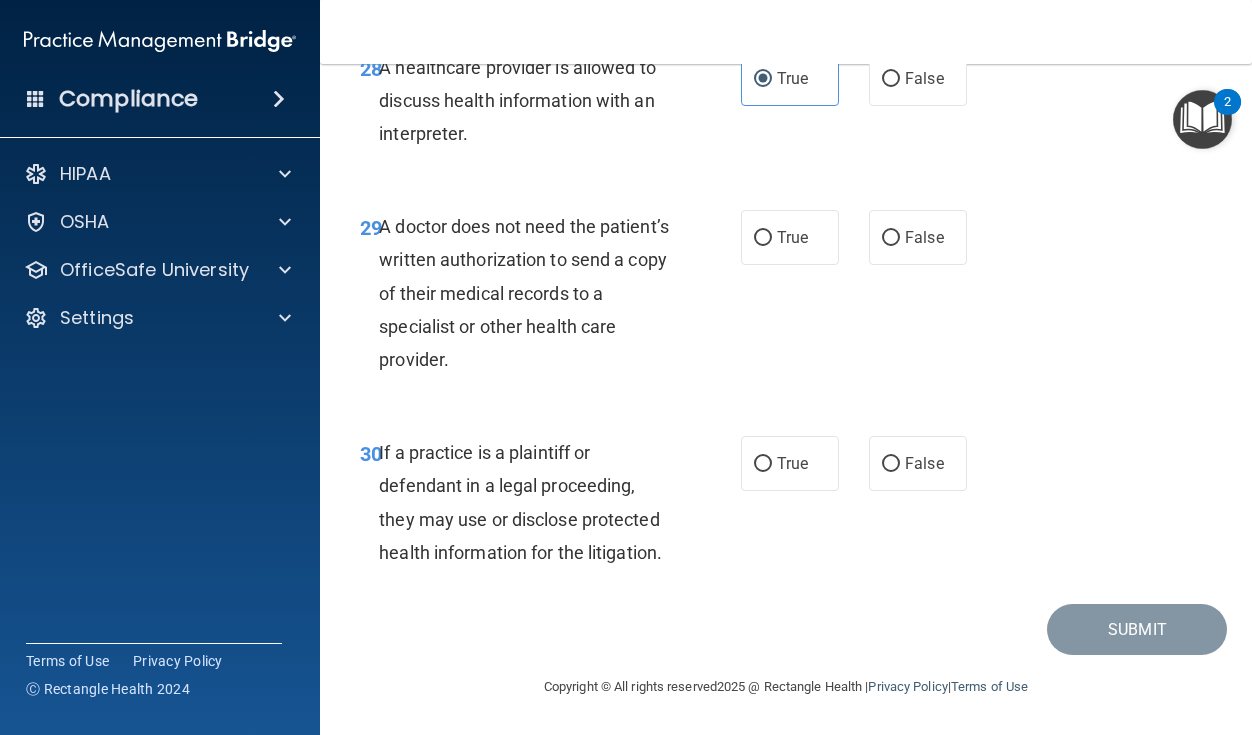 scroll, scrollTop: 5914, scrollLeft: 0, axis: vertical 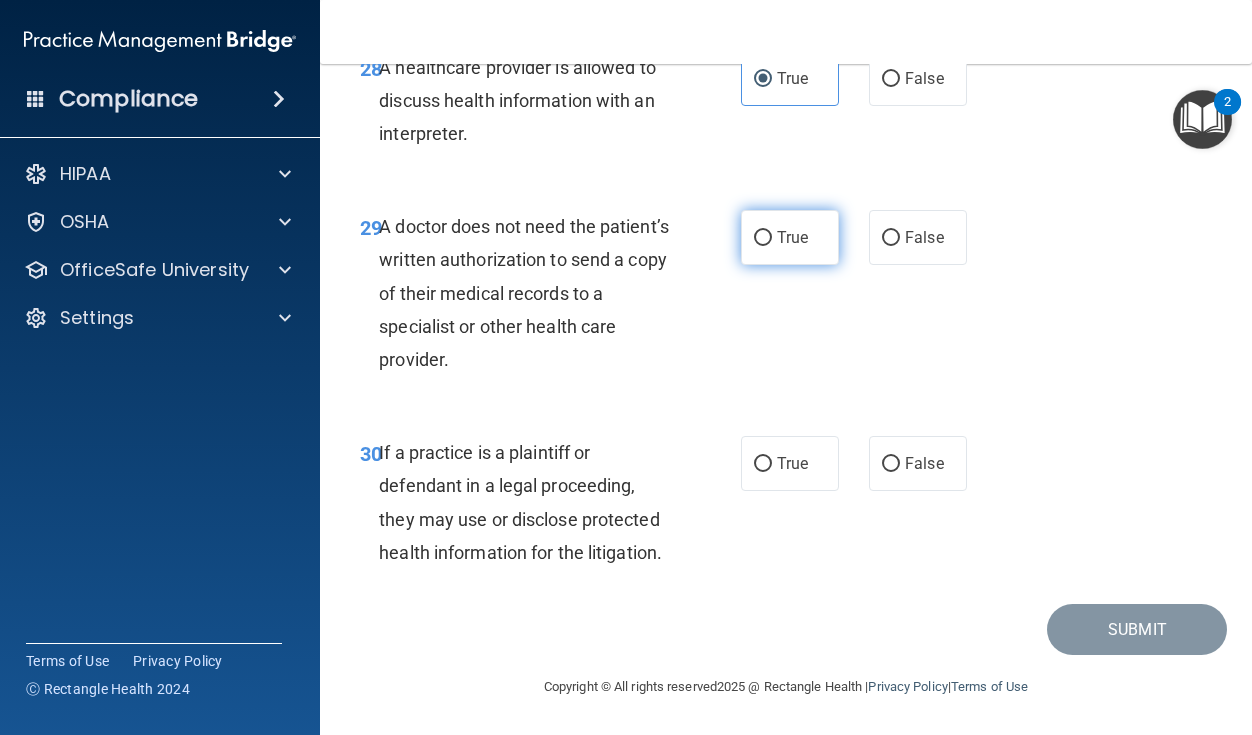 click on "True" at bounding box center (790, 237) 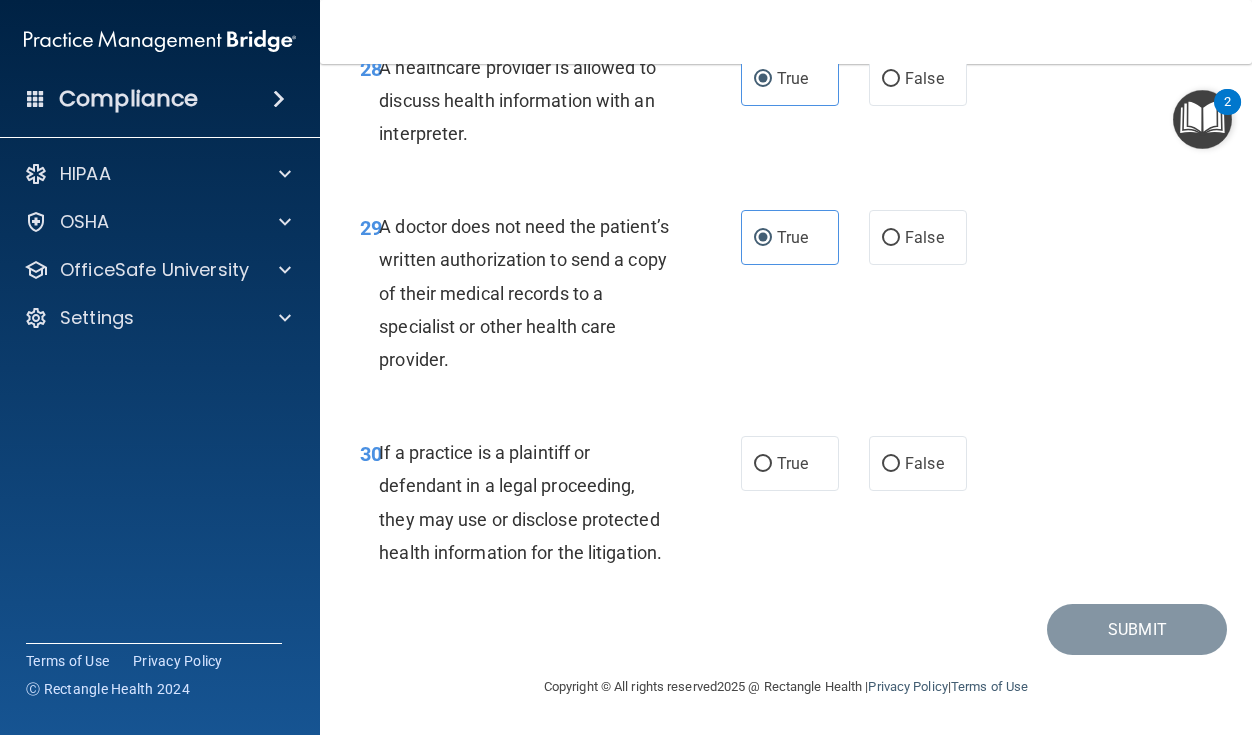 click on "If a practice is a plaintiff or defendant in a legal proceeding, they may use or disclose protected health information for the litigation." at bounding box center [520, 502] 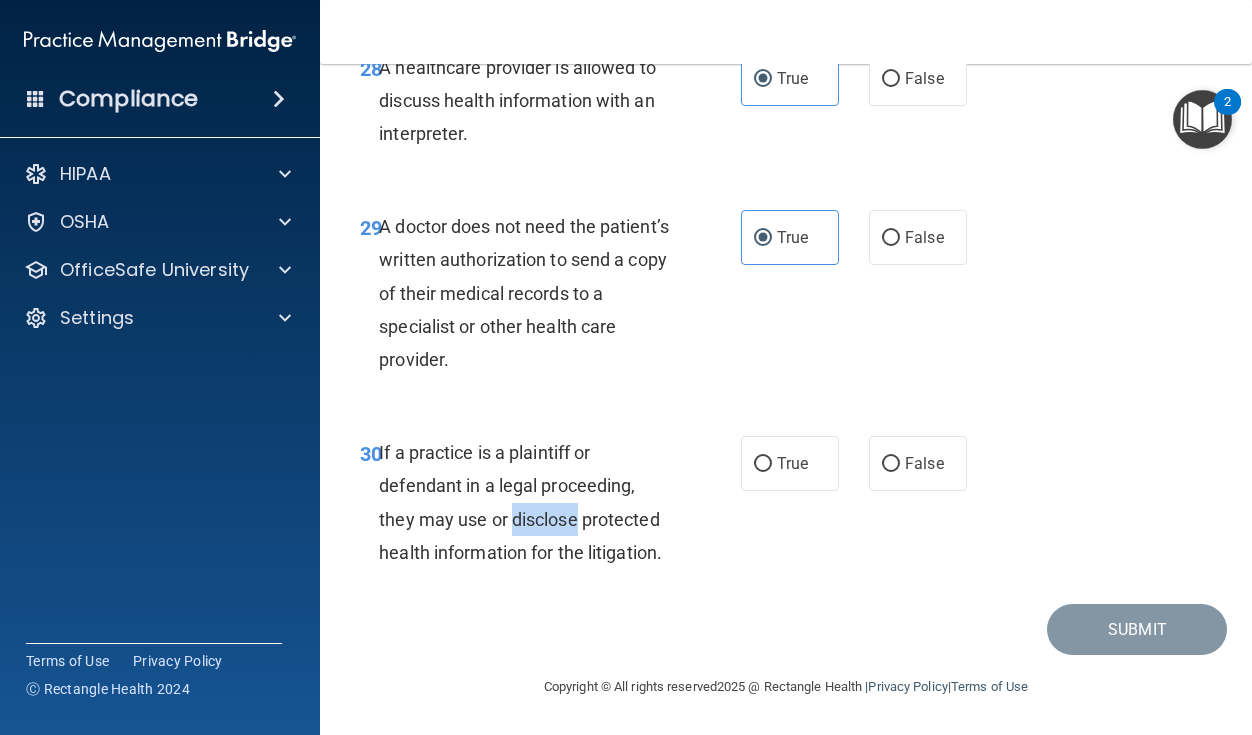 click on "If a practice is a plaintiff or defendant in a legal proceeding, they may use or disclose protected health information for the litigation." at bounding box center (520, 502) 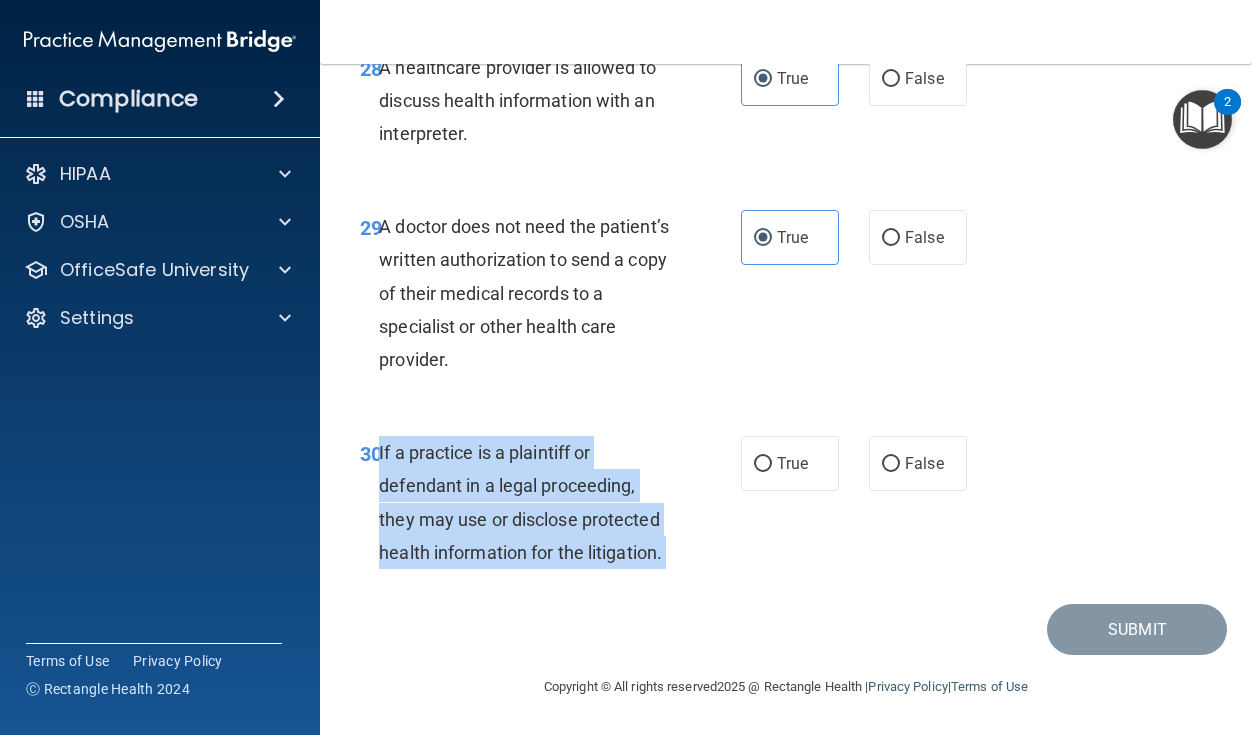click on "If a practice is a plaintiff or defendant in a legal proceeding, they may use or disclose protected health information for the litigation." at bounding box center (520, 502) 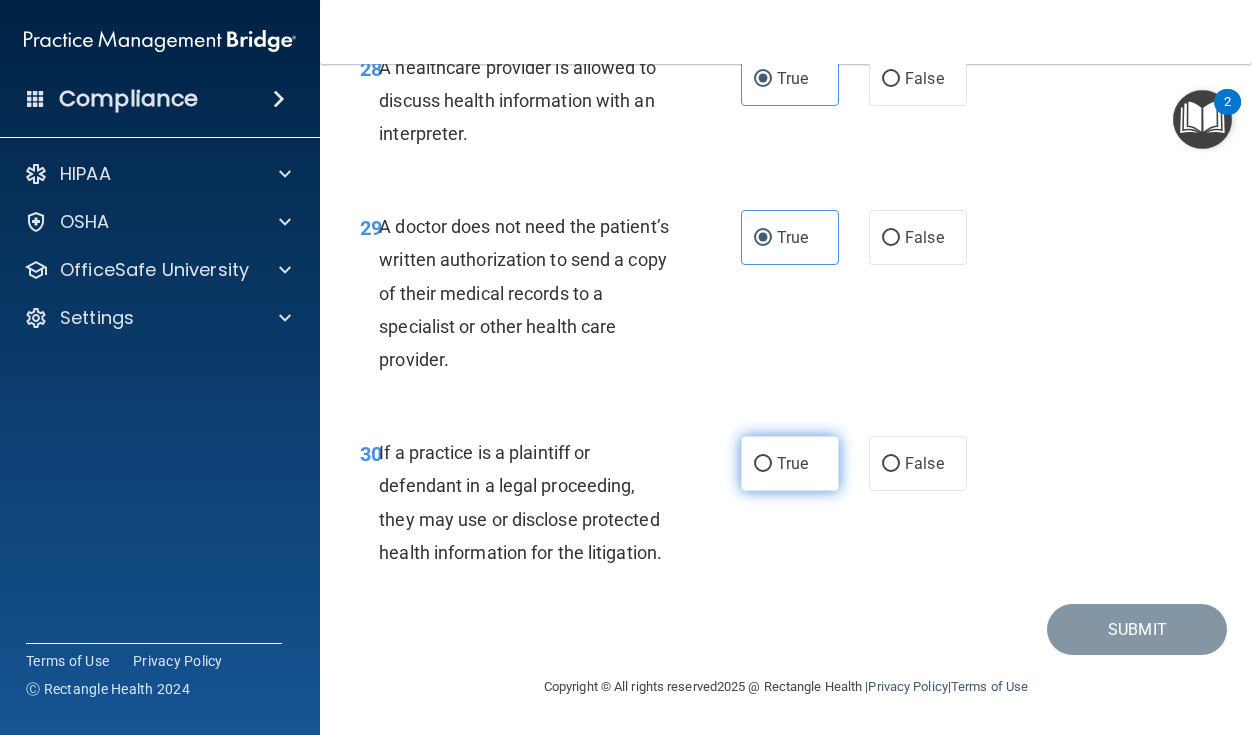 click on "True" at bounding box center [790, 463] 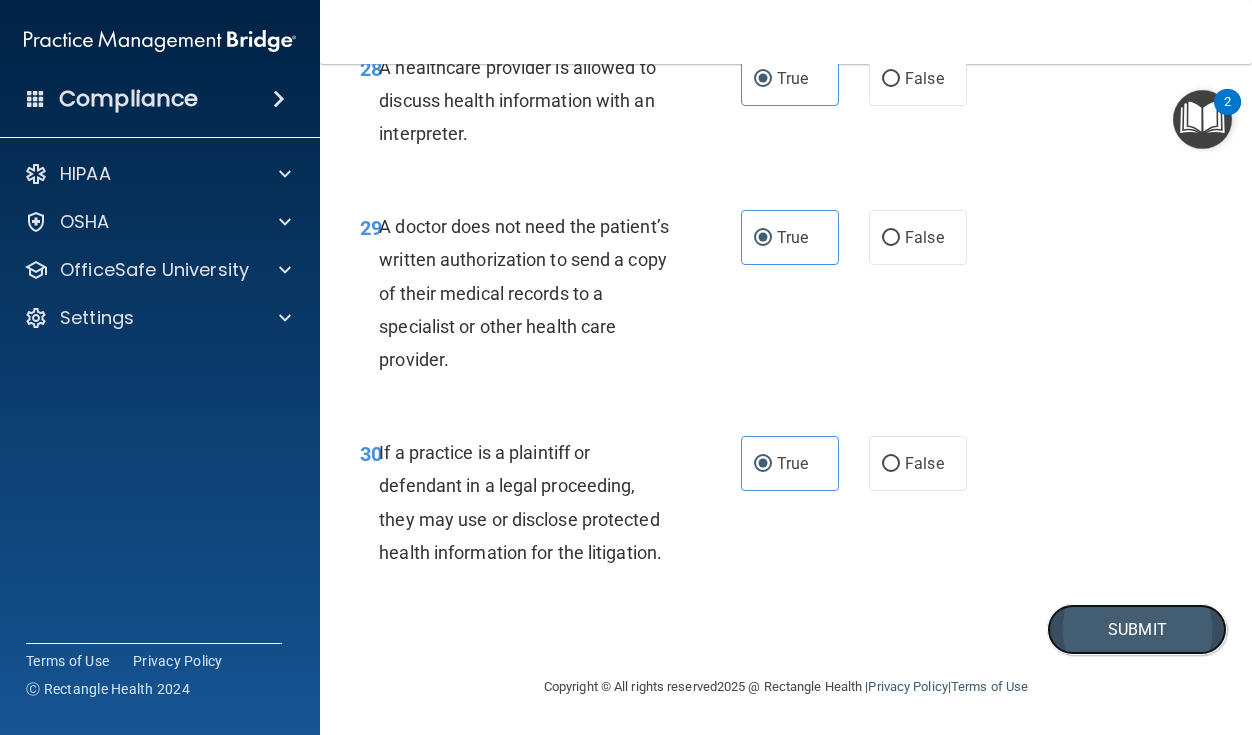 click on "Submit" at bounding box center [1137, 629] 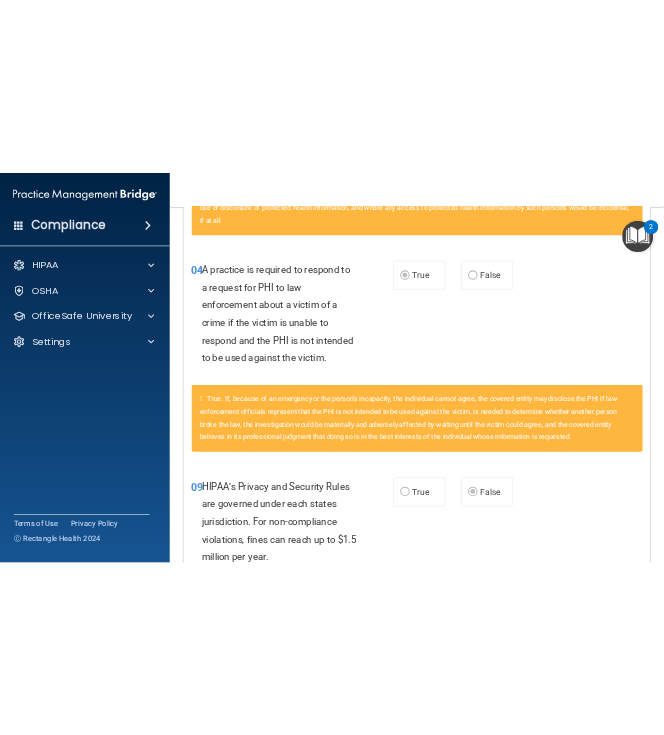 scroll, scrollTop: 0, scrollLeft: 0, axis: both 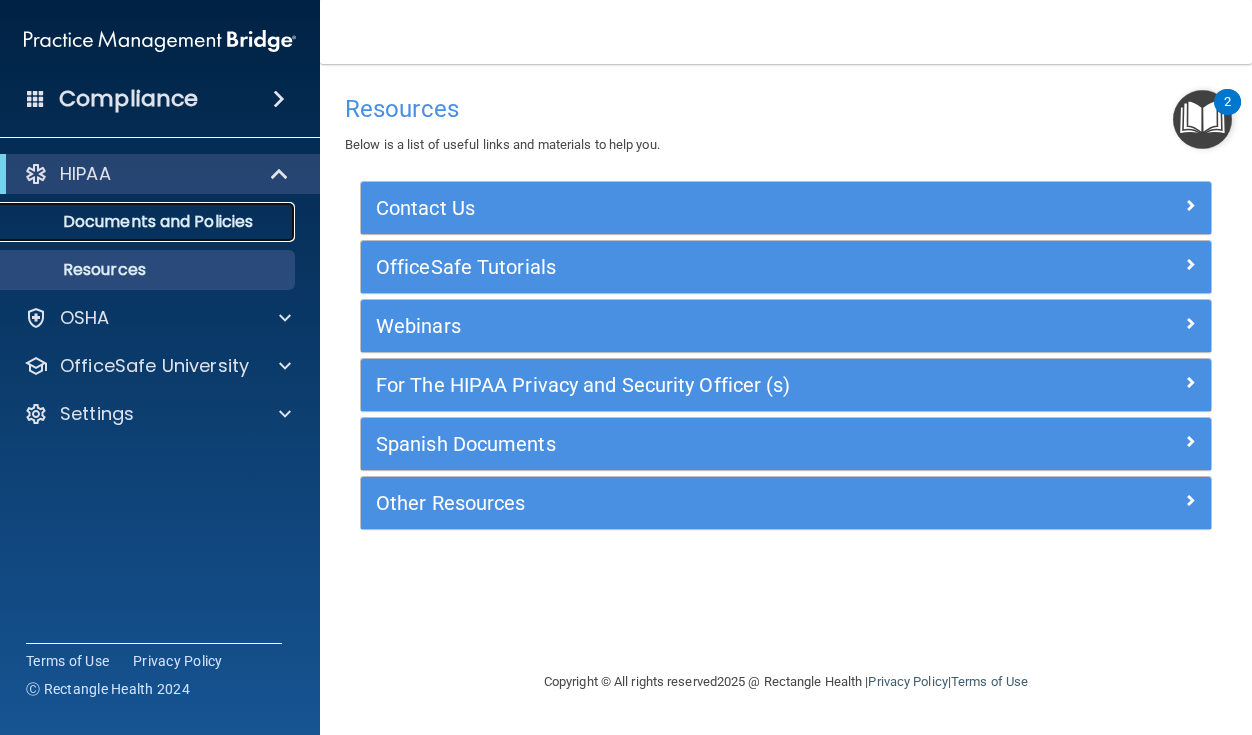 click on "Documents and Policies" at bounding box center [149, 222] 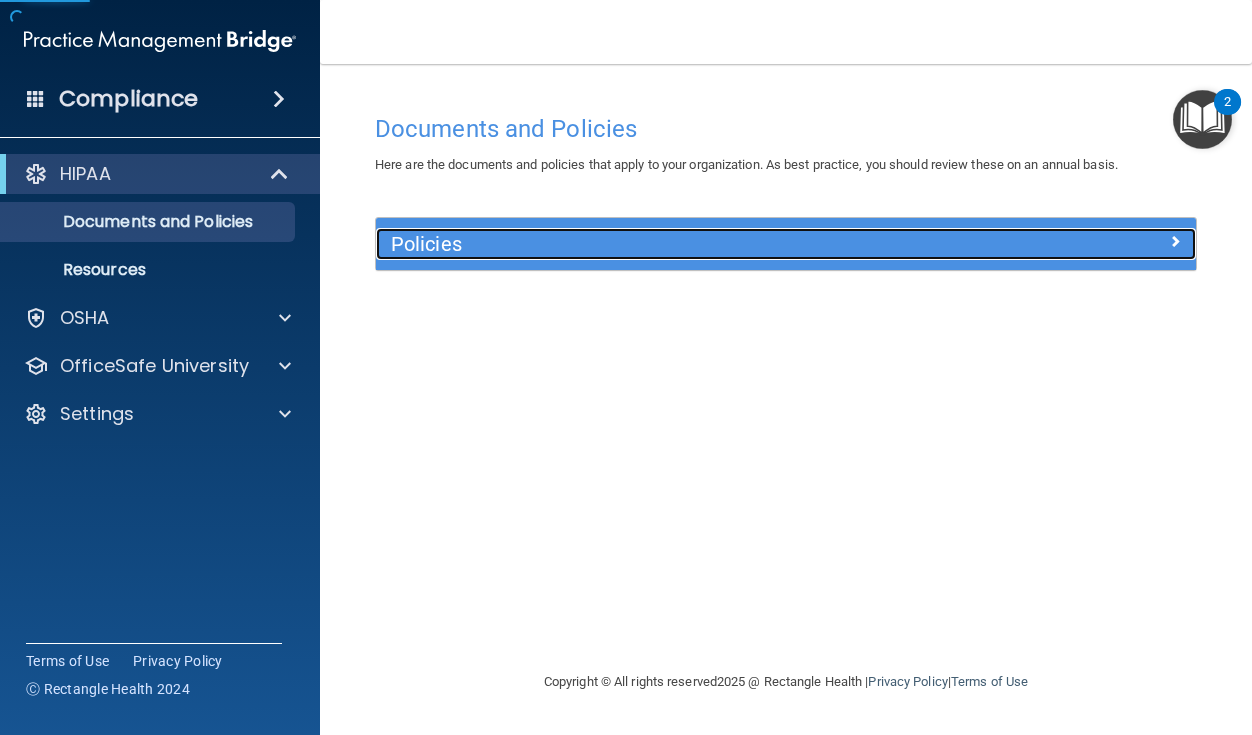 click at bounding box center (1093, 240) 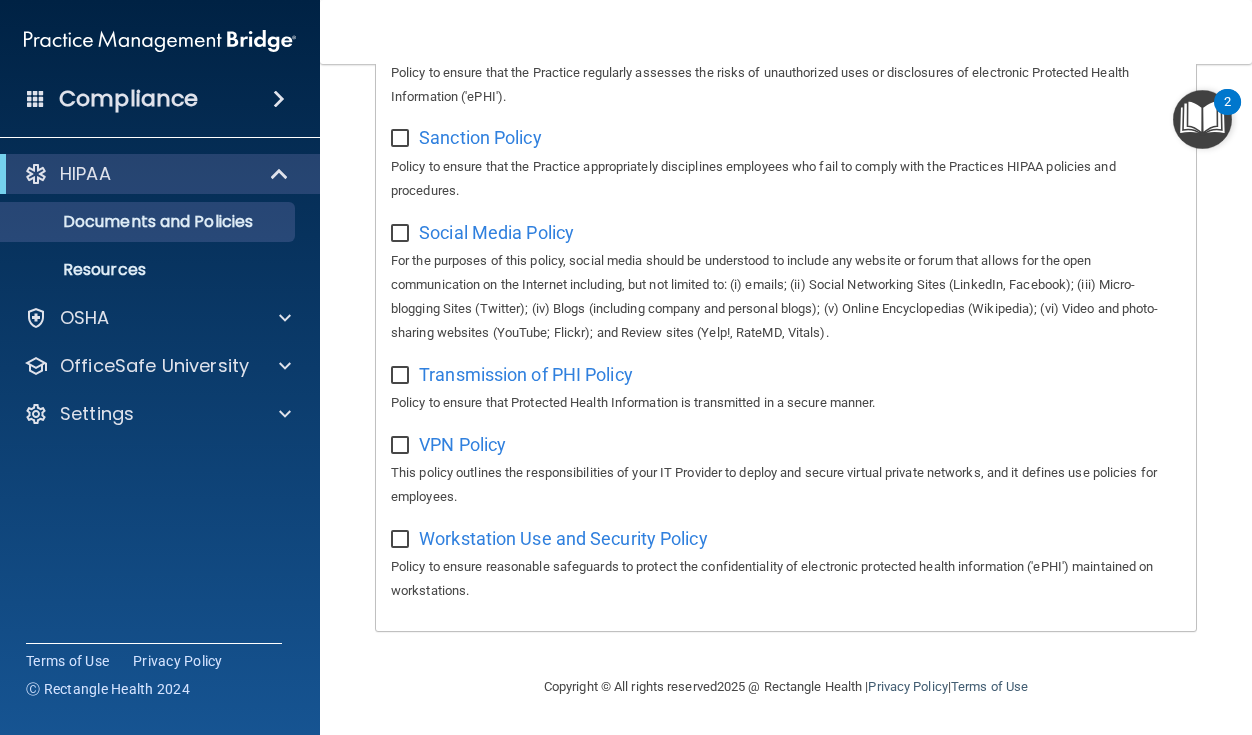 scroll, scrollTop: 0, scrollLeft: 0, axis: both 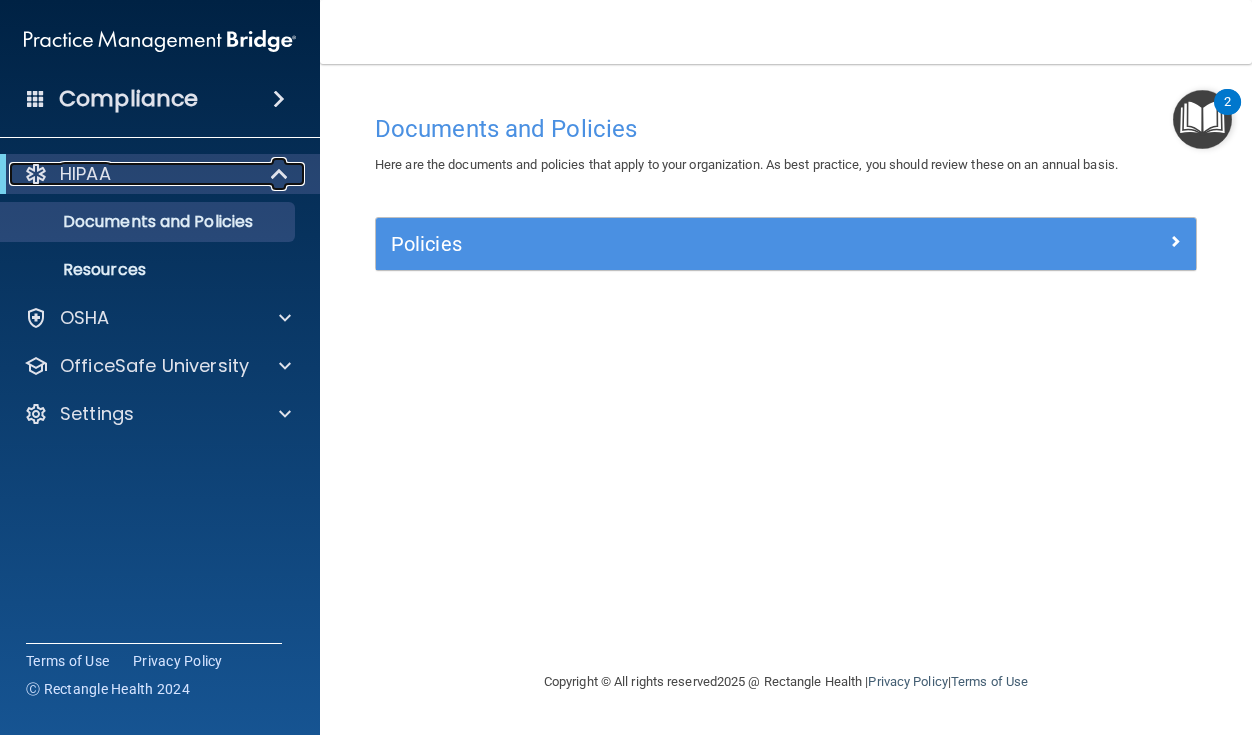 click on "HIPAA" at bounding box center [132, 174] 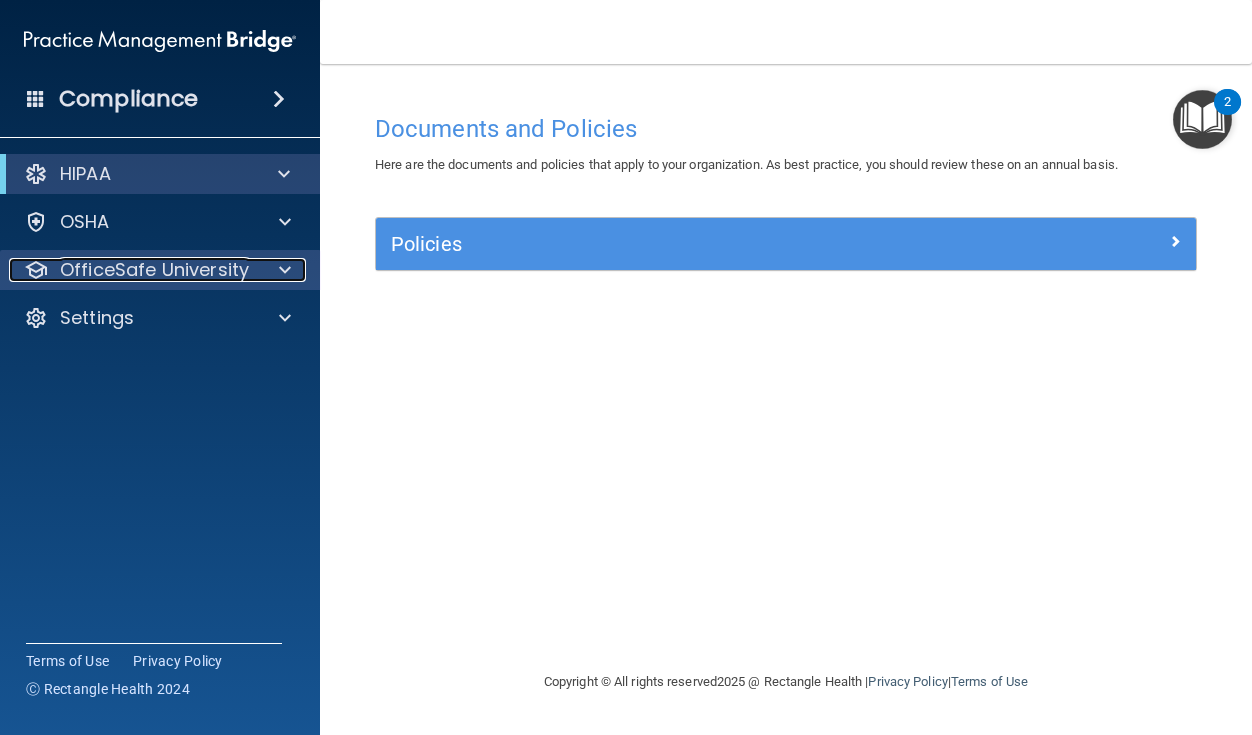 click on "OfficeSafe University" at bounding box center (154, 270) 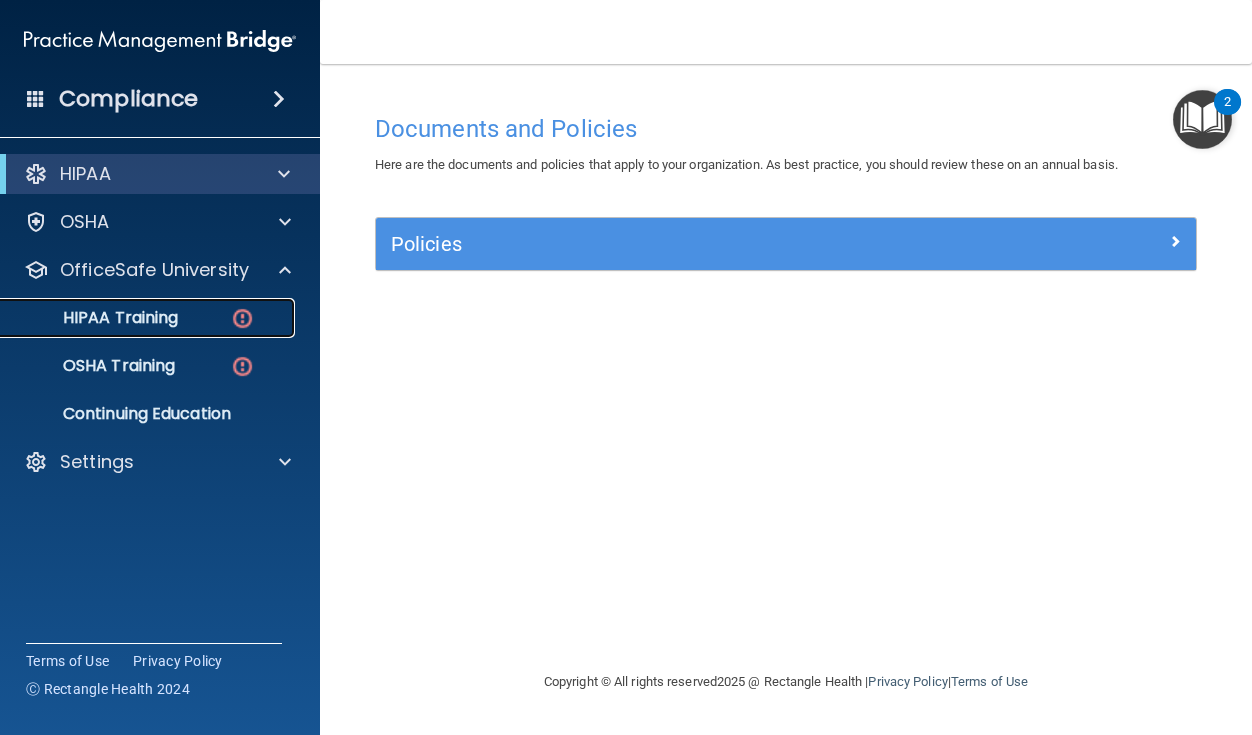 click on "HIPAA Training" at bounding box center (95, 318) 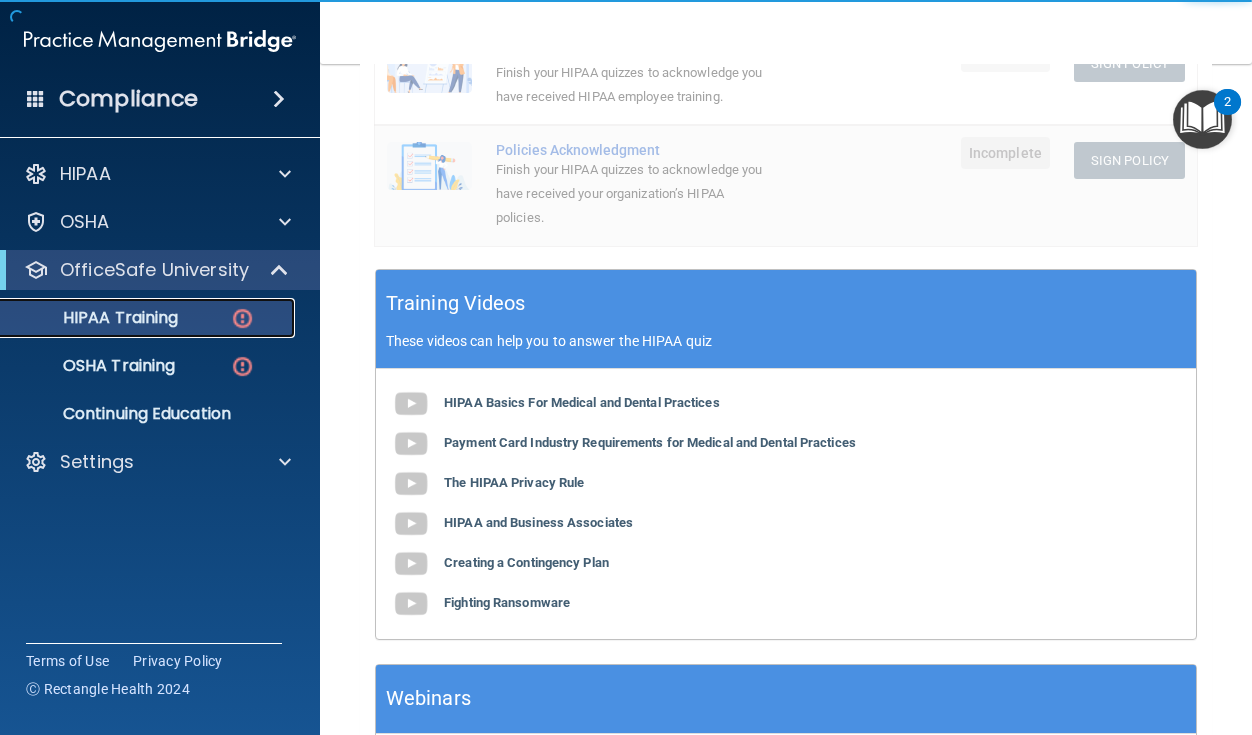 scroll, scrollTop: 606, scrollLeft: 0, axis: vertical 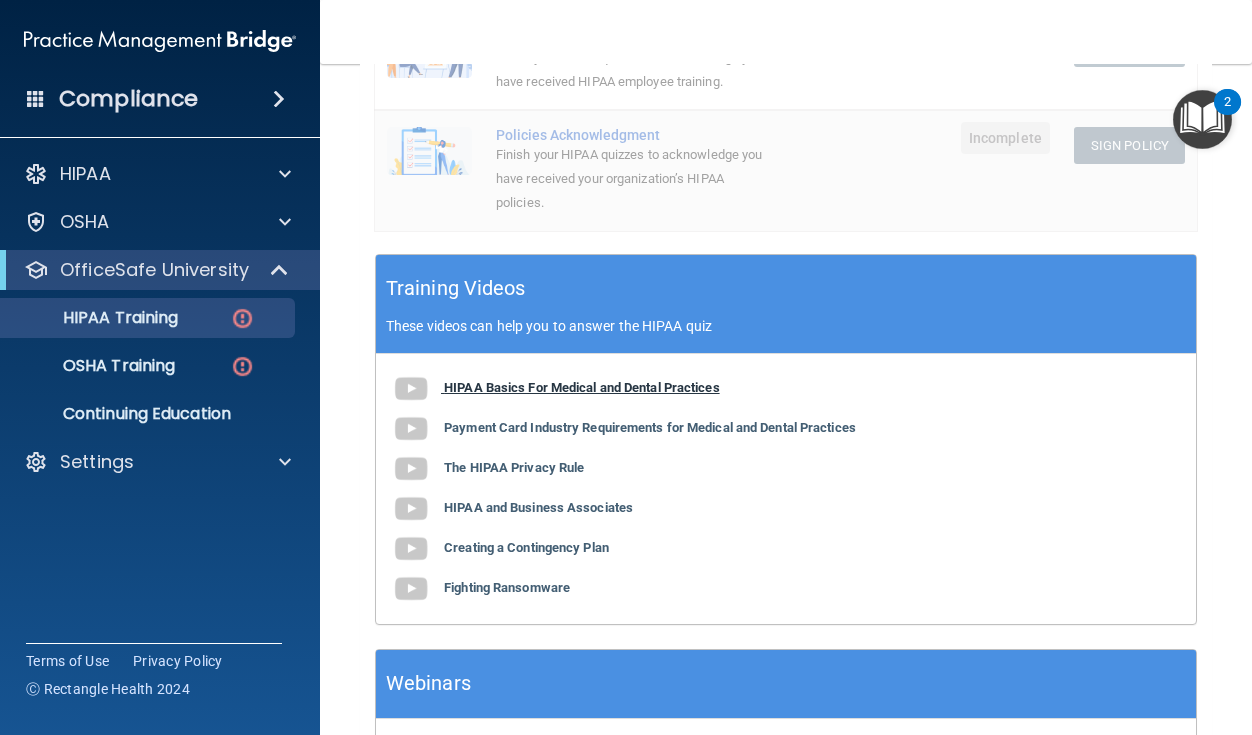 click on "HIPAA Basics For Medical and Dental Practices" at bounding box center (582, 387) 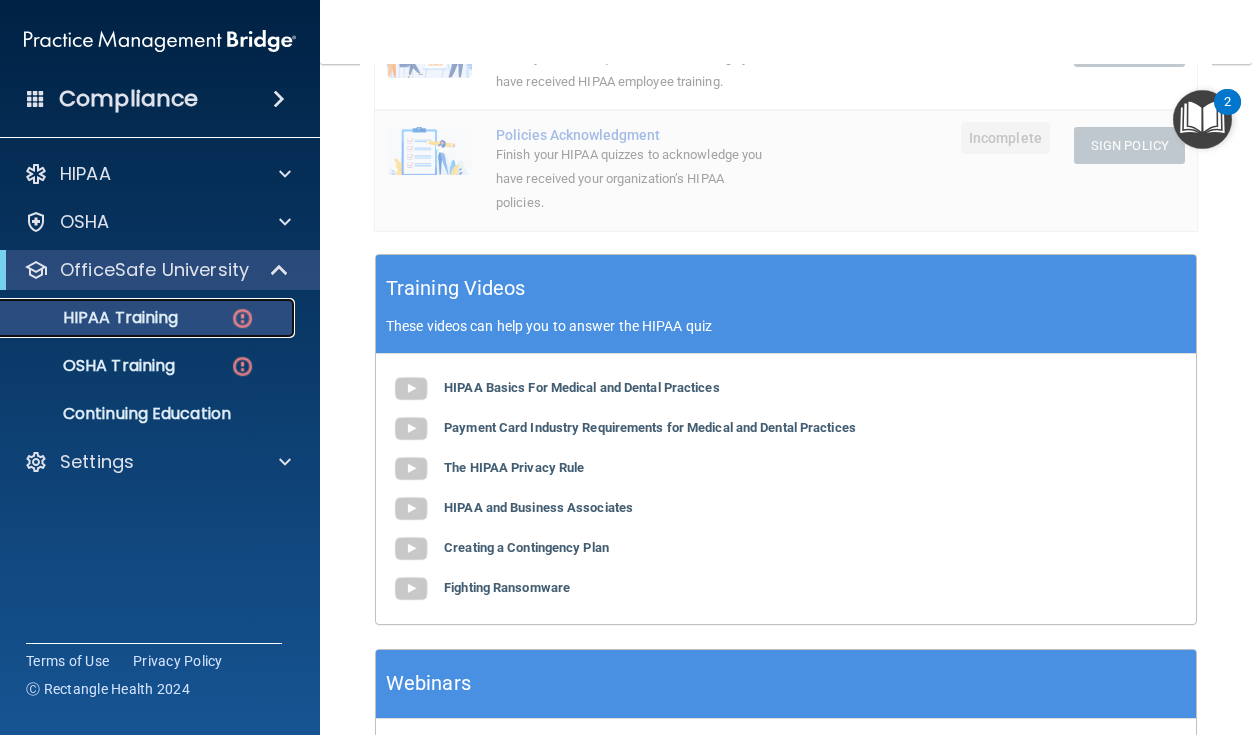 click on "HIPAA Training" at bounding box center (95, 318) 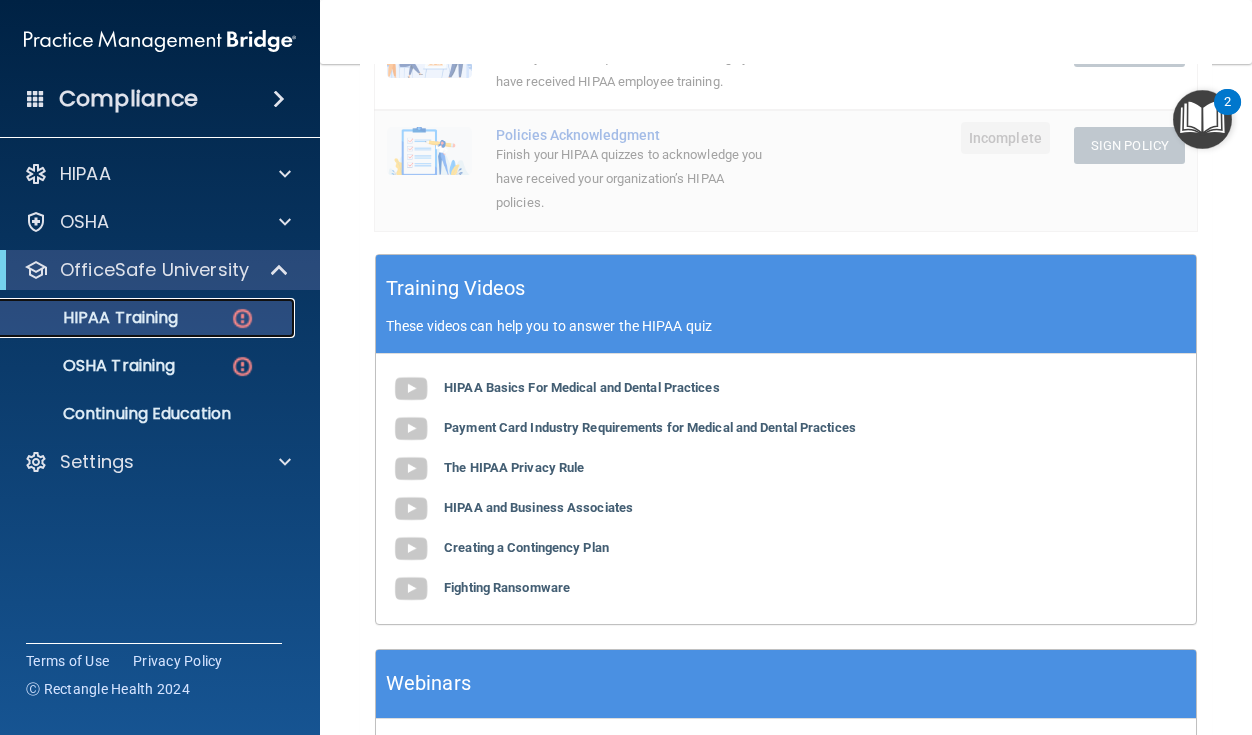 scroll, scrollTop: 0, scrollLeft: 0, axis: both 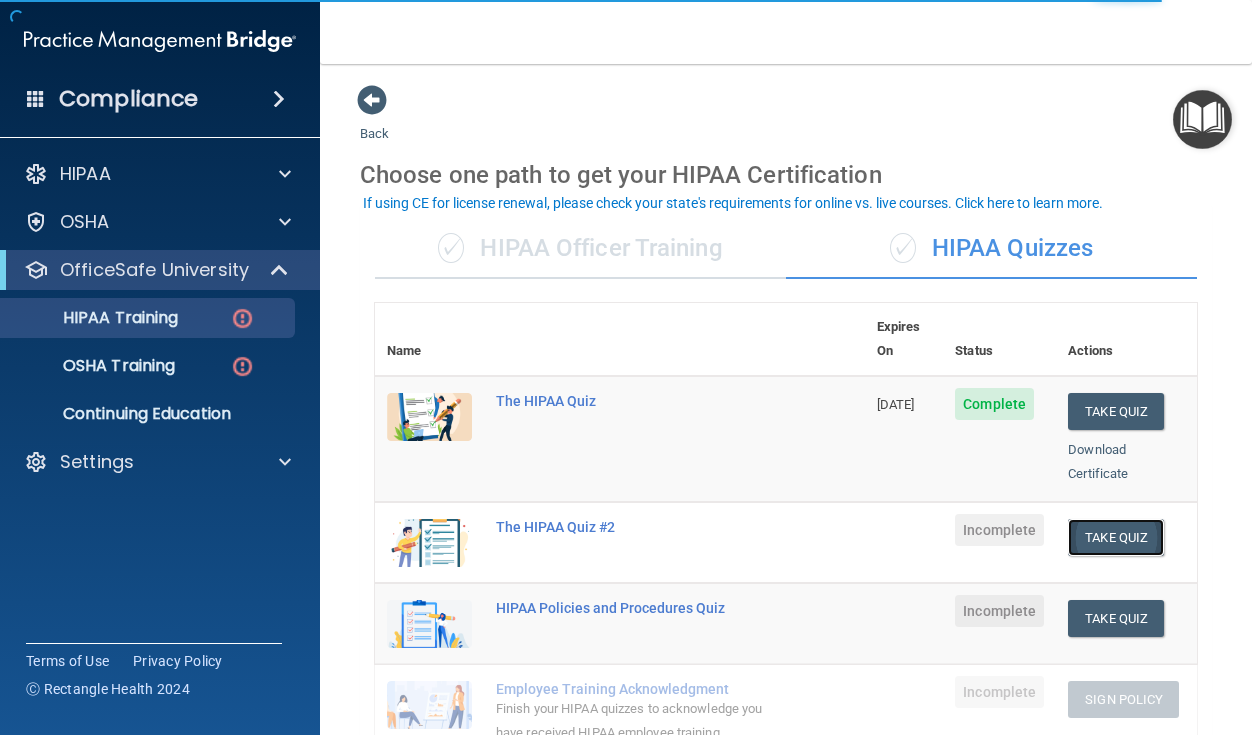click on "Take Quiz" at bounding box center [1116, 537] 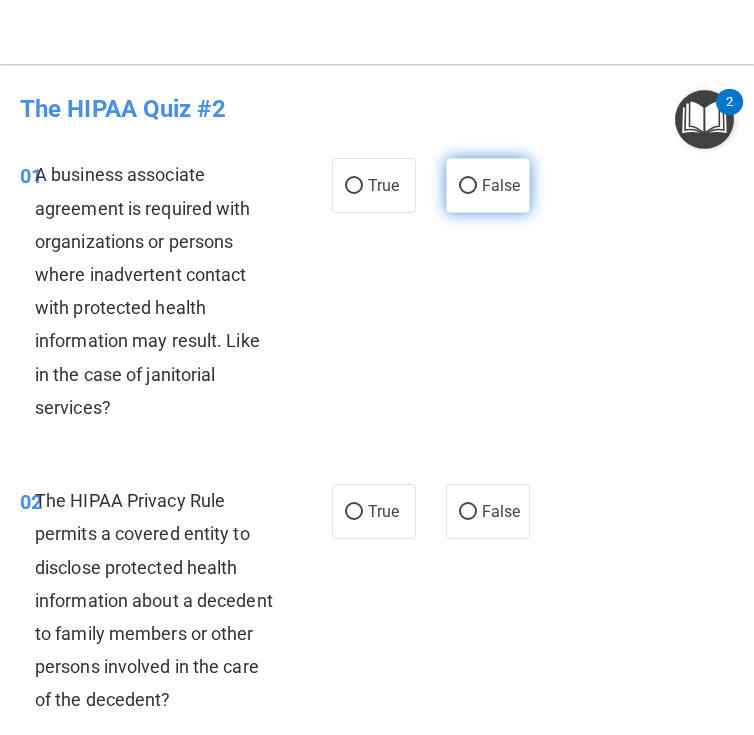 click on "False" at bounding box center (488, 185) 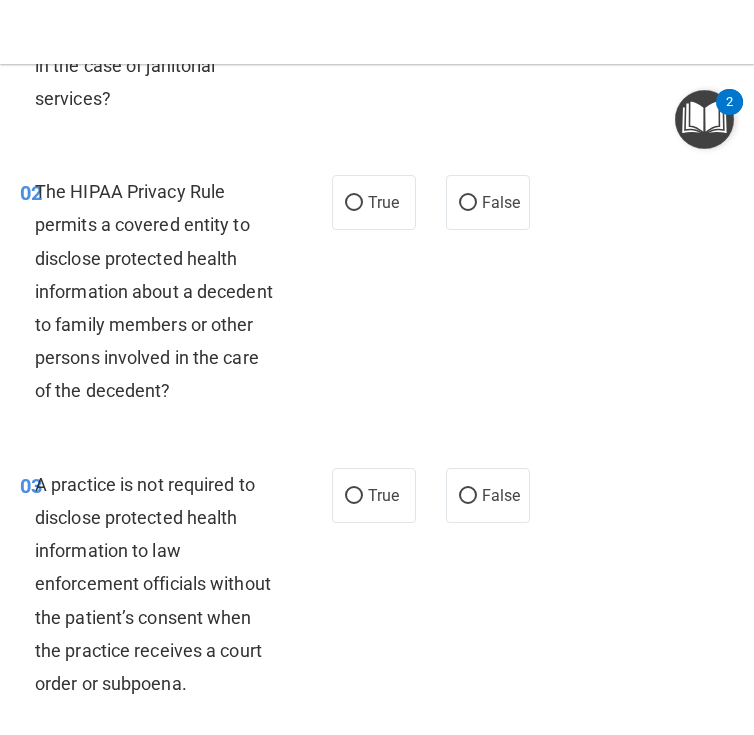 scroll, scrollTop: 321, scrollLeft: 0, axis: vertical 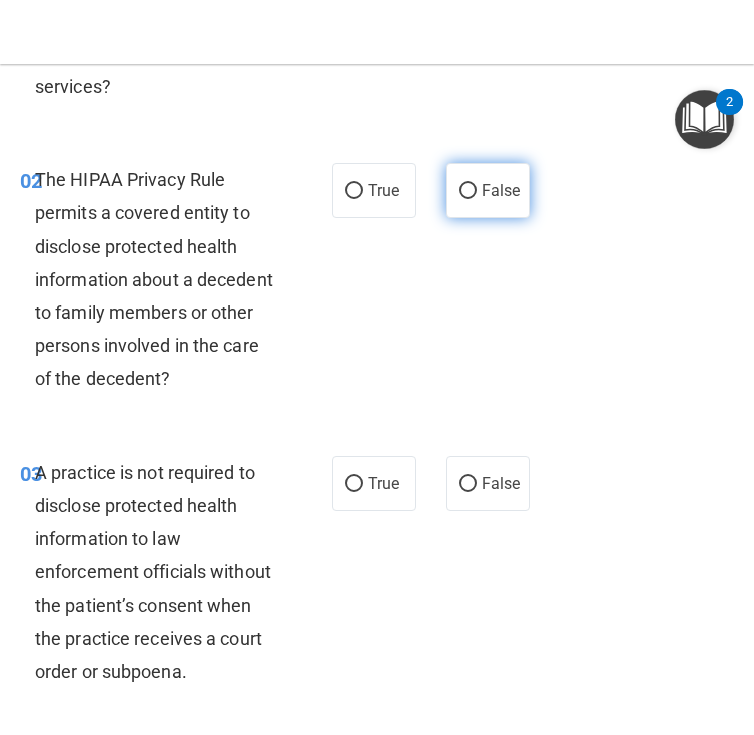 click on "False" at bounding box center [488, 190] 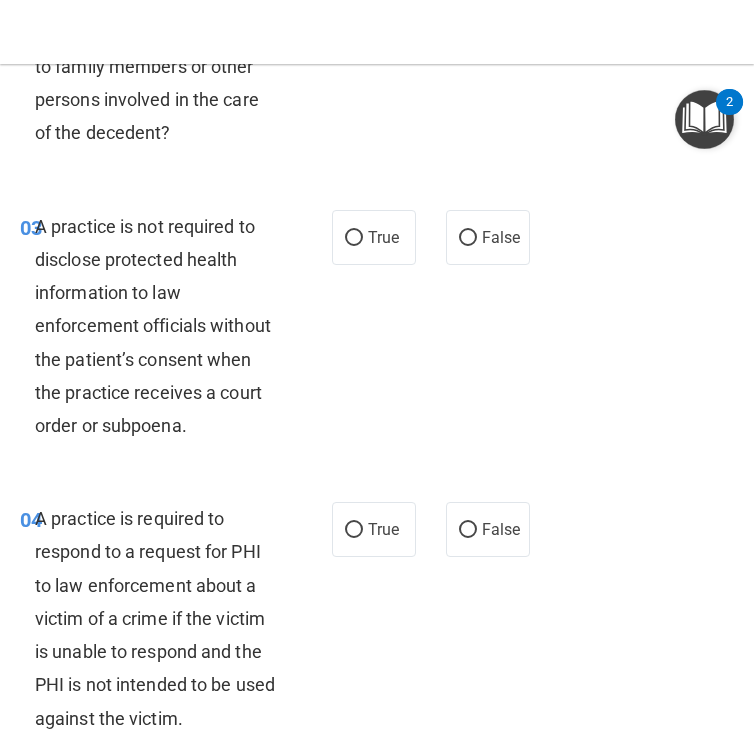 scroll, scrollTop: 595, scrollLeft: 0, axis: vertical 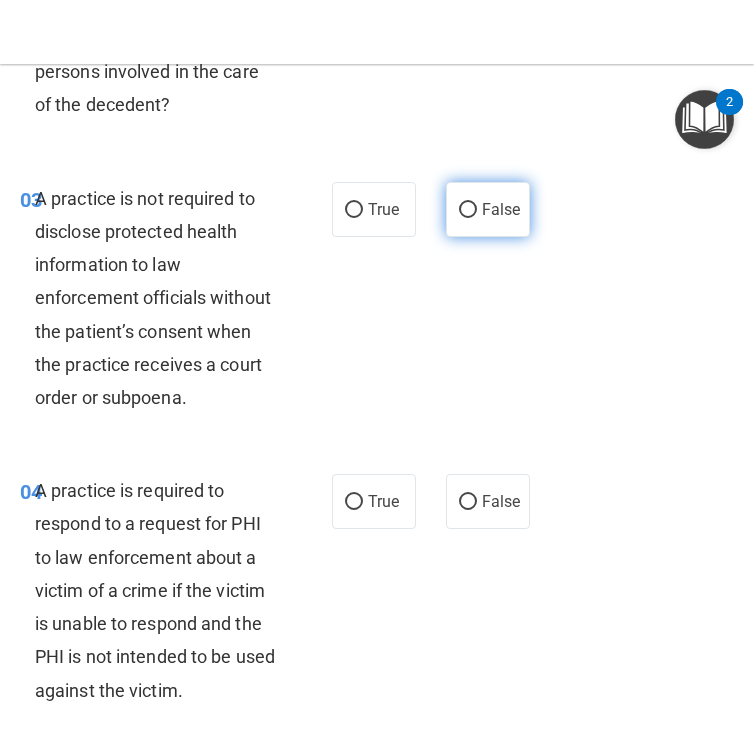 click on "False" at bounding box center [488, 209] 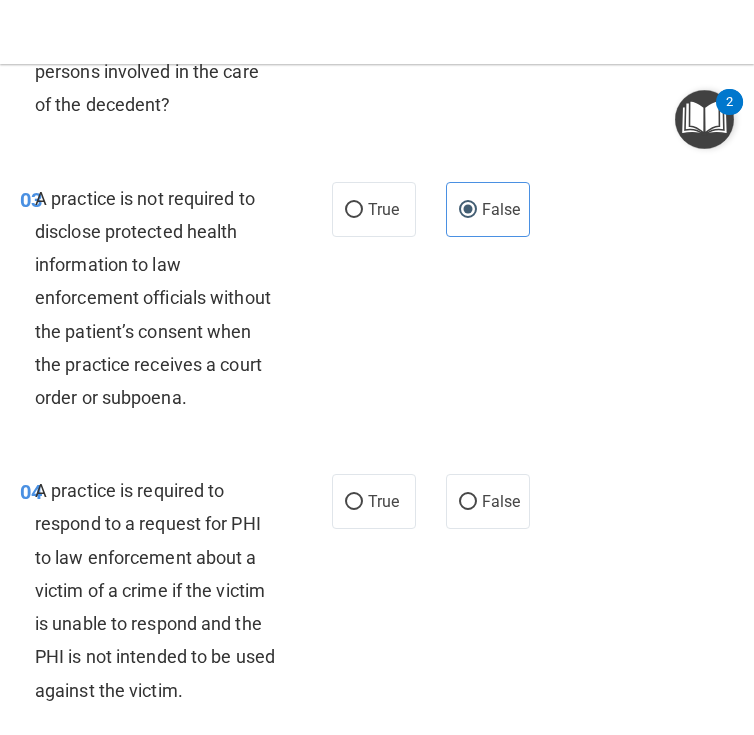 click on "04       A practice is required to respond to a request for PHI to law enforcement about a victim of a crime if the victim is unable to respond and the PHI is not intended to be used against the victim.                 True           False" at bounding box center (377, 595) 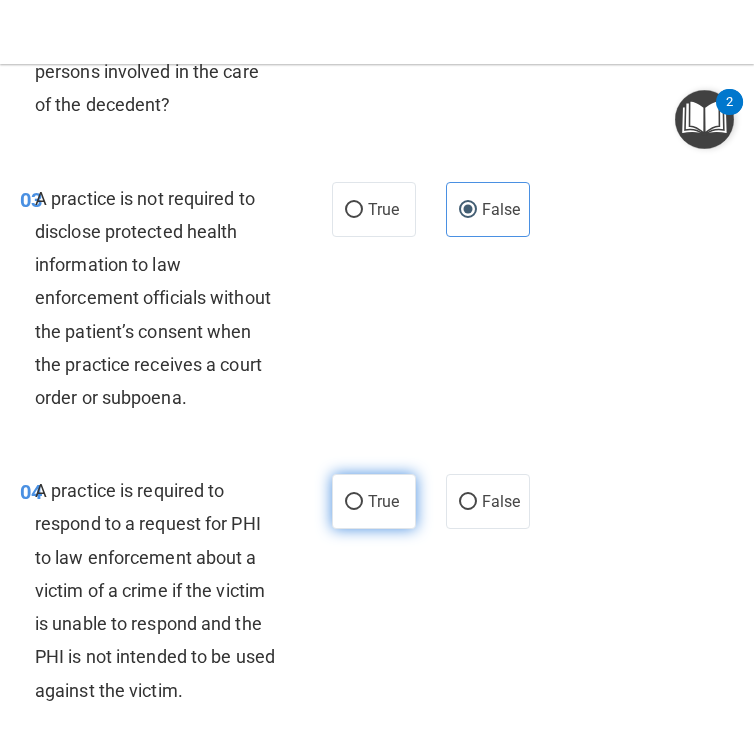 click on "True" at bounding box center [383, 501] 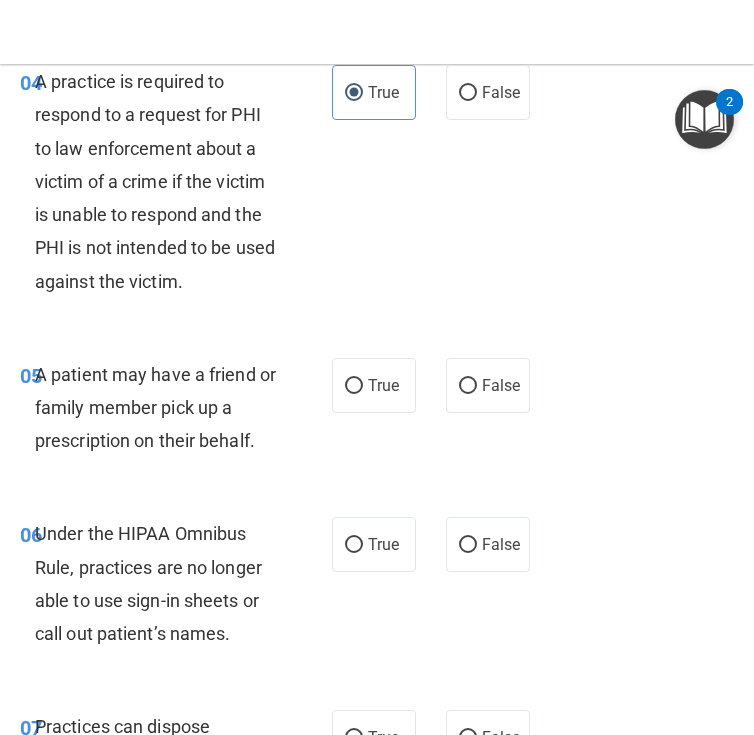 scroll, scrollTop: 1041, scrollLeft: 0, axis: vertical 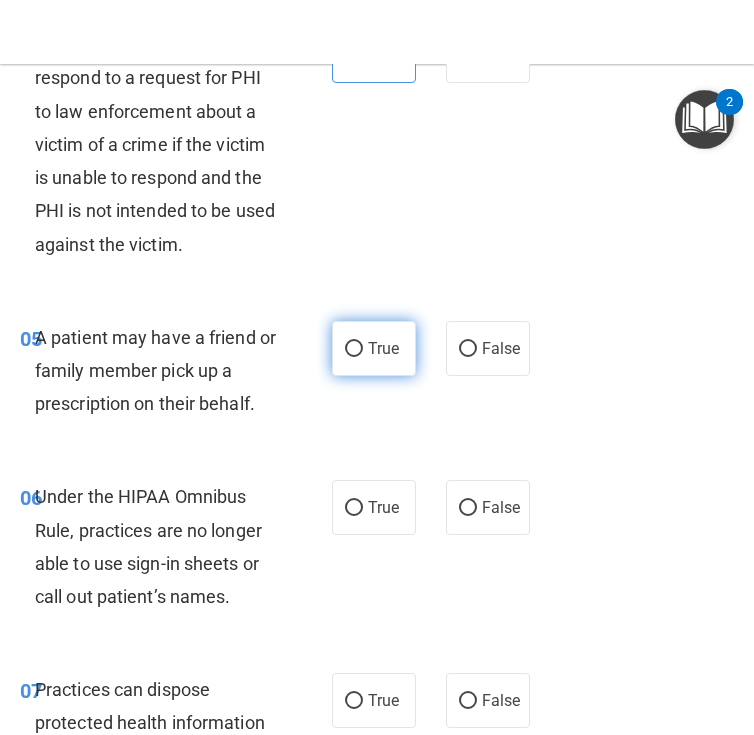 click on "True" at bounding box center (383, 348) 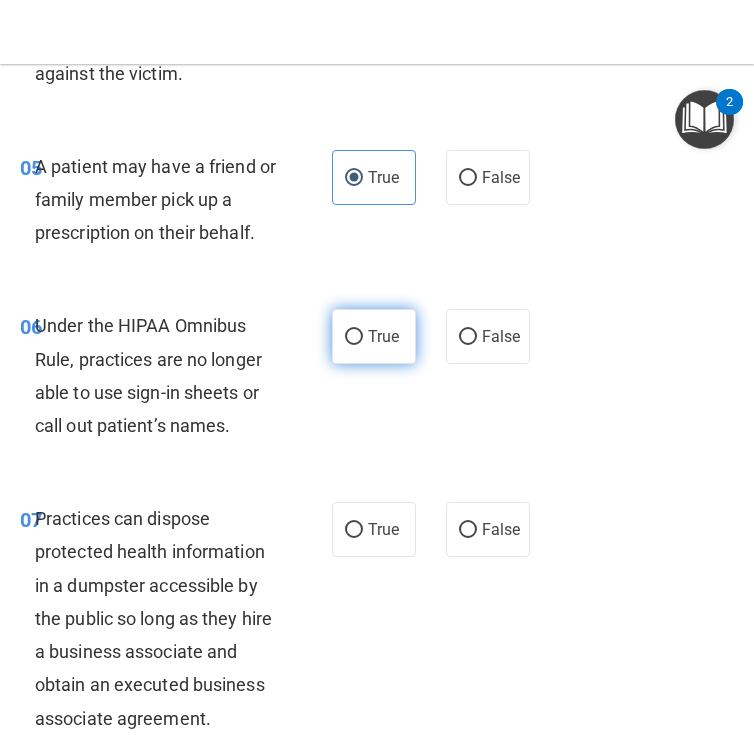 scroll, scrollTop: 1217, scrollLeft: 0, axis: vertical 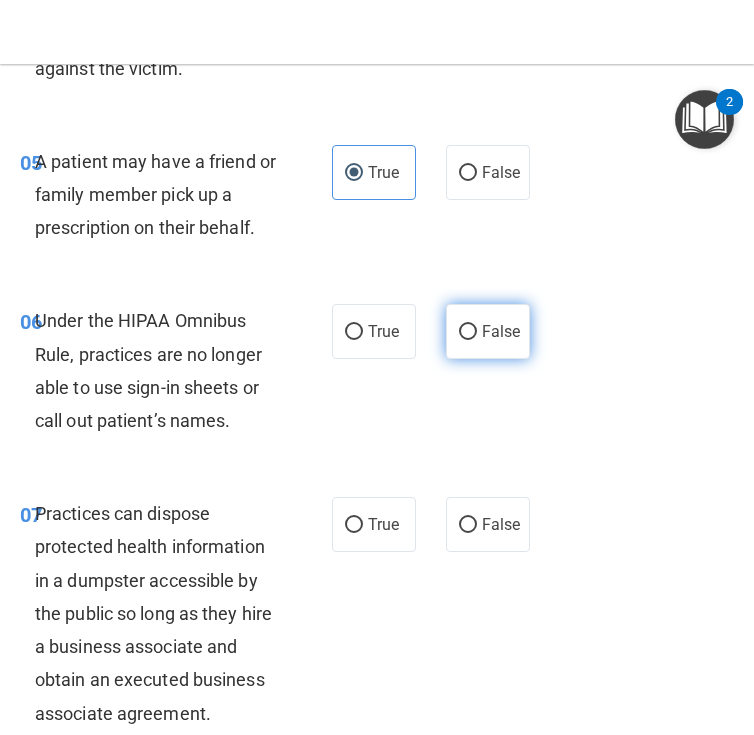 click on "False" at bounding box center [501, 331] 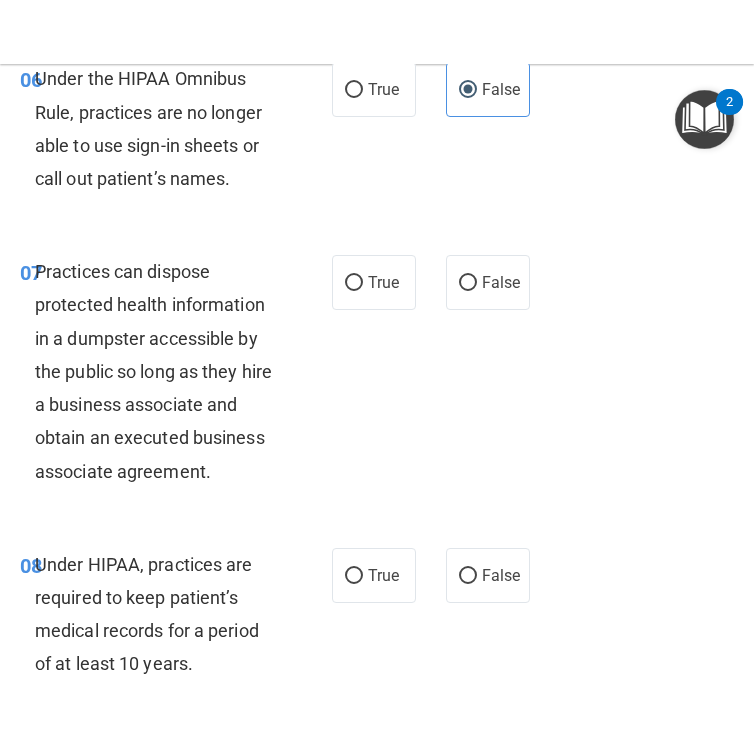 scroll, scrollTop: 1501, scrollLeft: 0, axis: vertical 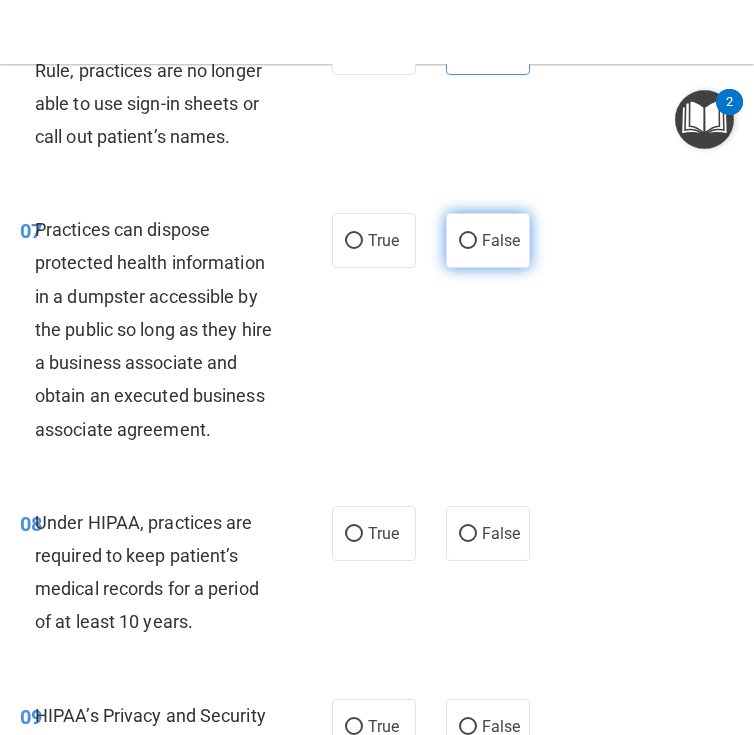 click on "False" at bounding box center (488, 240) 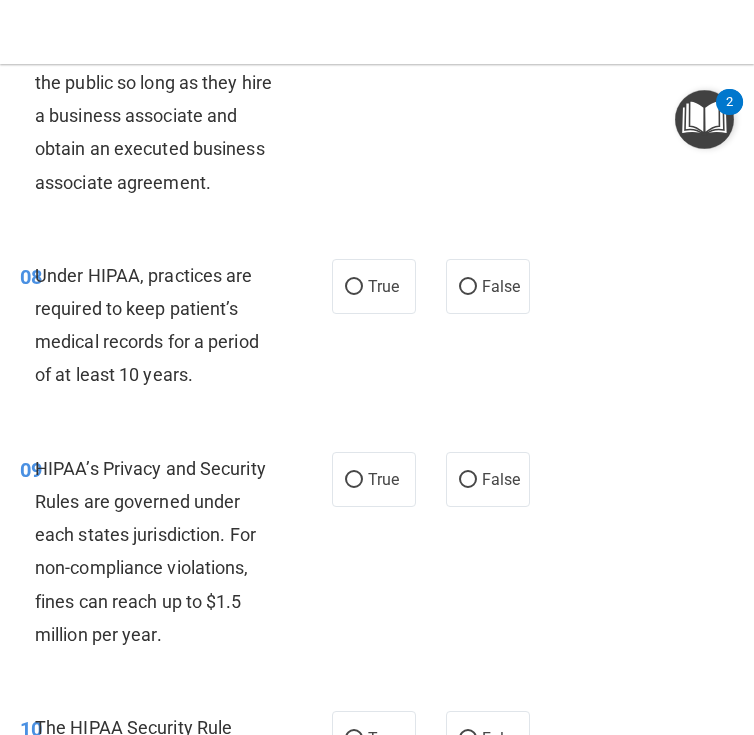 scroll, scrollTop: 1756, scrollLeft: 0, axis: vertical 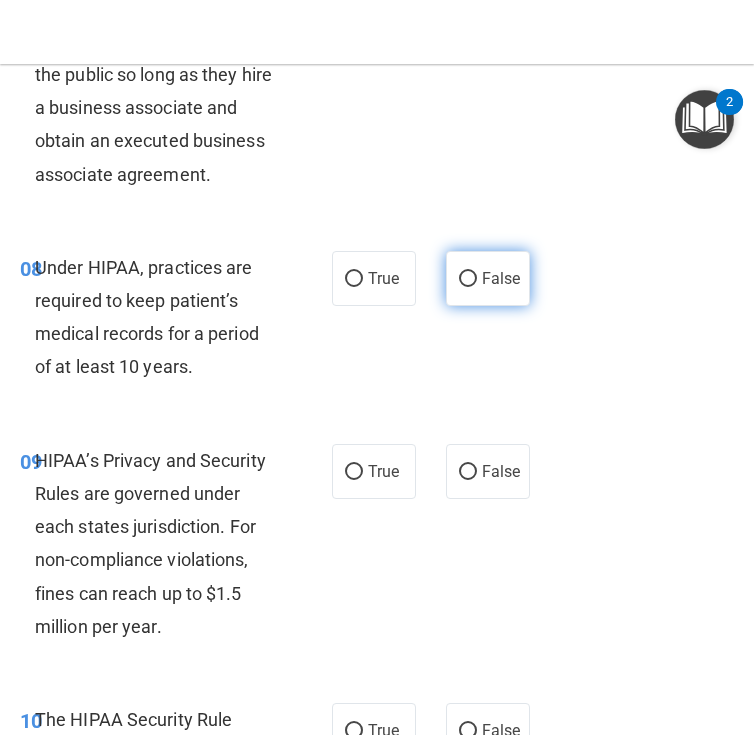 click on "False" at bounding box center [488, 278] 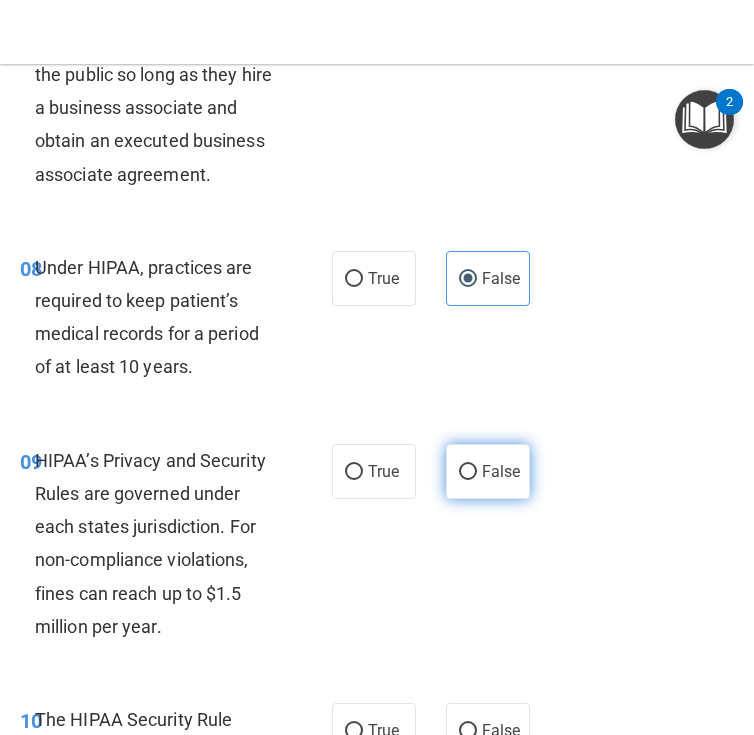 scroll, scrollTop: 1953, scrollLeft: 0, axis: vertical 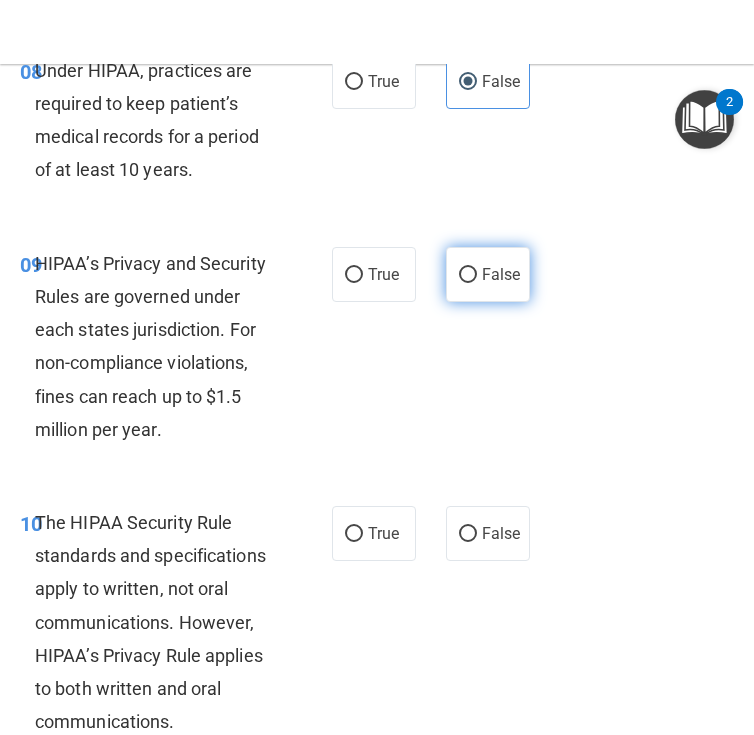 click on "False" at bounding box center [488, 274] 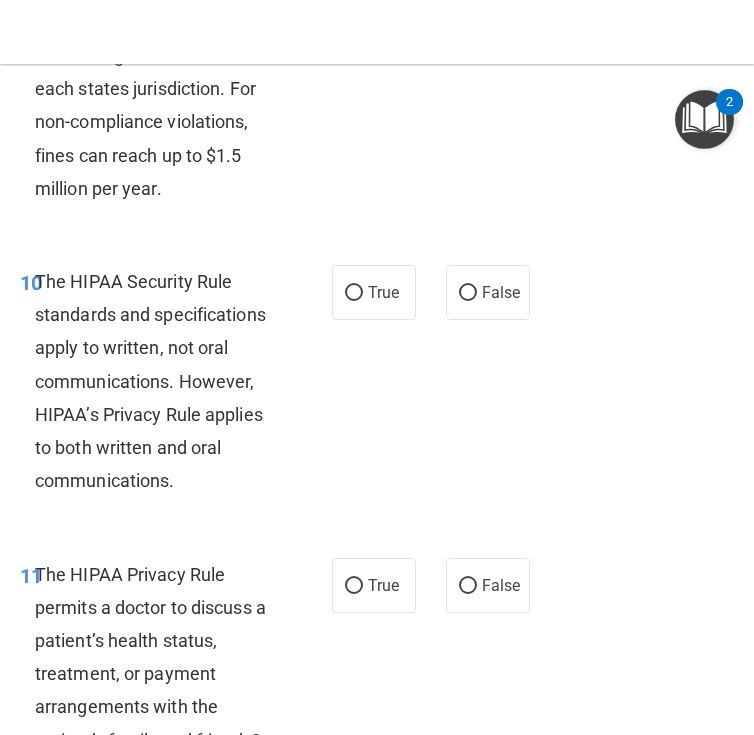 scroll, scrollTop: 2195, scrollLeft: 0, axis: vertical 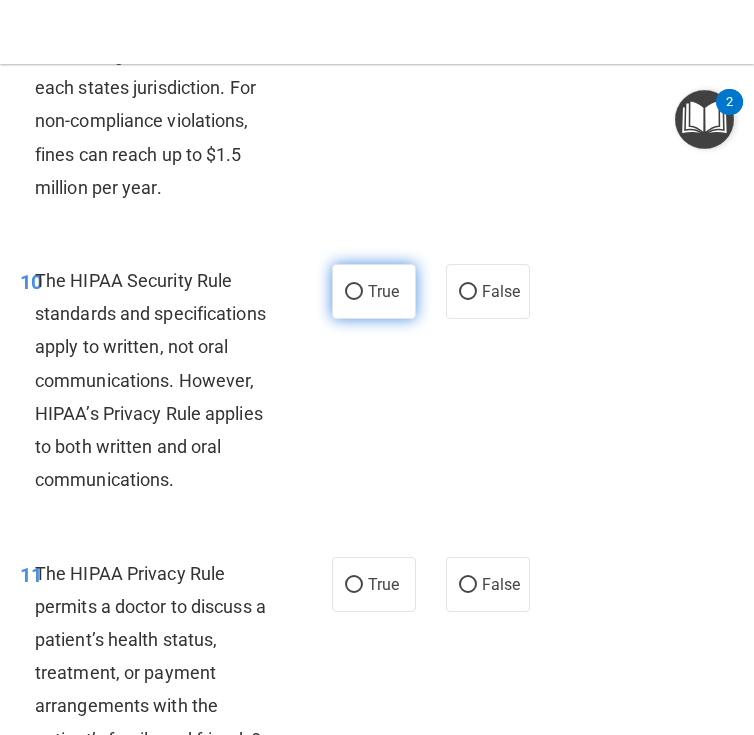 click on "True" at bounding box center [374, 291] 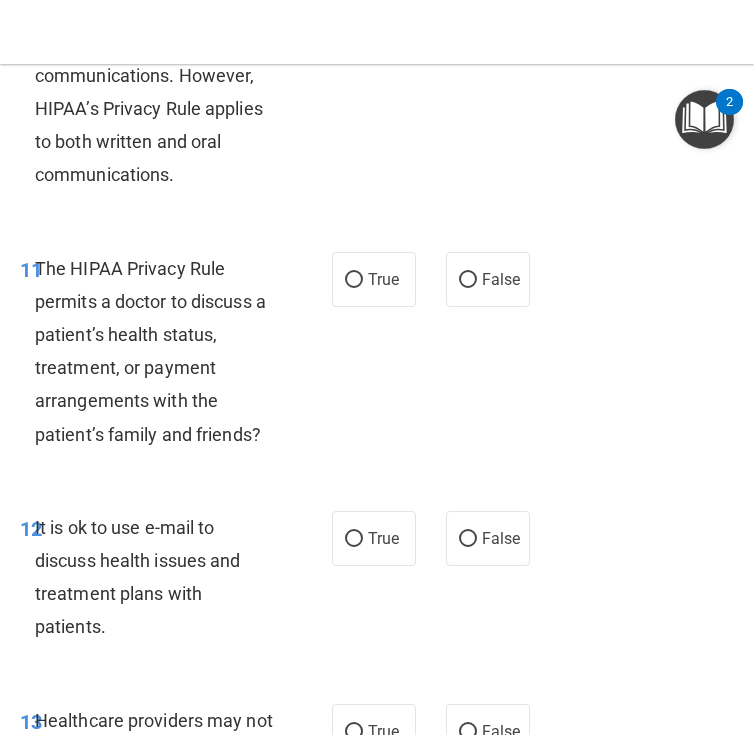 scroll, scrollTop: 2507, scrollLeft: 0, axis: vertical 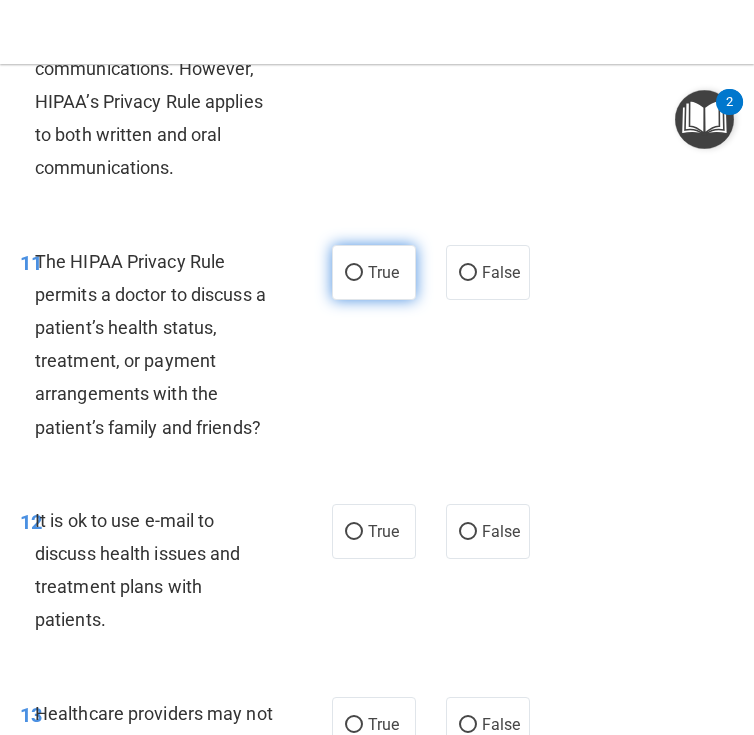 click on "True" at bounding box center [374, 272] 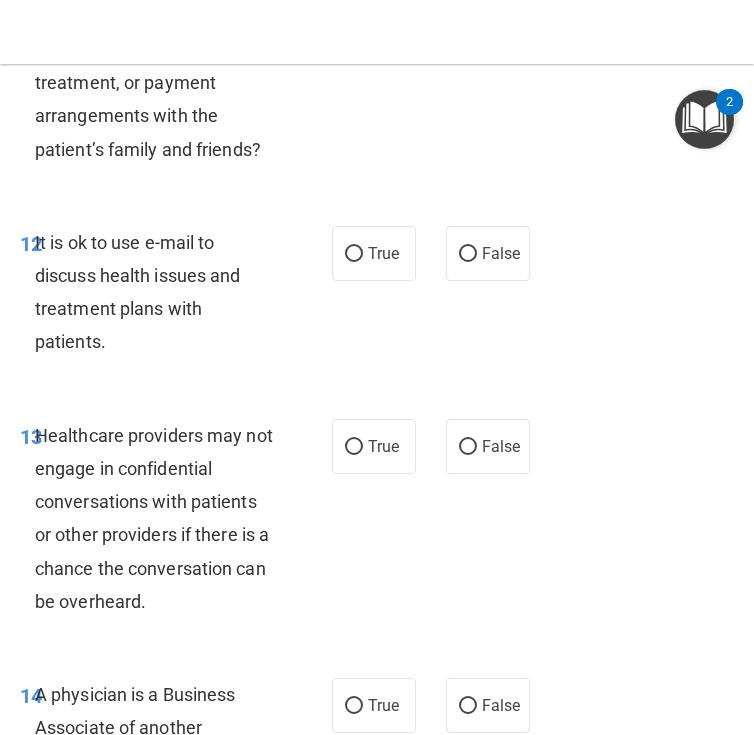 scroll, scrollTop: 2788, scrollLeft: 0, axis: vertical 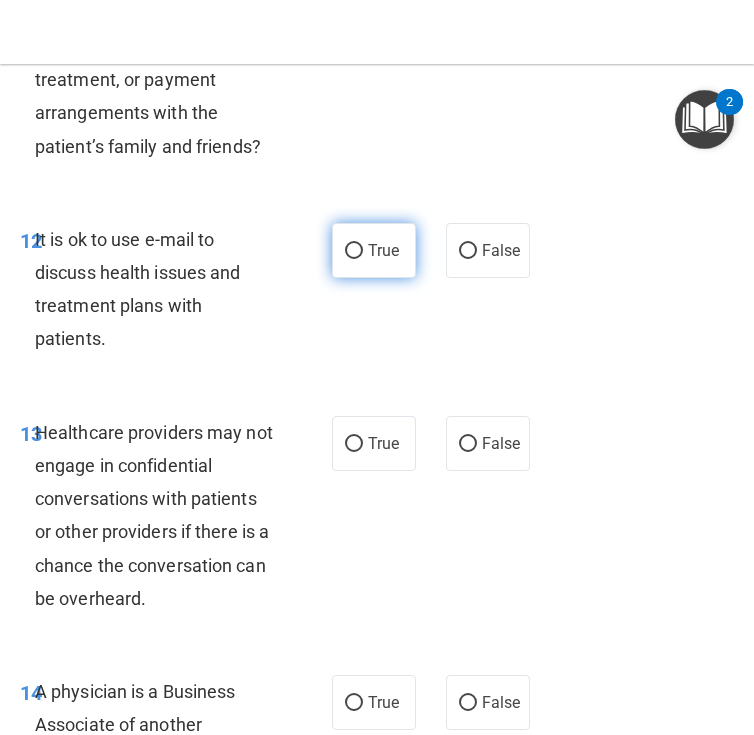 click on "True" at bounding box center [374, 250] 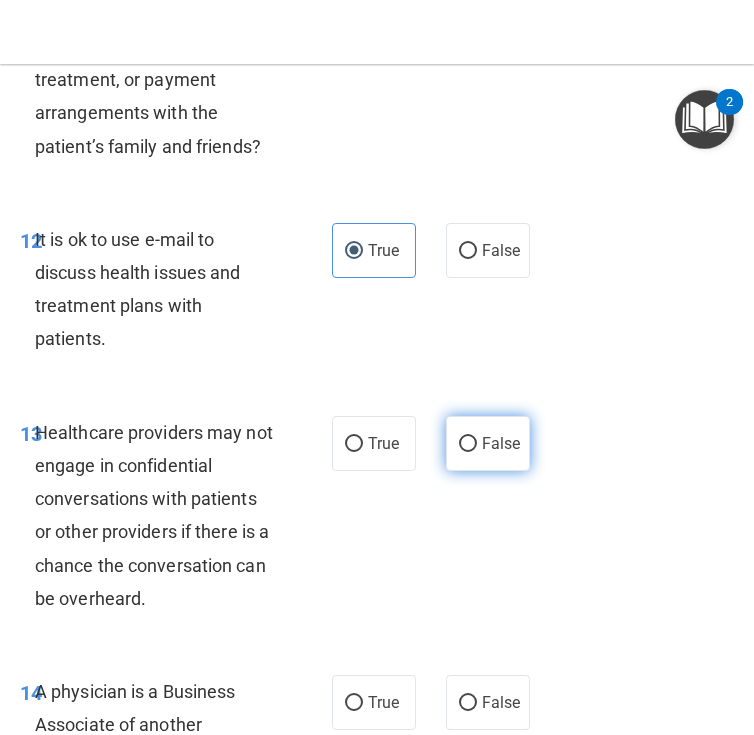 click on "False" at bounding box center (488, 443) 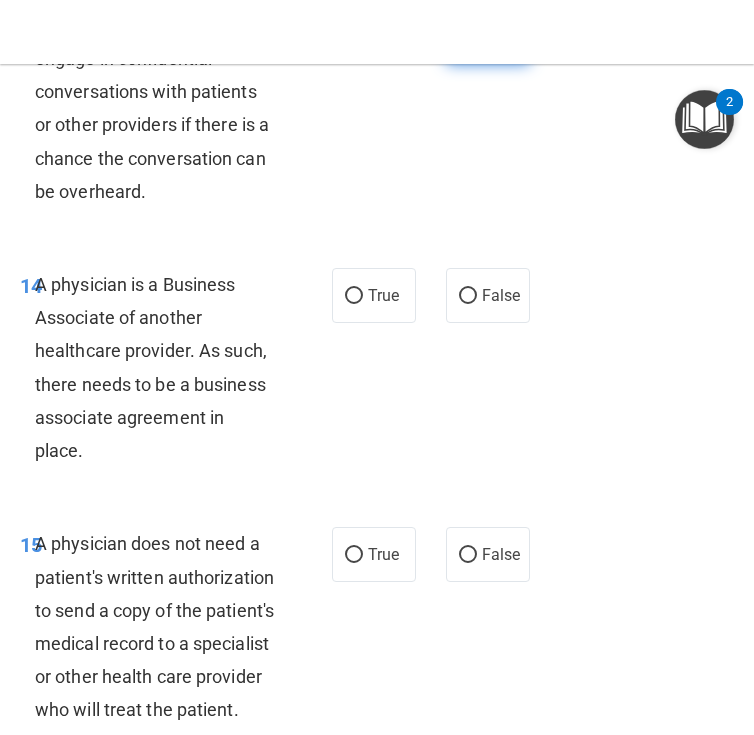 scroll, scrollTop: 3231, scrollLeft: 0, axis: vertical 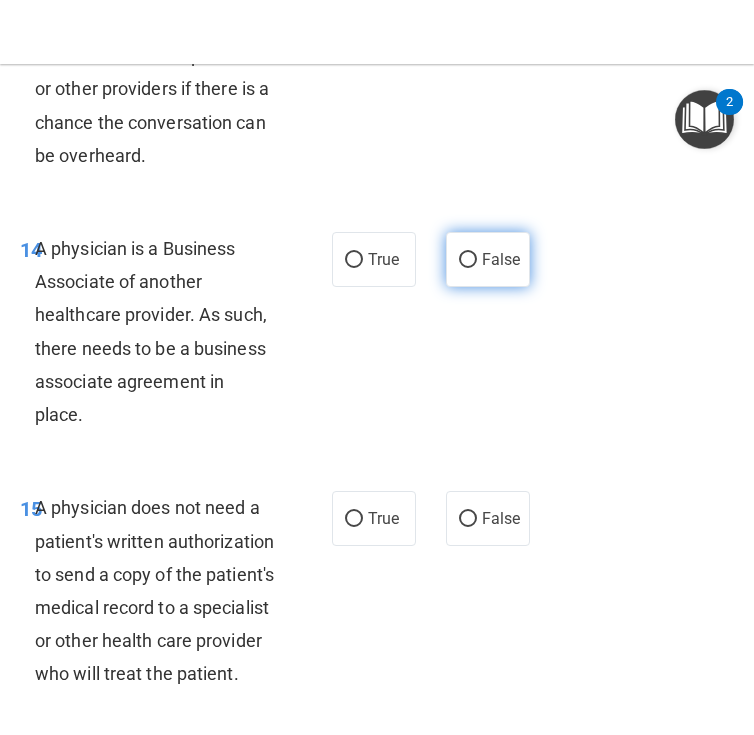 click on "False" at bounding box center (468, 260) 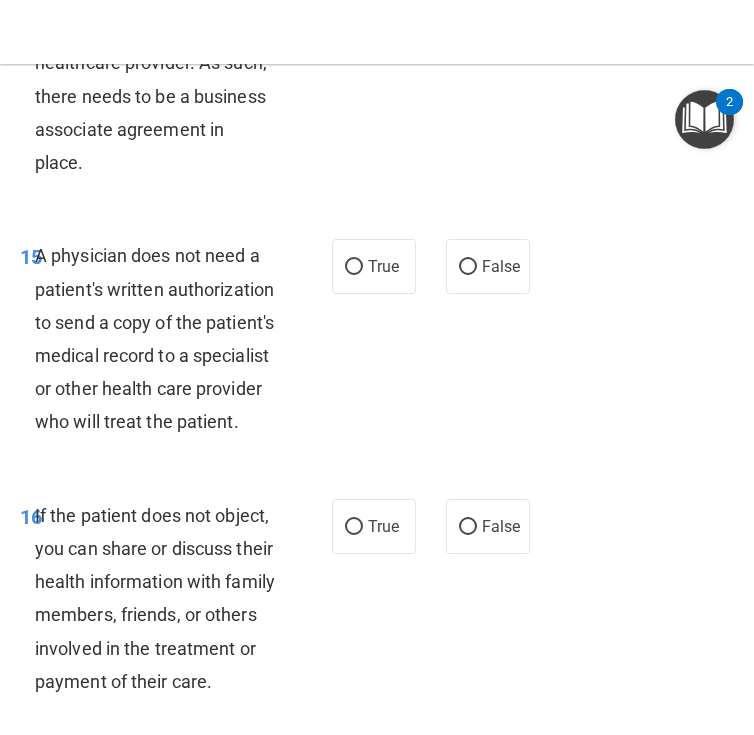 scroll, scrollTop: 3511, scrollLeft: 0, axis: vertical 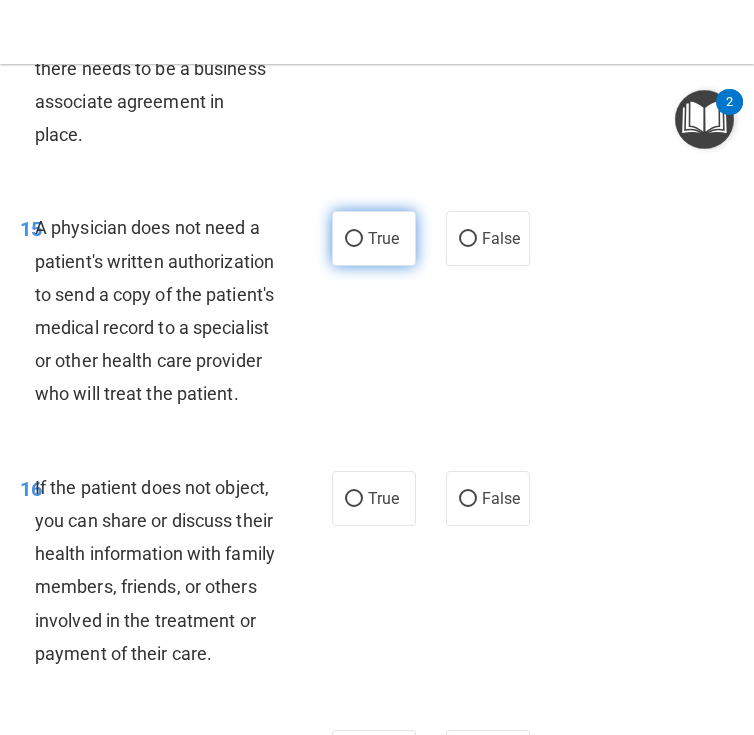 click on "True" at bounding box center (374, 238) 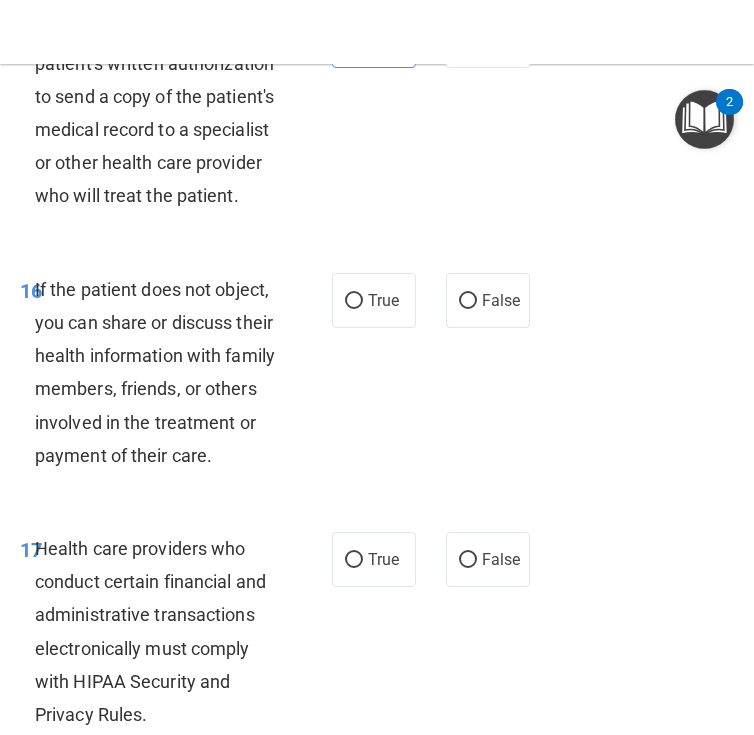scroll, scrollTop: 3715, scrollLeft: 0, axis: vertical 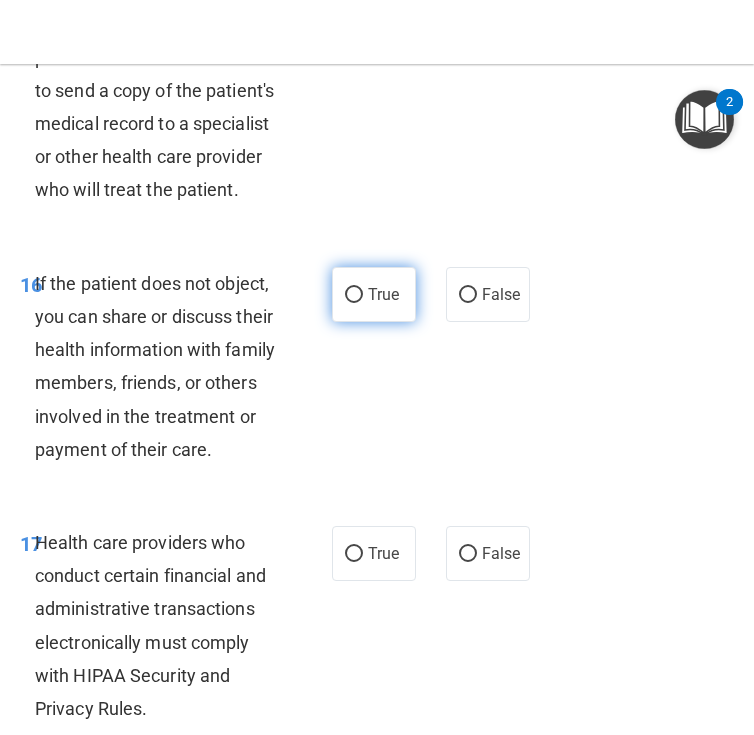 click on "True" at bounding box center [374, 294] 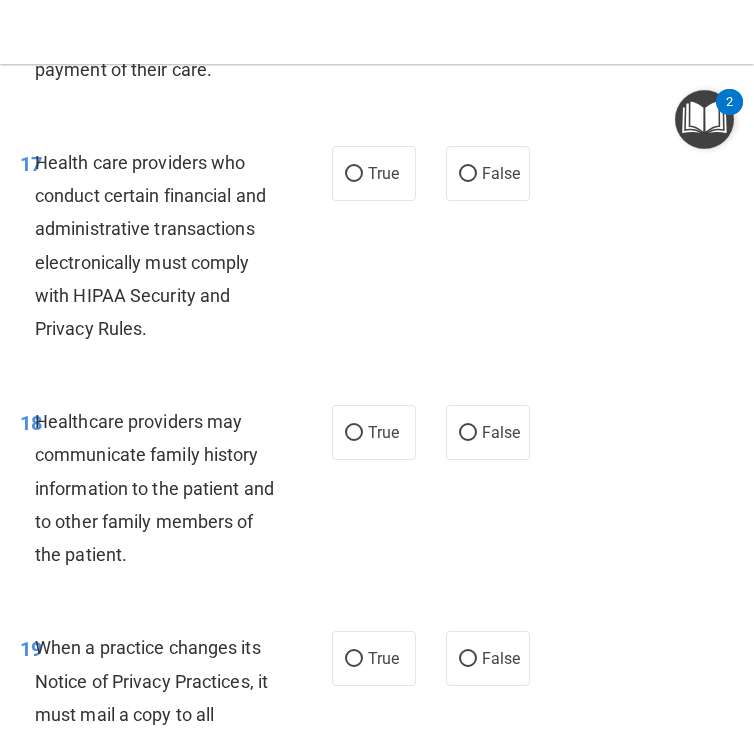 scroll, scrollTop: 4104, scrollLeft: 0, axis: vertical 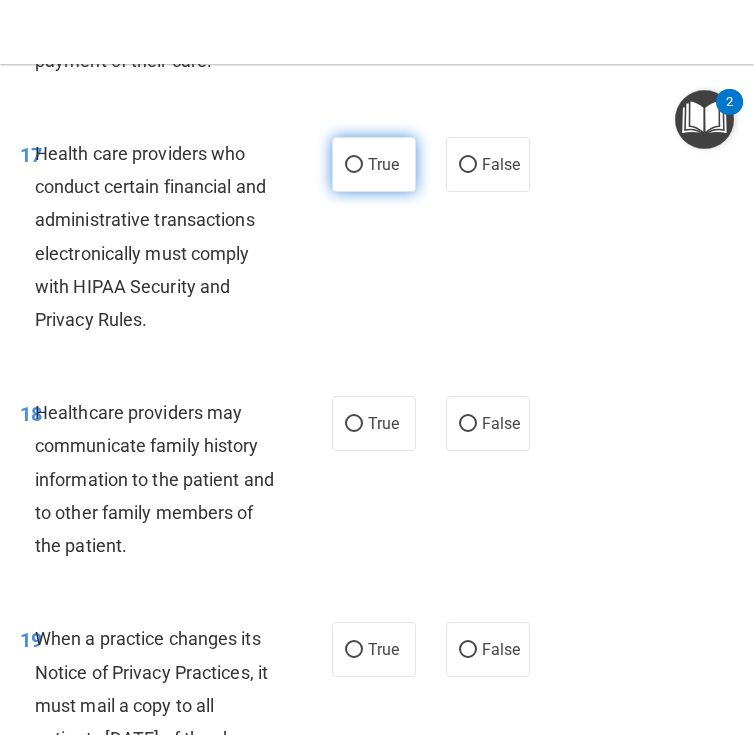 click on "True" at bounding box center [374, 164] 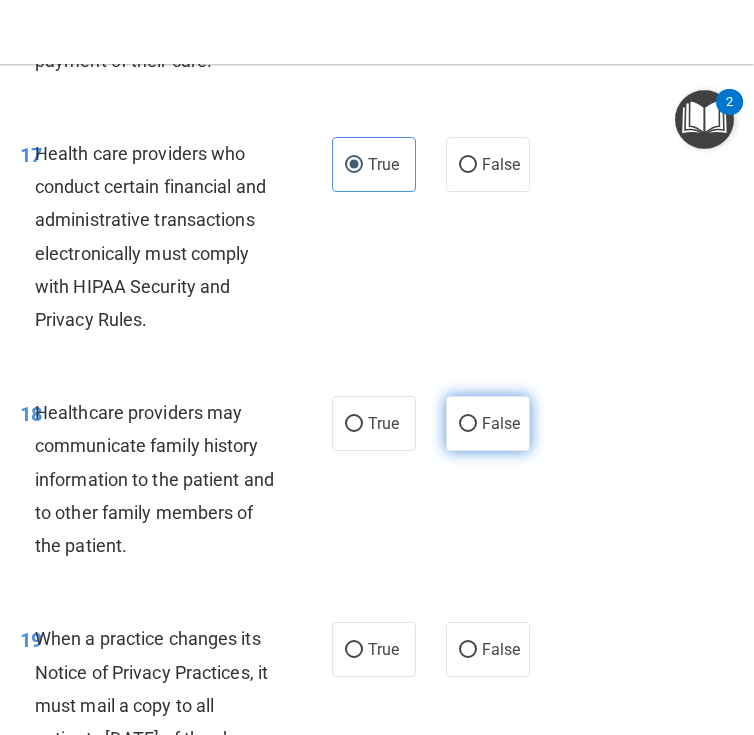 click on "False" at bounding box center [488, 423] 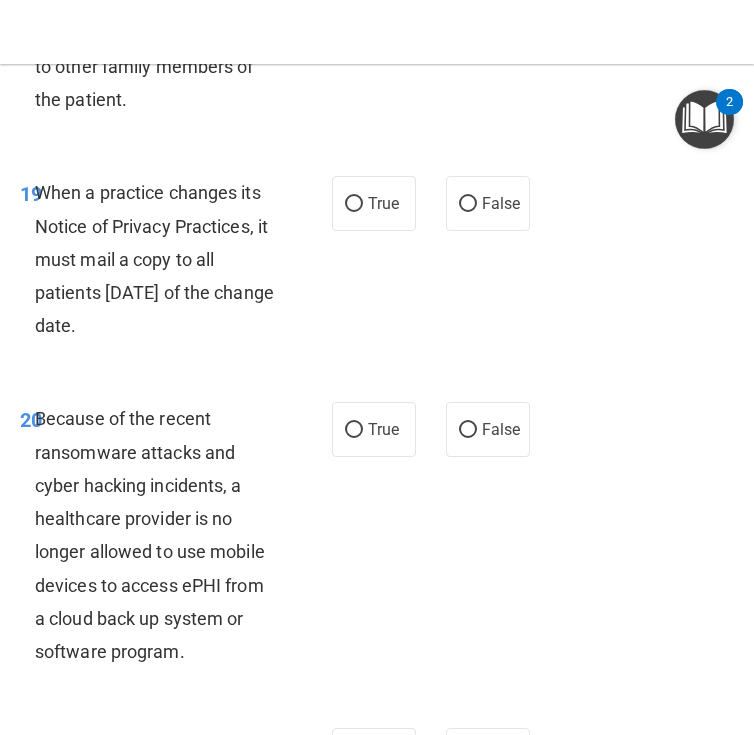 scroll, scrollTop: 4562, scrollLeft: 0, axis: vertical 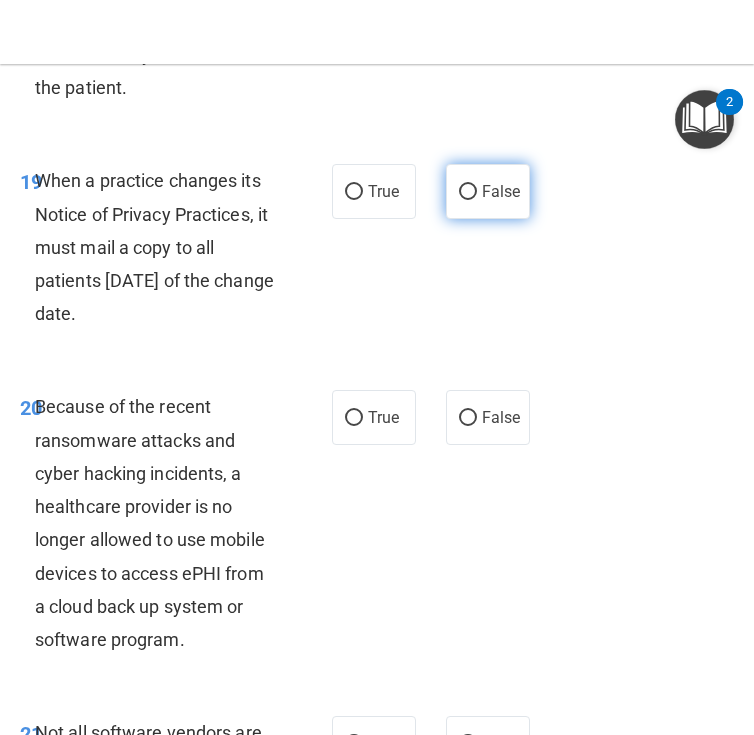 click on "False" at bounding box center (488, 191) 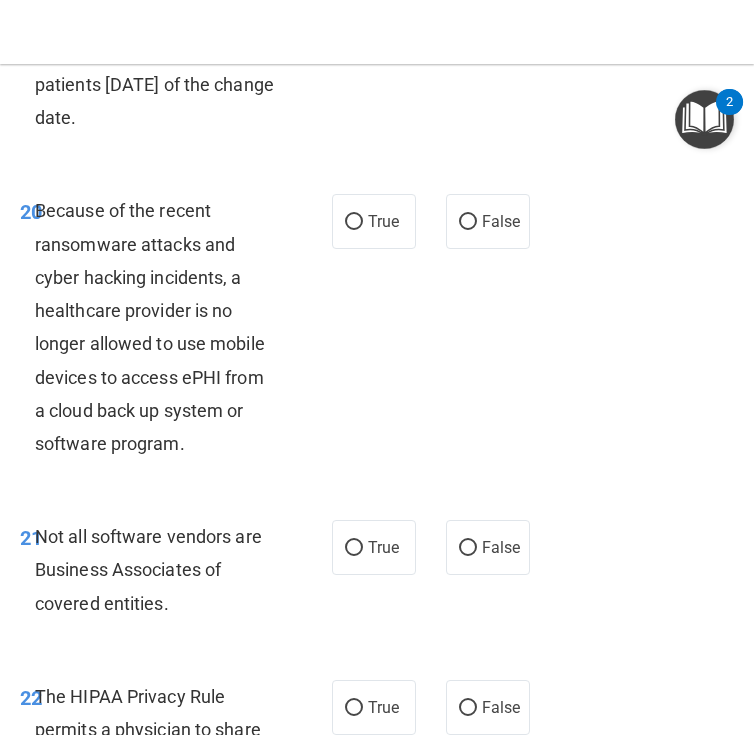 scroll, scrollTop: 4775, scrollLeft: 0, axis: vertical 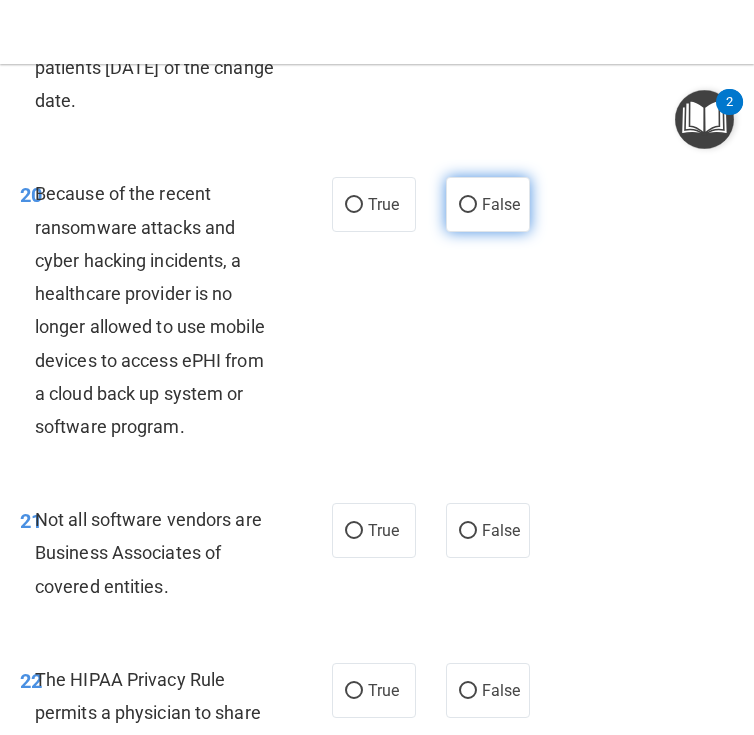 click on "False" at bounding box center [488, 204] 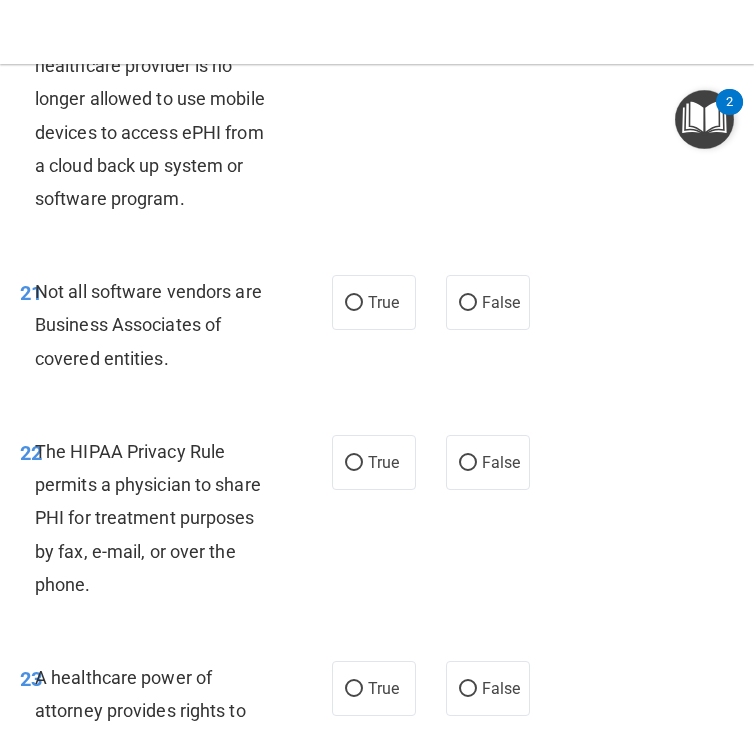 scroll, scrollTop: 5015, scrollLeft: 0, axis: vertical 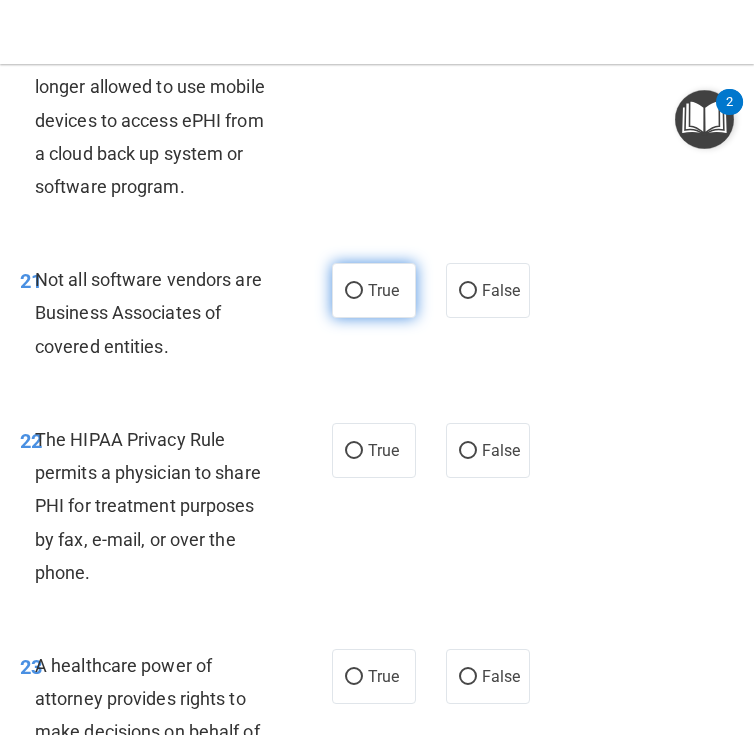 click on "True" at bounding box center (383, 290) 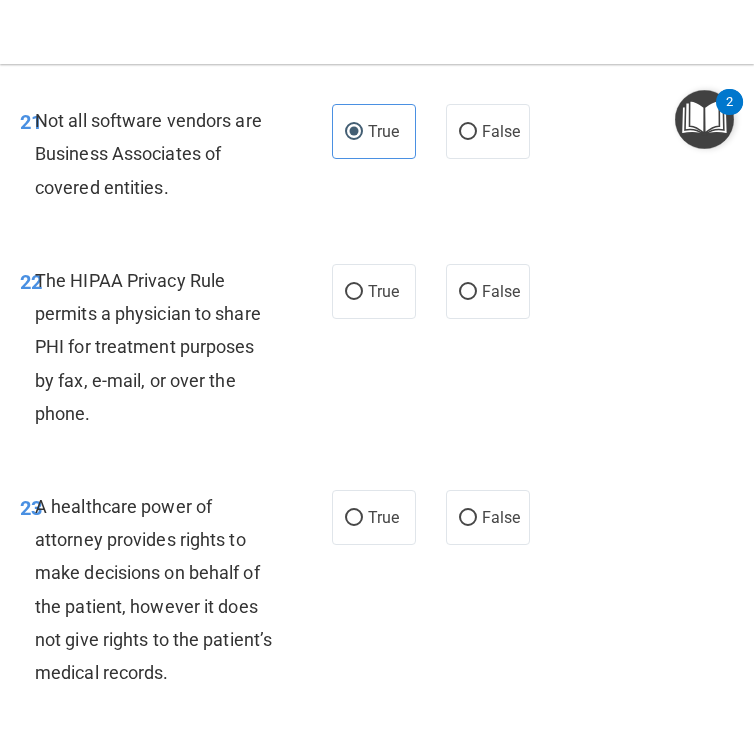 scroll, scrollTop: 5176, scrollLeft: 0, axis: vertical 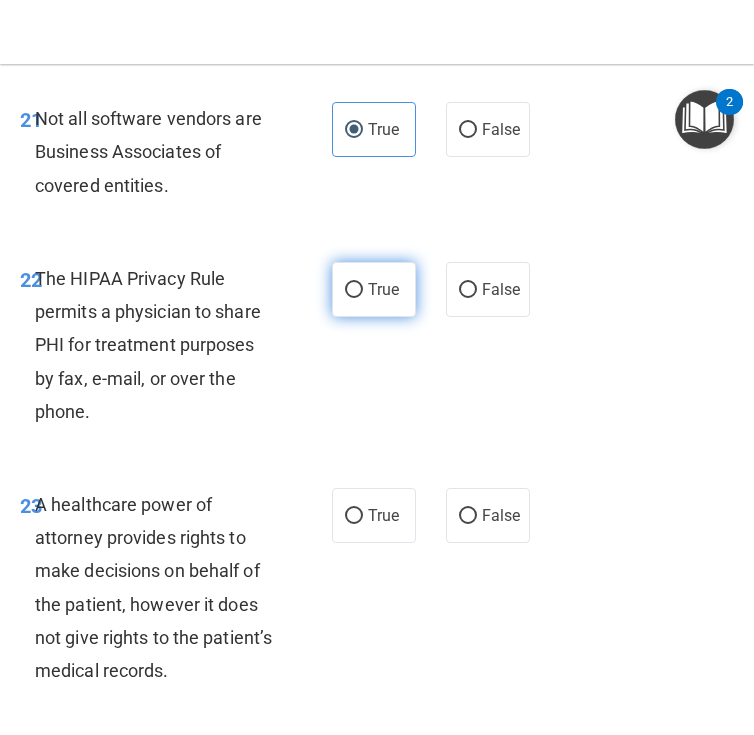 click on "True" at bounding box center [374, 289] 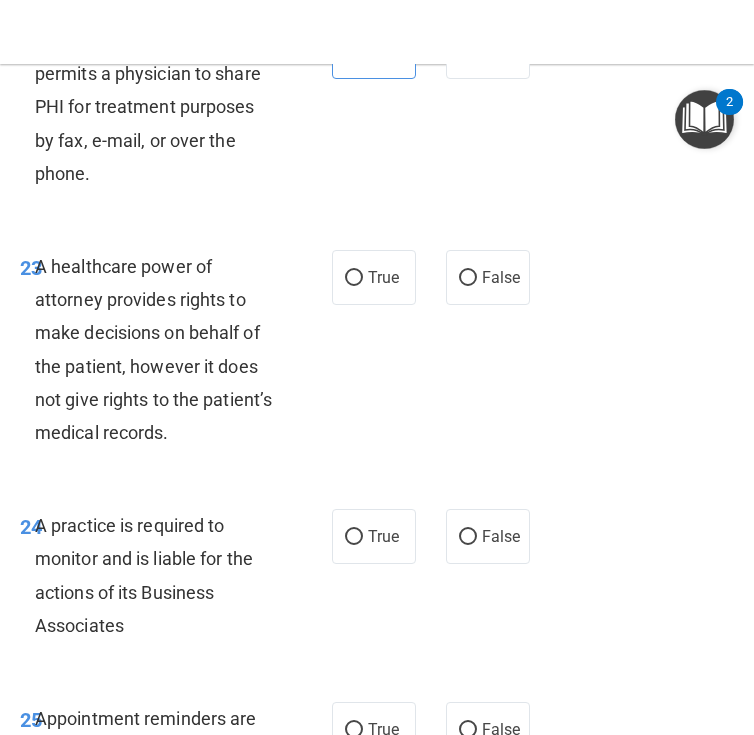 scroll, scrollTop: 5417, scrollLeft: 0, axis: vertical 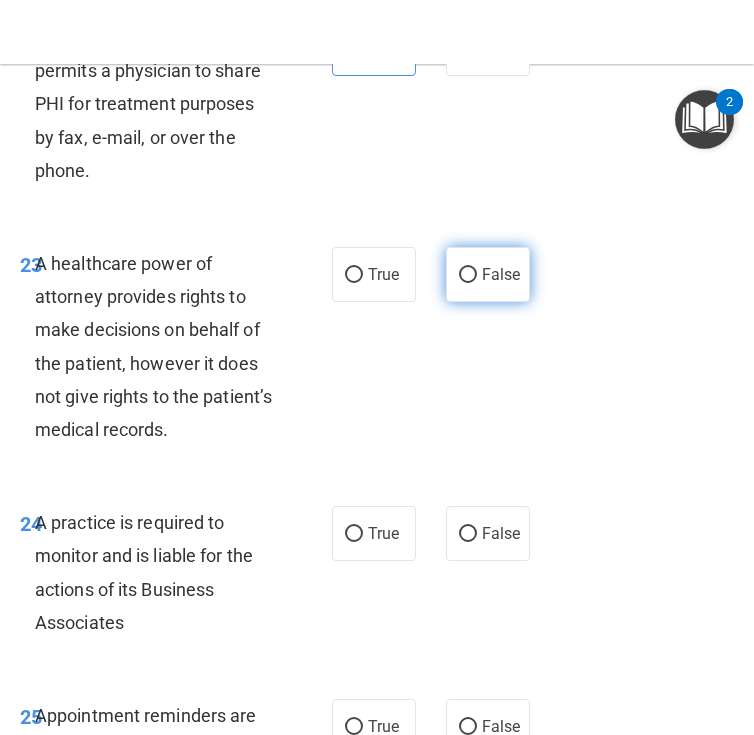 click on "False" at bounding box center [488, 274] 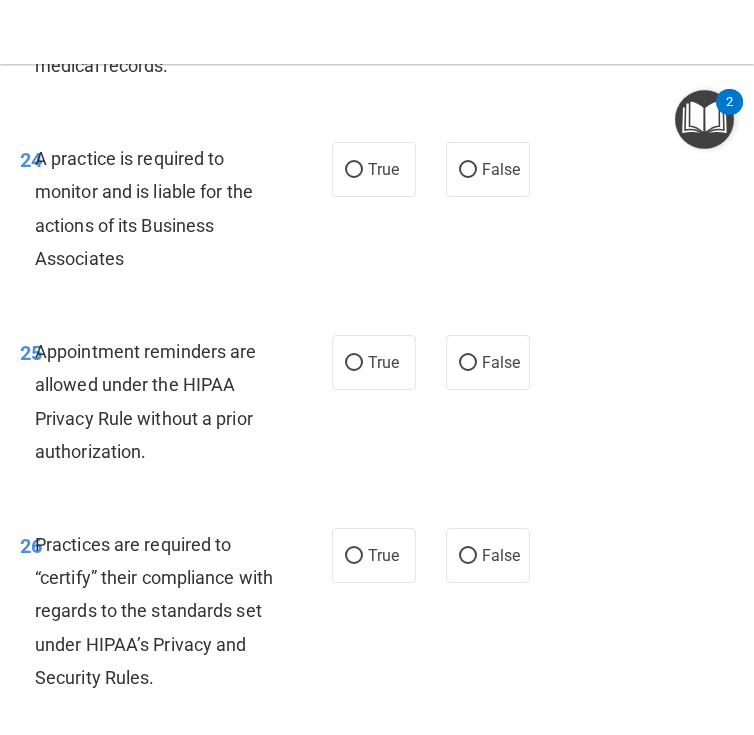 scroll, scrollTop: 5786, scrollLeft: 0, axis: vertical 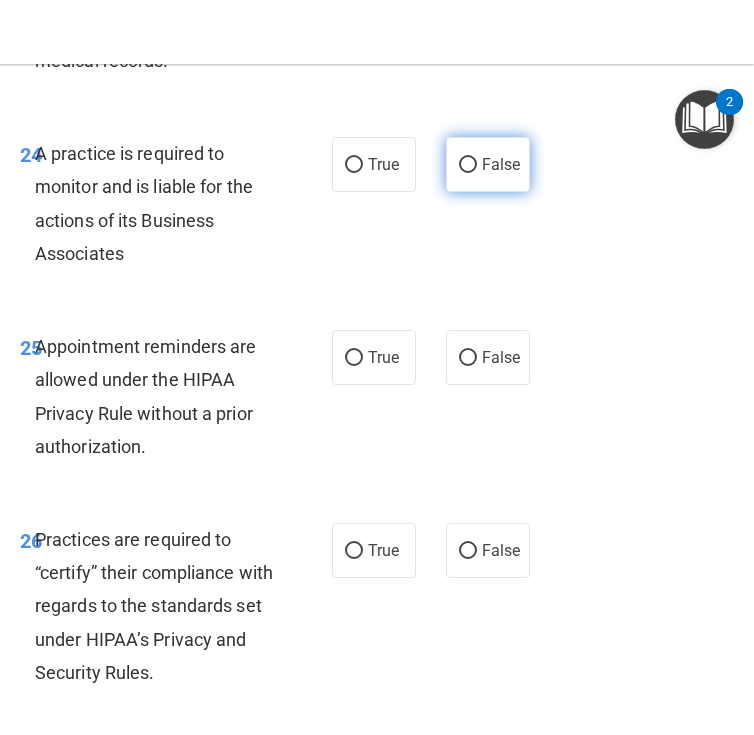 click on "False" at bounding box center (488, 164) 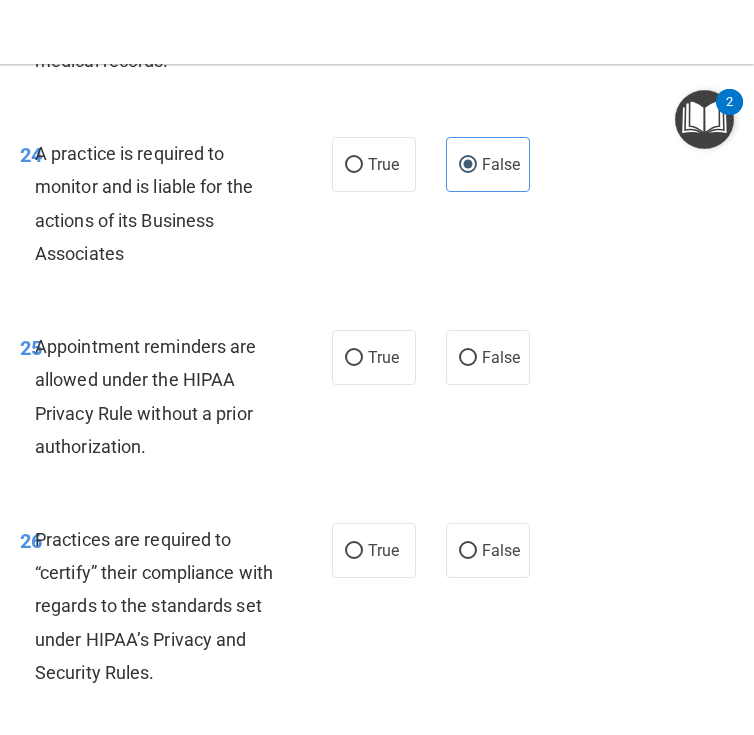 click on "25       Appointment reminders are allowed under the HIPAA Privacy Rule without a prior authorization." at bounding box center (176, 401) 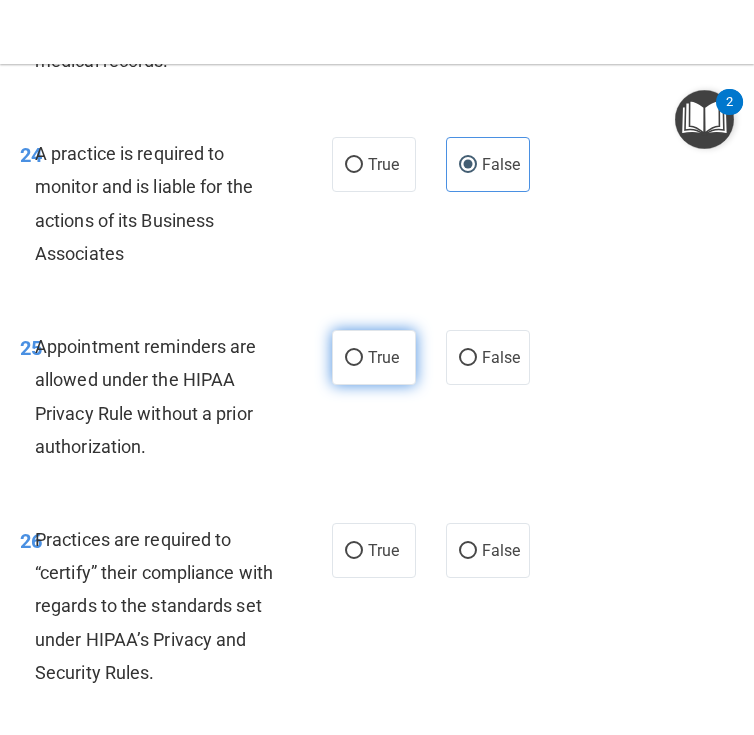 click on "True" at bounding box center (374, 357) 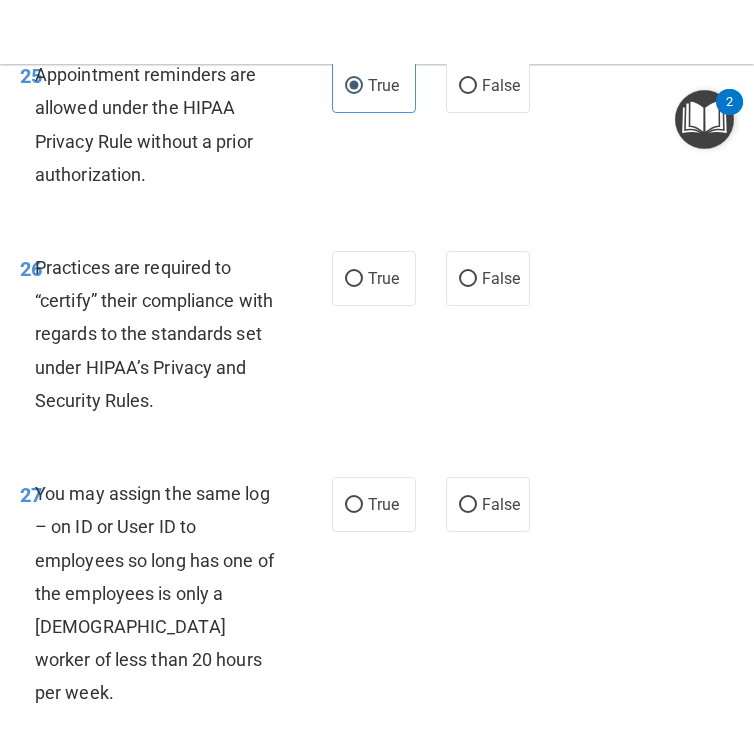 scroll, scrollTop: 6071, scrollLeft: 0, axis: vertical 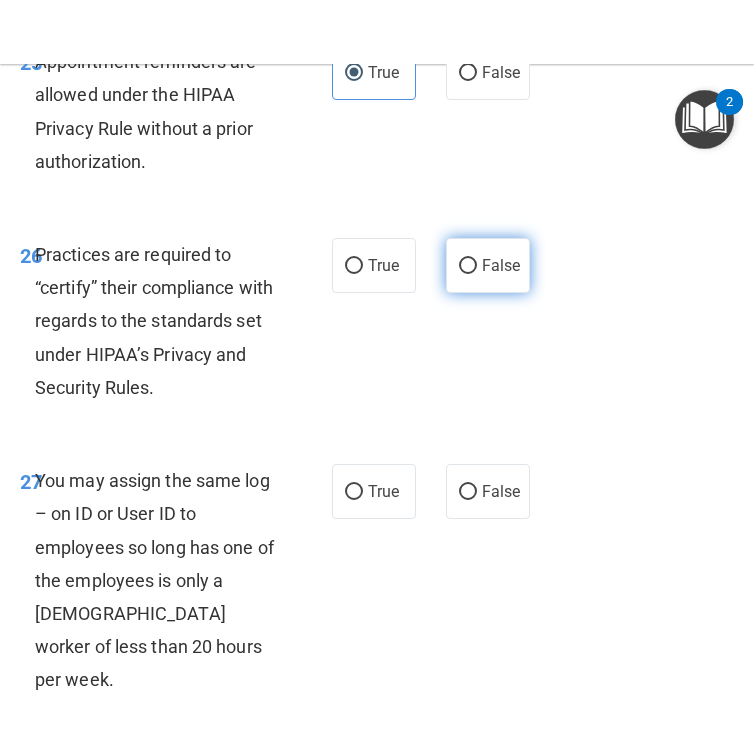 click on "False" at bounding box center [501, 265] 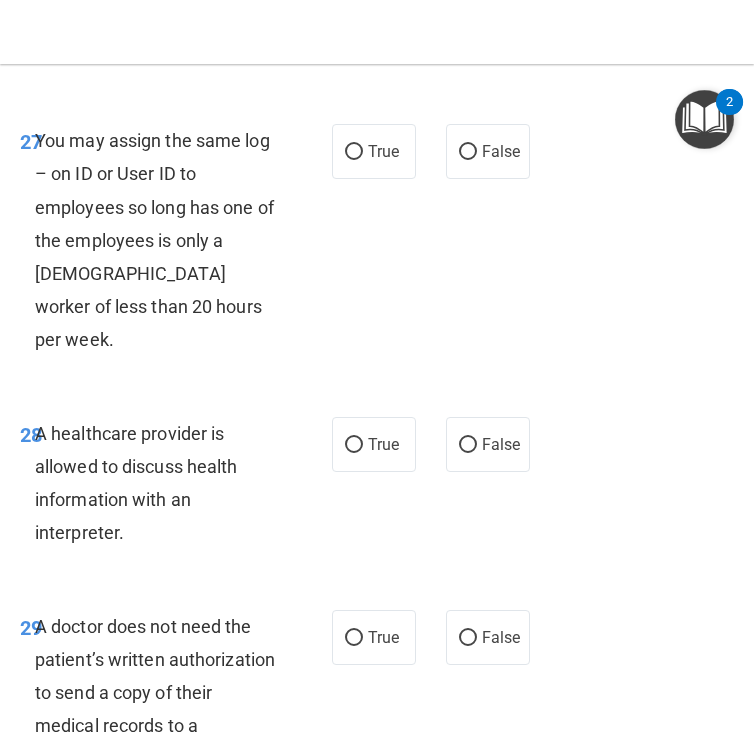 scroll, scrollTop: 6427, scrollLeft: 0, axis: vertical 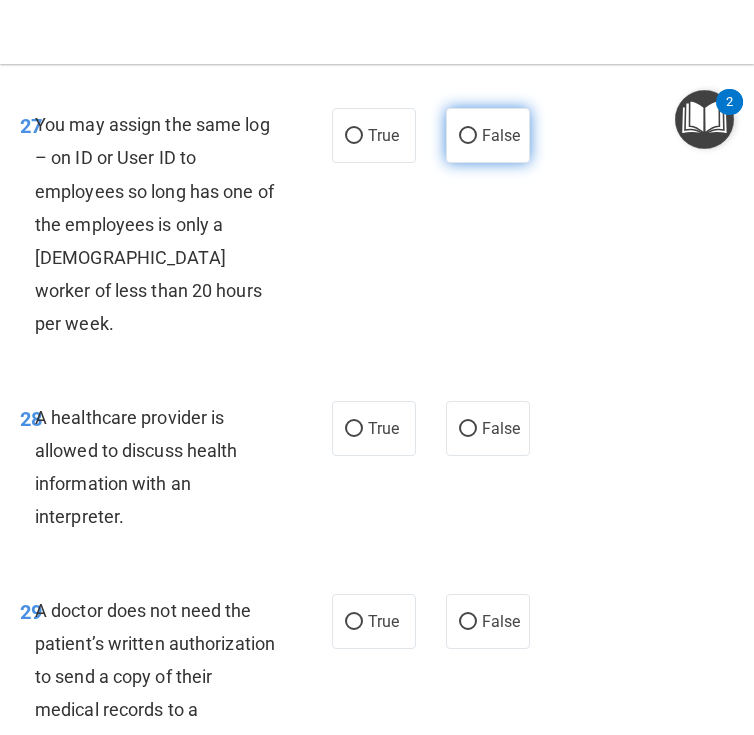 click on "False" at bounding box center (501, 135) 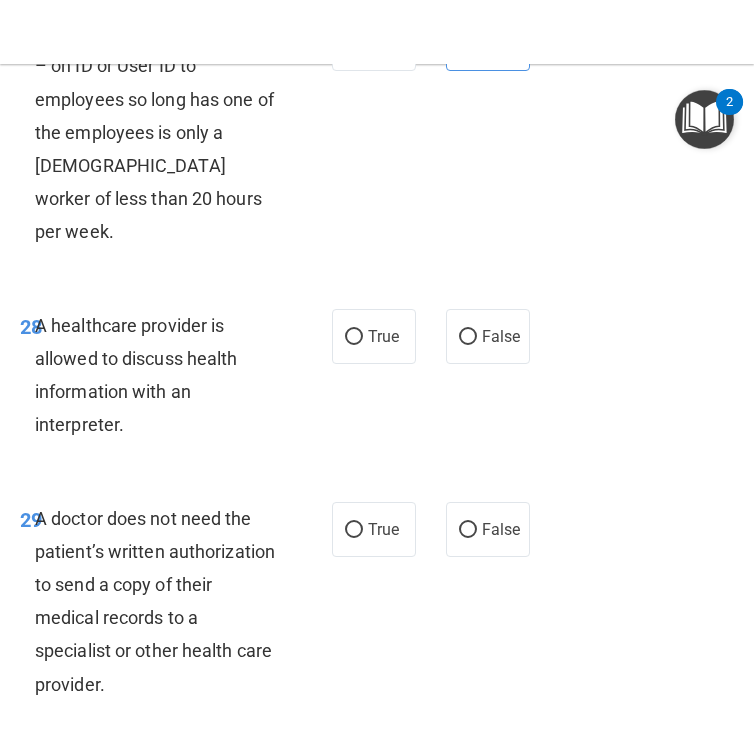 scroll, scrollTop: 6551, scrollLeft: 0, axis: vertical 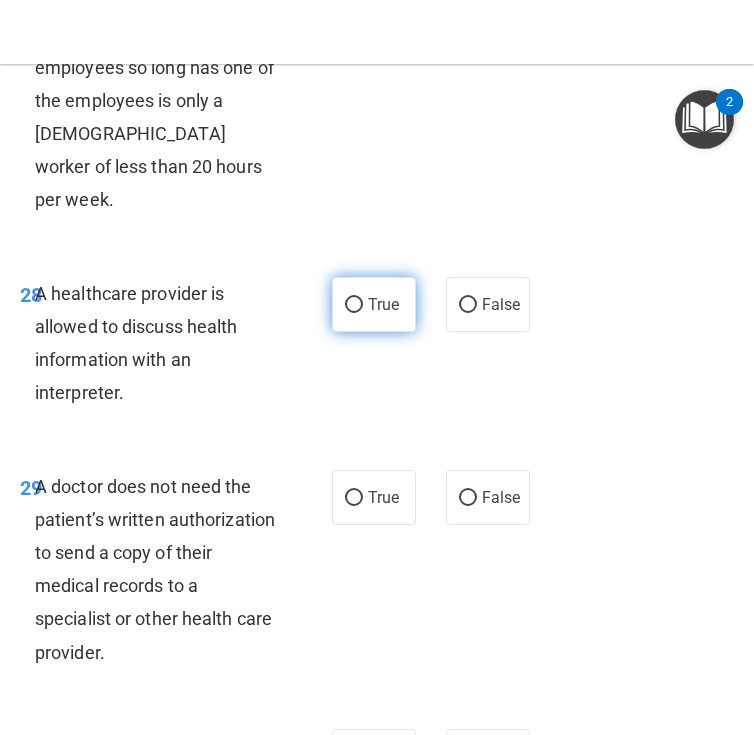 click on "True" at bounding box center [374, 304] 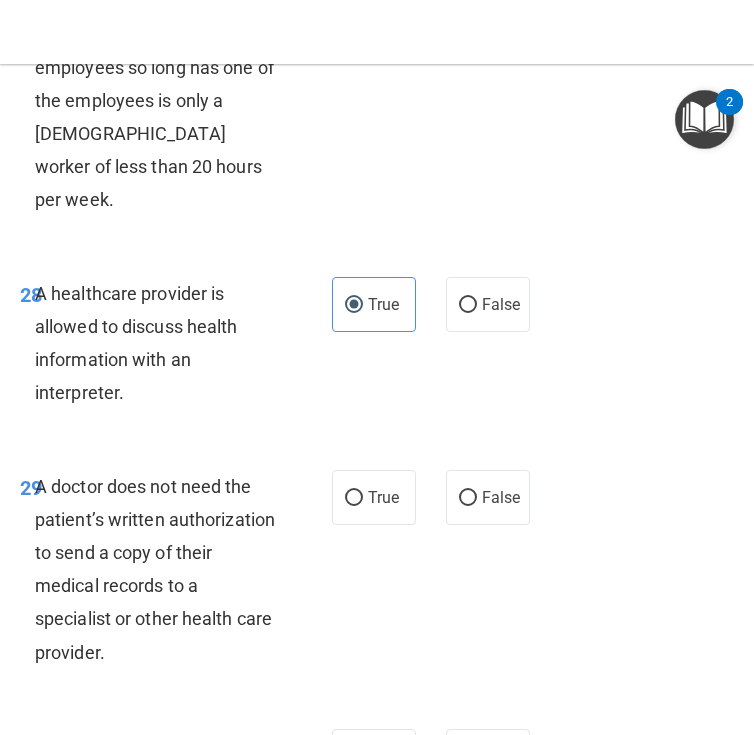 scroll, scrollTop: 6646, scrollLeft: 0, axis: vertical 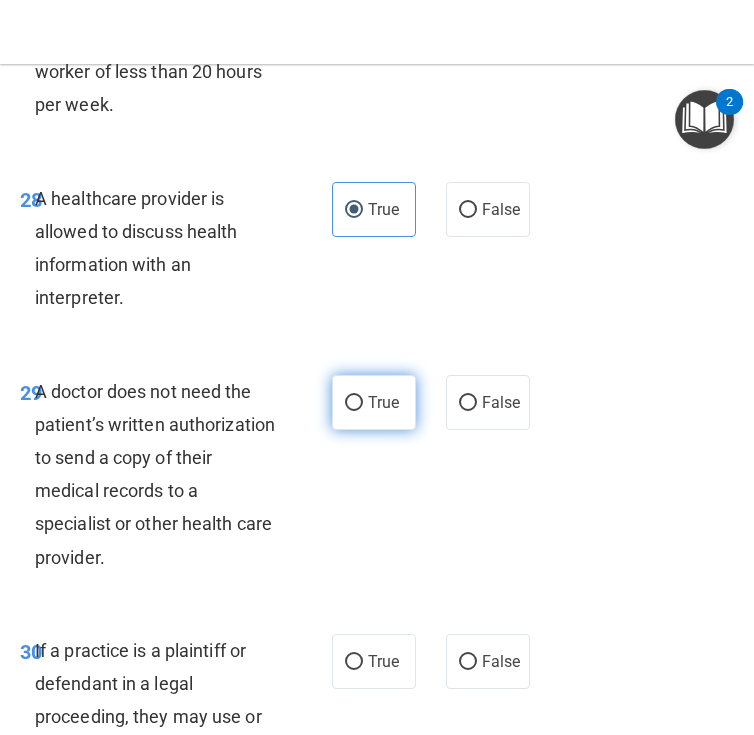 click on "True" at bounding box center [383, 402] 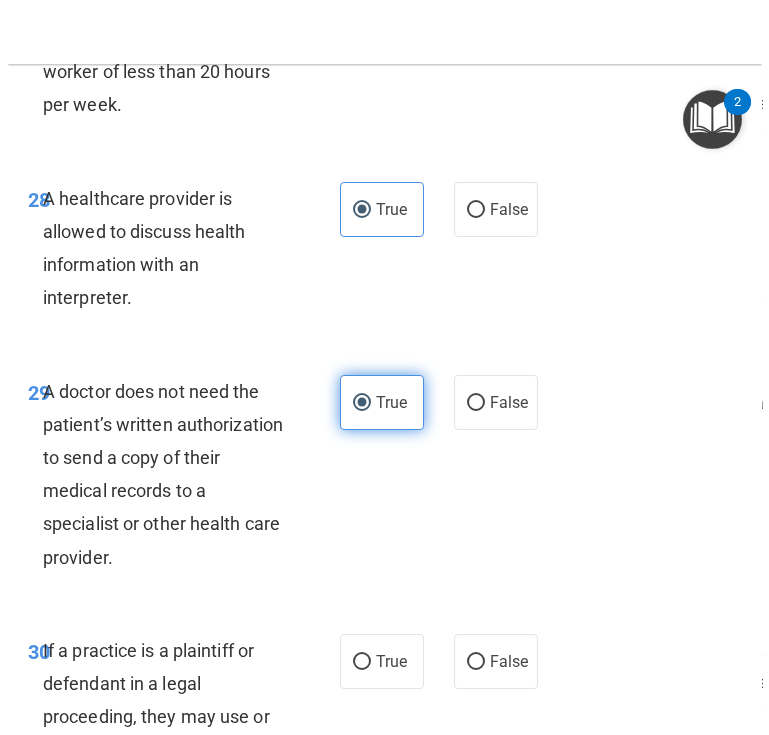 scroll, scrollTop: 6878, scrollLeft: 0, axis: vertical 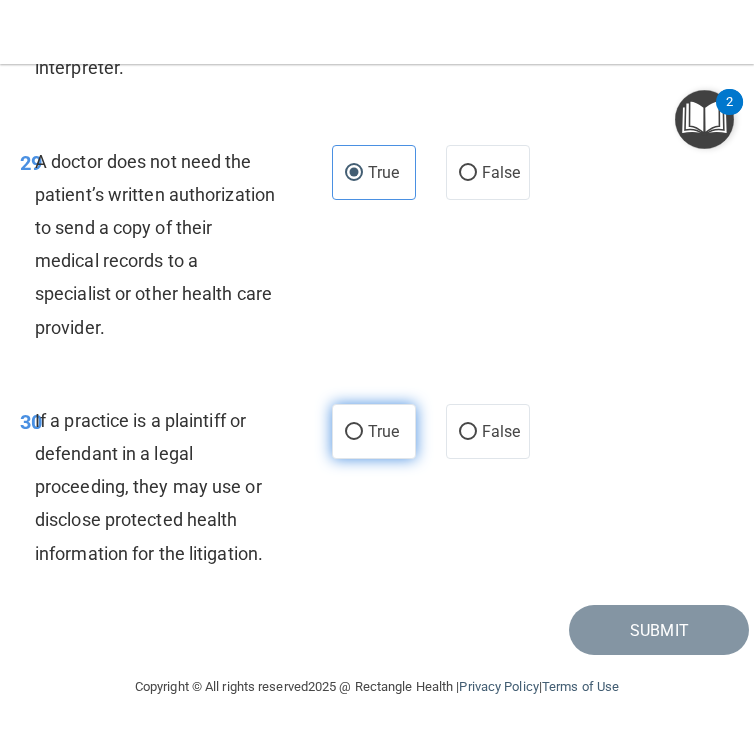 click on "True" at bounding box center (383, 431) 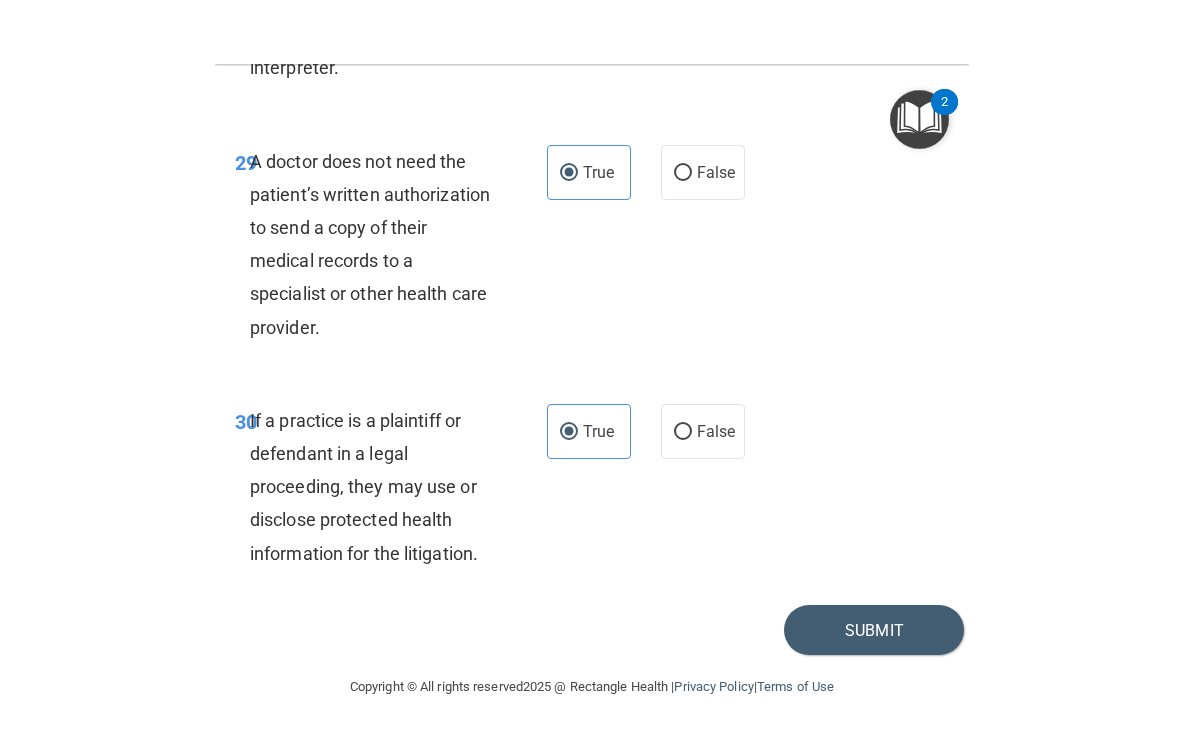 scroll, scrollTop: 6678, scrollLeft: 0, axis: vertical 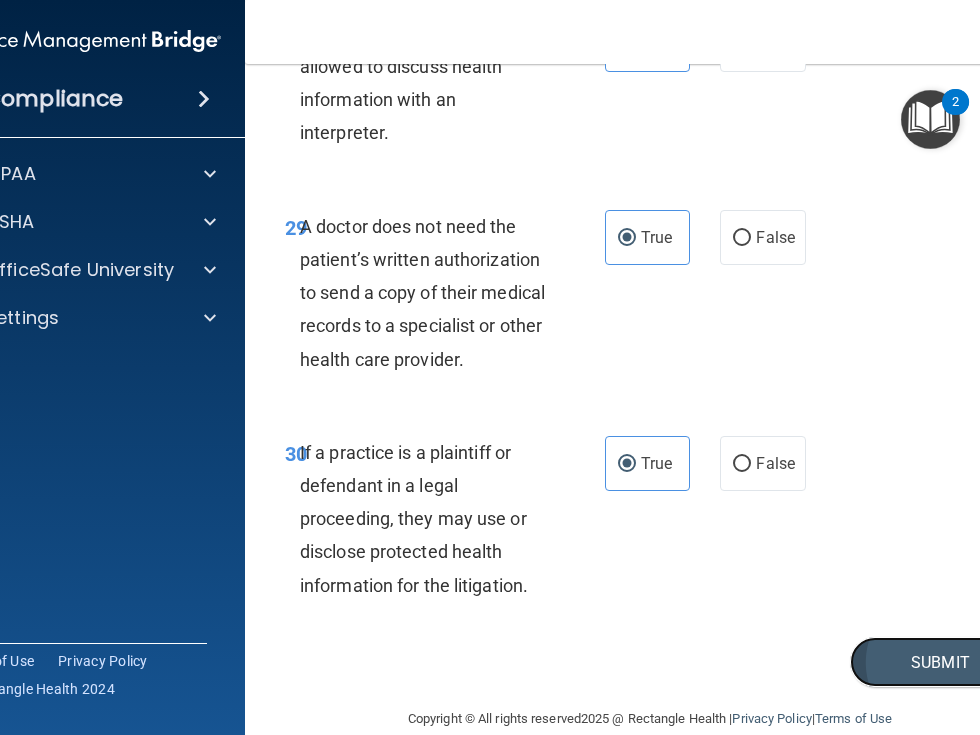 click on "Submit" at bounding box center [940, 662] 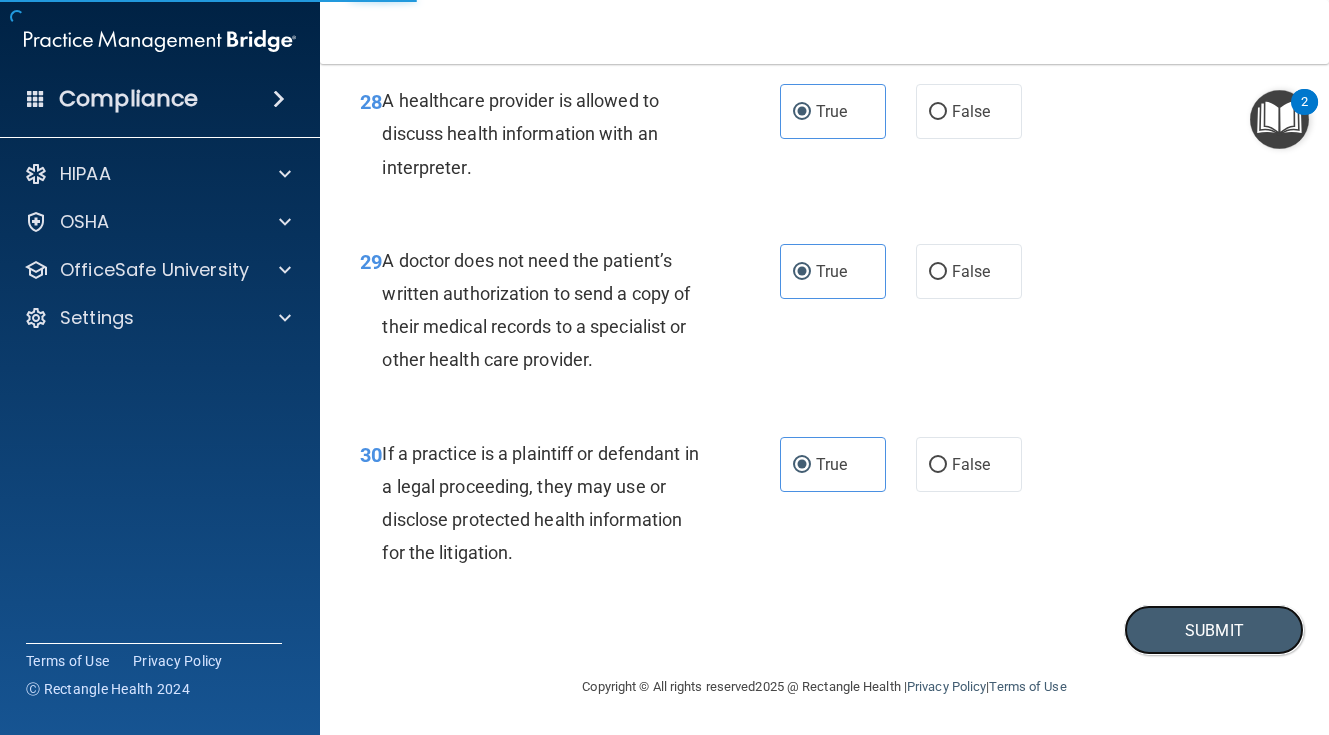scroll, scrollTop: 5515, scrollLeft: 0, axis: vertical 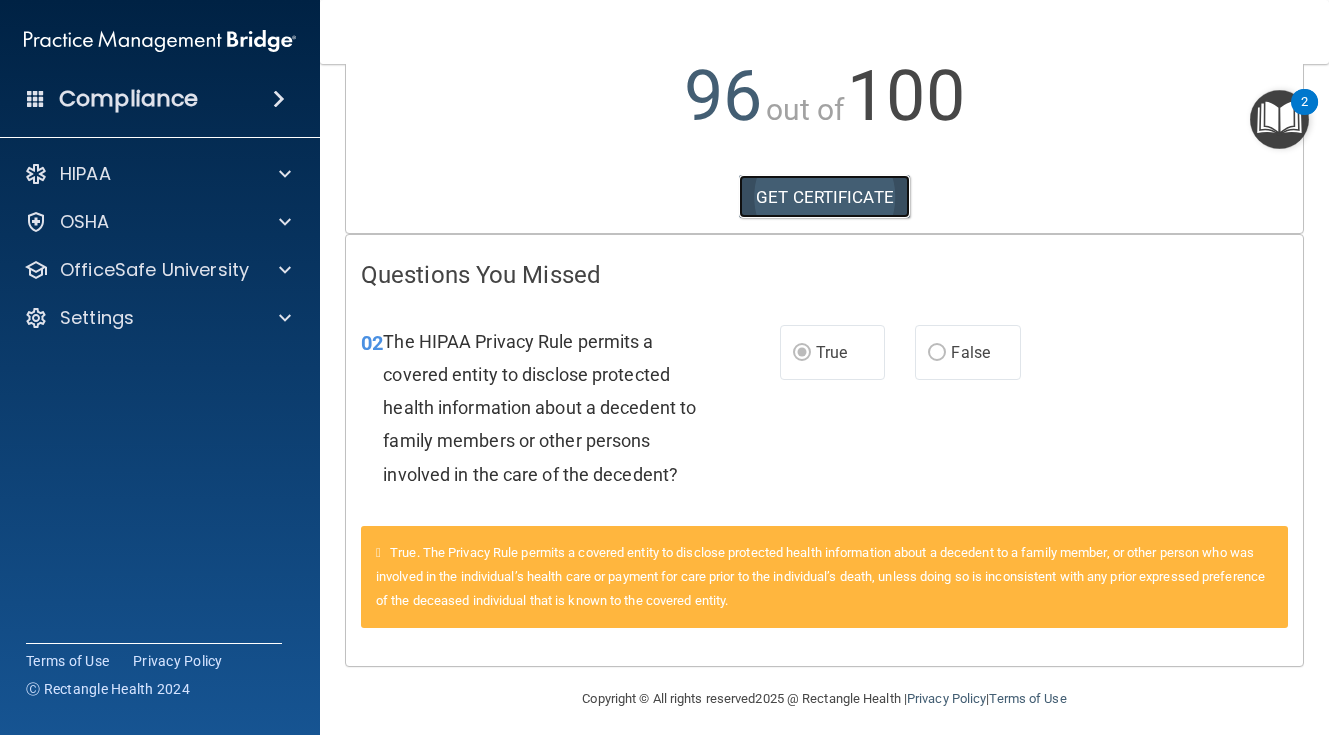 click on "GET CERTIFICATE" at bounding box center (824, 197) 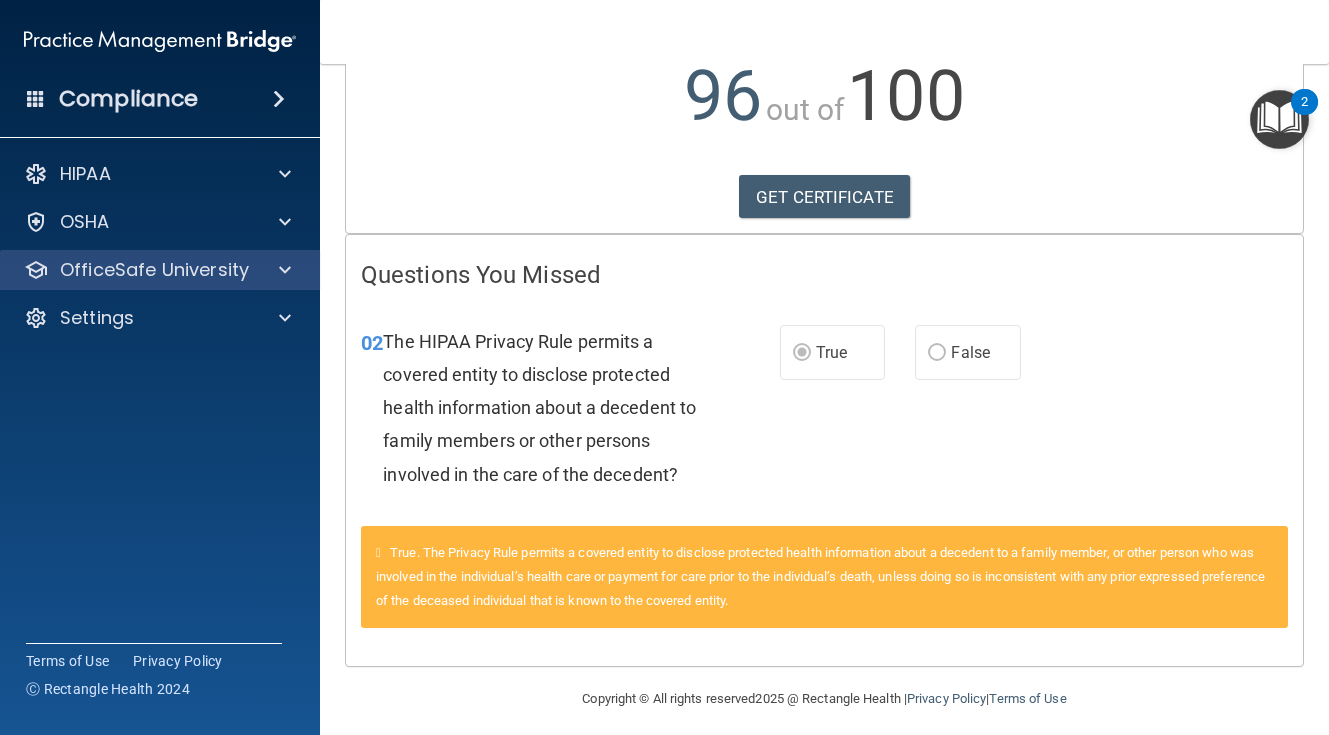 click on "OfficeSafe University" at bounding box center [160, 270] 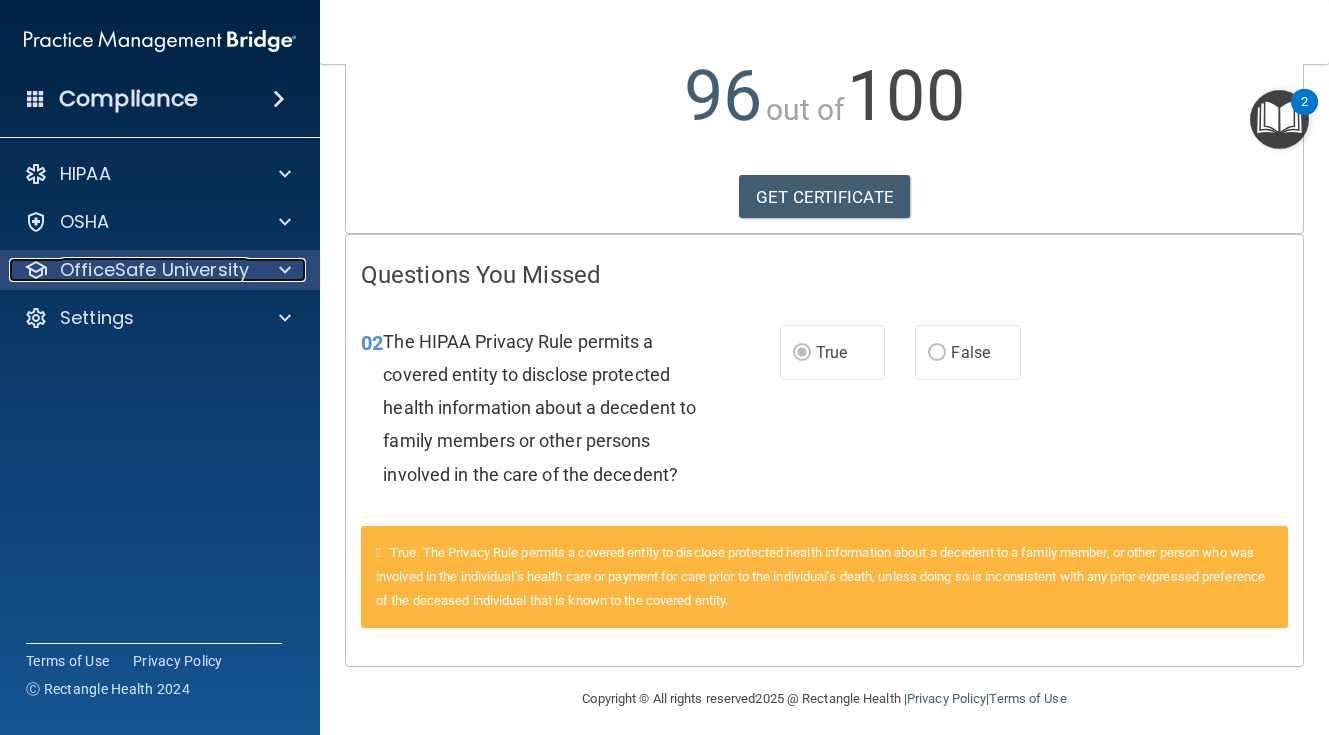 click at bounding box center [282, 270] 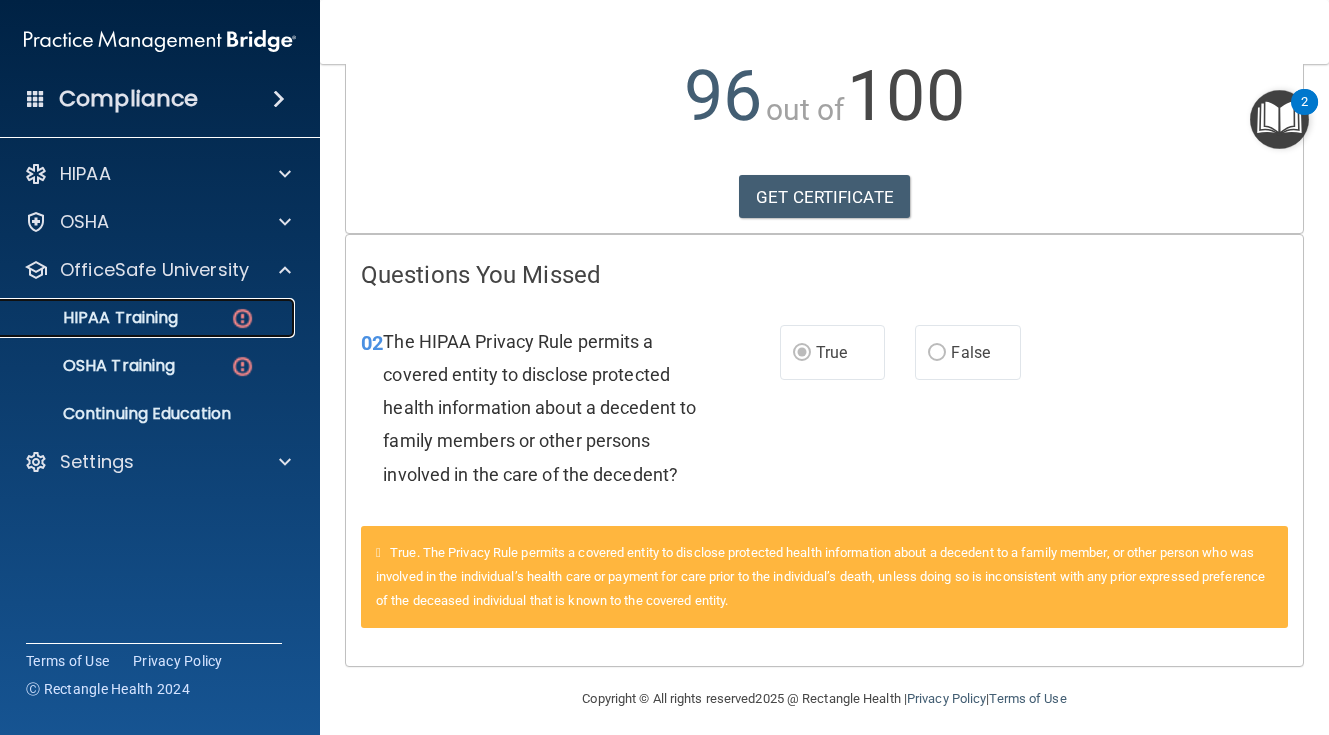 click on "HIPAA Training" at bounding box center (149, 318) 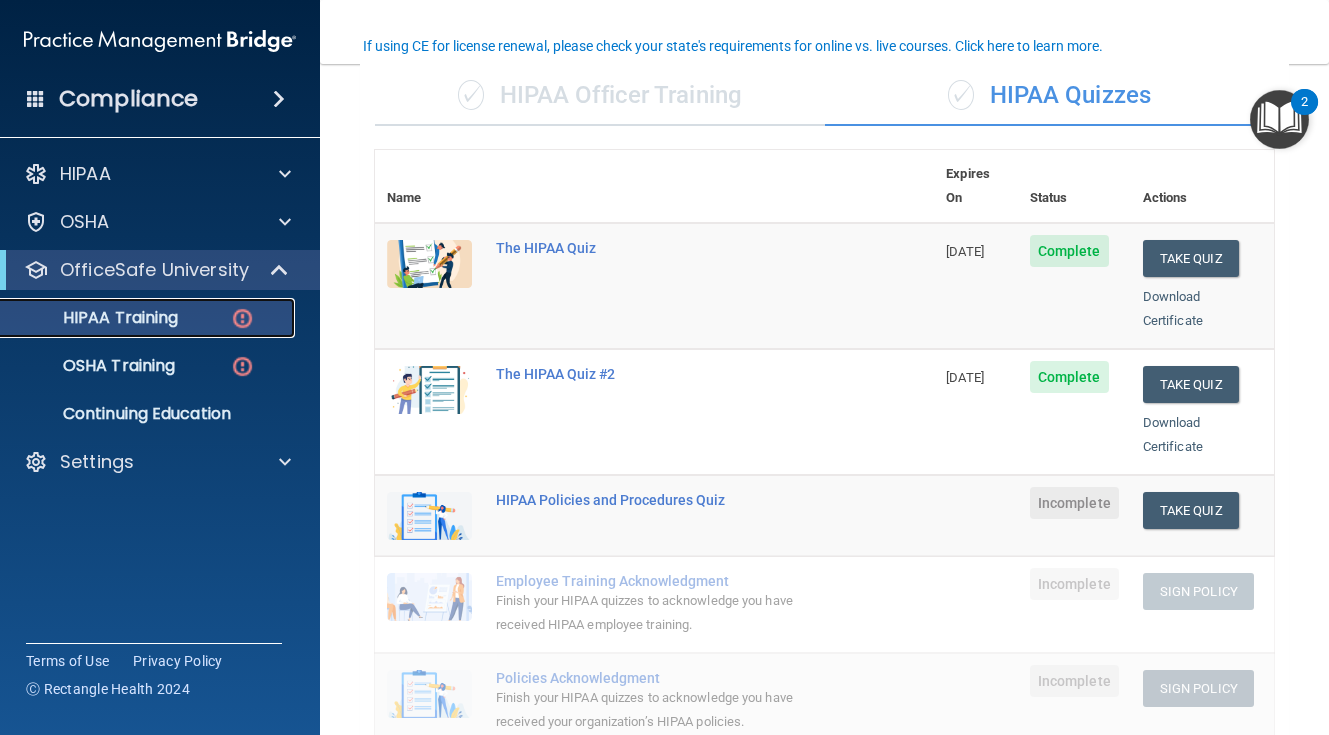 scroll, scrollTop: 157, scrollLeft: 0, axis: vertical 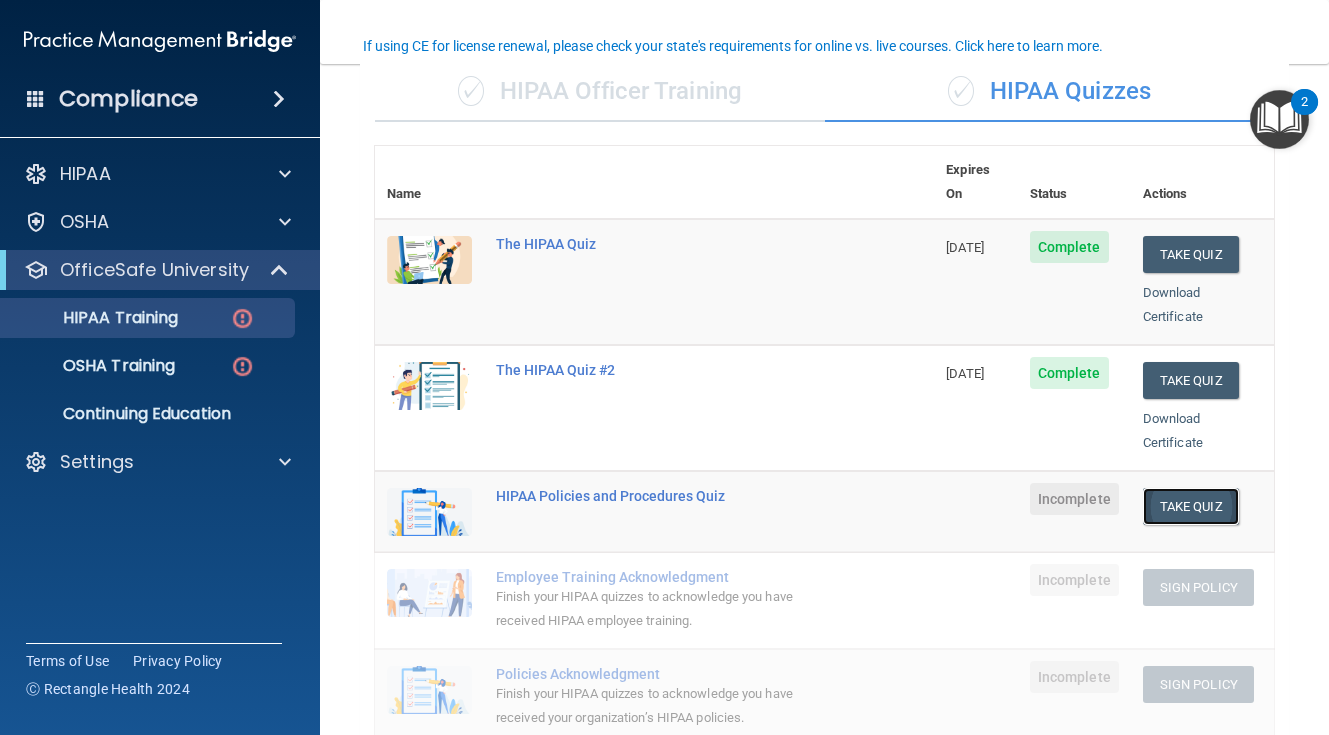 click on "Take Quiz" at bounding box center (1191, 506) 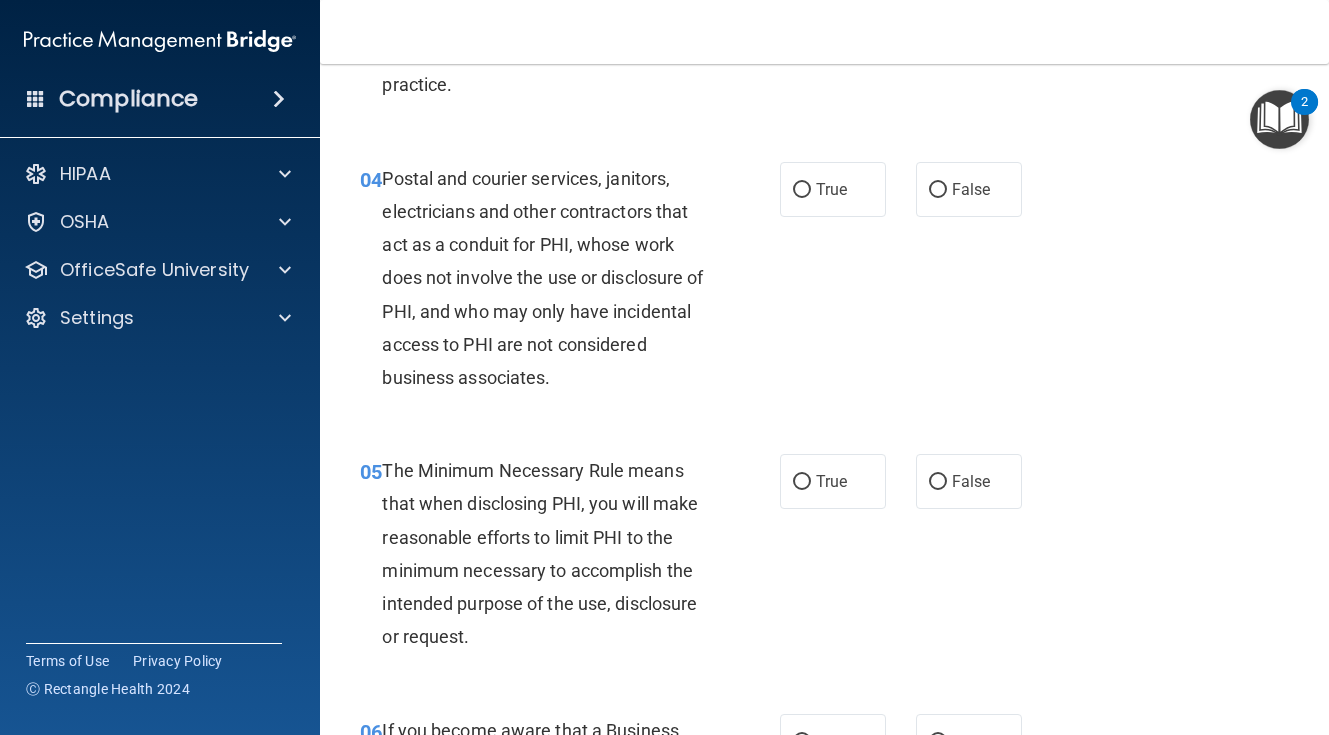 scroll, scrollTop: 0, scrollLeft: 0, axis: both 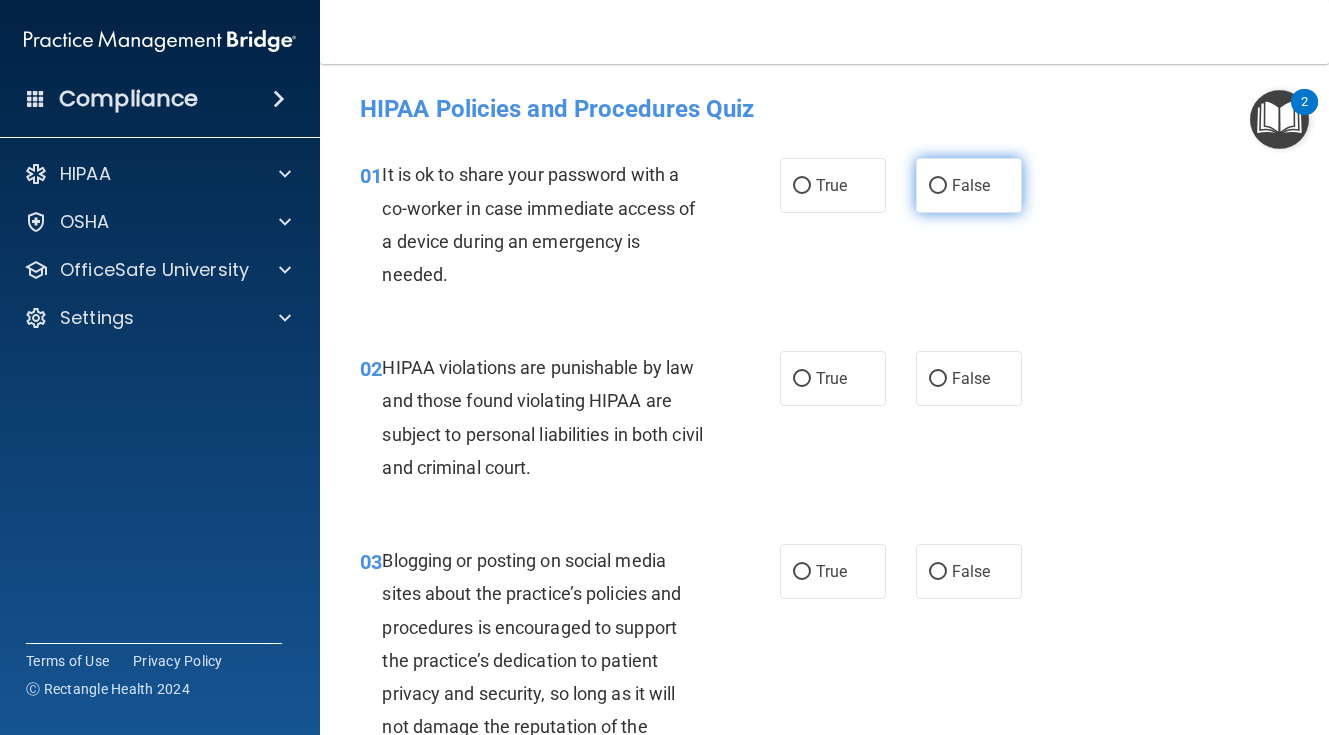 click on "False" at bounding box center [969, 185] 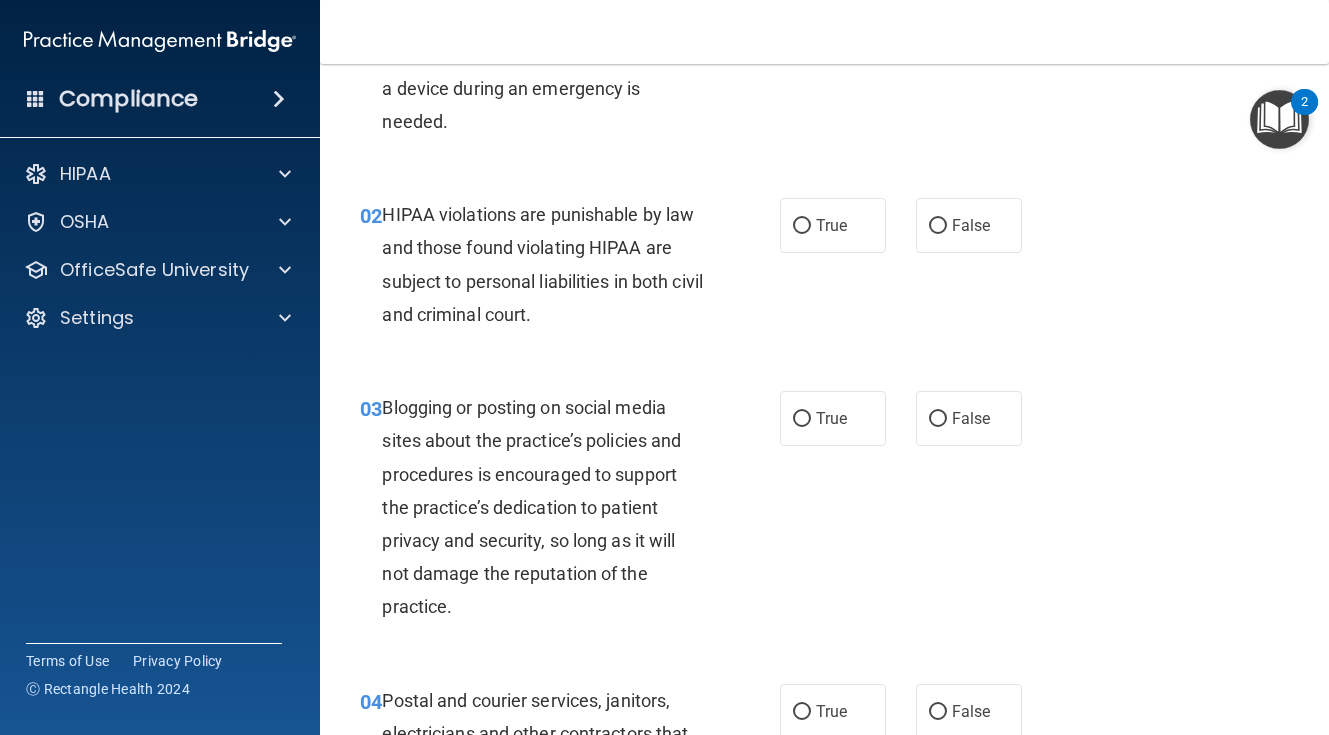 scroll, scrollTop: 156, scrollLeft: 0, axis: vertical 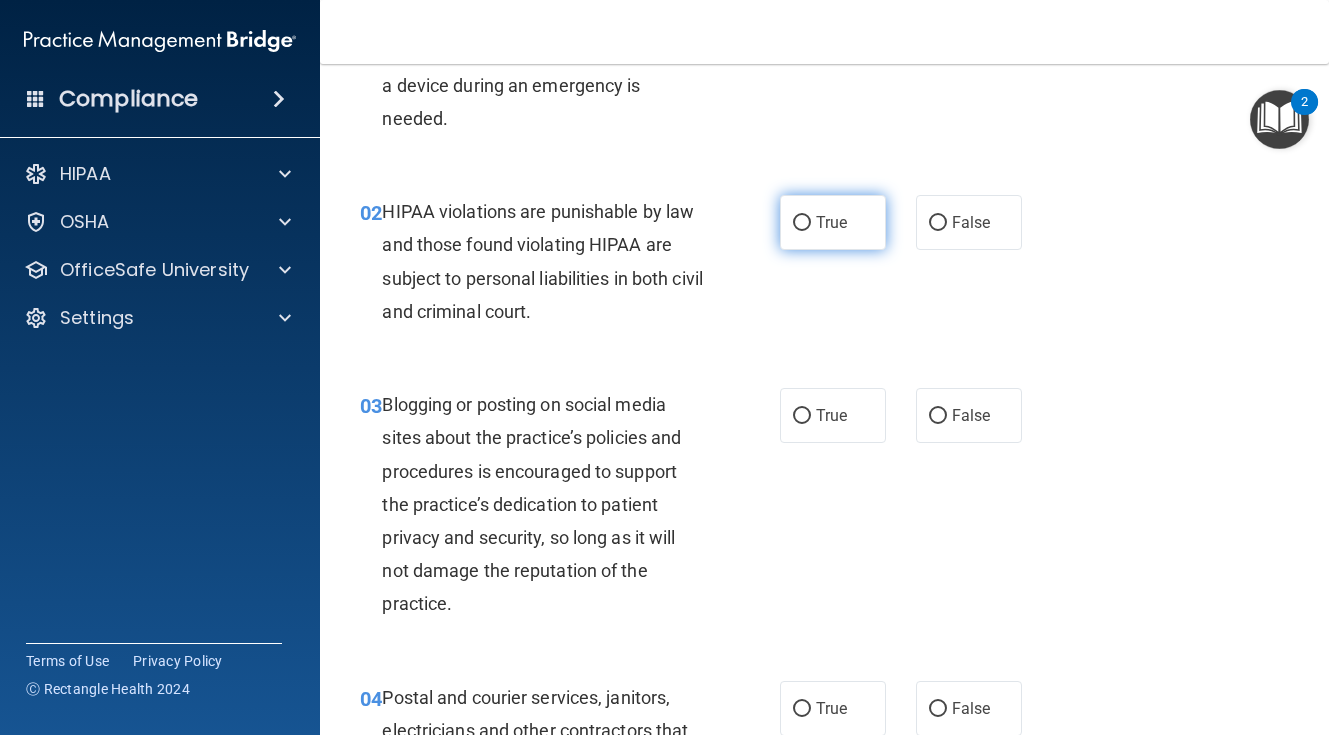 click on "True" at bounding box center (833, 222) 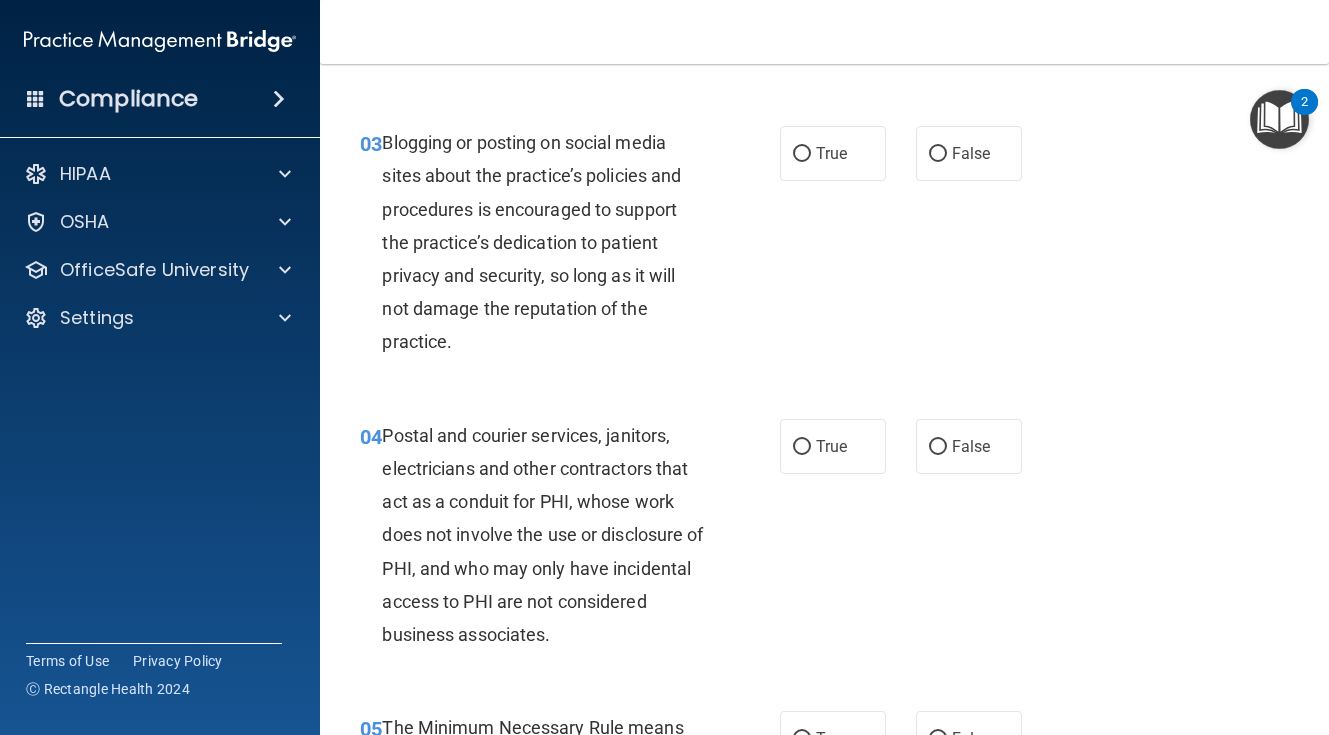 scroll, scrollTop: 452, scrollLeft: 0, axis: vertical 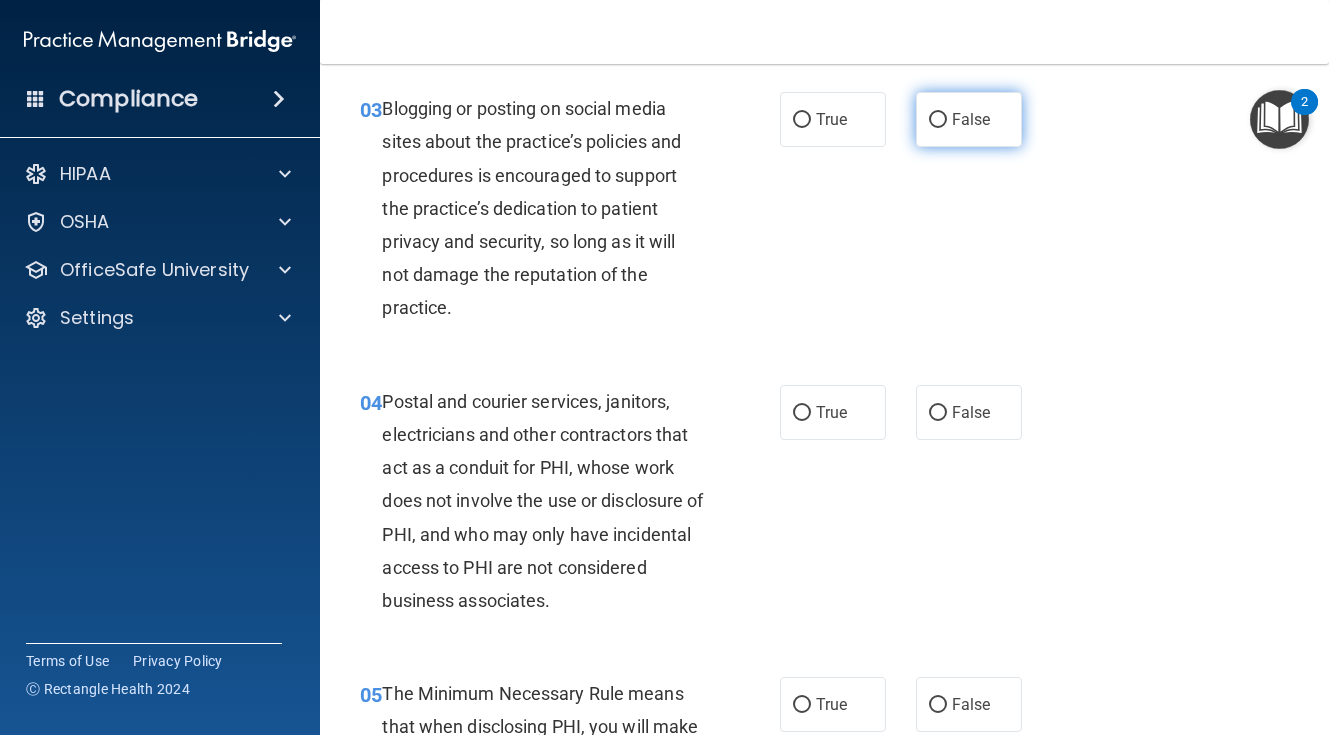 click on "False" at bounding box center [969, 119] 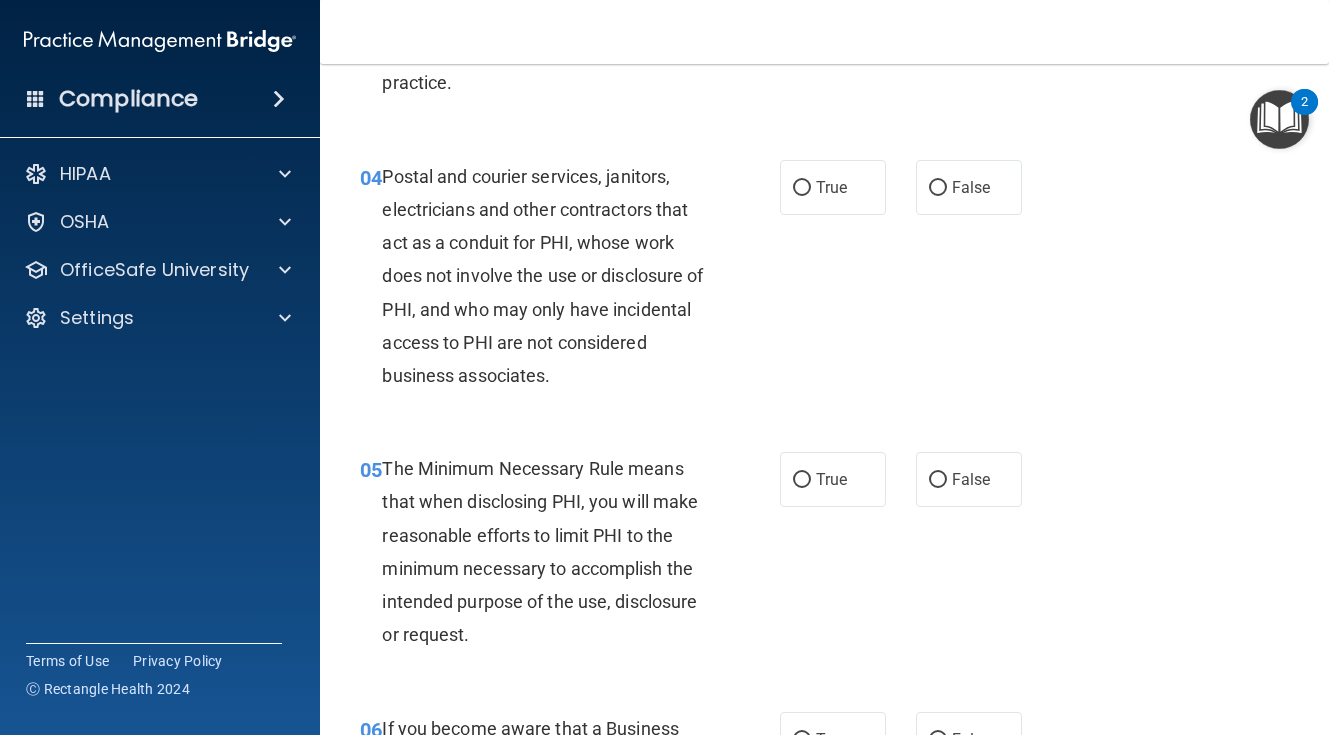 scroll, scrollTop: 686, scrollLeft: 0, axis: vertical 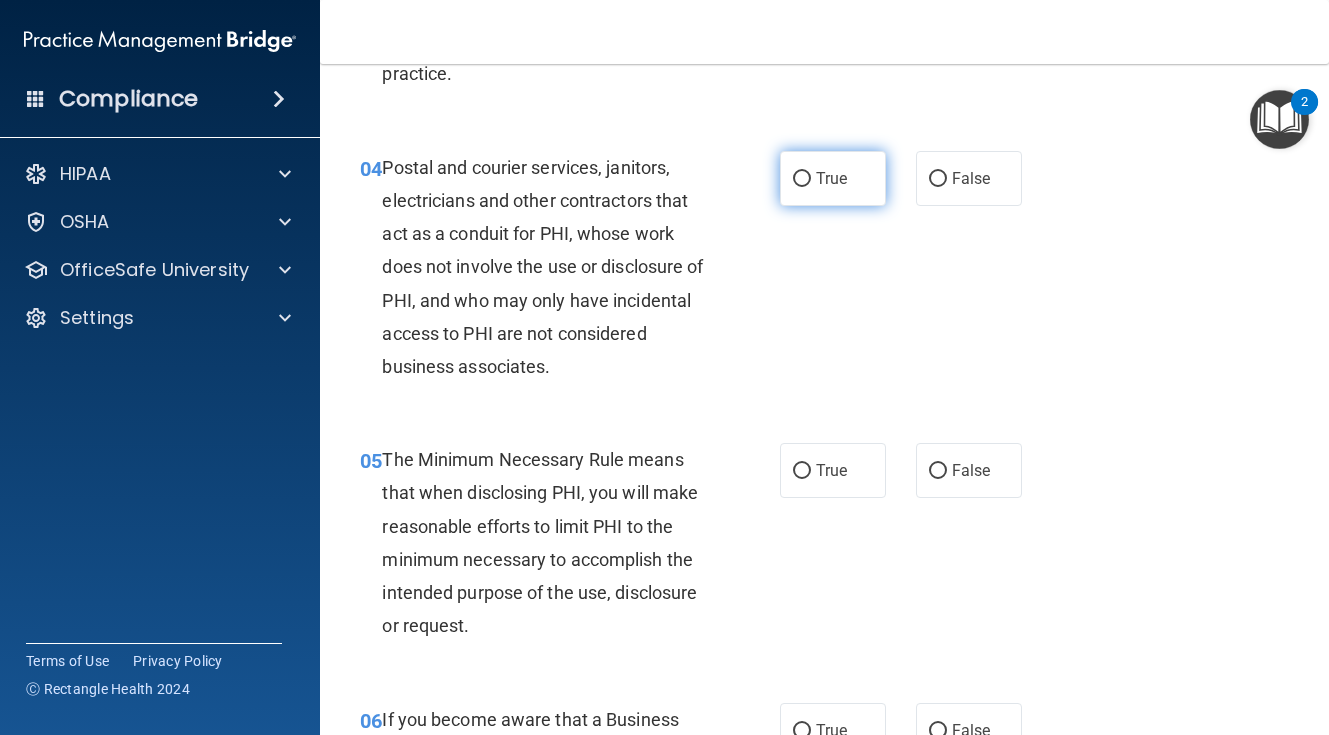 click on "True" at bounding box center [833, 178] 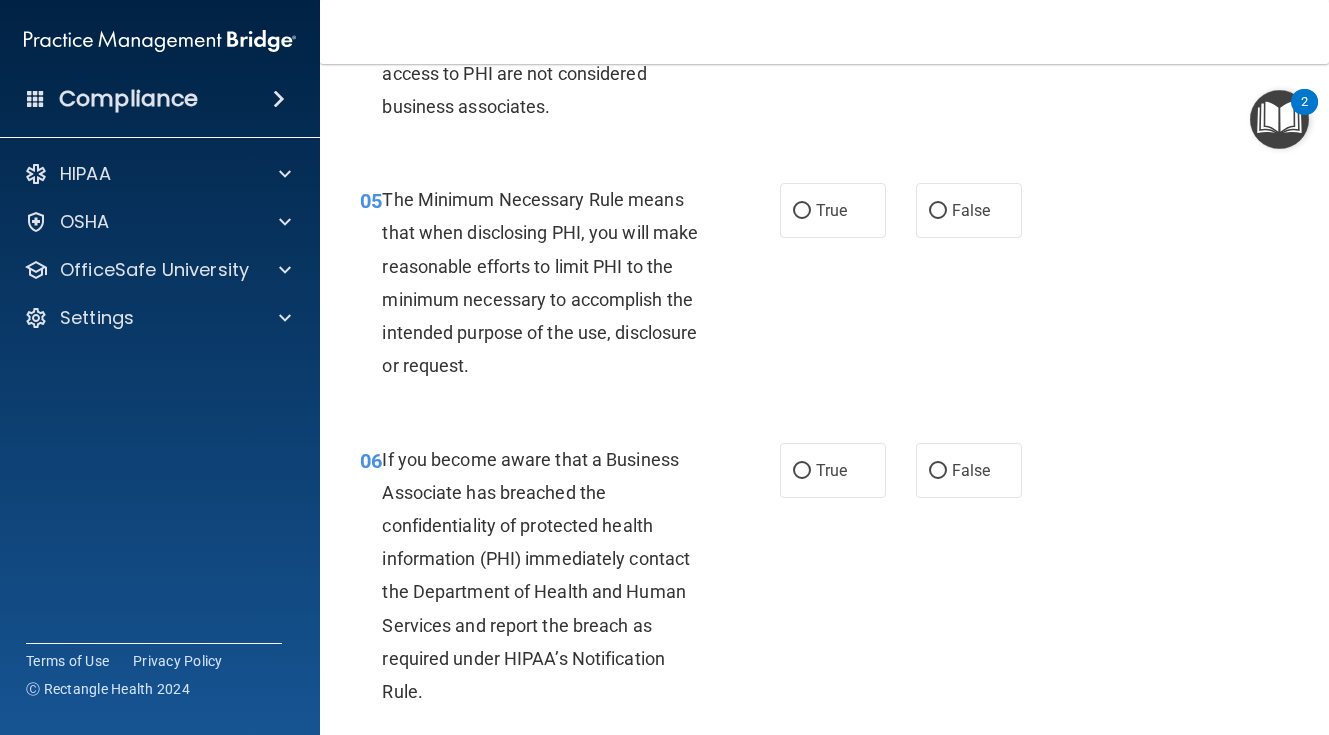scroll, scrollTop: 948, scrollLeft: 0, axis: vertical 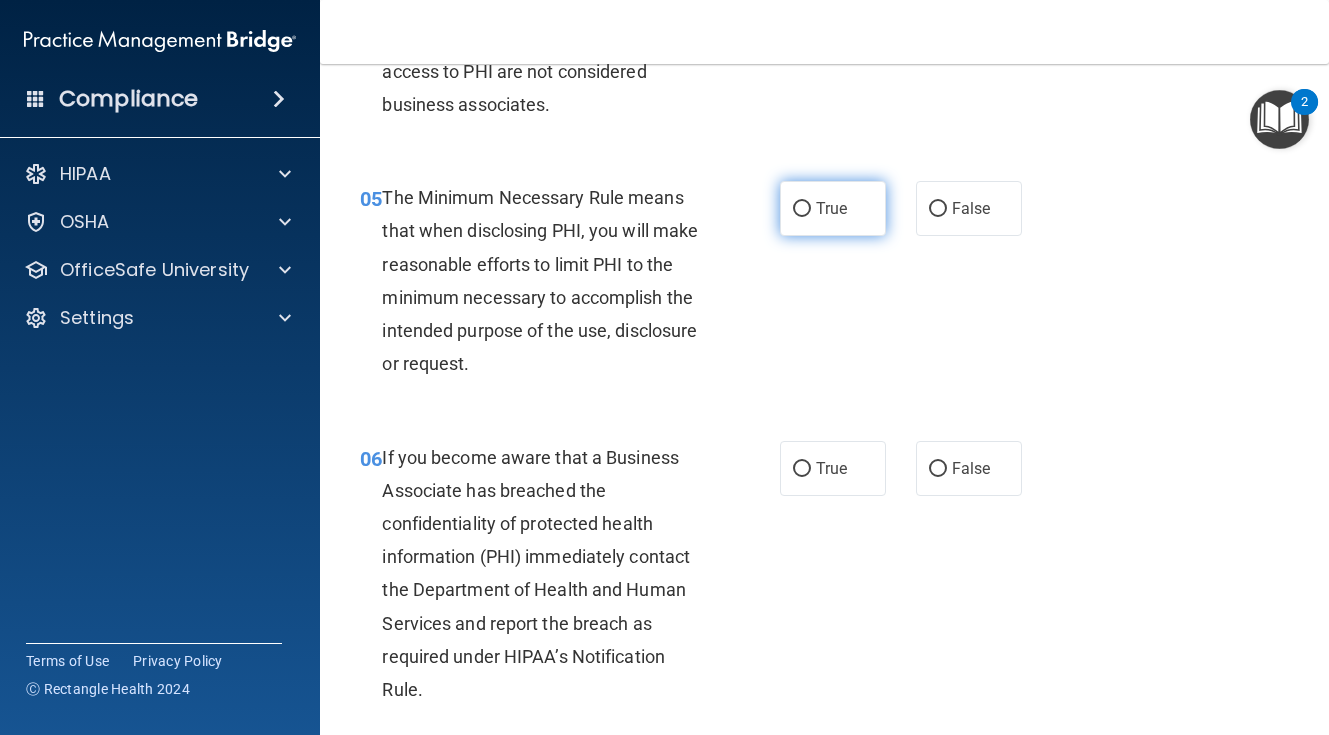 click on "True" at bounding box center [833, 208] 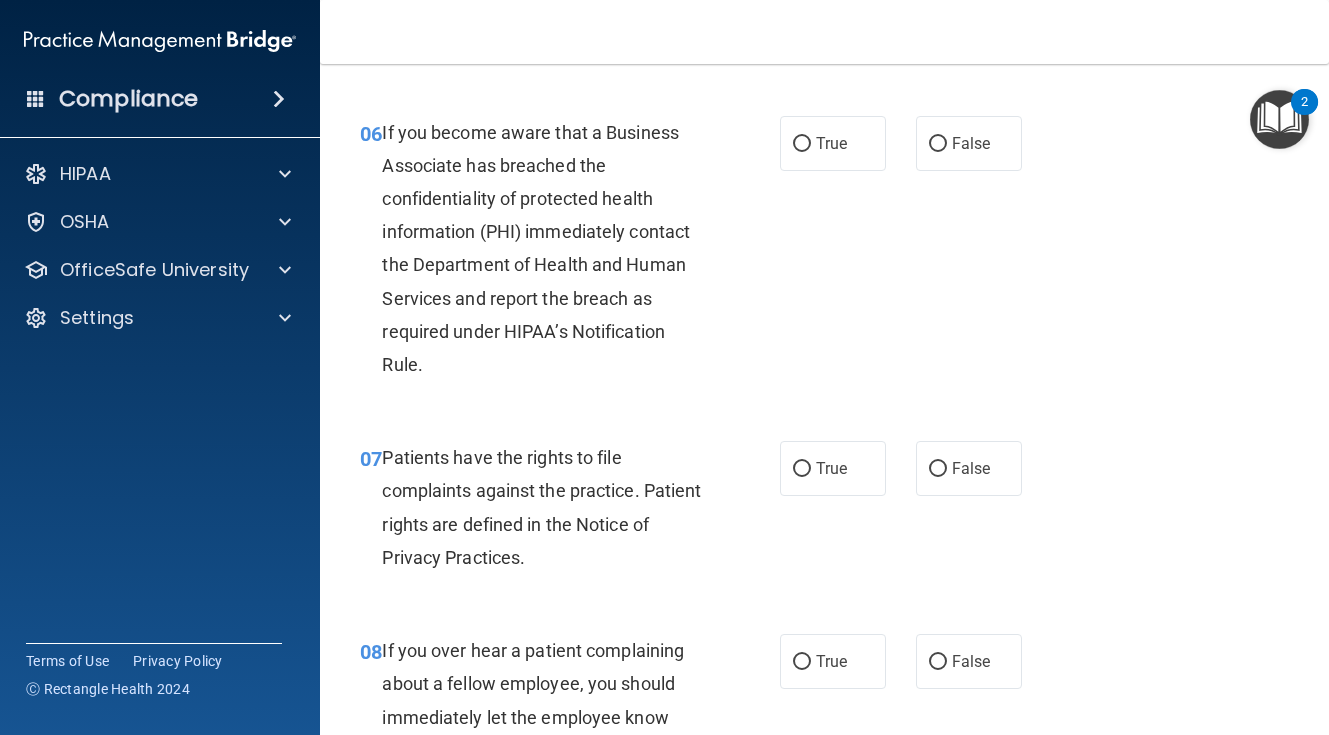 scroll, scrollTop: 1280, scrollLeft: 0, axis: vertical 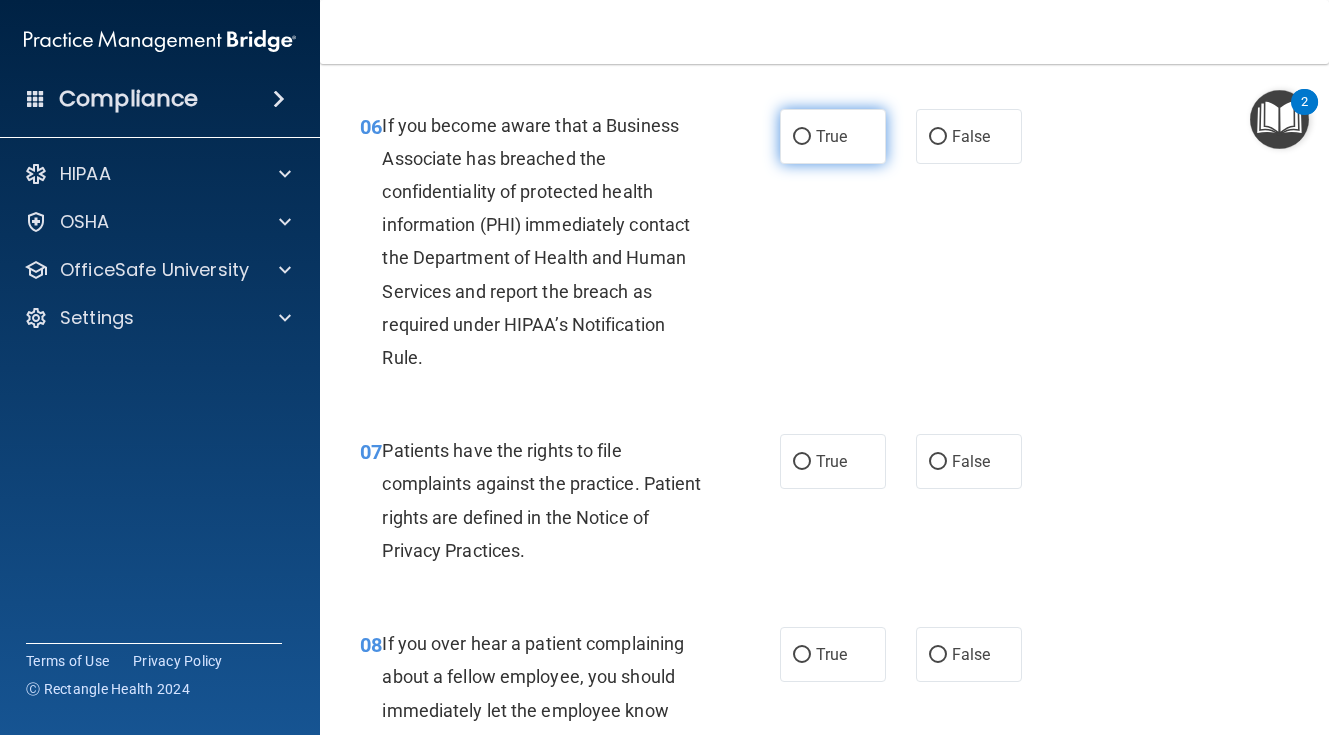 click on "True" at bounding box center [831, 136] 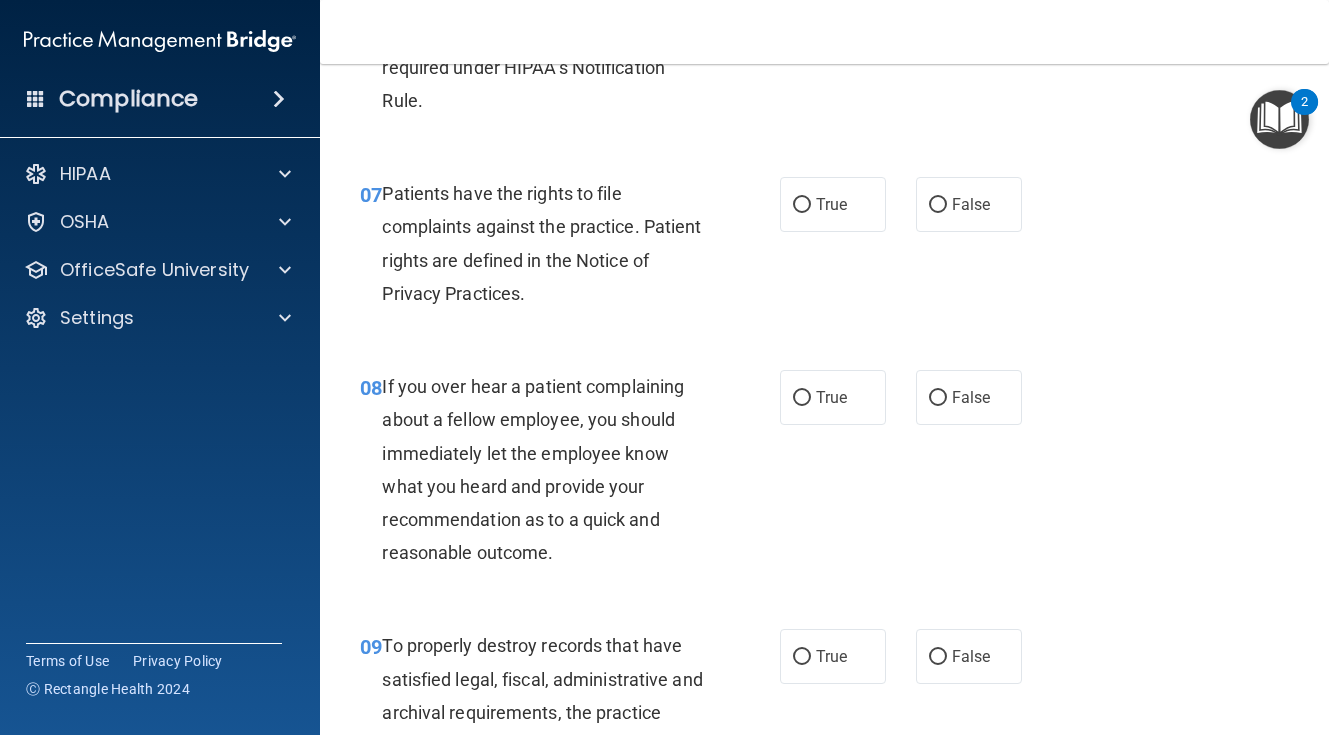 scroll, scrollTop: 1551, scrollLeft: 0, axis: vertical 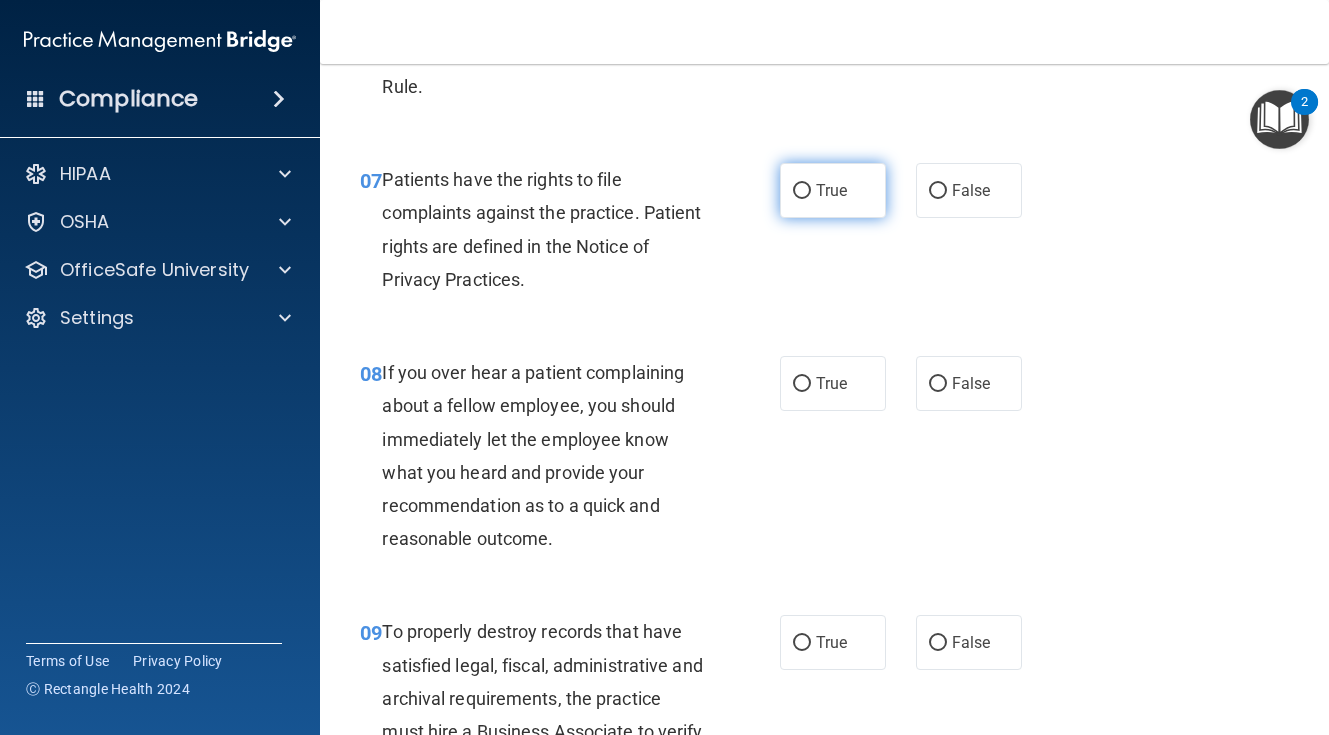 click on "True" at bounding box center (831, 190) 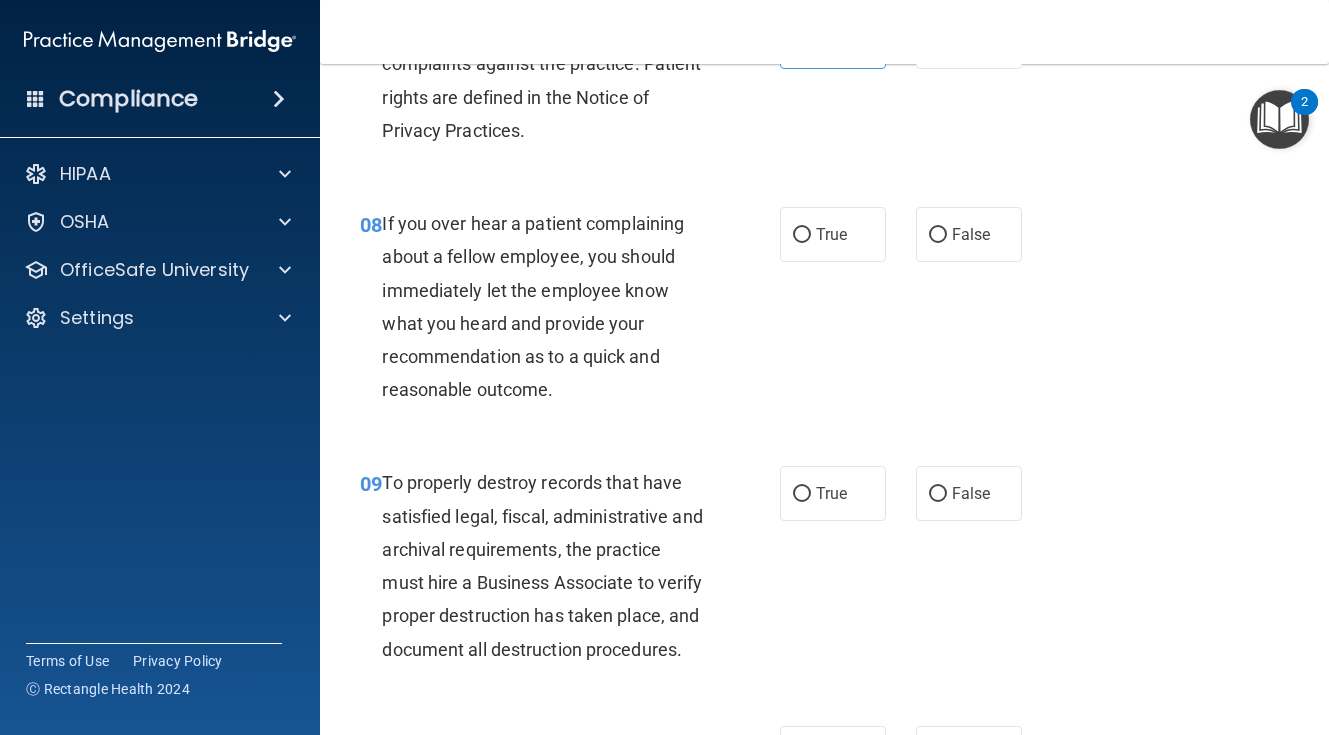 scroll, scrollTop: 1738, scrollLeft: 0, axis: vertical 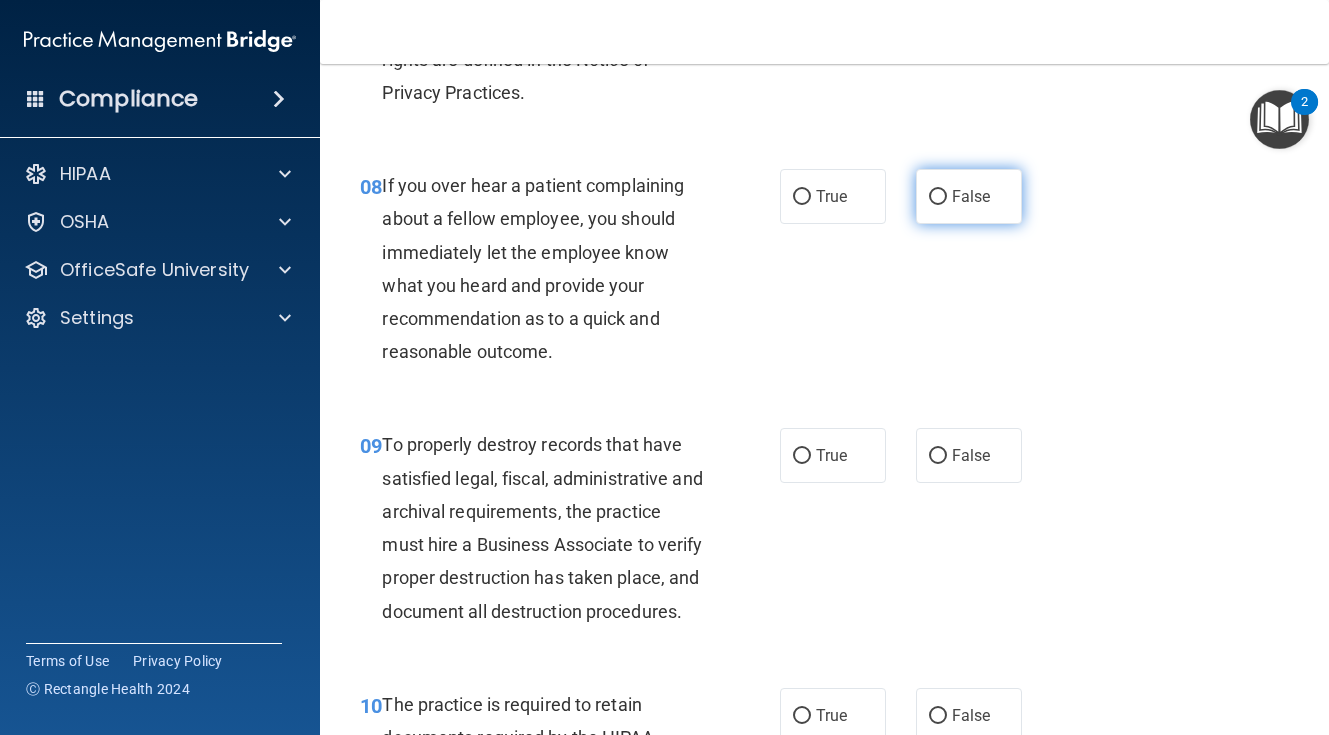 click on "False" at bounding box center [971, 196] 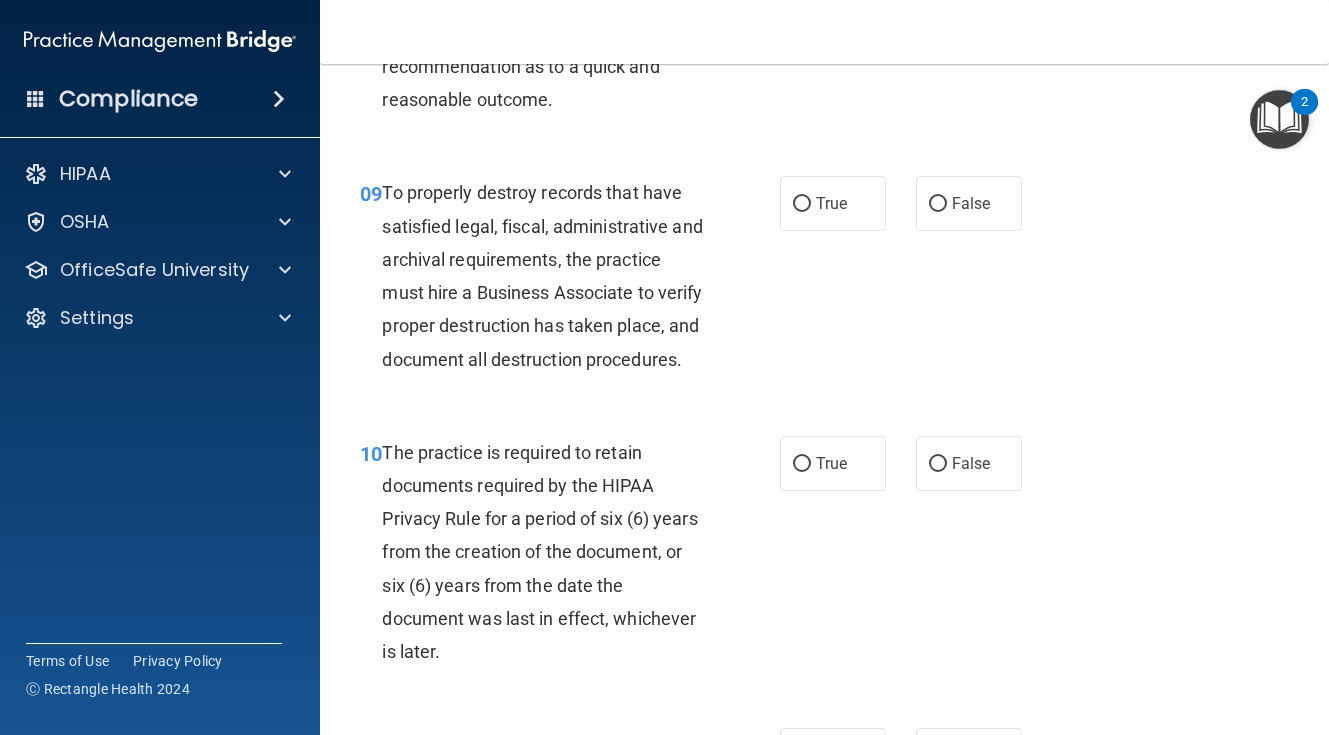 scroll, scrollTop: 2005, scrollLeft: 0, axis: vertical 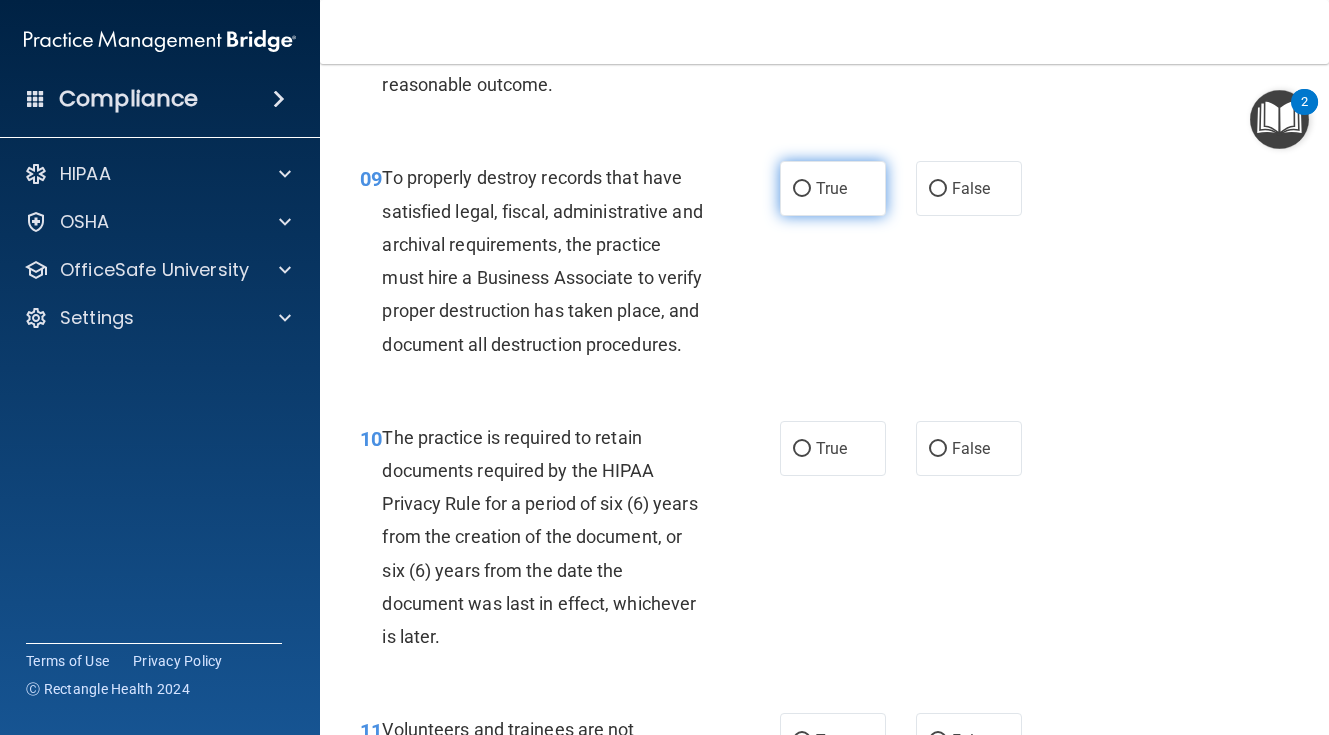 click on "True" at bounding box center [833, 188] 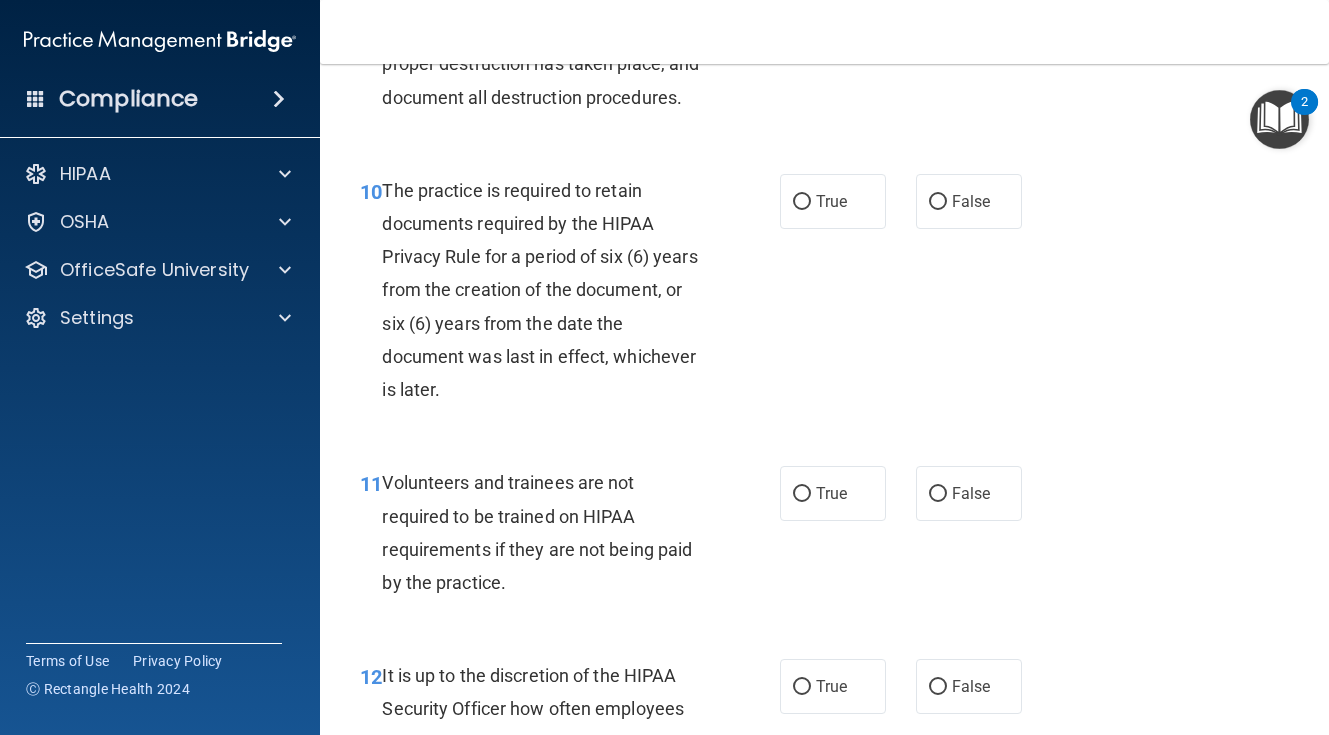 scroll, scrollTop: 2286, scrollLeft: 0, axis: vertical 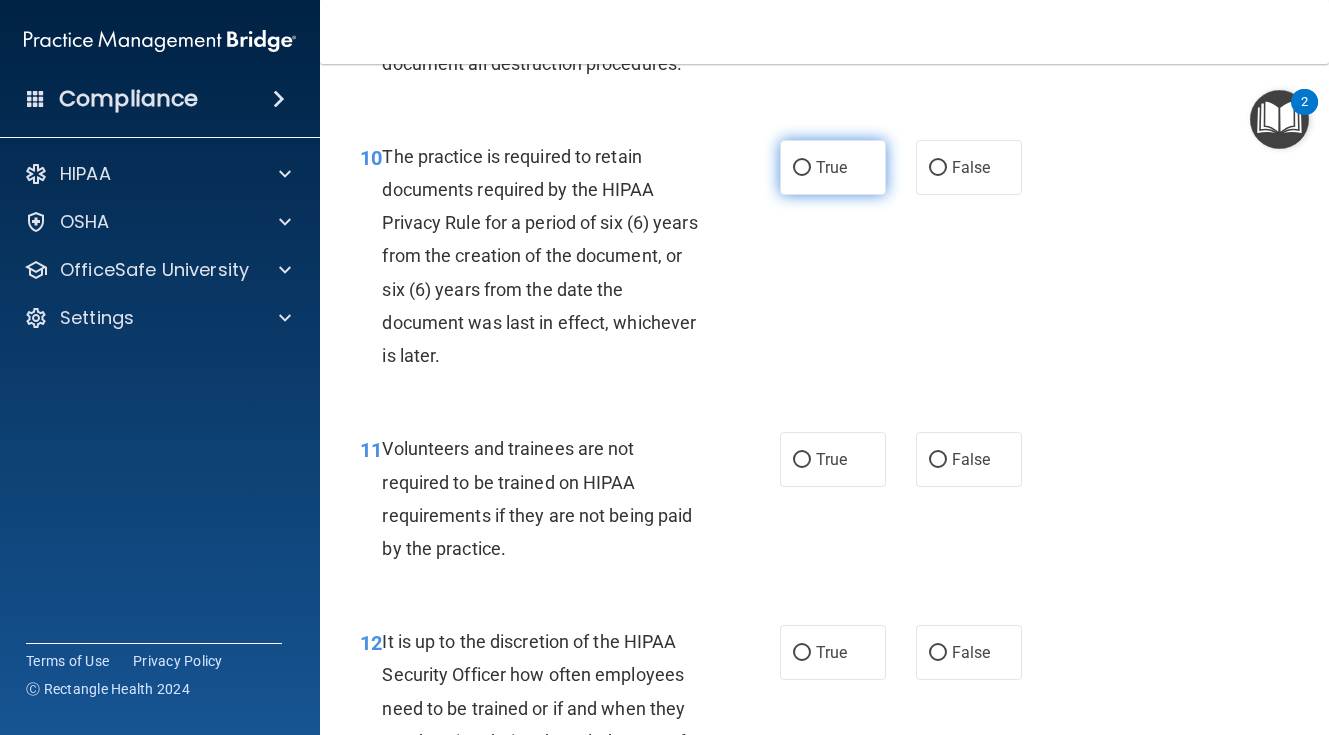 click on "True" at bounding box center (831, 167) 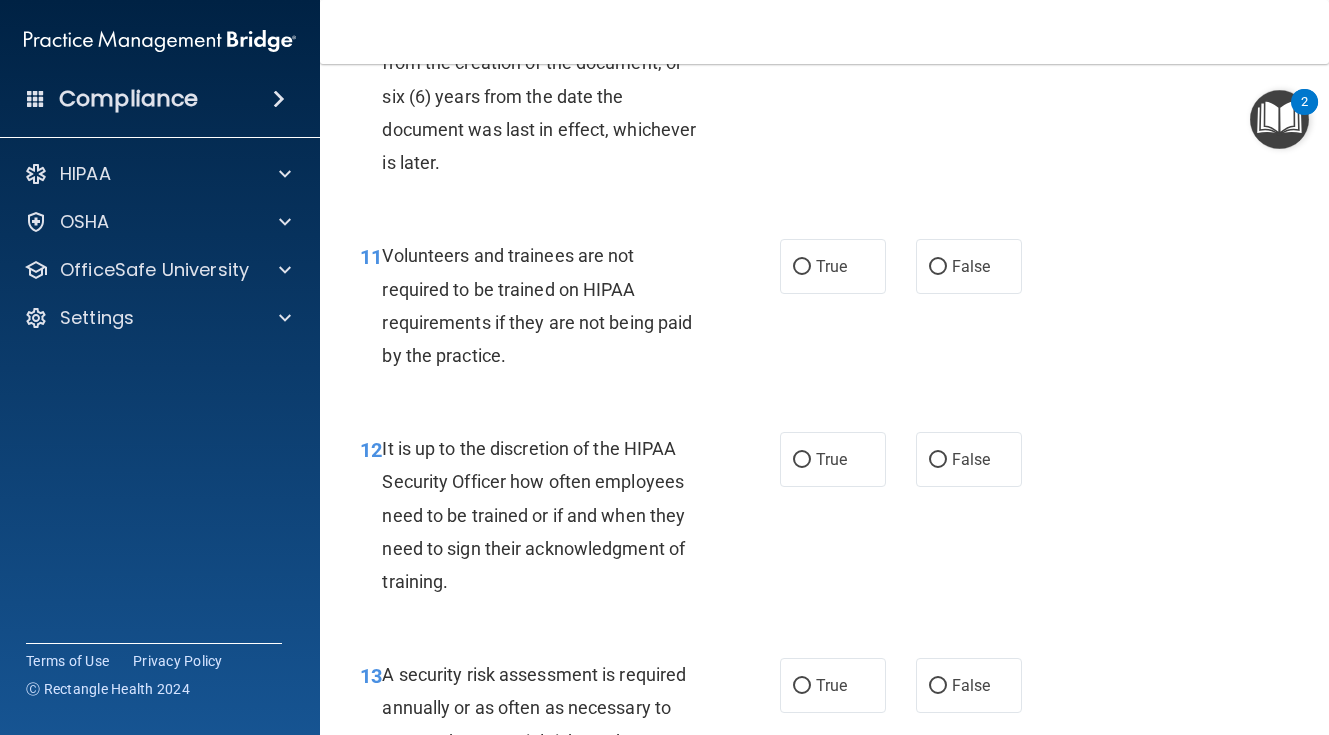 scroll, scrollTop: 2481, scrollLeft: 0, axis: vertical 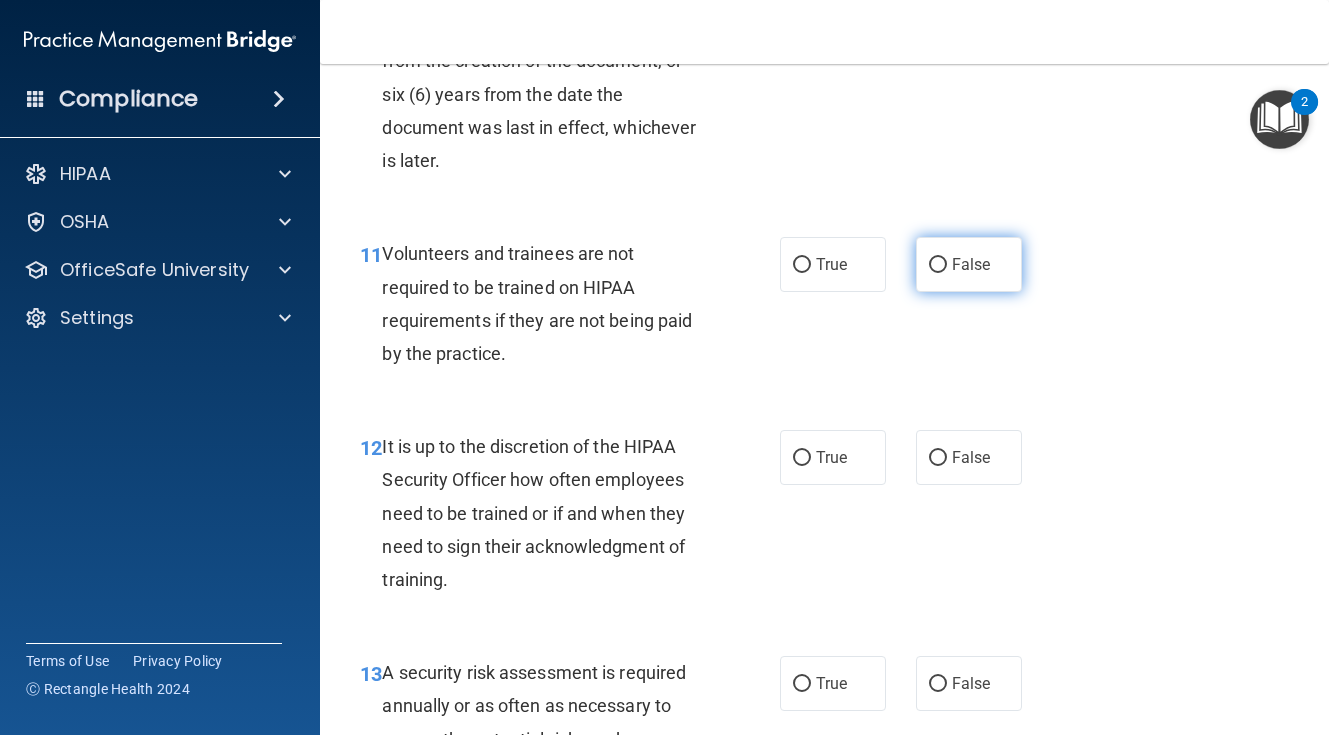 click on "False" at bounding box center [938, 265] 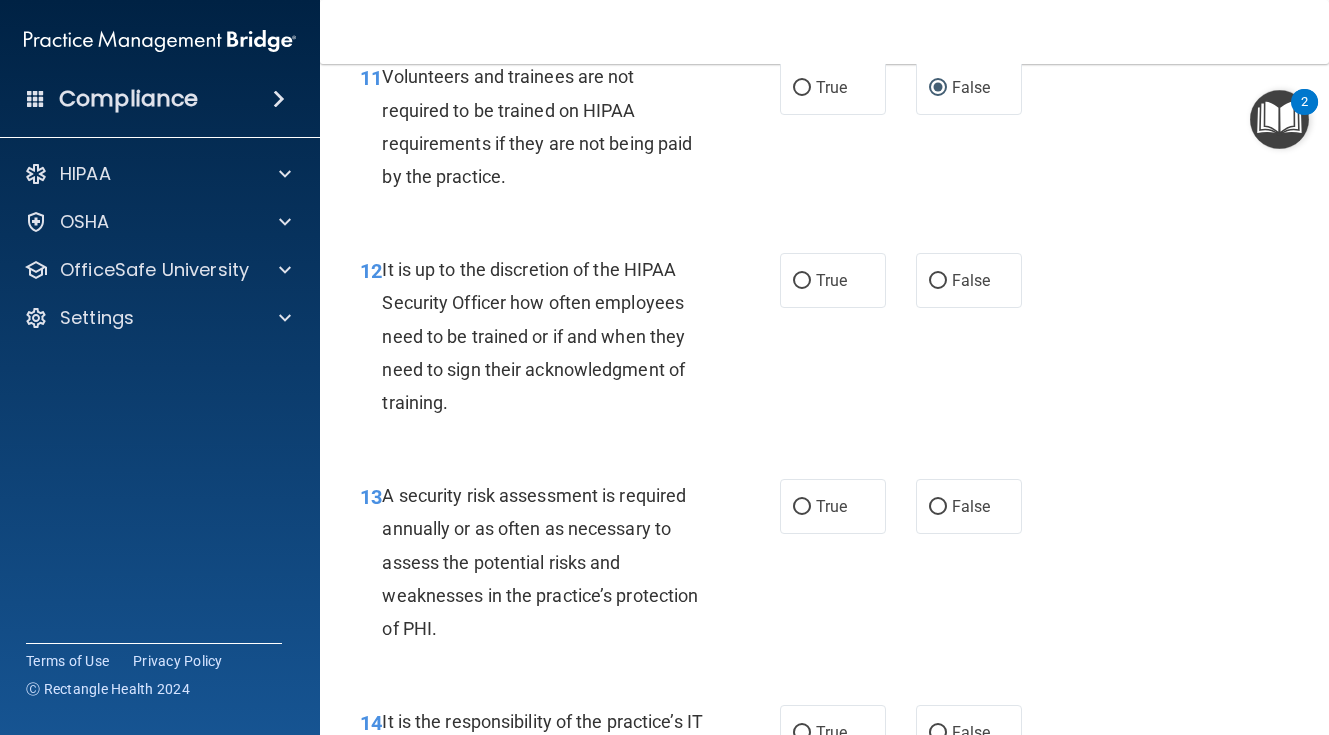 scroll, scrollTop: 2694, scrollLeft: 0, axis: vertical 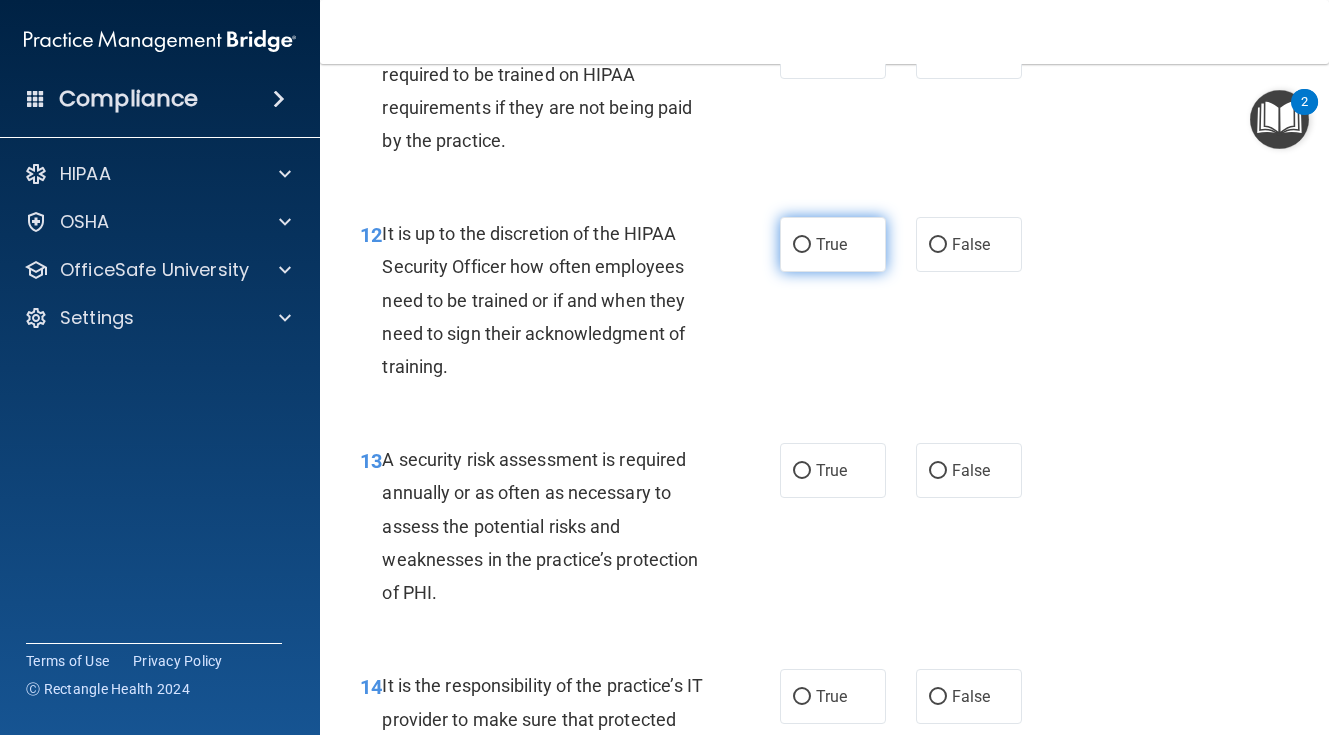 click on "True" at bounding box center [831, 244] 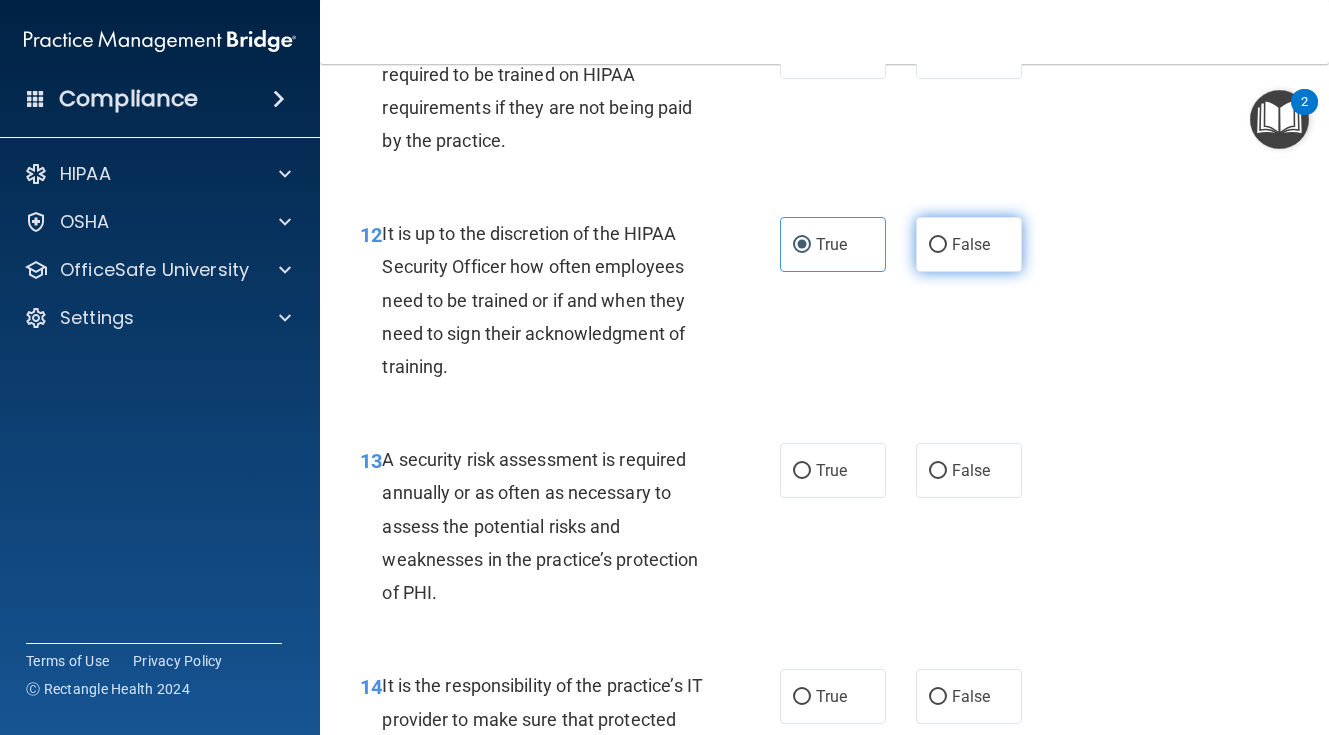 click on "False" at bounding box center (969, 244) 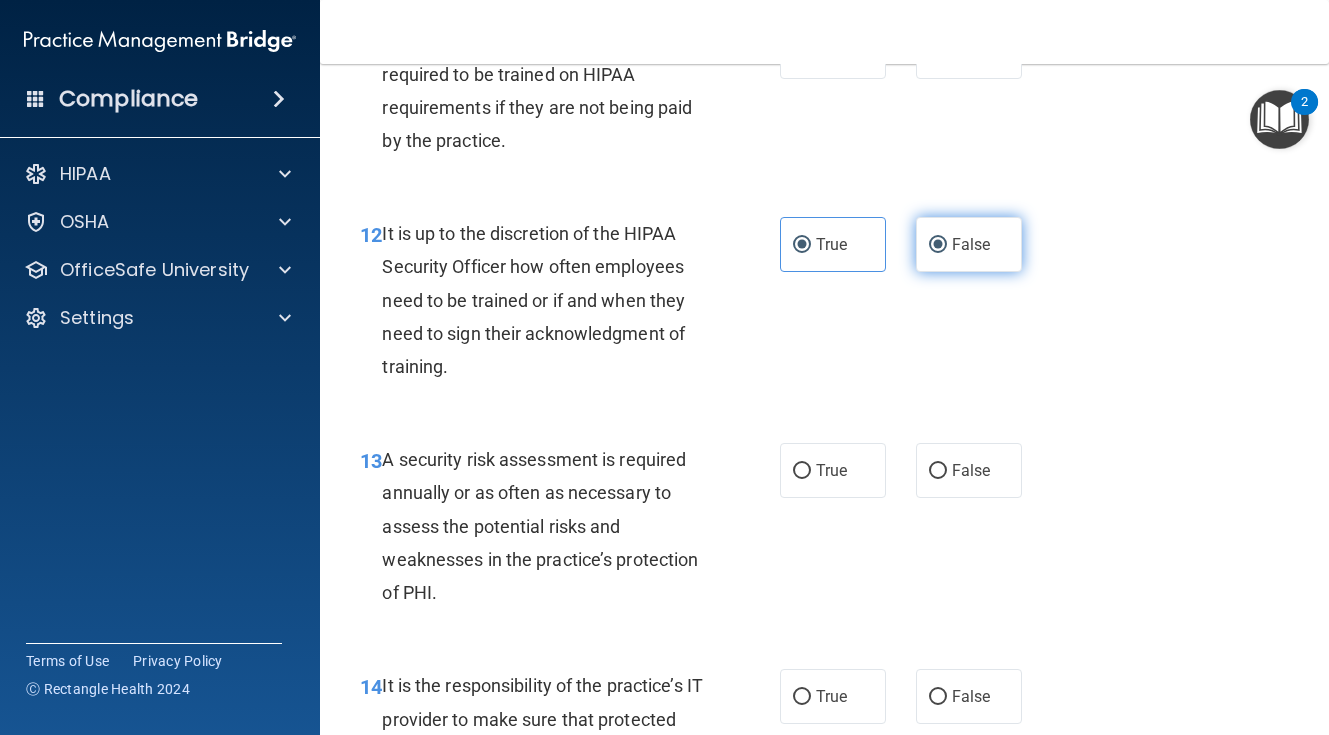 radio on "false" 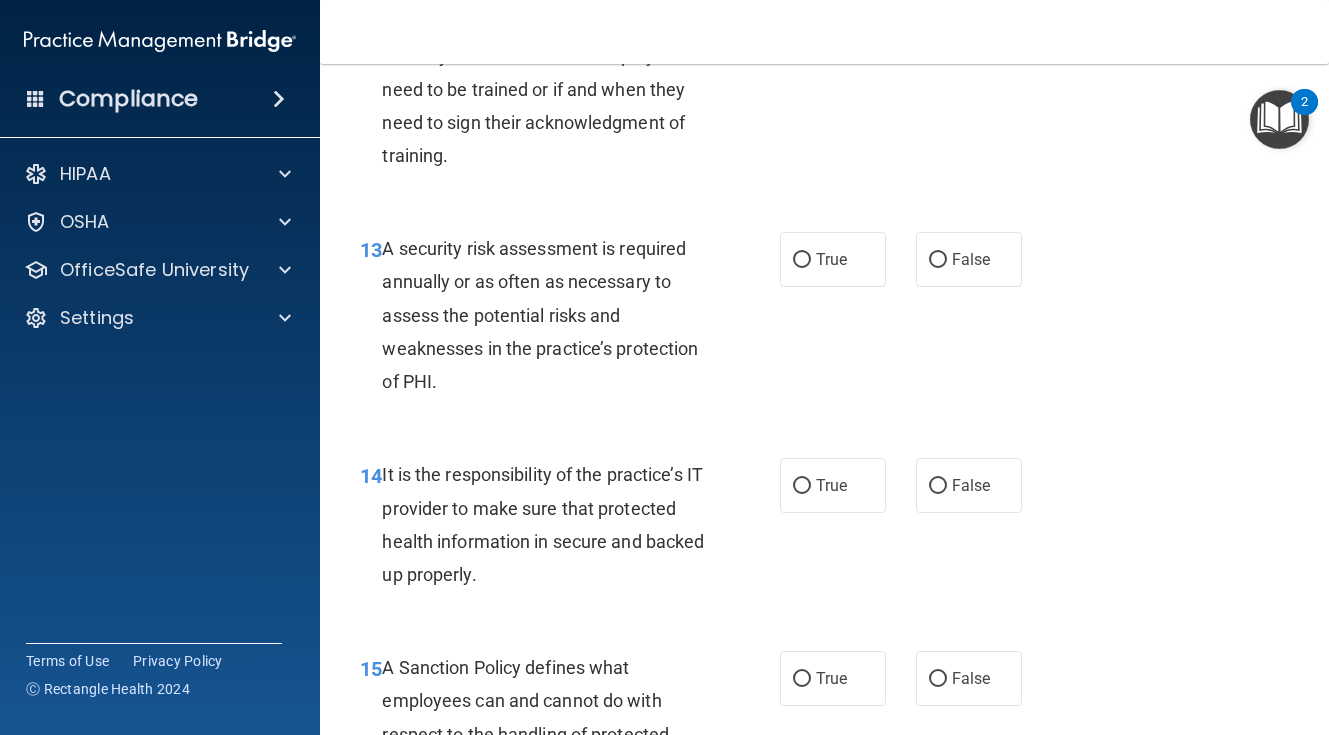 scroll, scrollTop: 2955, scrollLeft: 0, axis: vertical 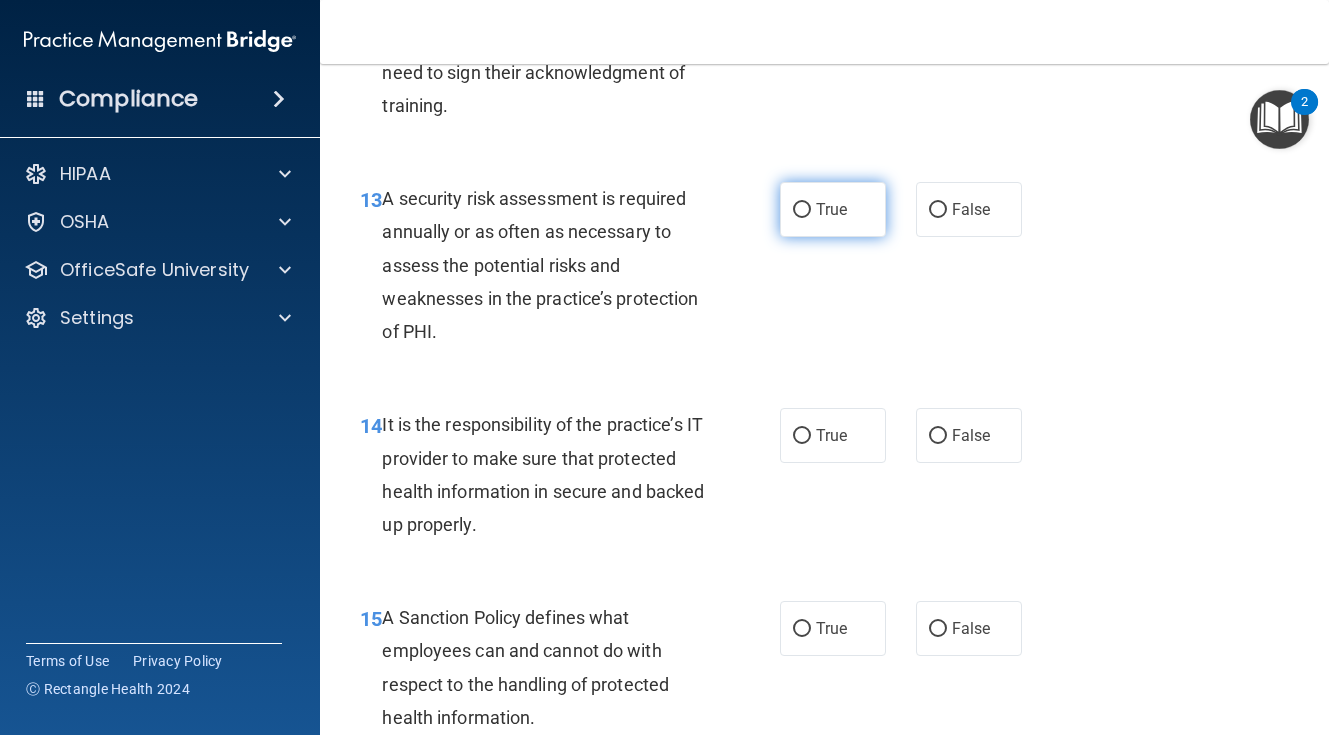 click on "True" at bounding box center (833, 209) 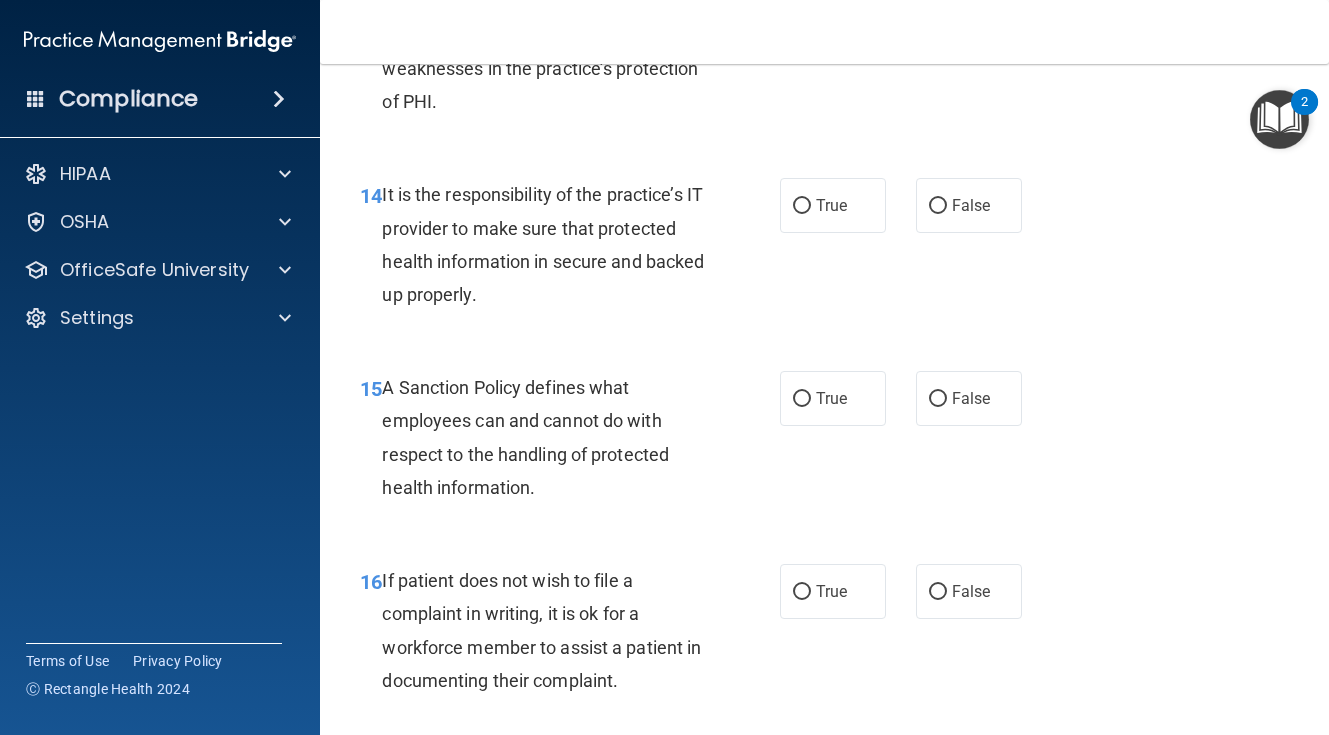 scroll, scrollTop: 3216, scrollLeft: 0, axis: vertical 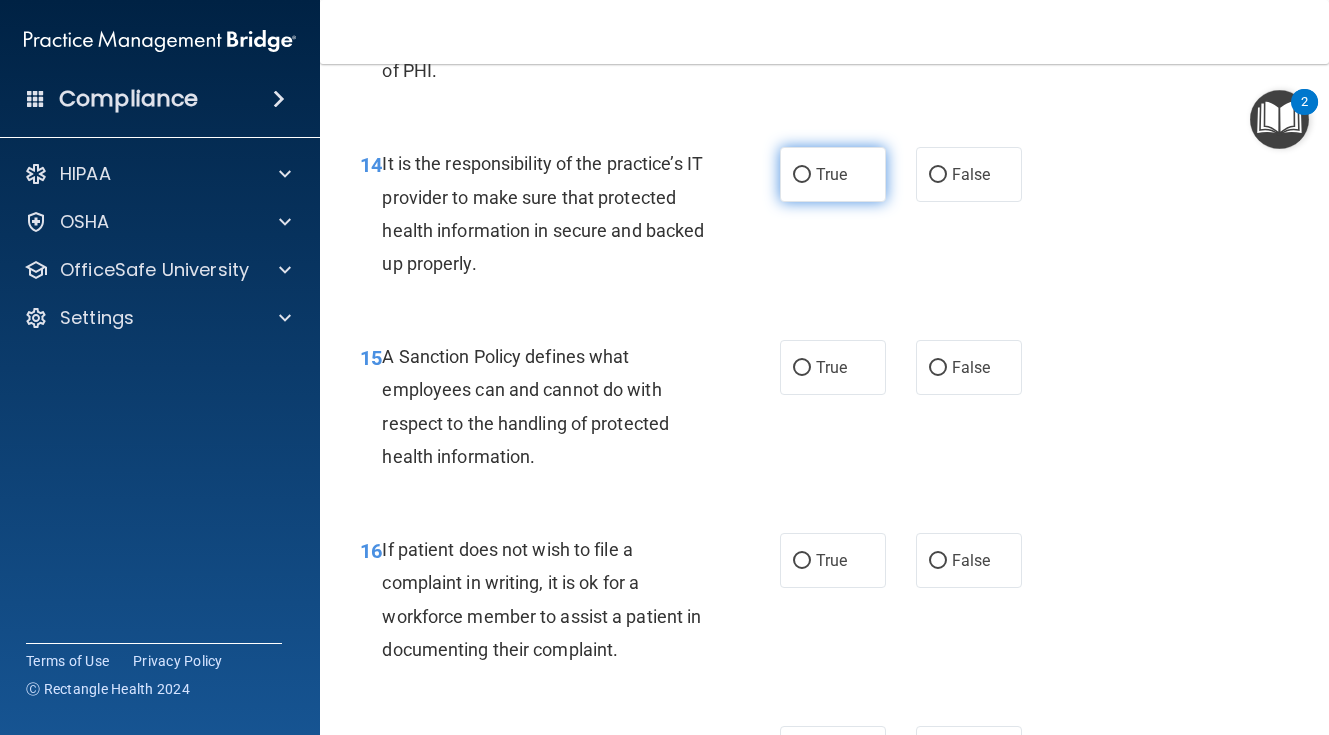 click on "True" at bounding box center (833, 174) 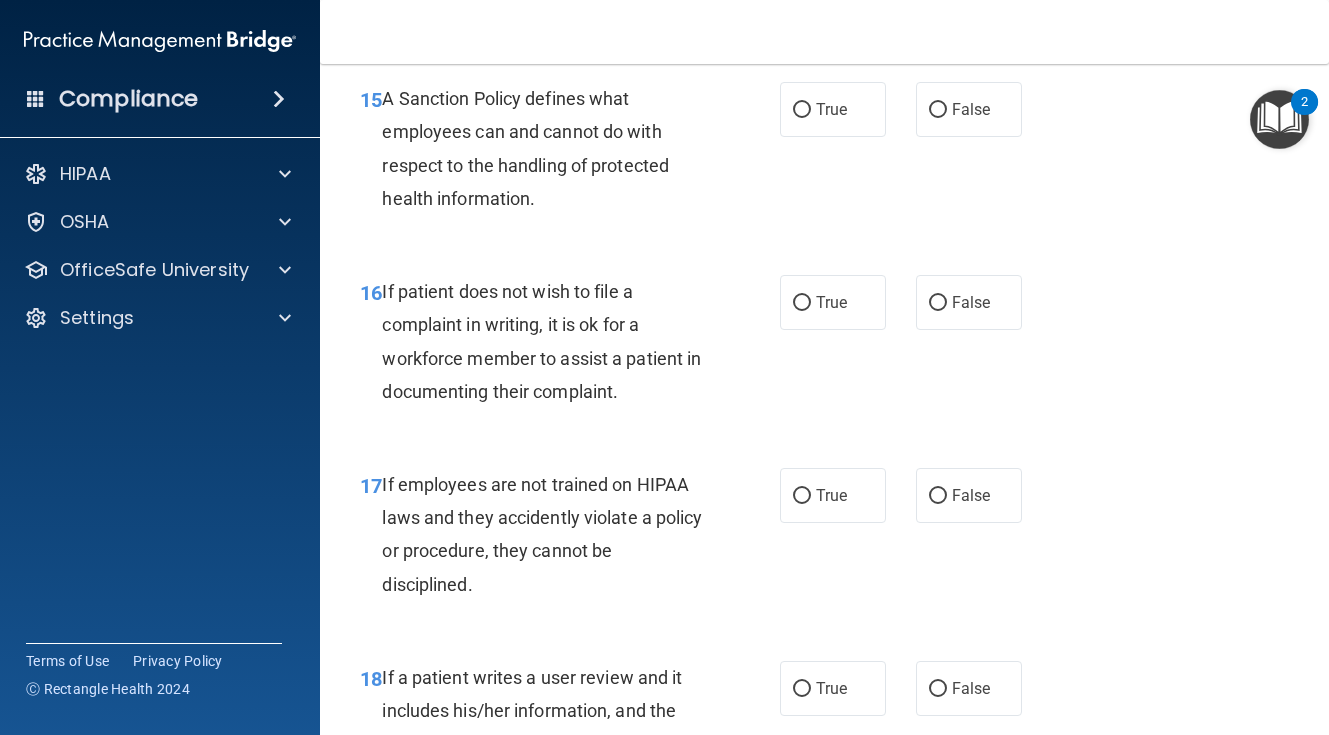 scroll, scrollTop: 3483, scrollLeft: 0, axis: vertical 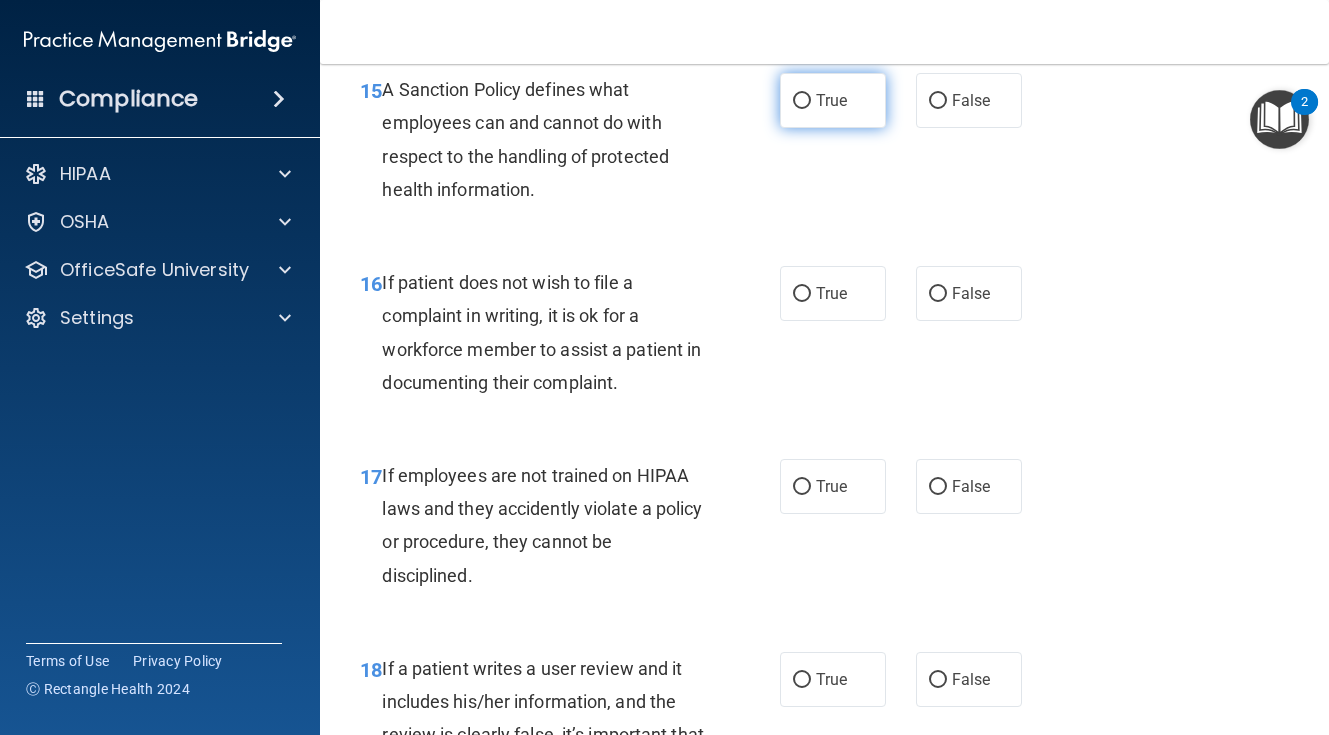 click on "True" at bounding box center [833, 100] 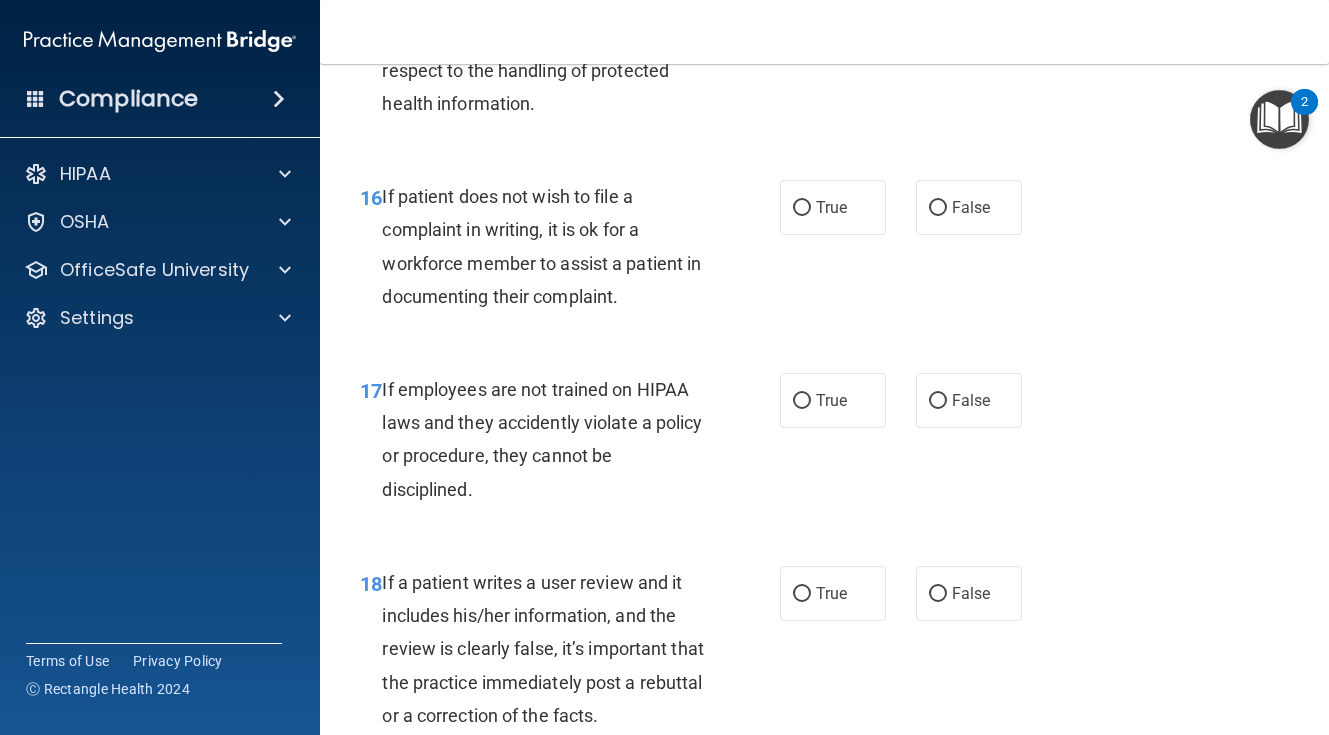 scroll, scrollTop: 3572, scrollLeft: 0, axis: vertical 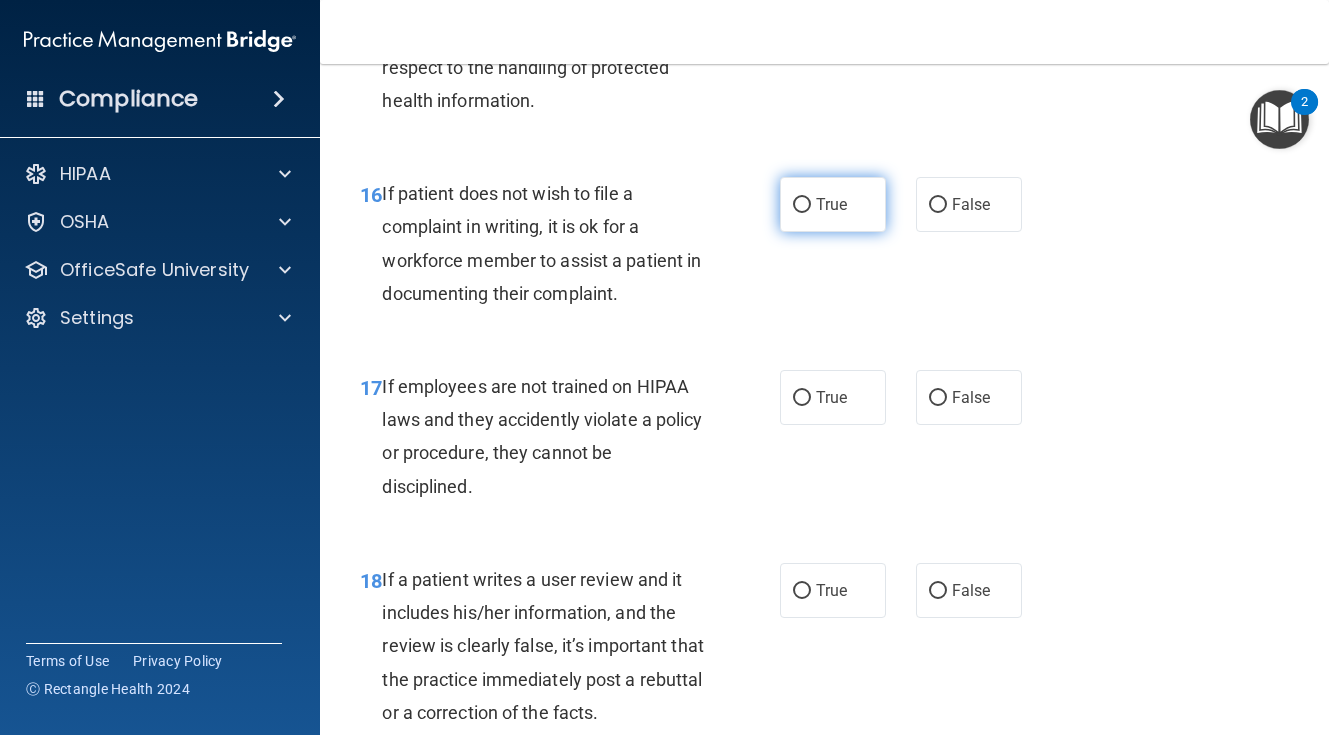 click on "True" at bounding box center (831, 204) 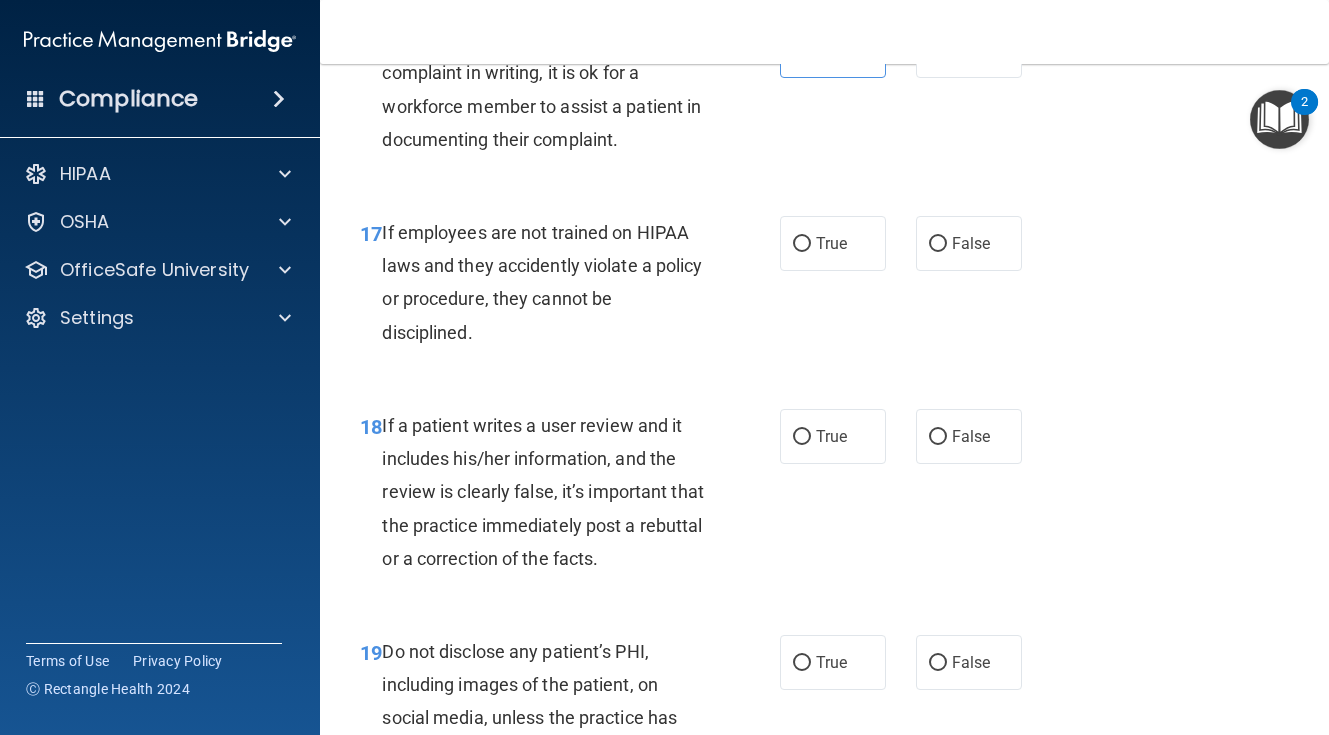 scroll, scrollTop: 3745, scrollLeft: 0, axis: vertical 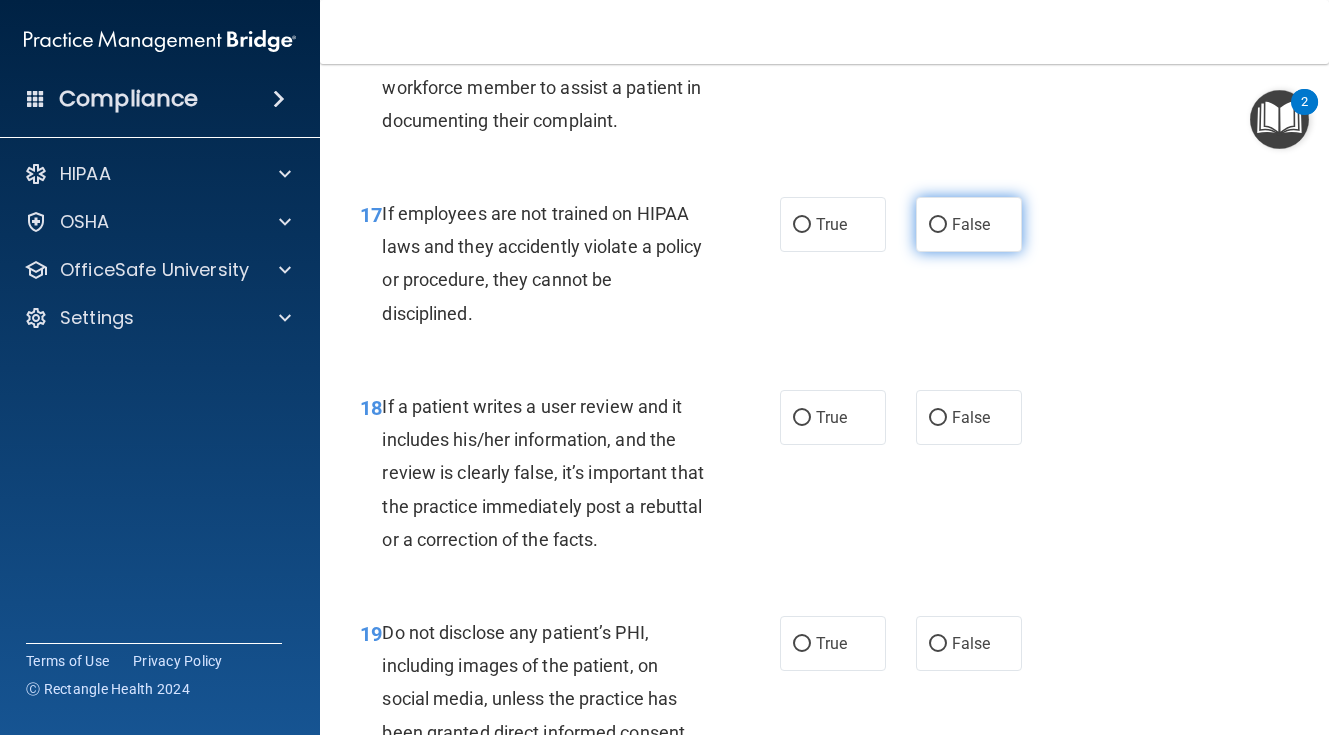 click on "False" at bounding box center [969, 224] 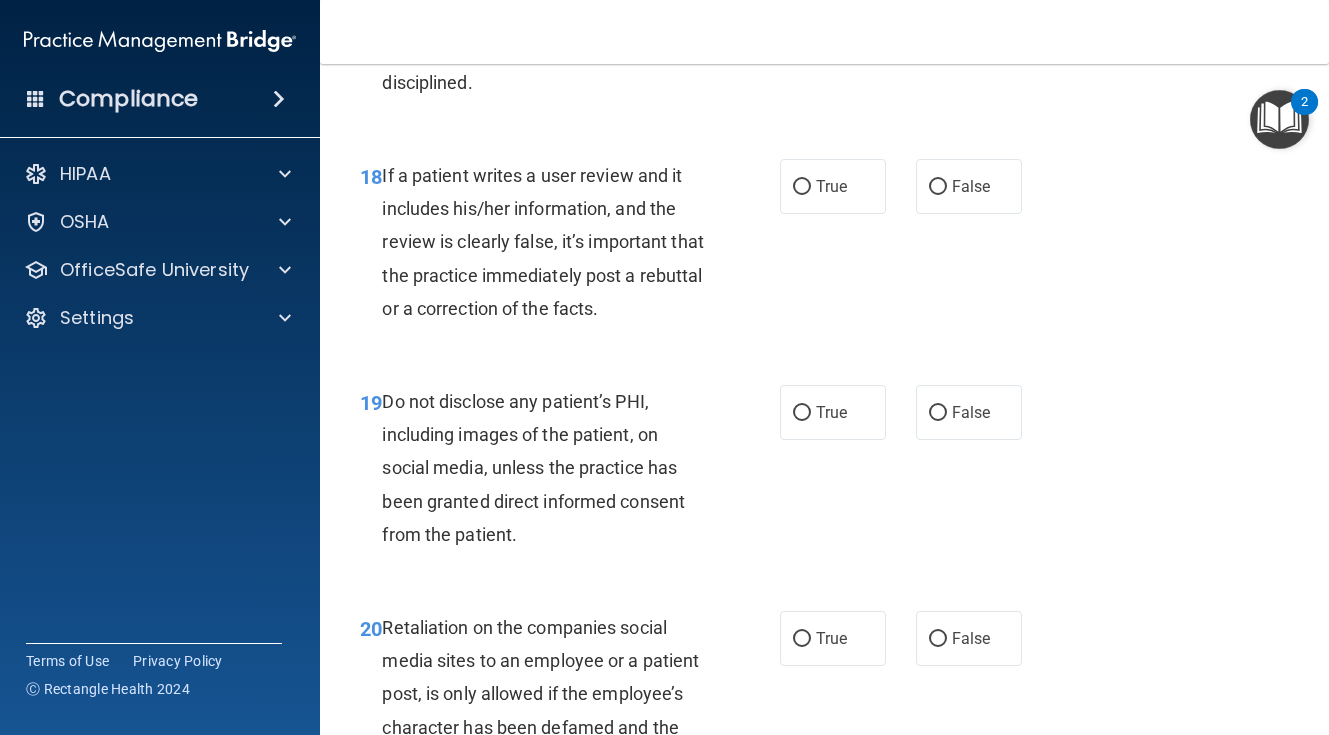 scroll, scrollTop: 3990, scrollLeft: 0, axis: vertical 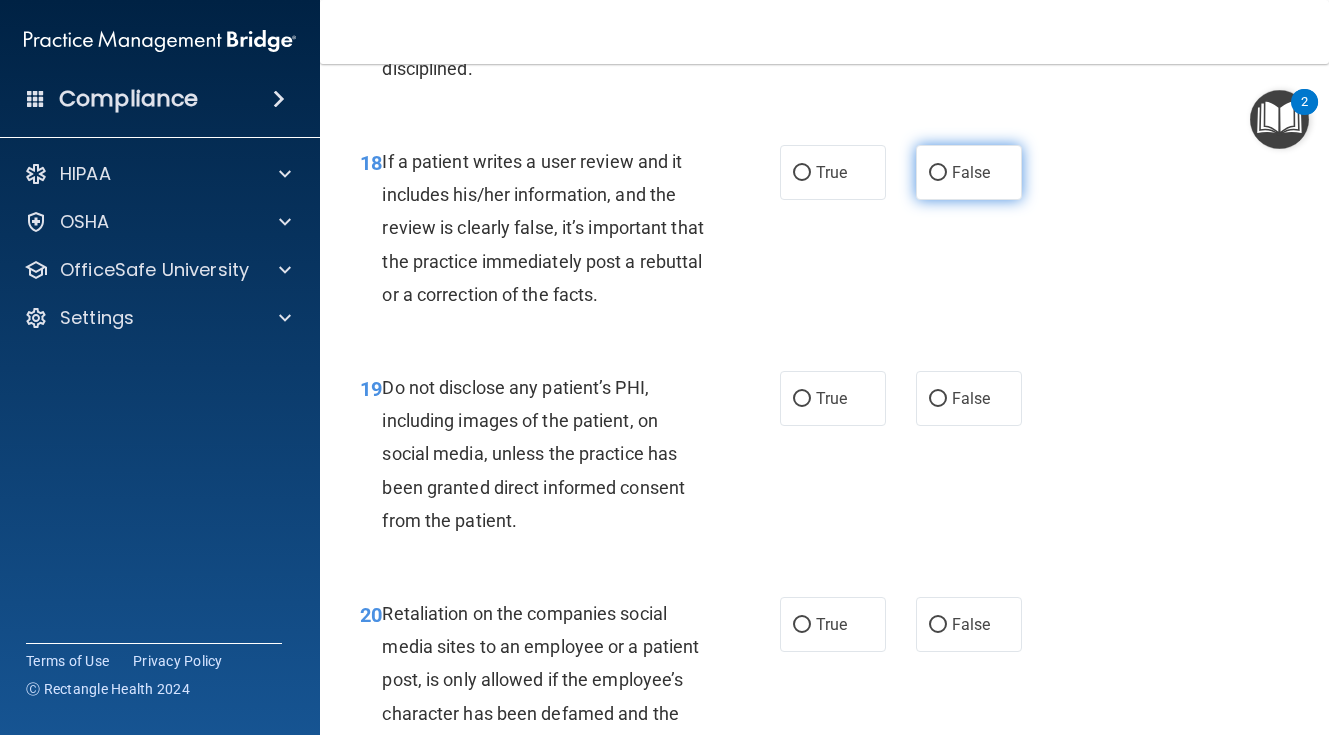 click on "False" at bounding box center (969, 172) 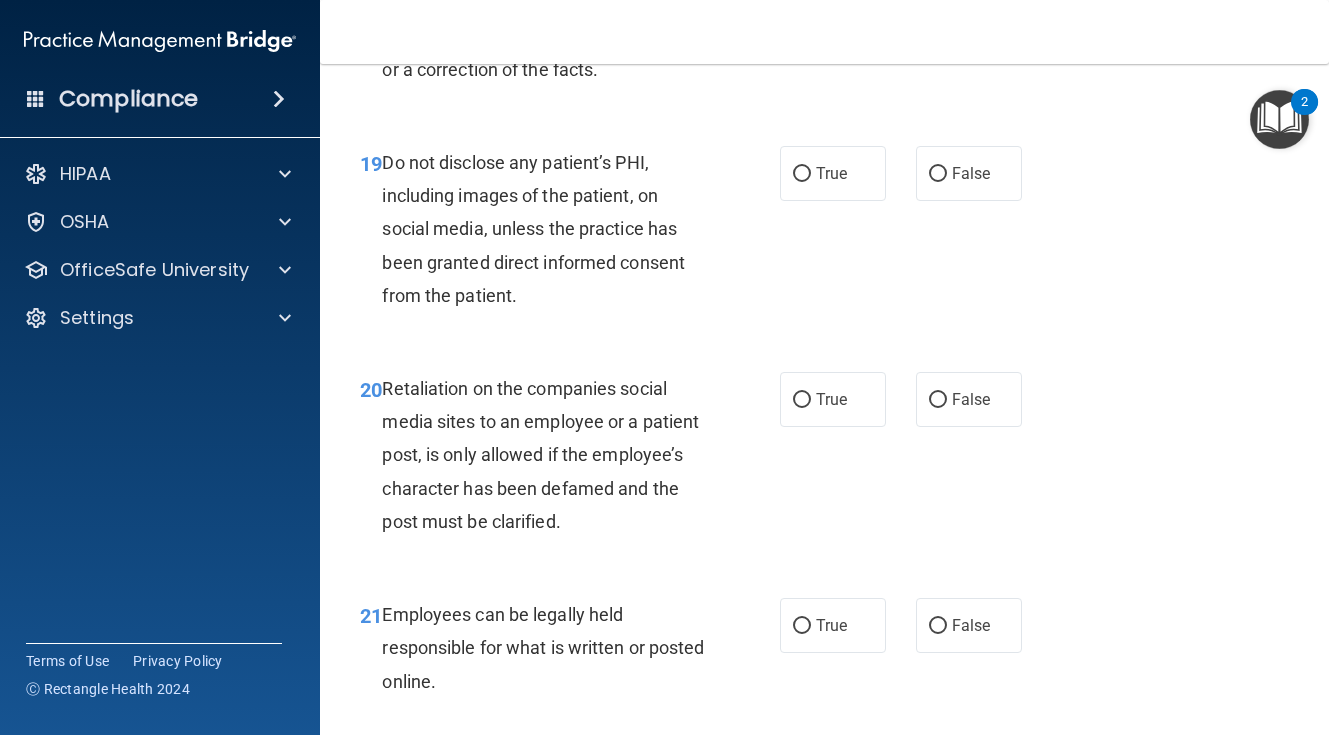 scroll, scrollTop: 4225, scrollLeft: 0, axis: vertical 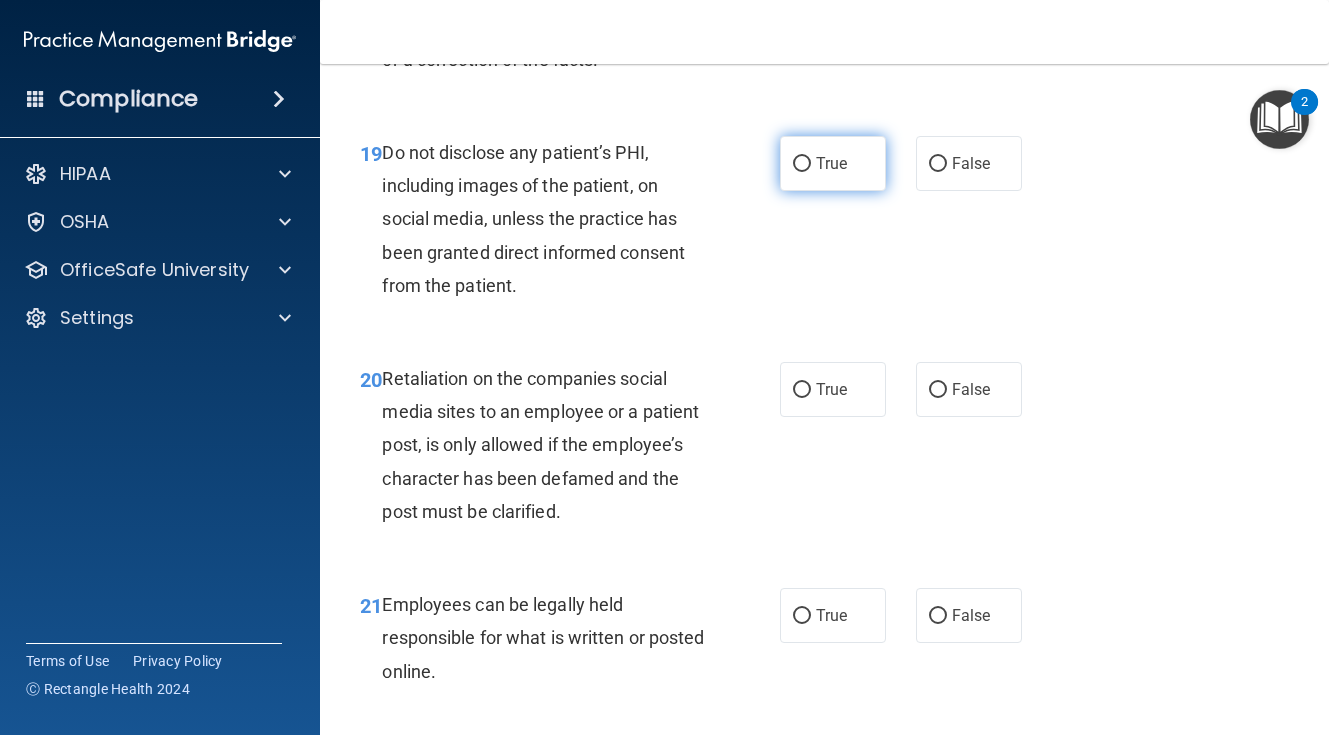 click on "True" at bounding box center (833, 163) 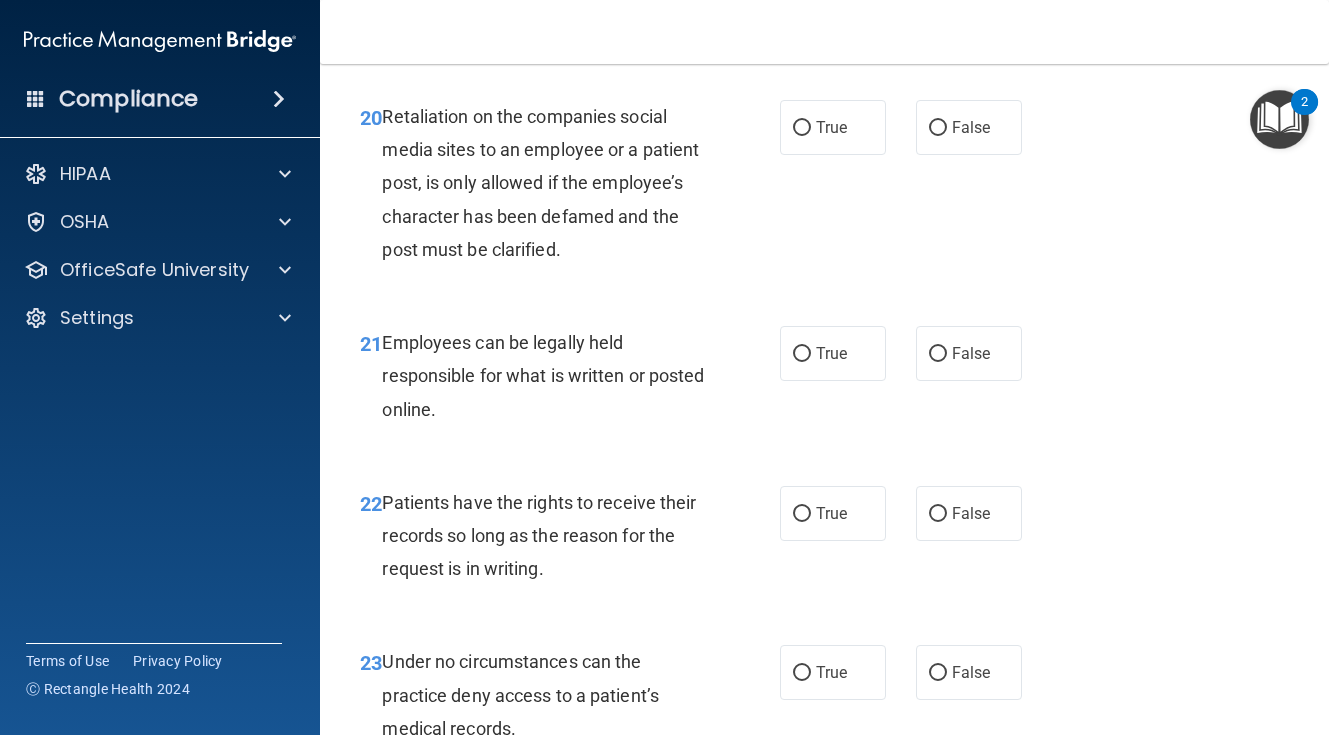 scroll, scrollTop: 4506, scrollLeft: 0, axis: vertical 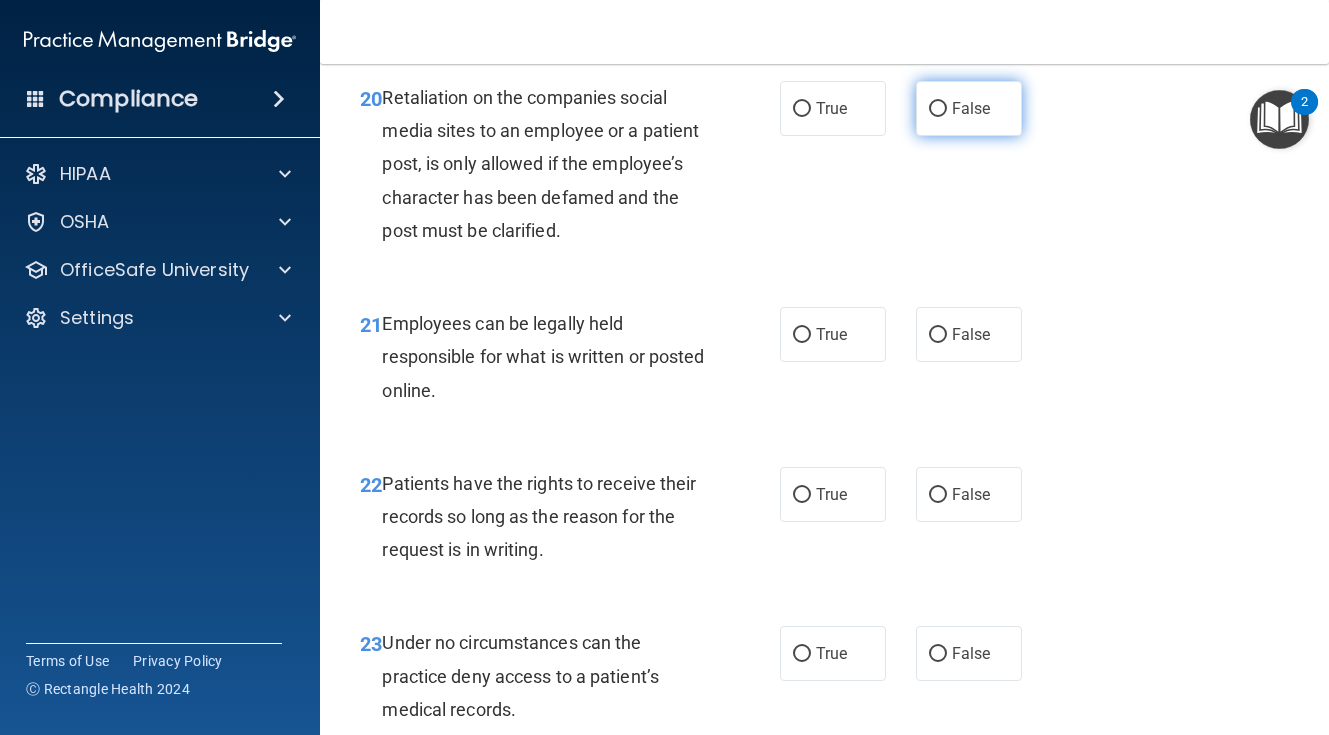 click on "False" at bounding box center [971, 108] 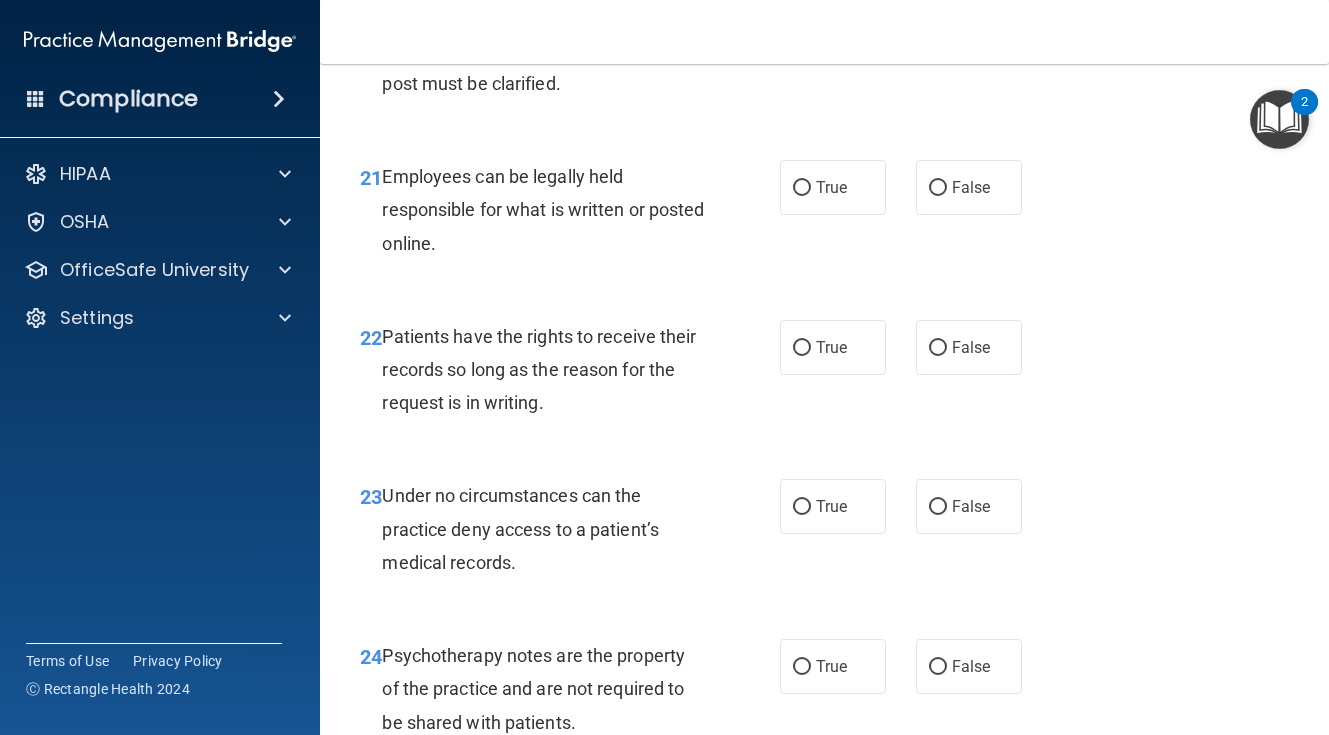 scroll, scrollTop: 4637, scrollLeft: 0, axis: vertical 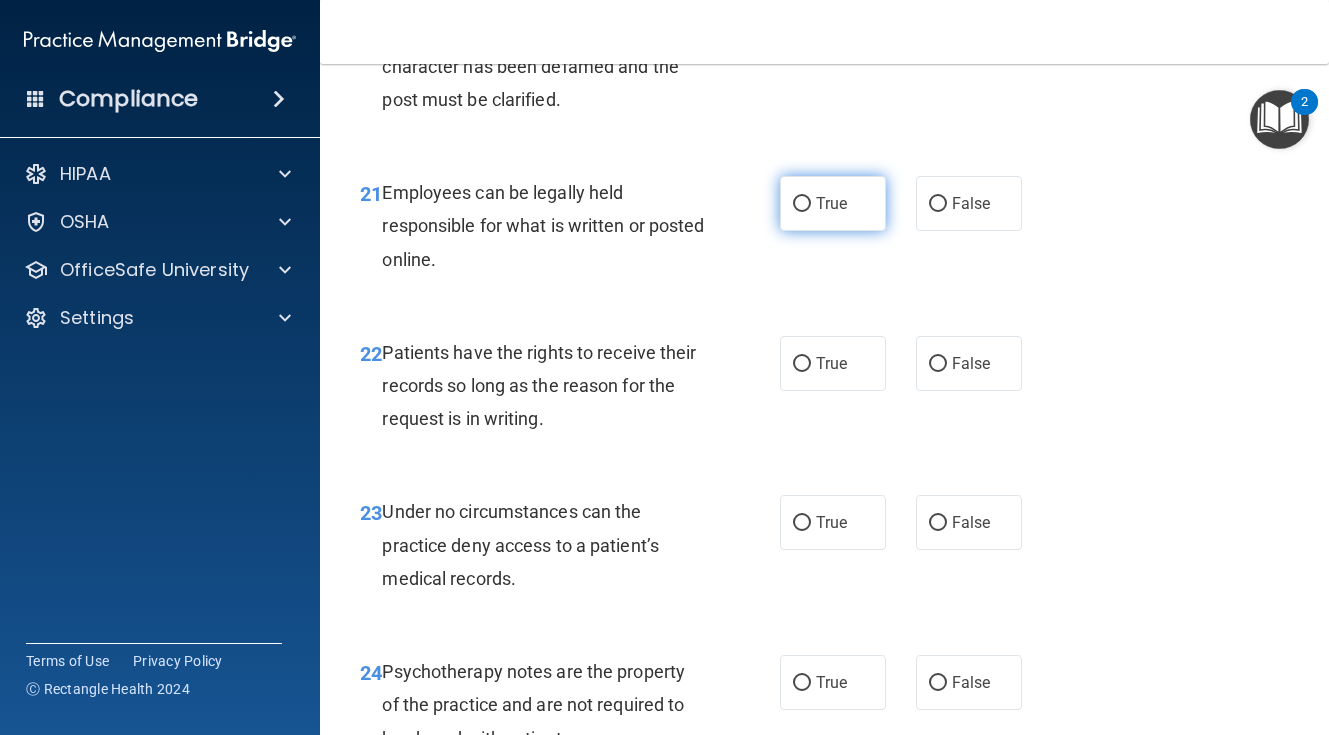 click on "True" at bounding box center [833, 203] 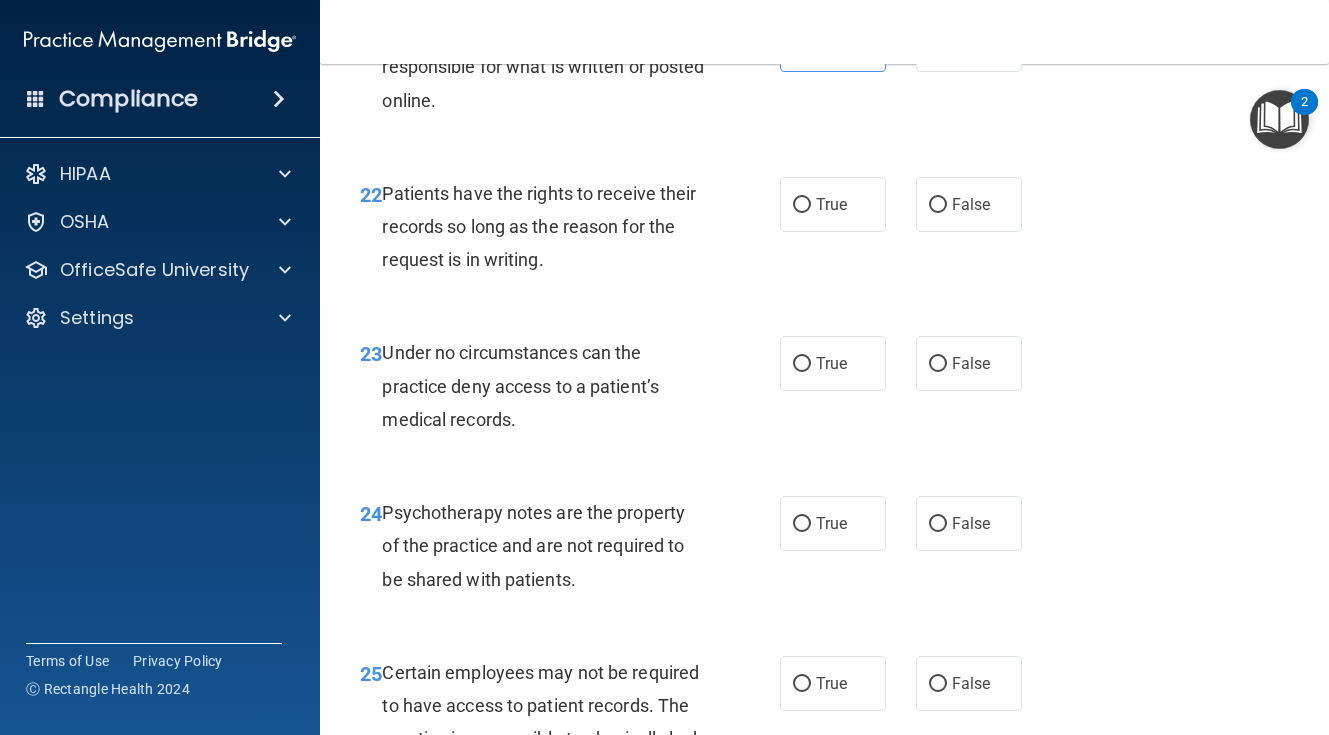 scroll, scrollTop: 4809, scrollLeft: 0, axis: vertical 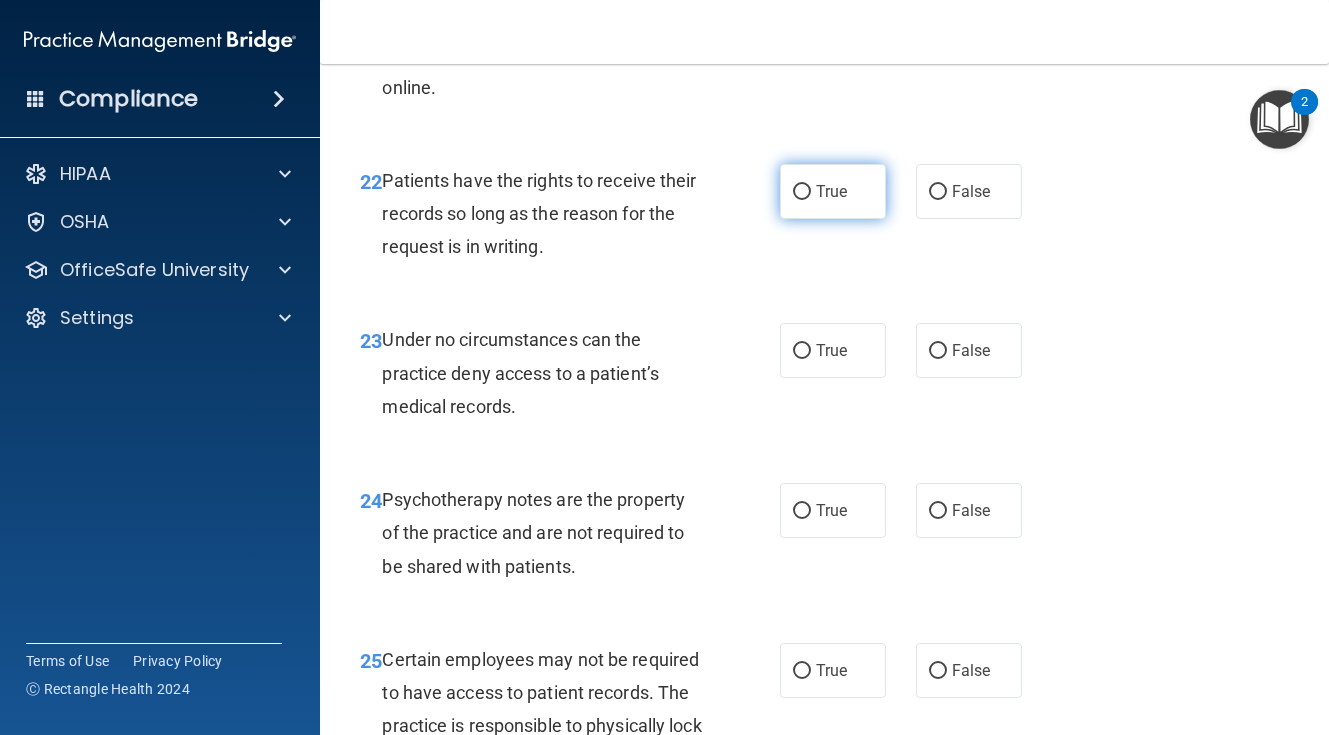 click on "True" at bounding box center (833, 191) 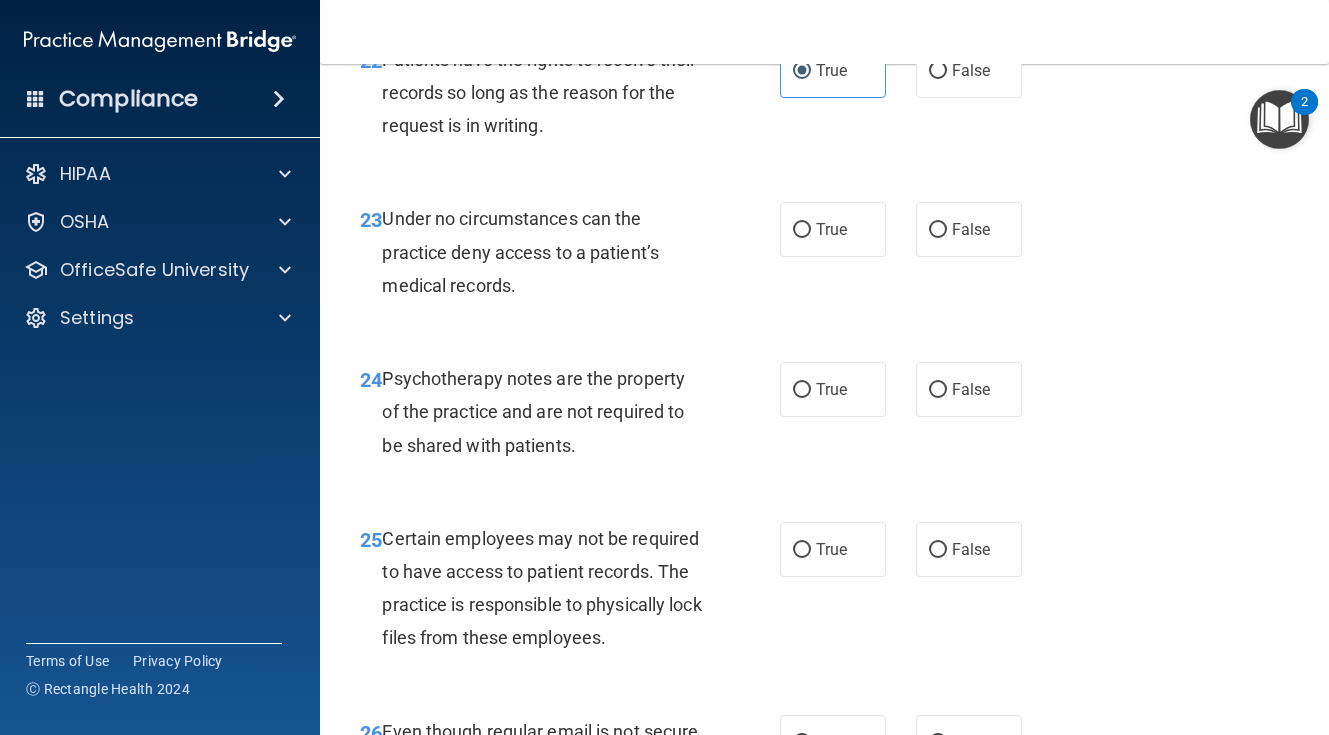 scroll, scrollTop: 4941, scrollLeft: 0, axis: vertical 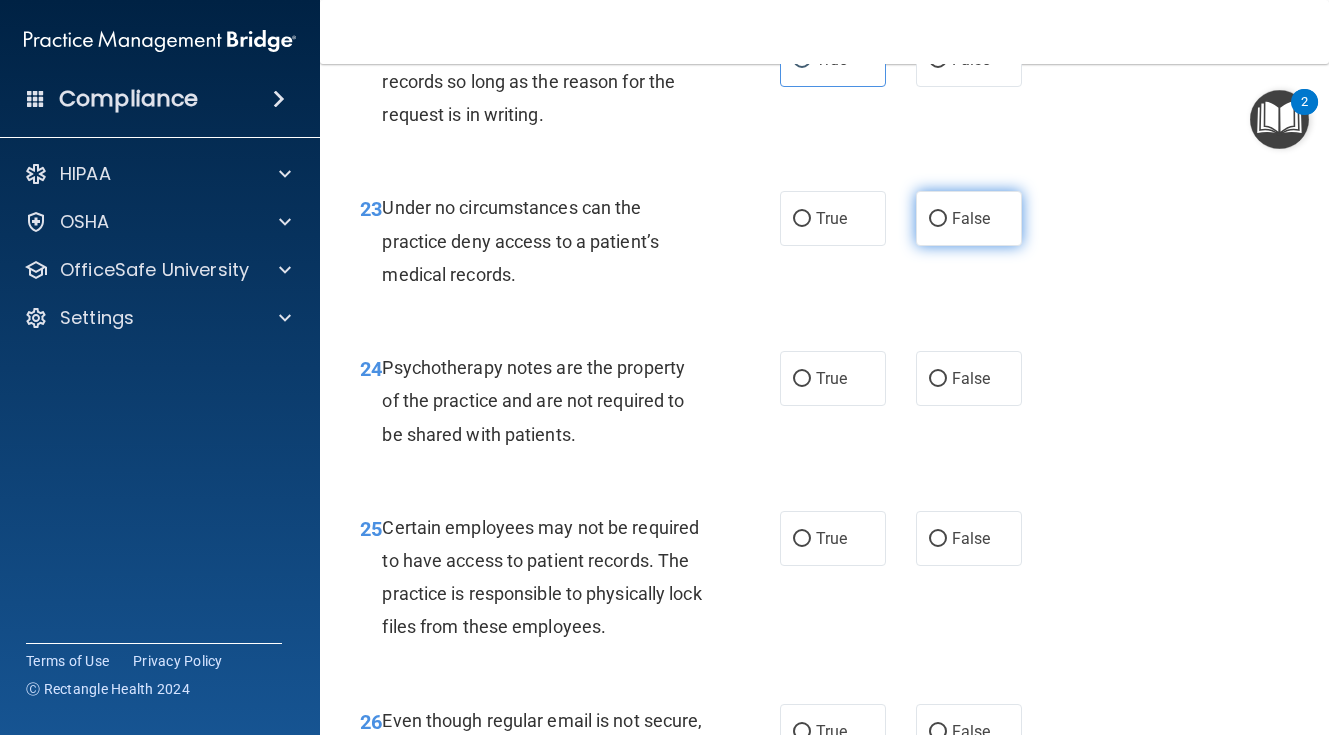 click on "False" at bounding box center (969, 218) 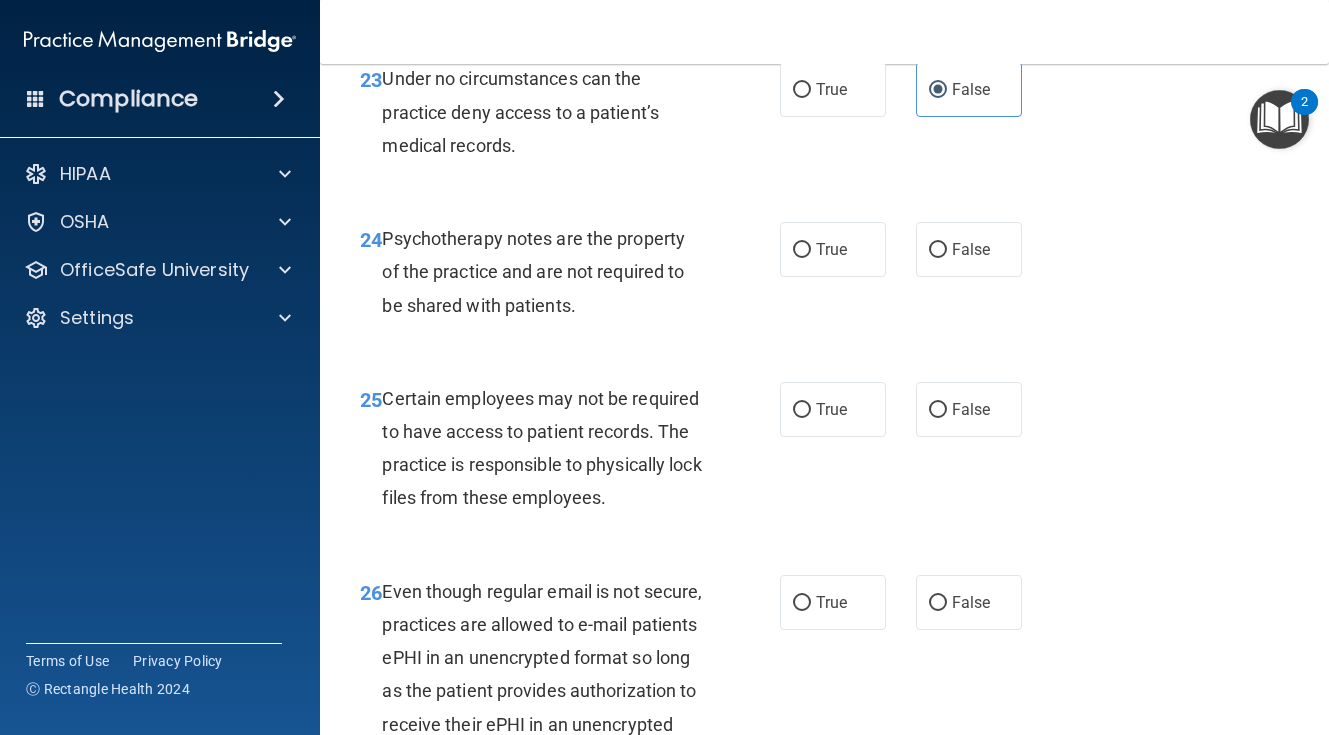 scroll, scrollTop: 5078, scrollLeft: 0, axis: vertical 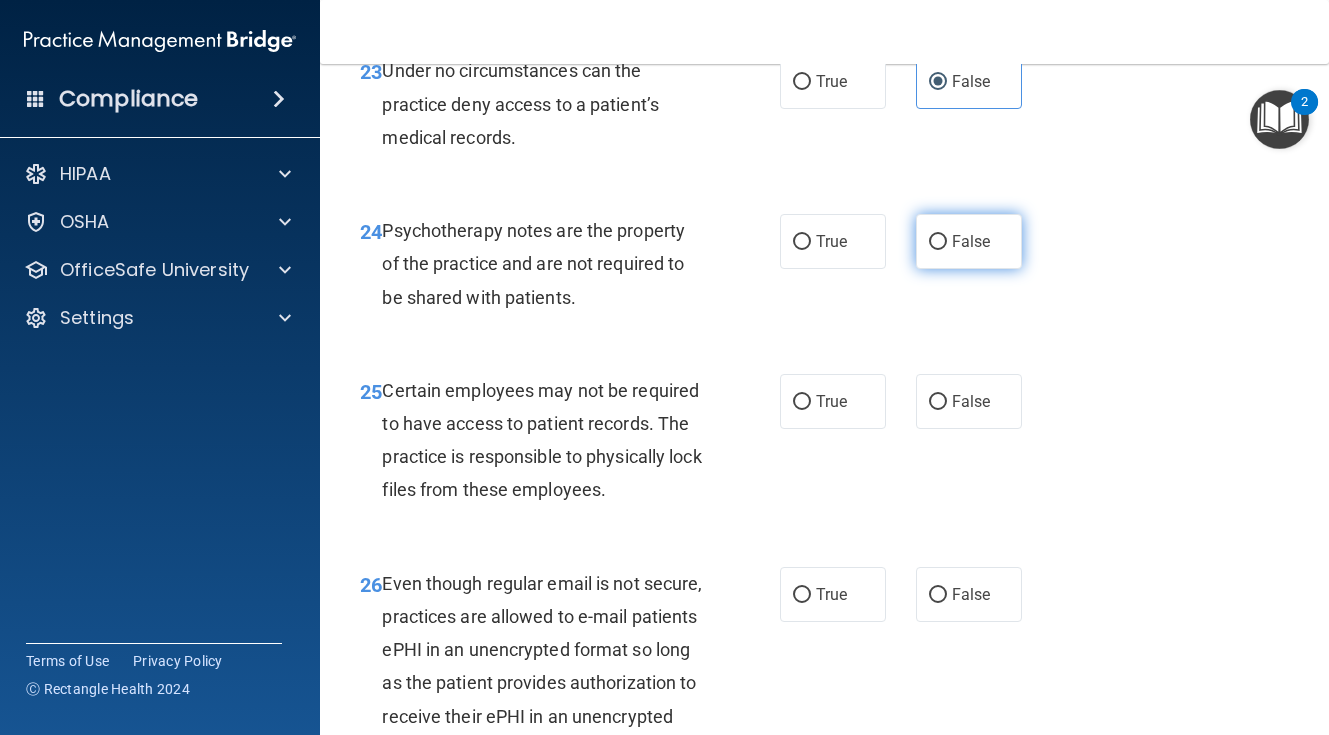 click on "False" at bounding box center (969, 241) 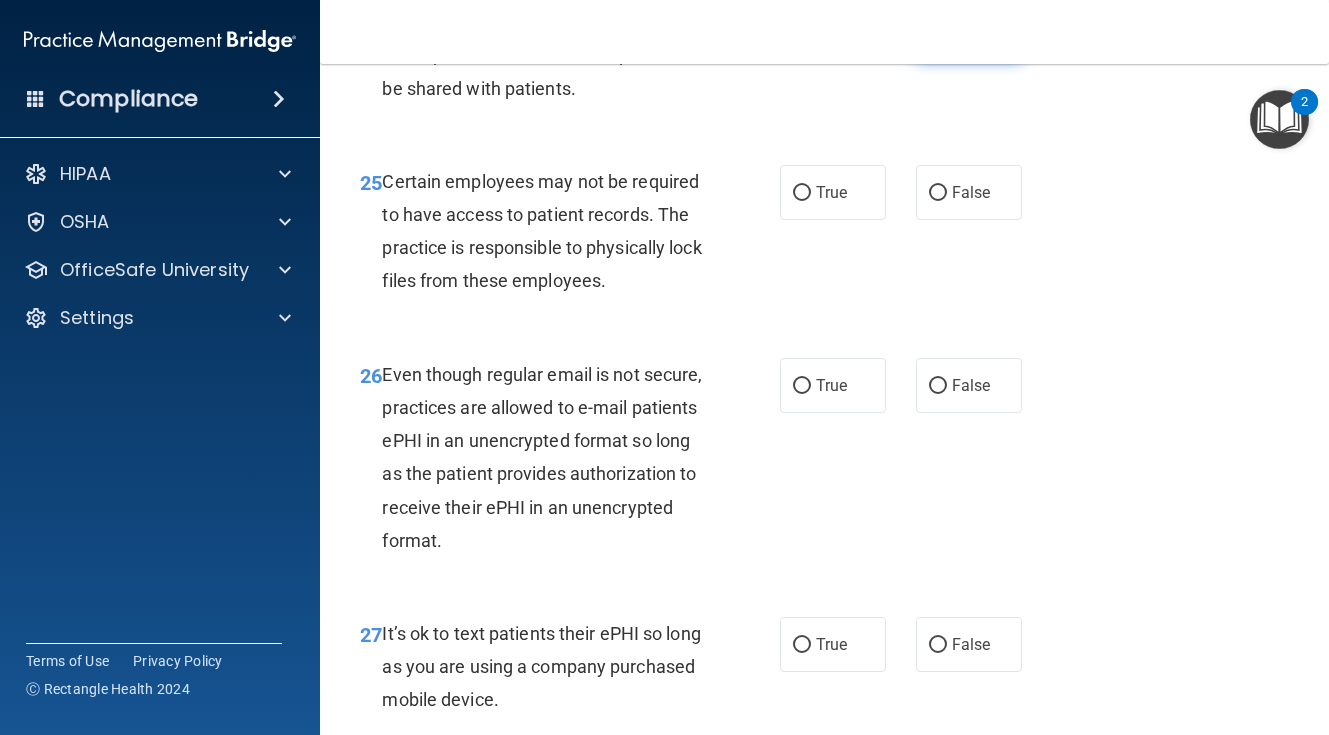 scroll, scrollTop: 5289, scrollLeft: 0, axis: vertical 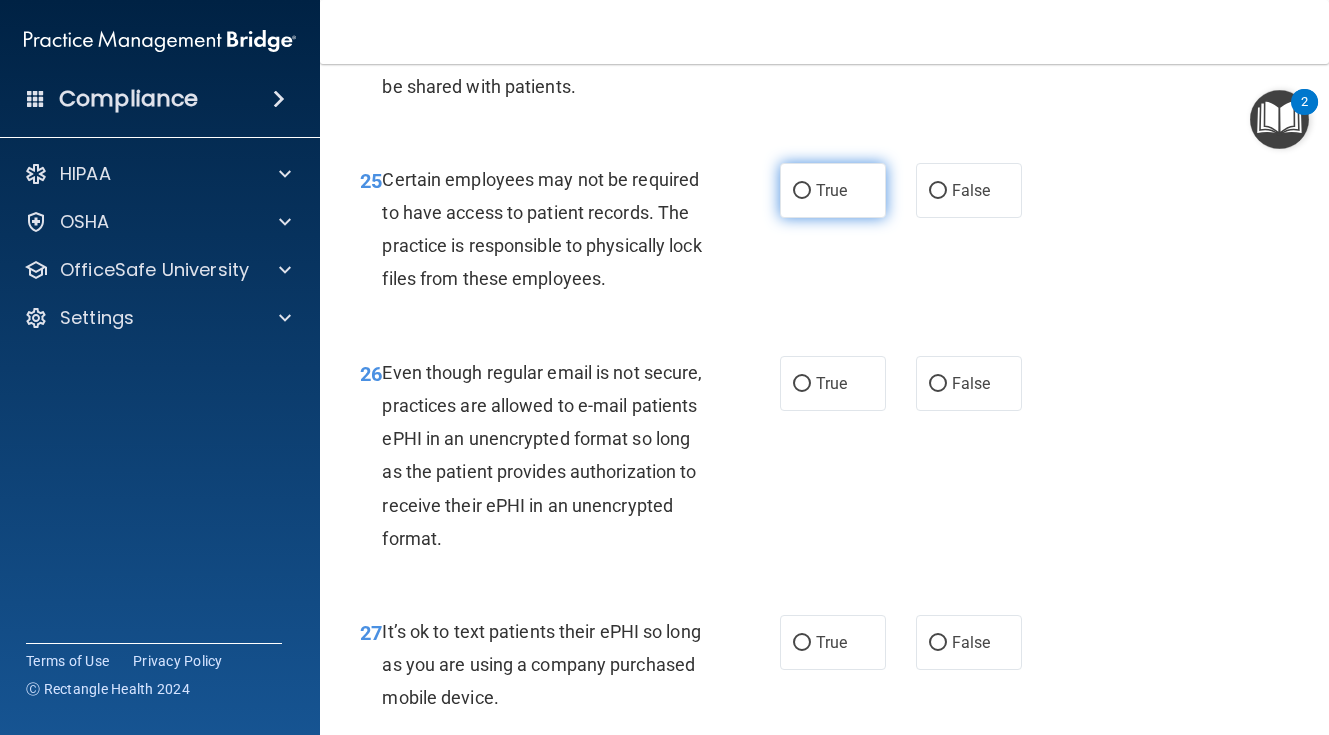 click on "True" at bounding box center (833, 190) 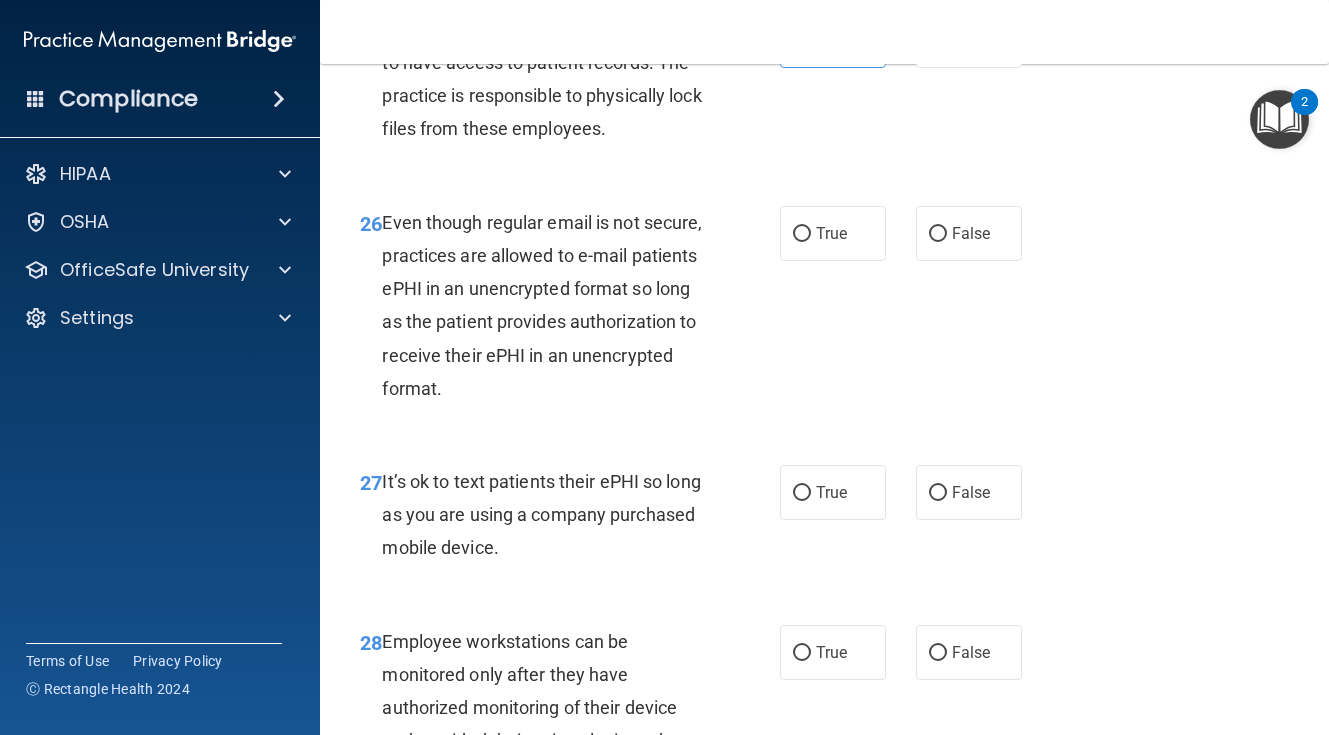 scroll, scrollTop: 5478, scrollLeft: 0, axis: vertical 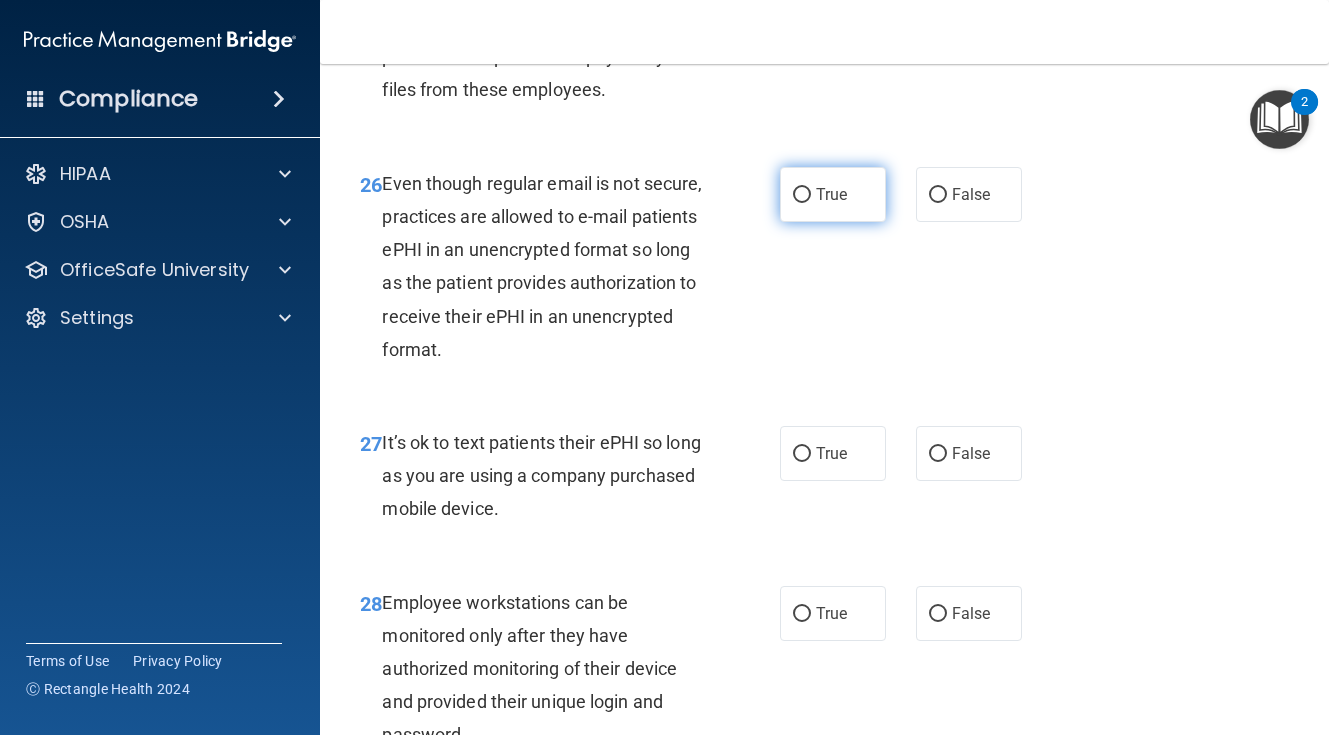 click on "True" at bounding box center (831, 194) 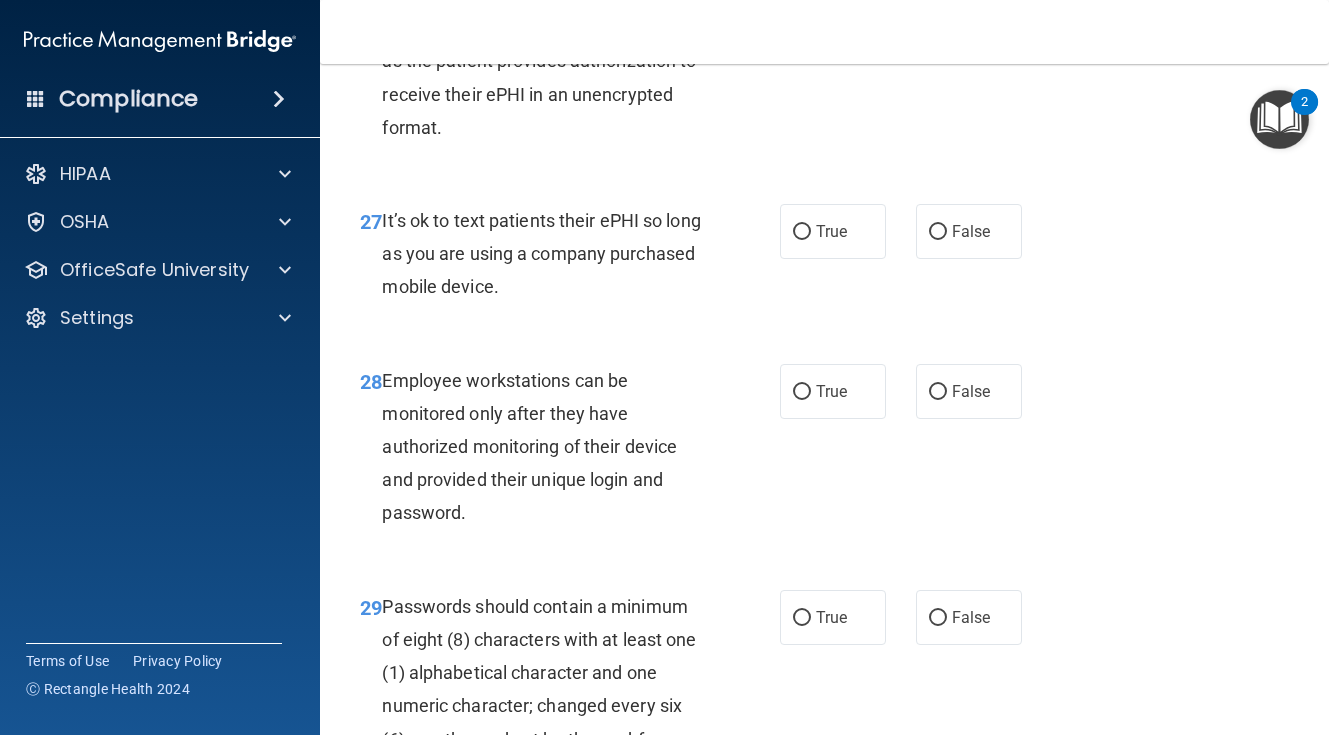 scroll, scrollTop: 5727, scrollLeft: 0, axis: vertical 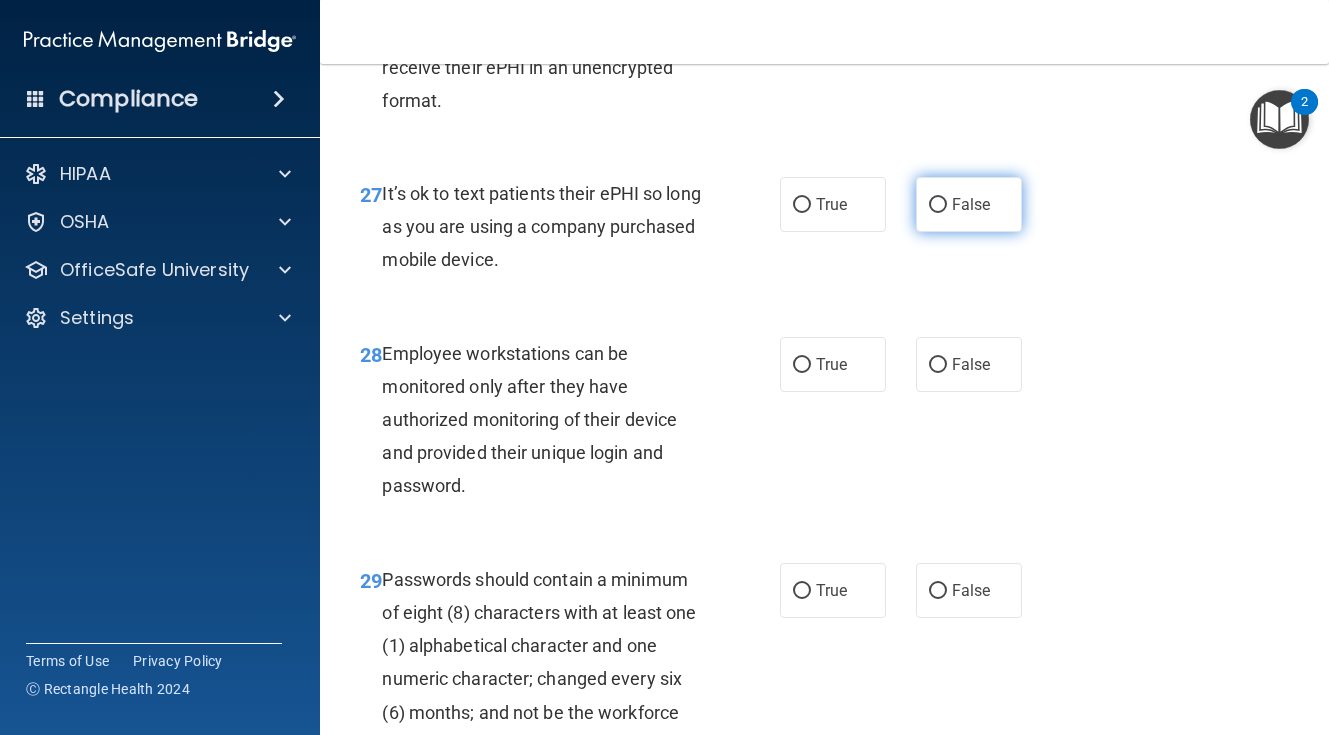 click on "False" at bounding box center (971, 204) 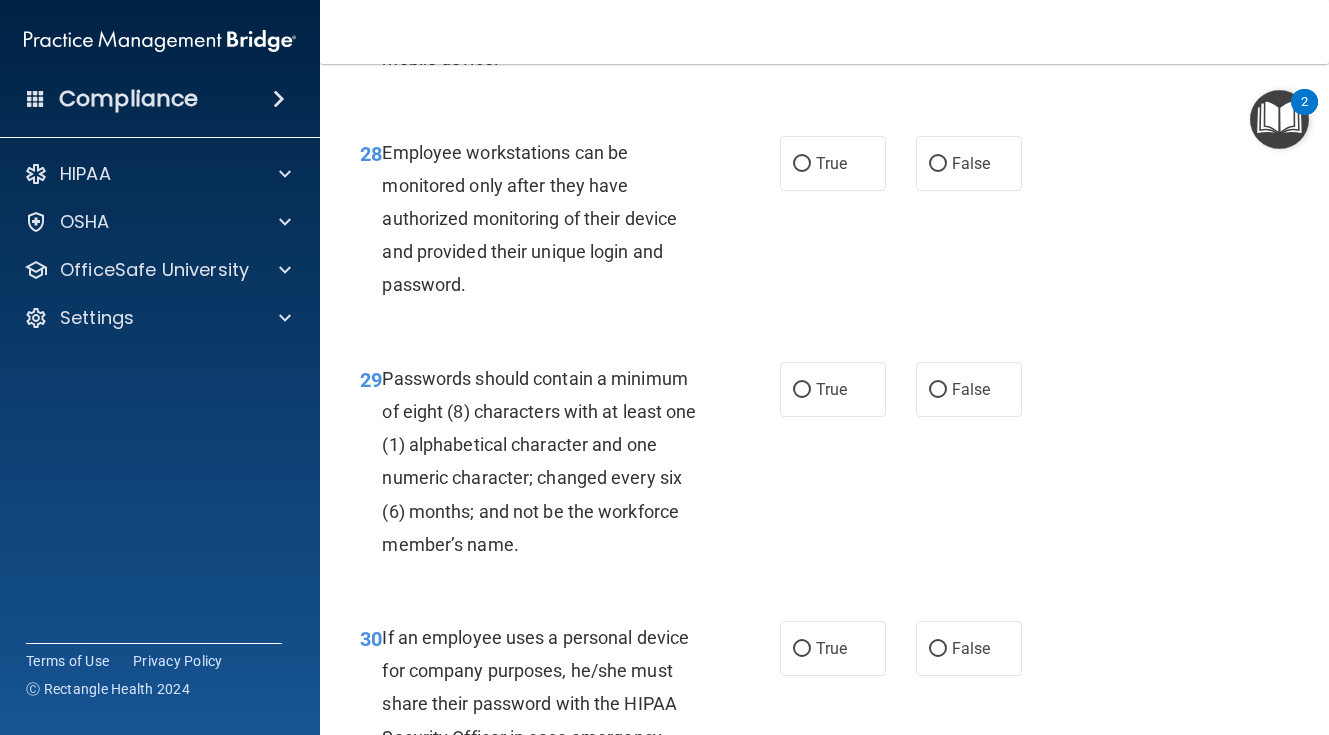 scroll, scrollTop: 5933, scrollLeft: 0, axis: vertical 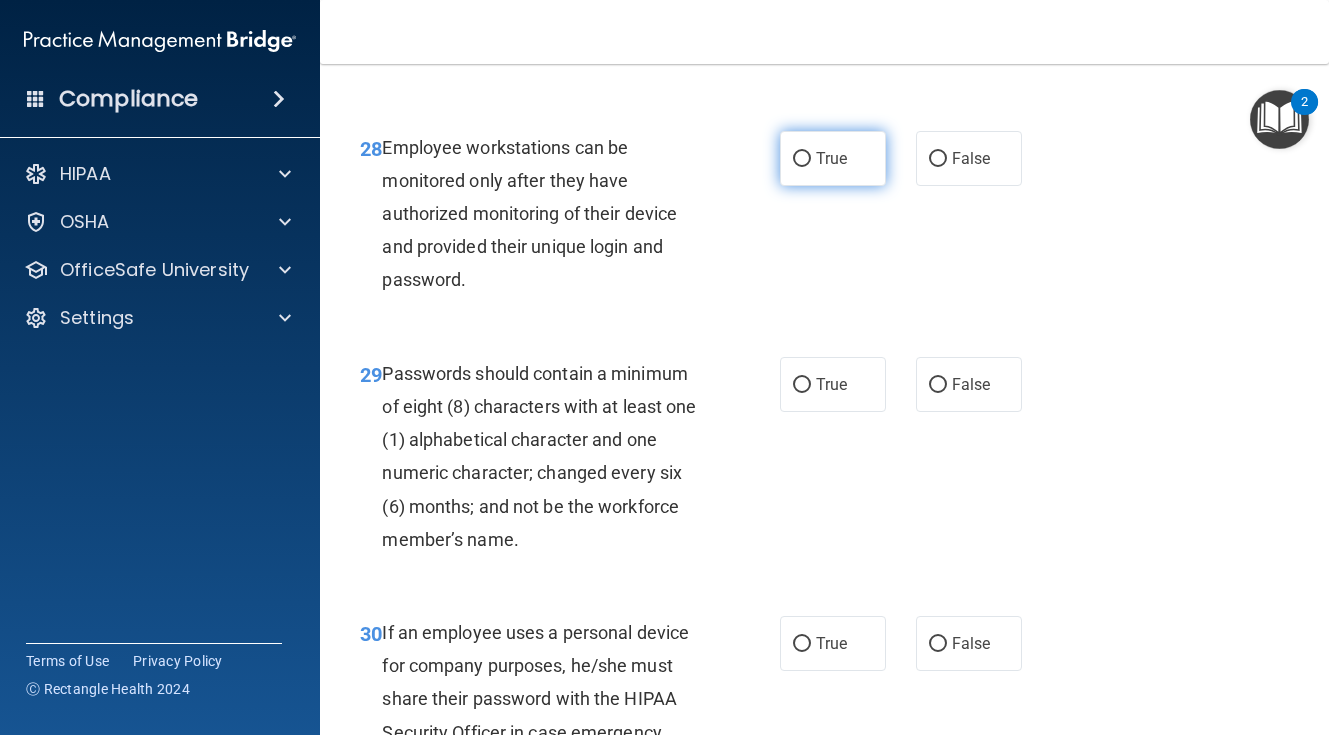click on "True" at bounding box center (833, 158) 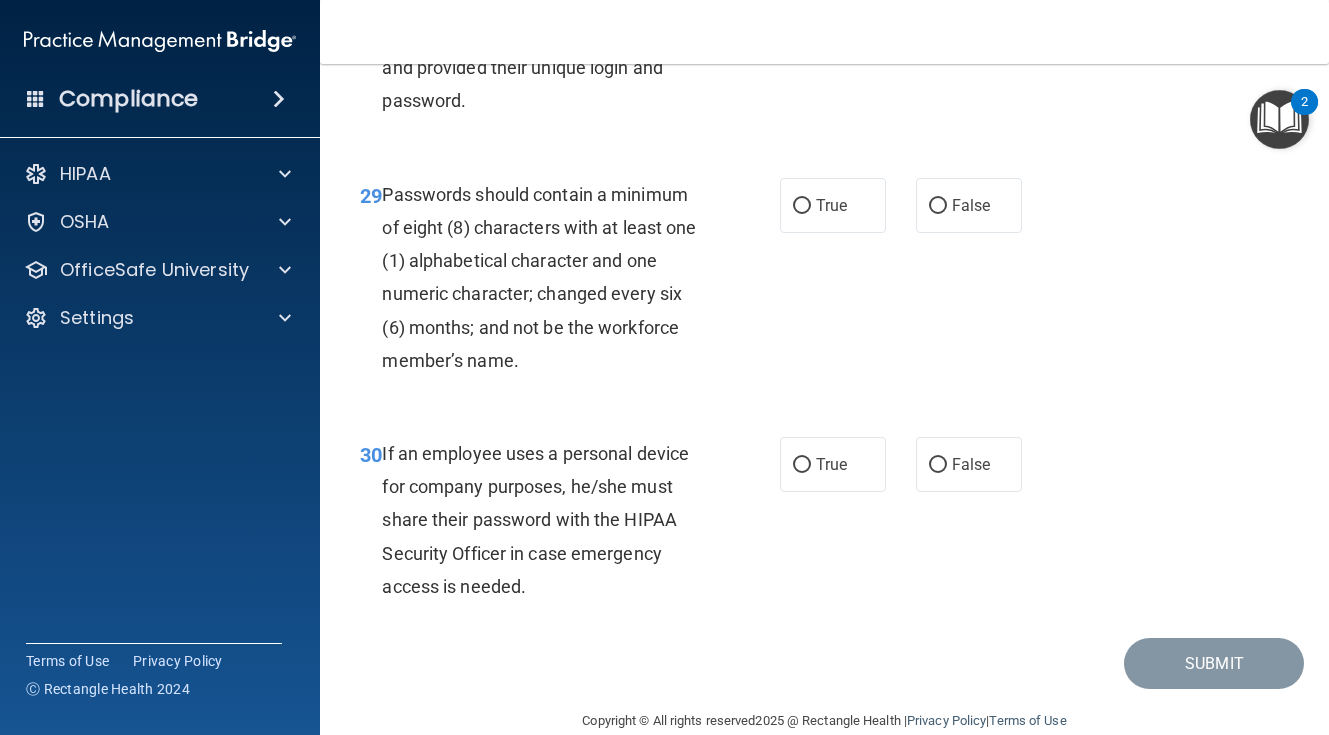 scroll, scrollTop: 6128, scrollLeft: 0, axis: vertical 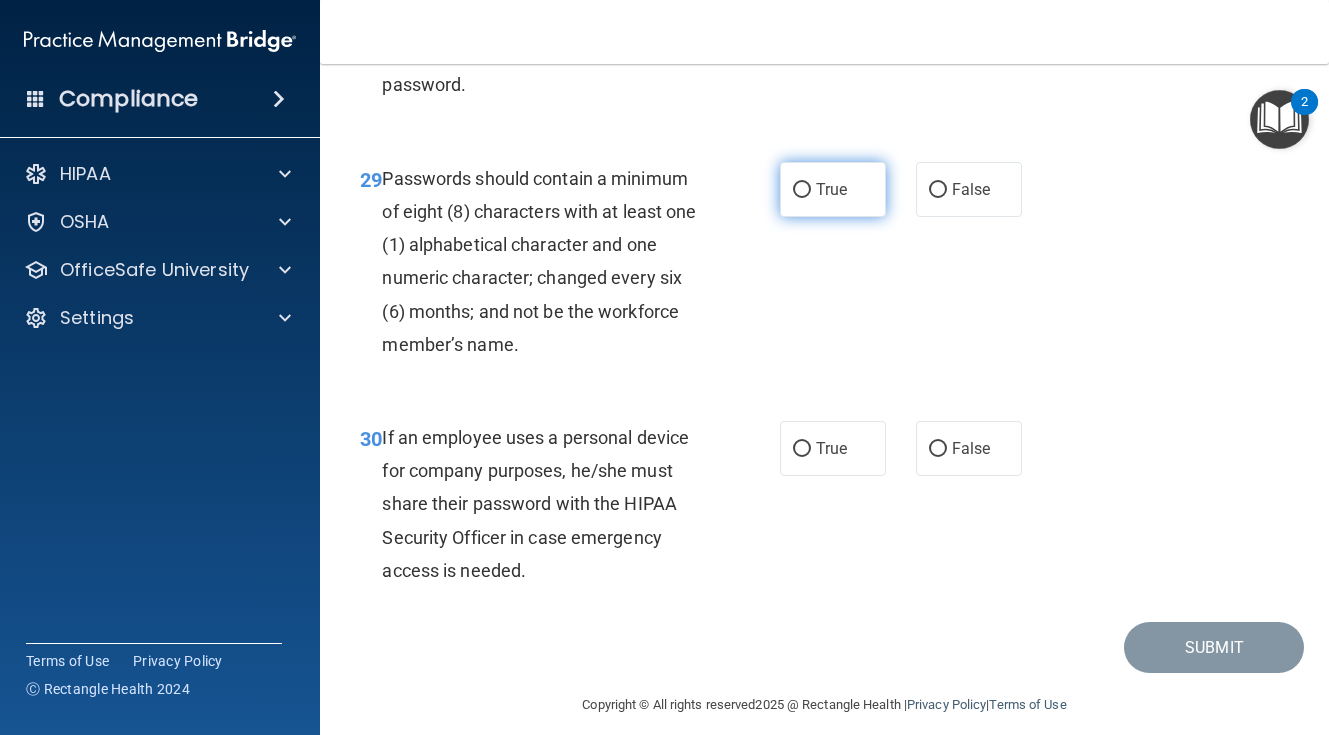 click on "True" at bounding box center (831, 189) 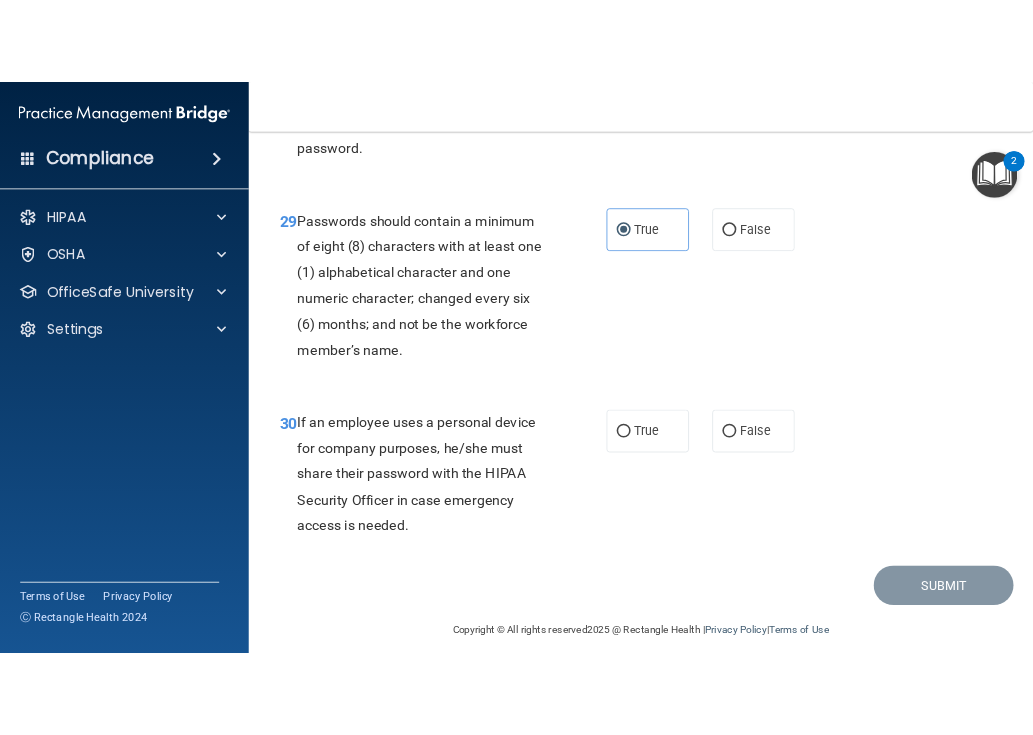 scroll, scrollTop: 6180, scrollLeft: 0, axis: vertical 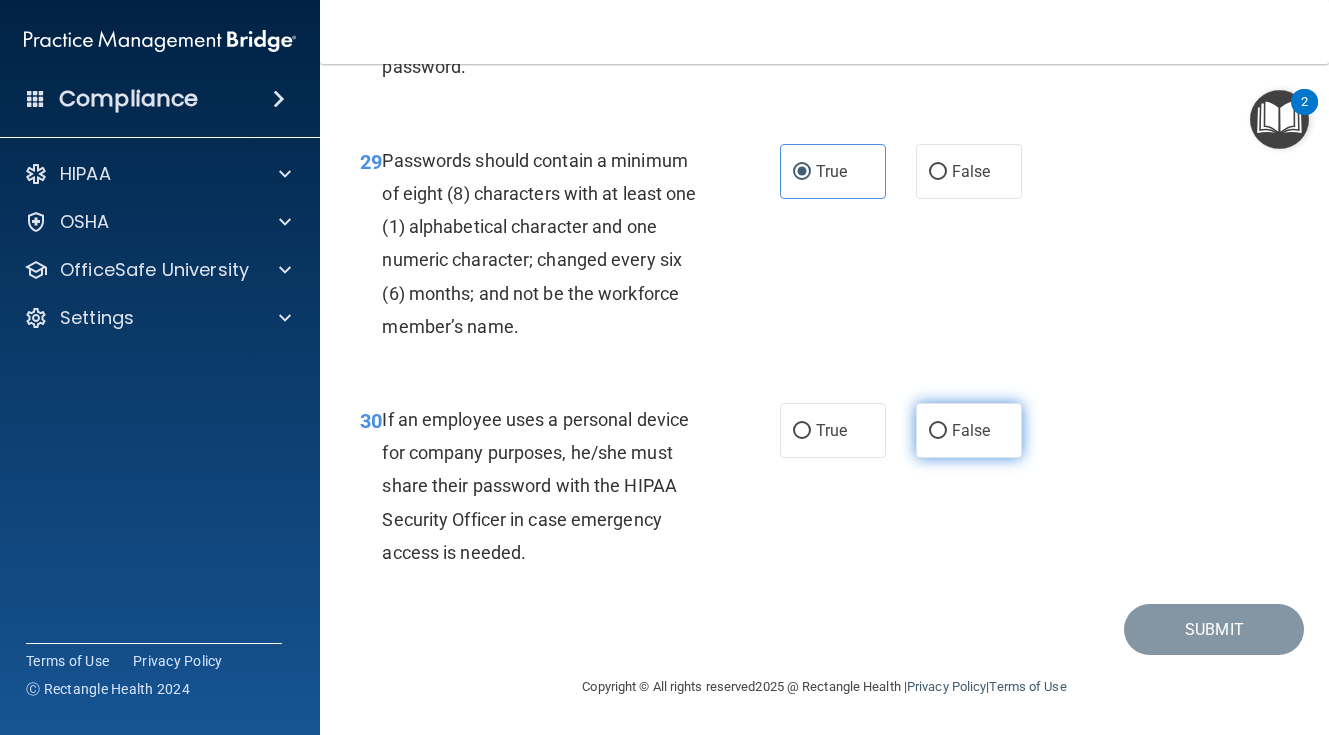 click on "False" at bounding box center [969, 430] 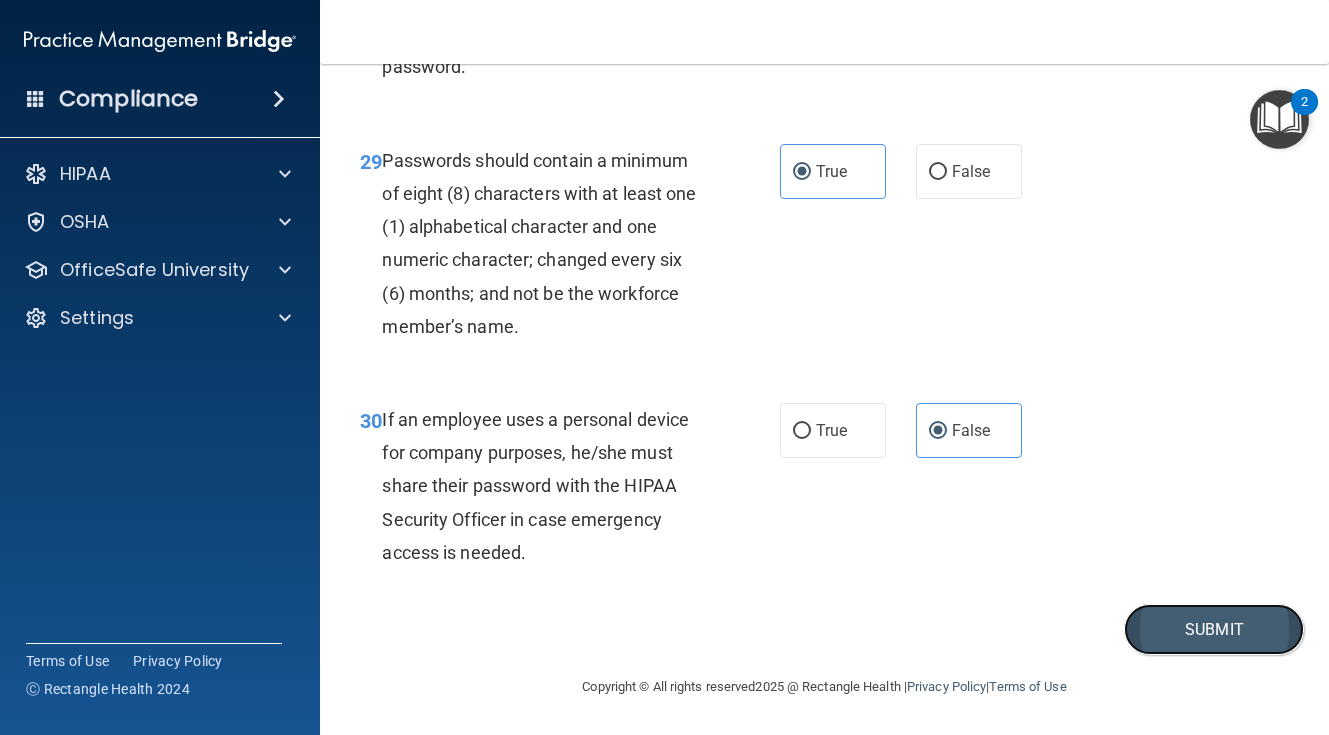 click on "Submit" at bounding box center (1214, 629) 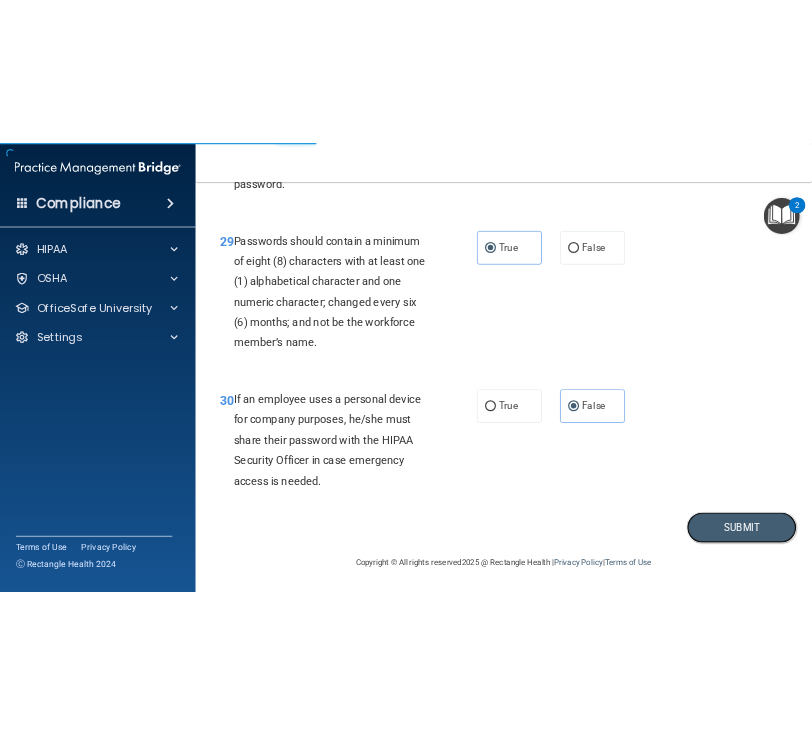 scroll, scrollTop: 7343, scrollLeft: 0, axis: vertical 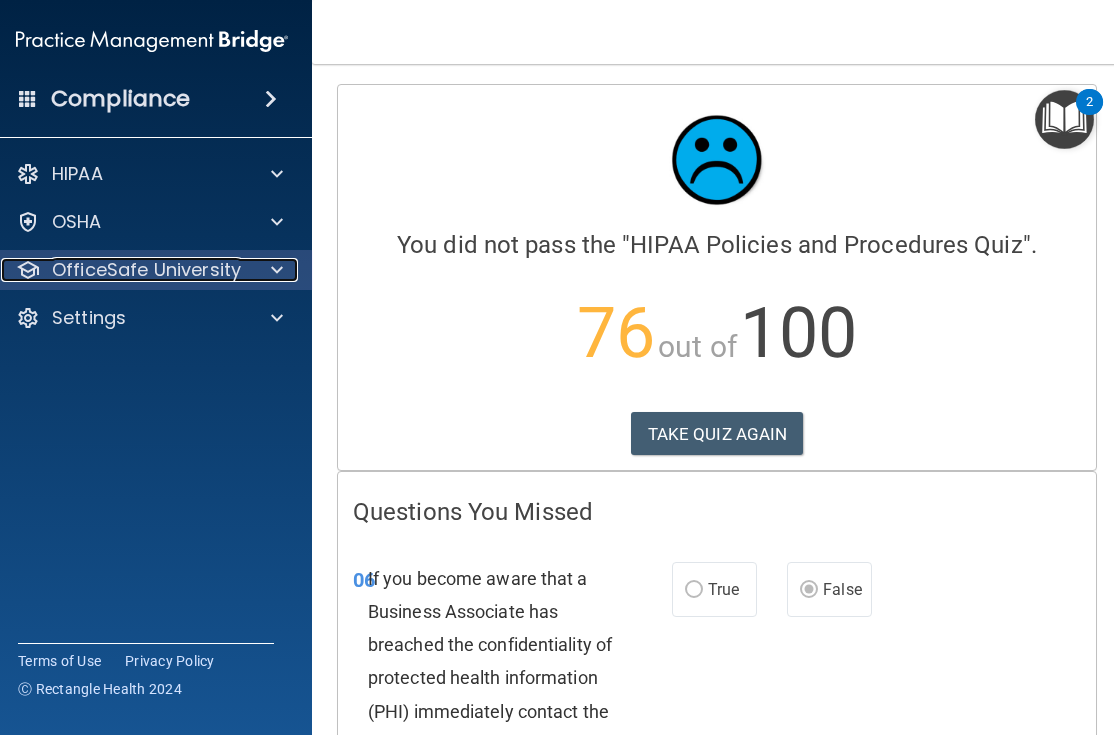 click at bounding box center [274, 270] 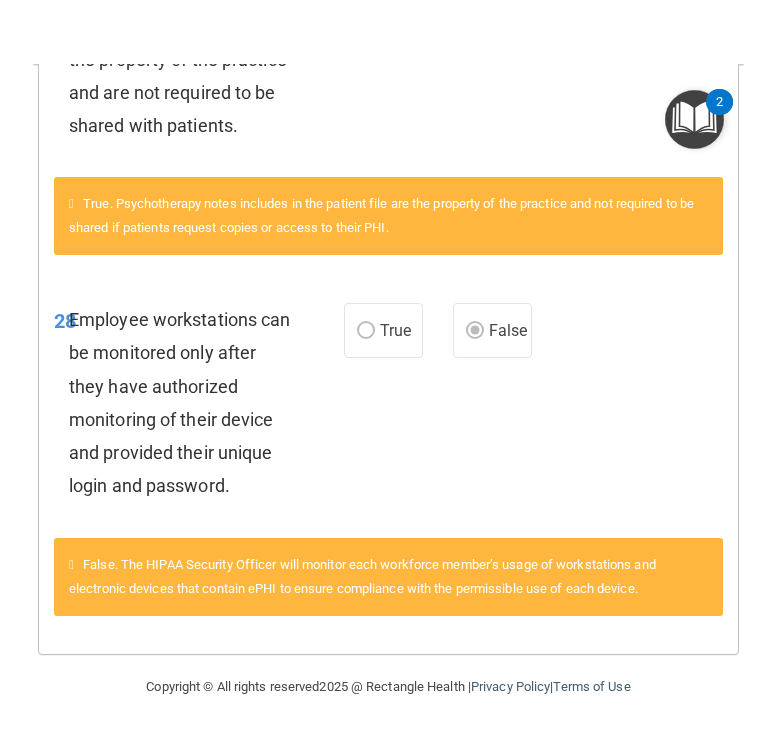 scroll, scrollTop: 2315, scrollLeft: 0, axis: vertical 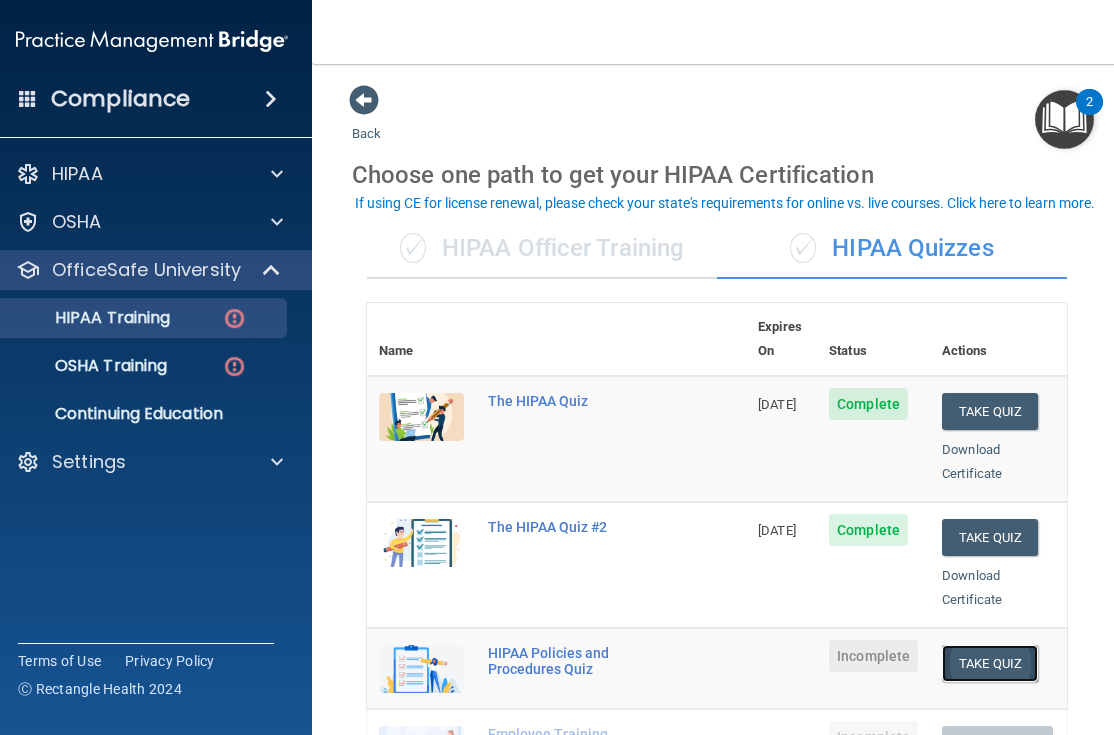 click on "Take Quiz" at bounding box center [990, 663] 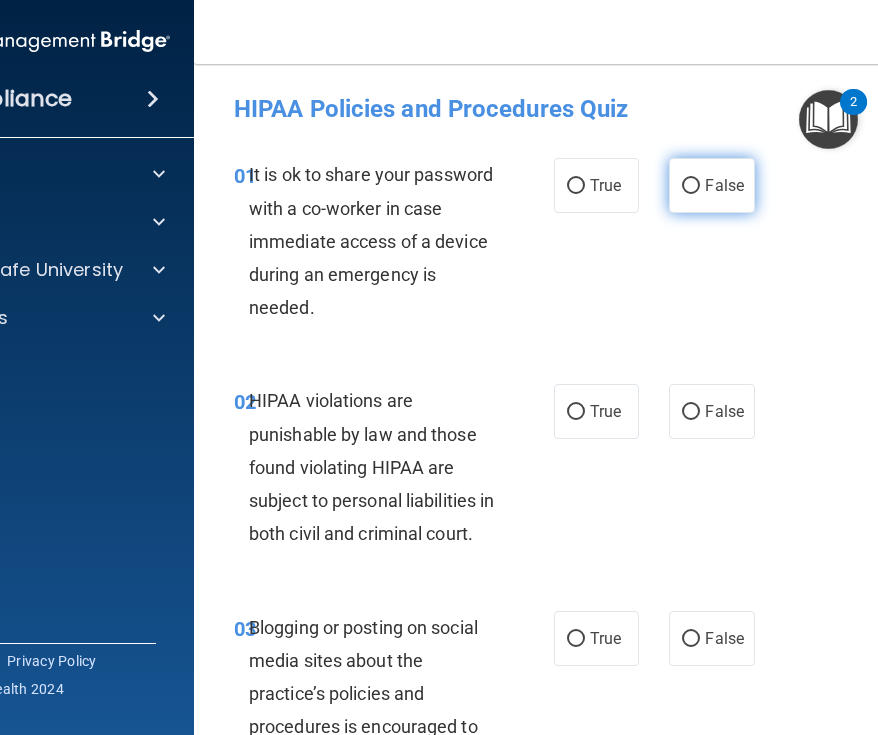 click on "False" at bounding box center [724, 185] 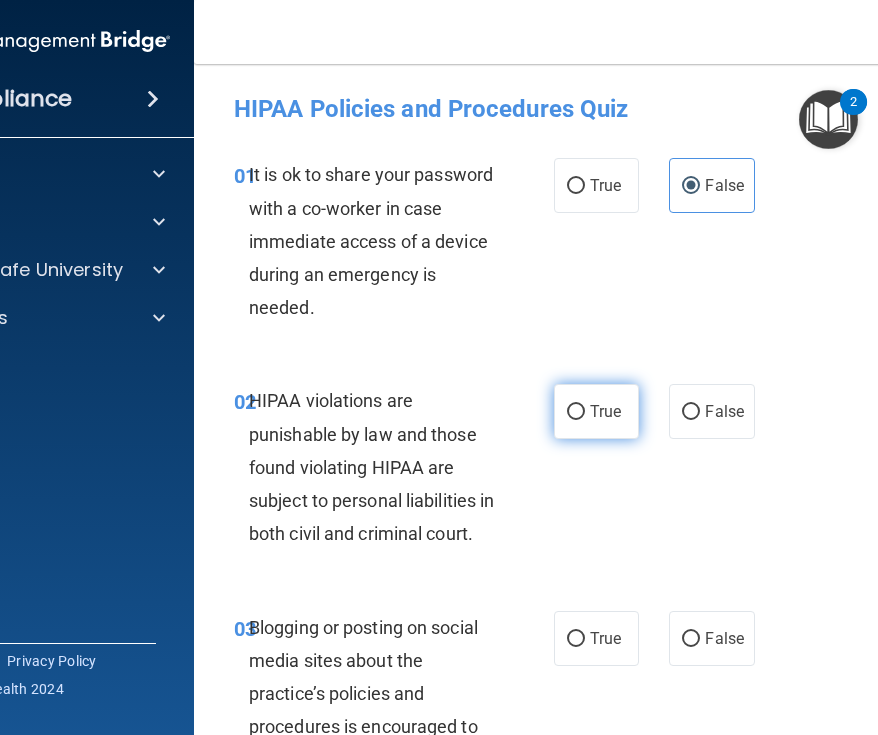 click on "True" at bounding box center [596, 411] 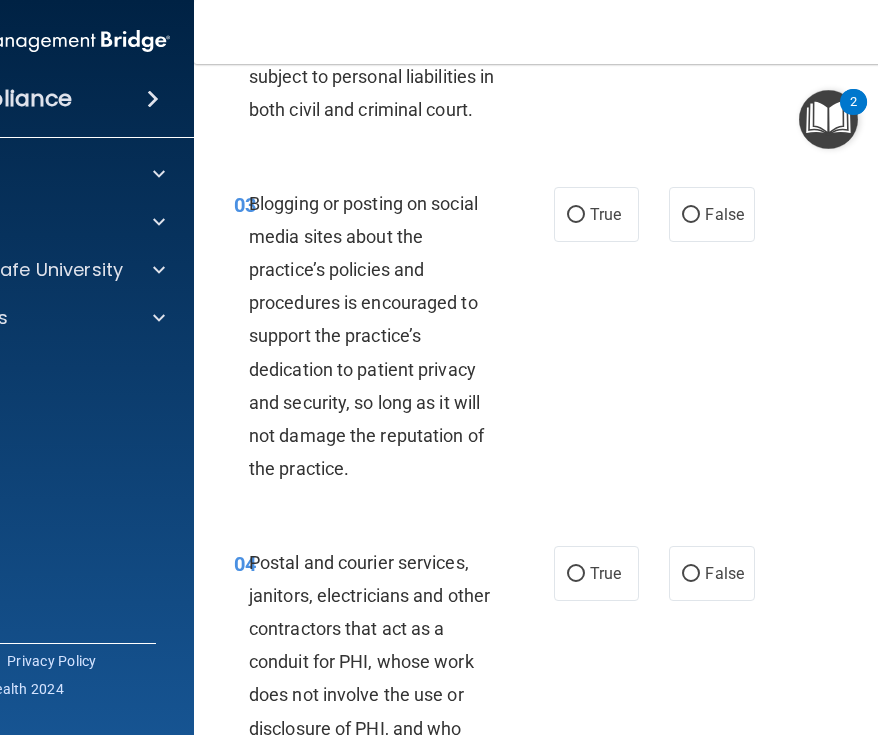 scroll, scrollTop: 444, scrollLeft: 0, axis: vertical 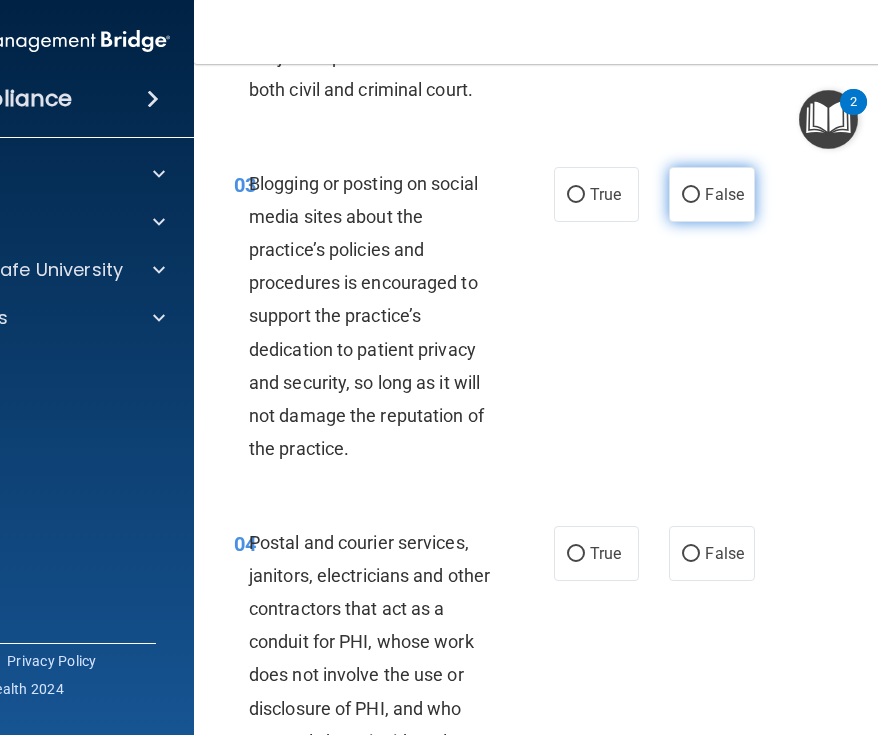 click on "False" at bounding box center [711, 194] 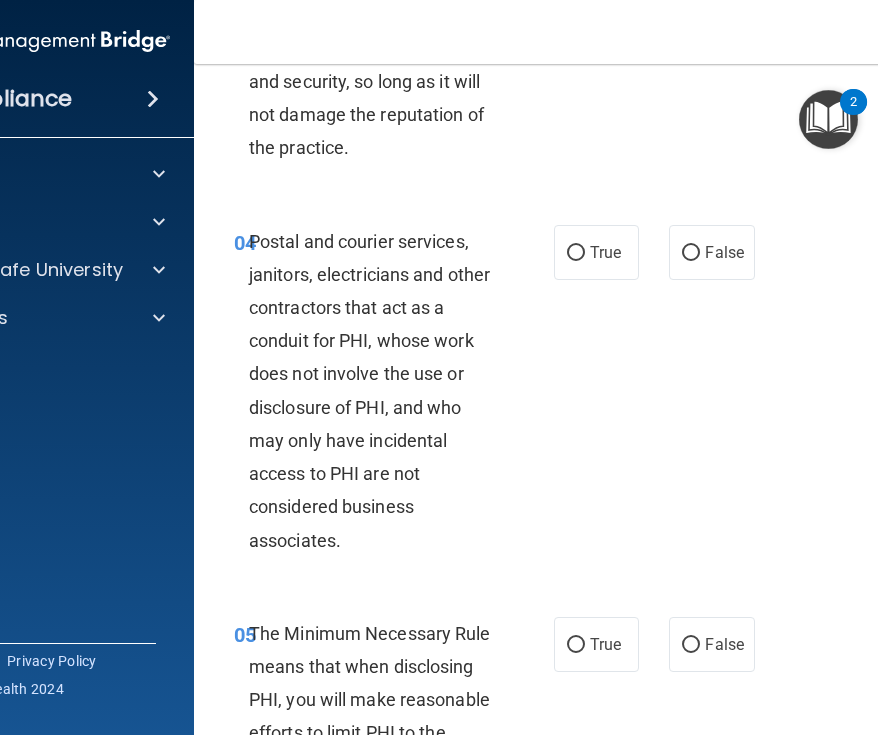 scroll, scrollTop: 746, scrollLeft: 0, axis: vertical 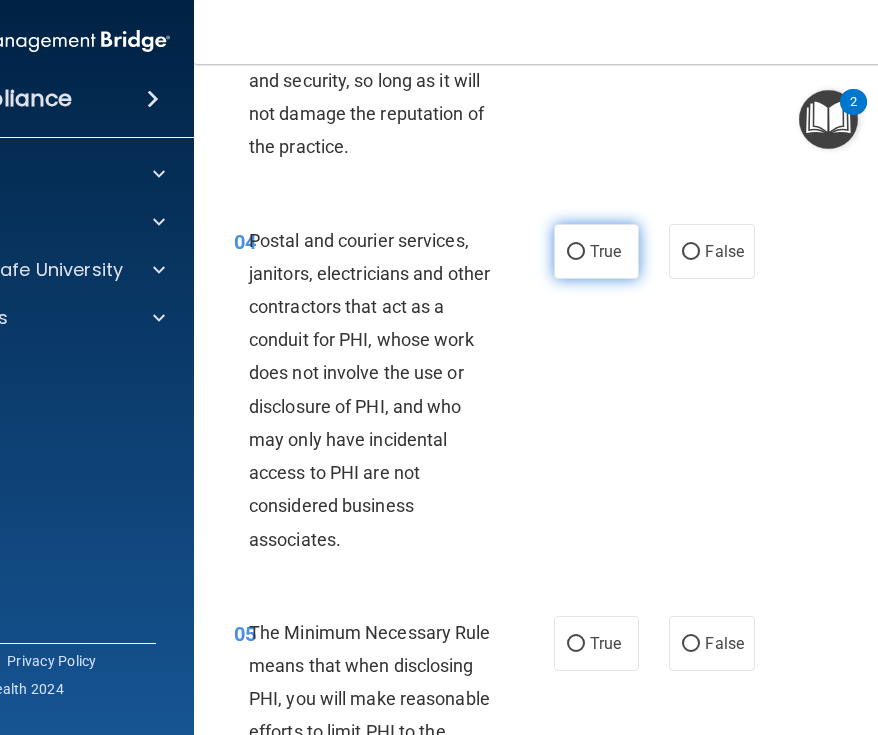 click on "True" at bounding box center (605, 251) 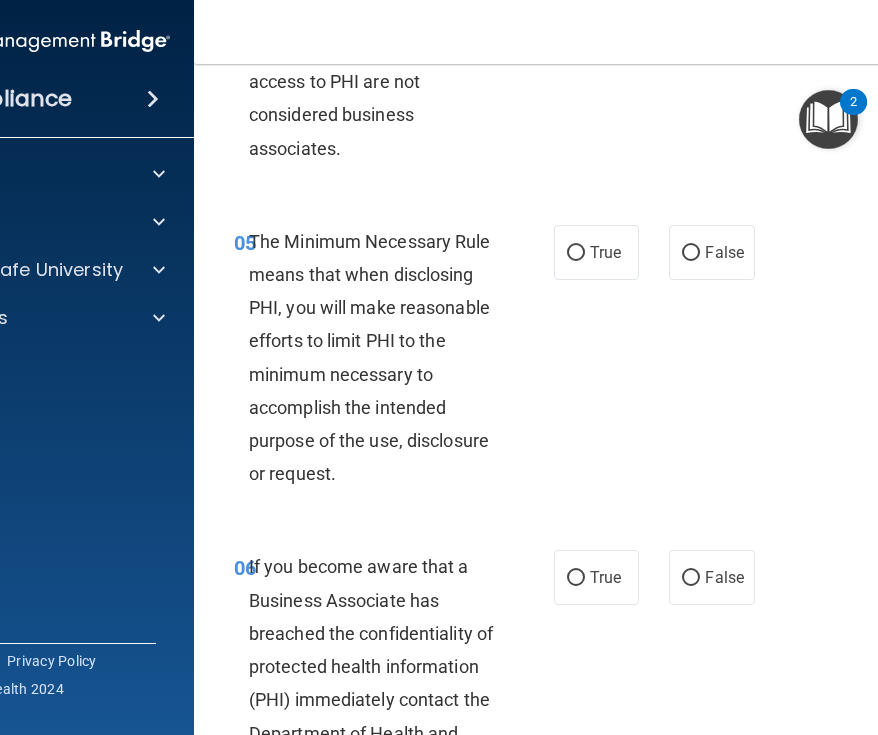 scroll, scrollTop: 1138, scrollLeft: 0, axis: vertical 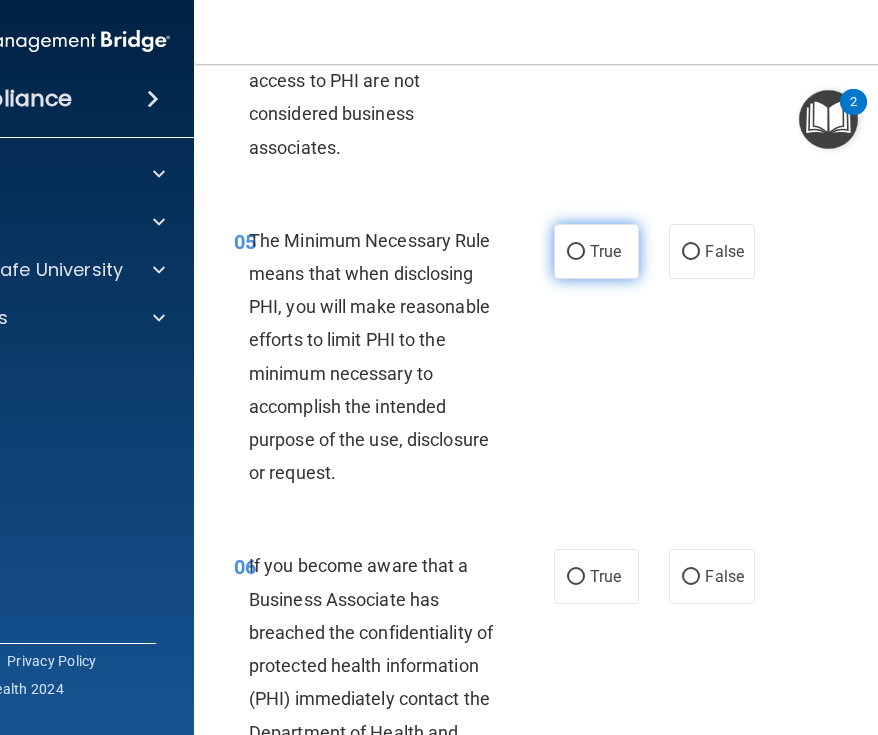 click on "True" at bounding box center [605, 251] 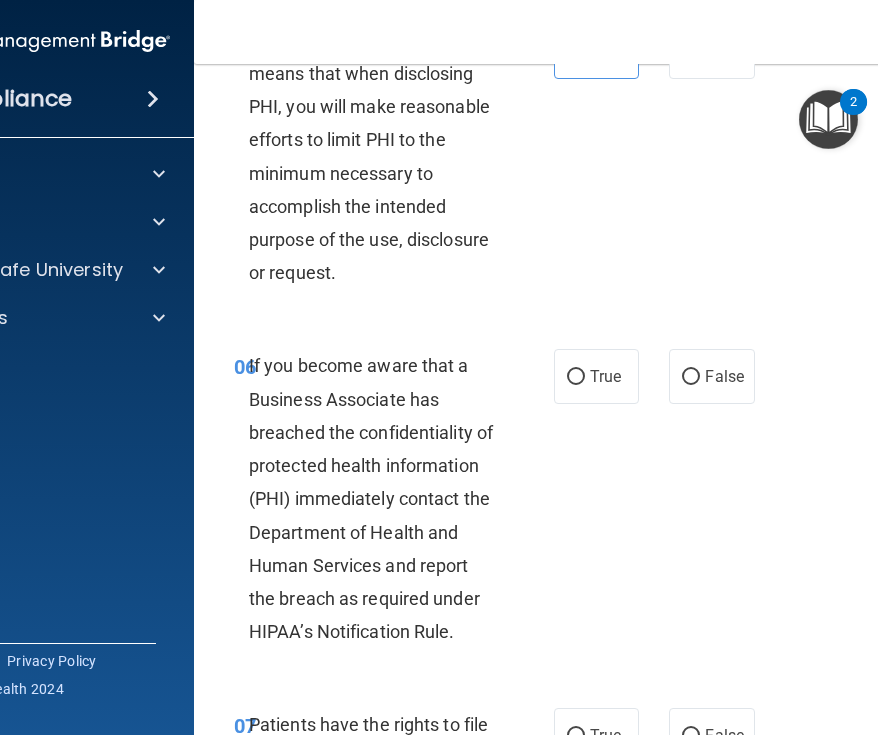 scroll, scrollTop: 1337, scrollLeft: 0, axis: vertical 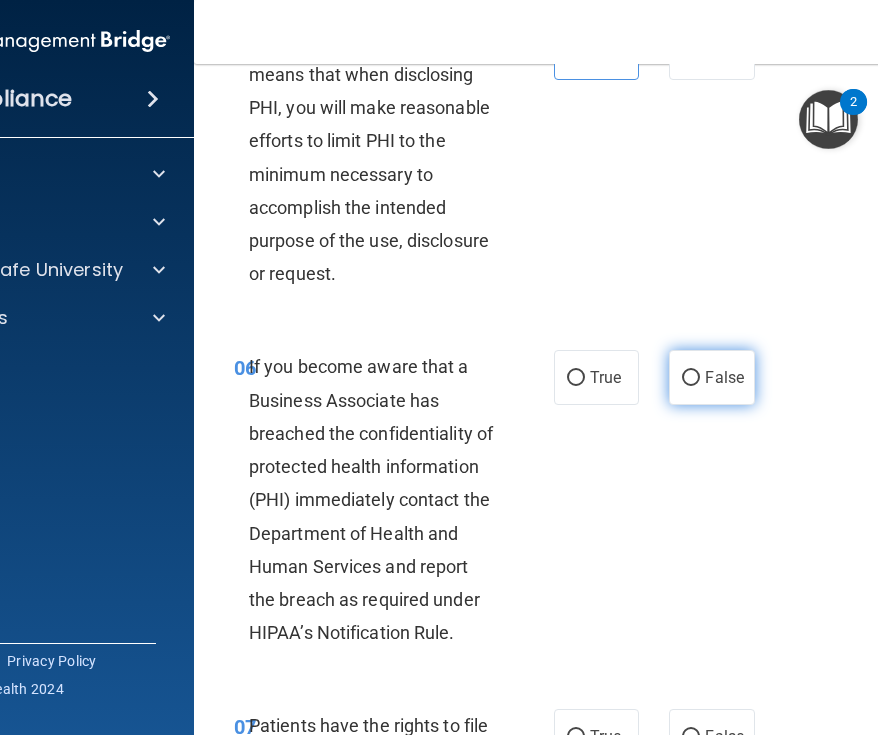 click on "False" at bounding box center (711, 377) 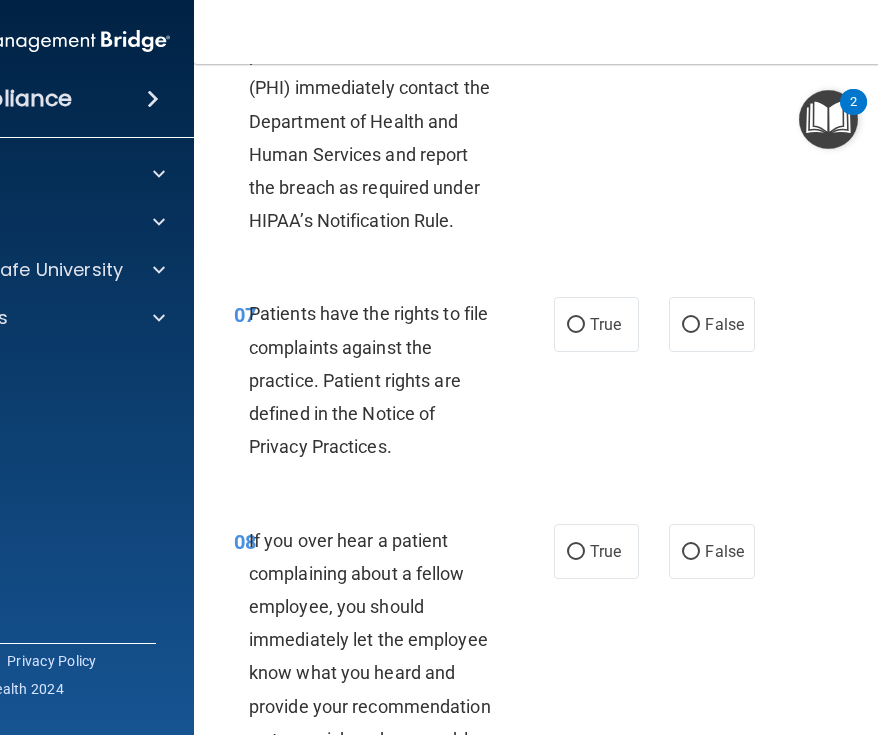 scroll, scrollTop: 1750, scrollLeft: 0, axis: vertical 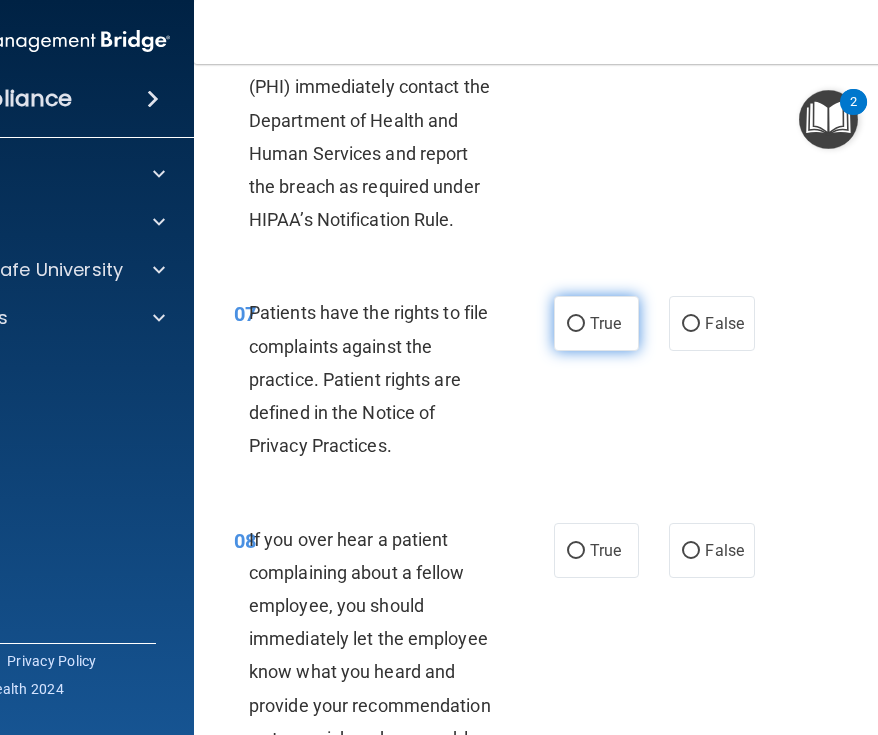 click on "True" at bounding box center [596, 323] 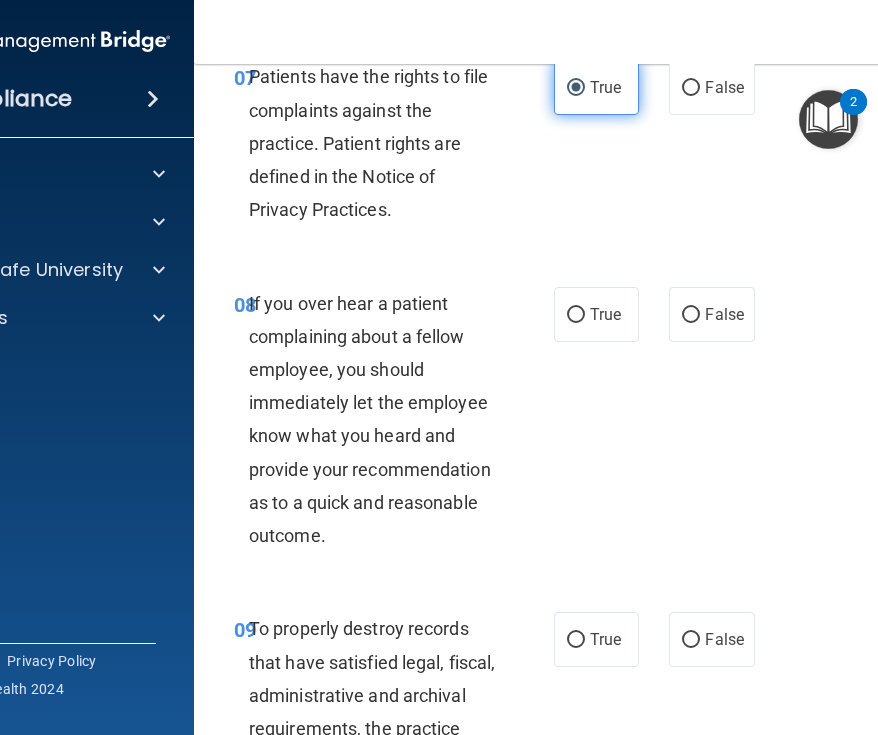scroll, scrollTop: 1993, scrollLeft: 0, axis: vertical 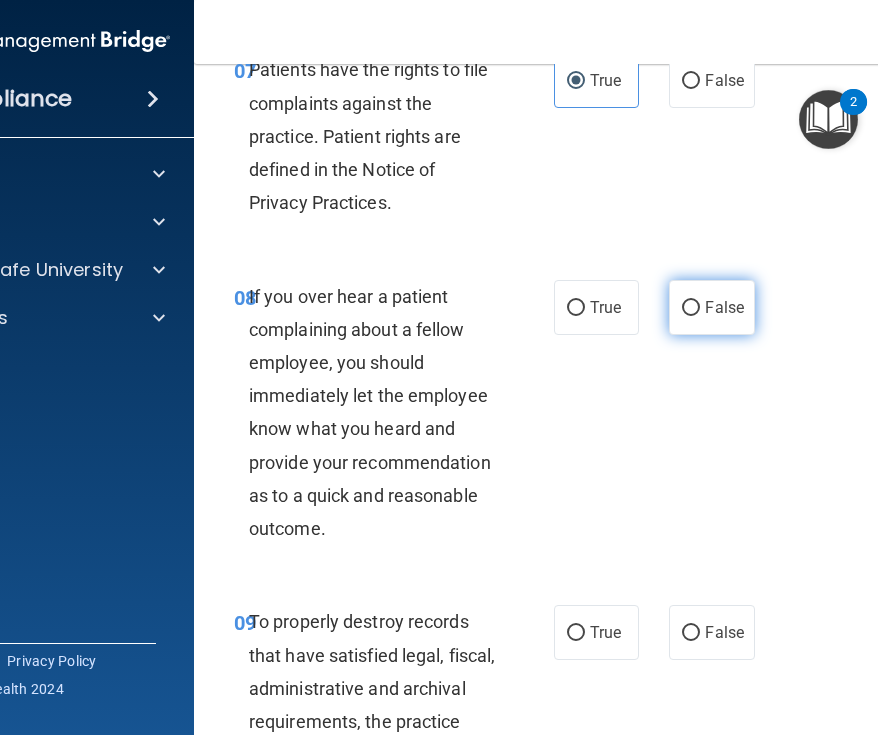 click on "False" at bounding box center (724, 307) 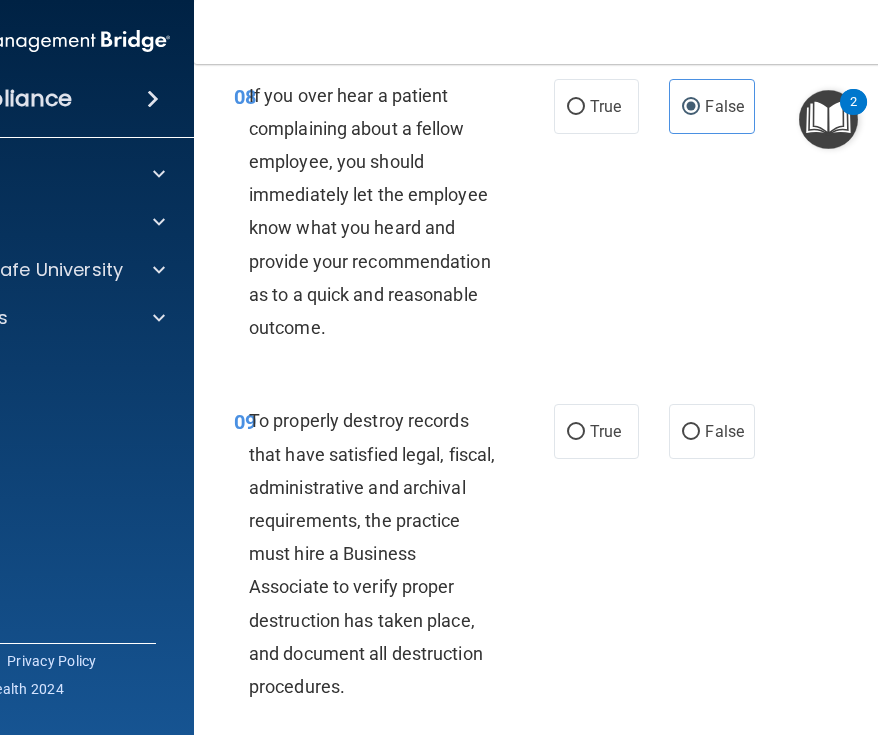 scroll, scrollTop: 2200, scrollLeft: 0, axis: vertical 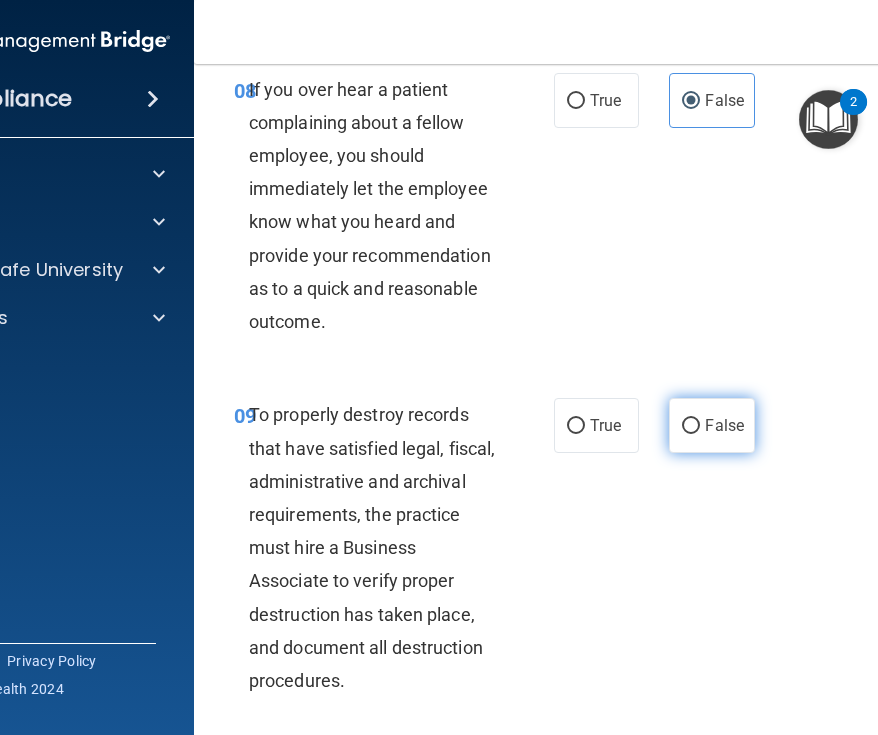 click on "False" at bounding box center [724, 425] 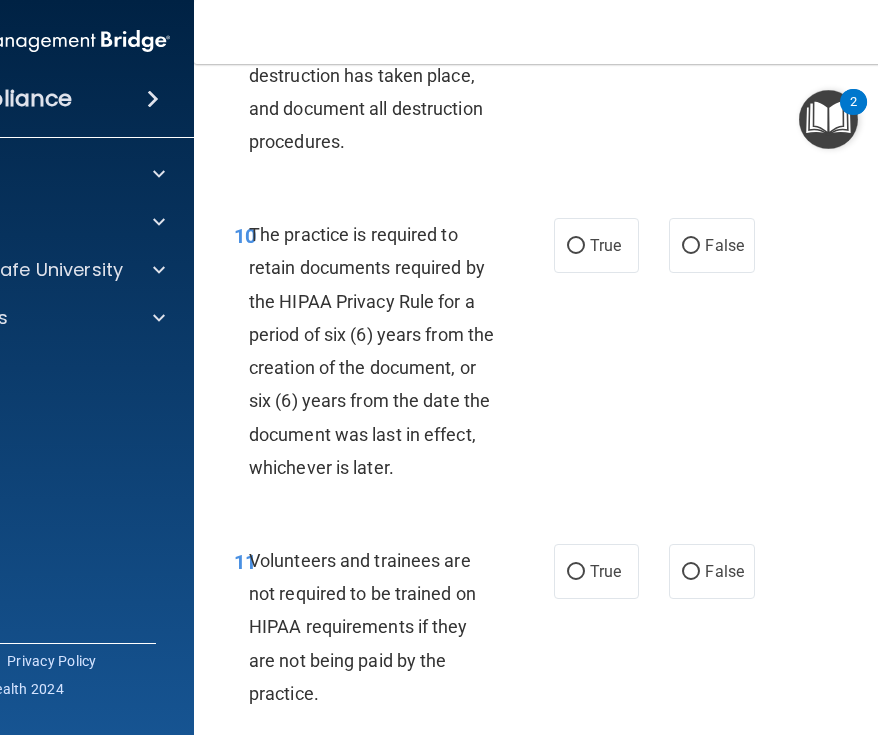 scroll, scrollTop: 2787, scrollLeft: 0, axis: vertical 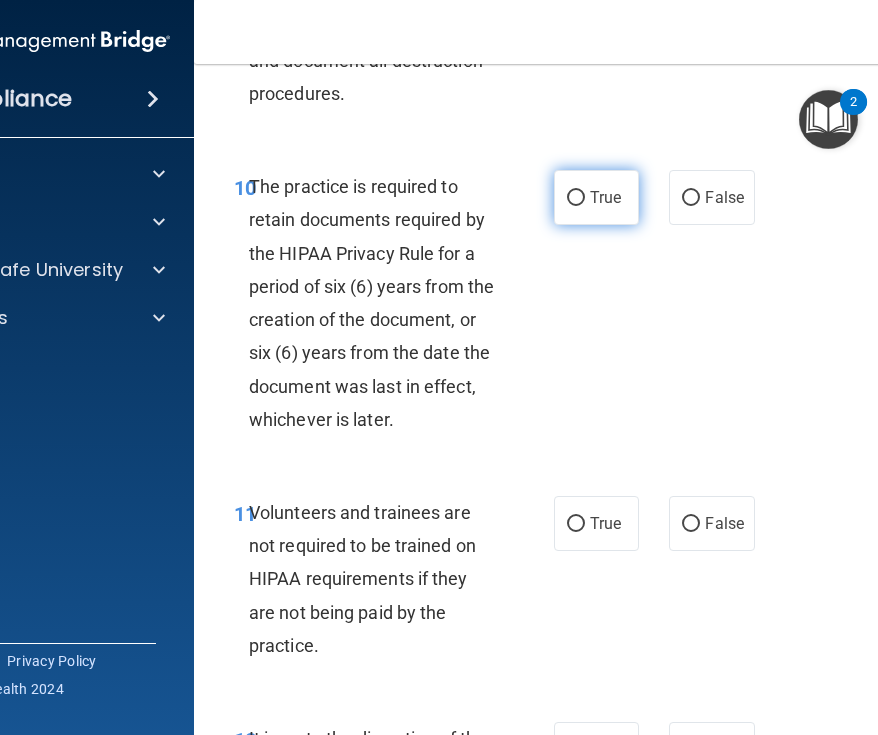 click on "True" at bounding box center (596, 197) 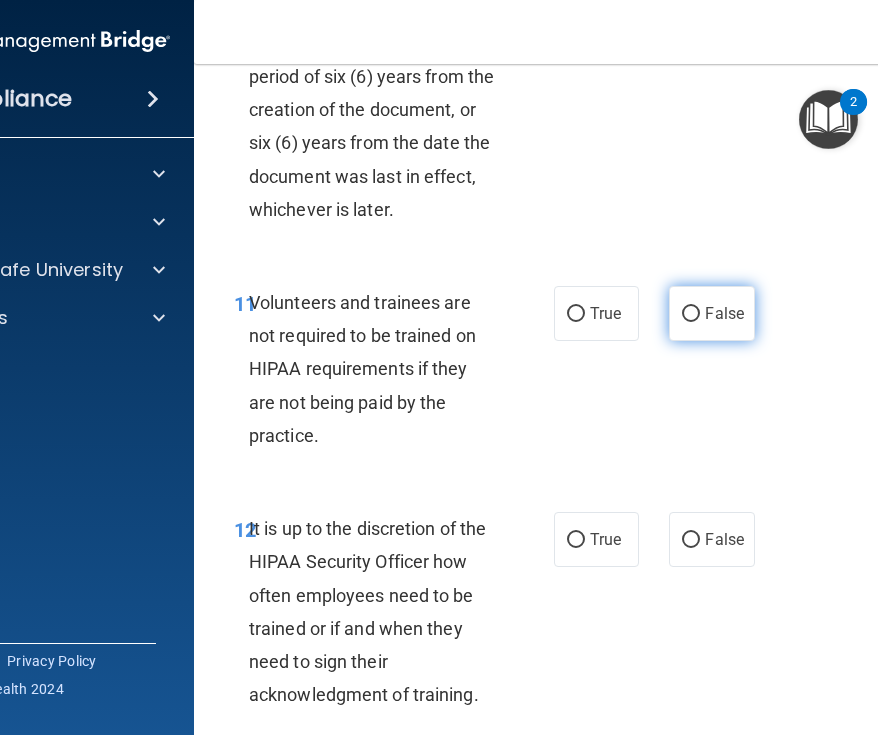 click on "False" at bounding box center [724, 313] 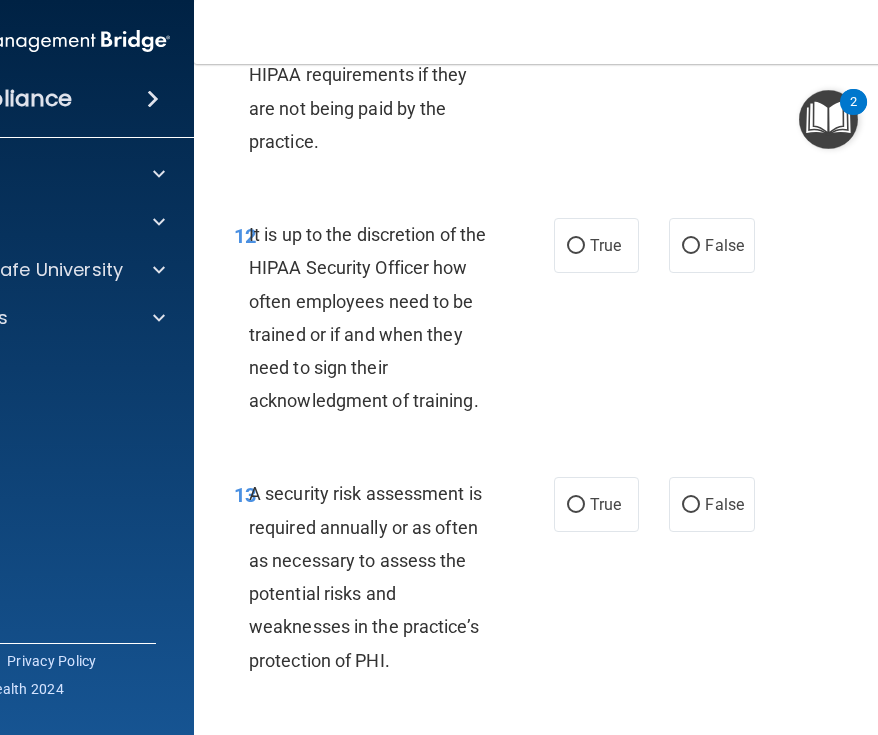 scroll, scrollTop: 3299, scrollLeft: 0, axis: vertical 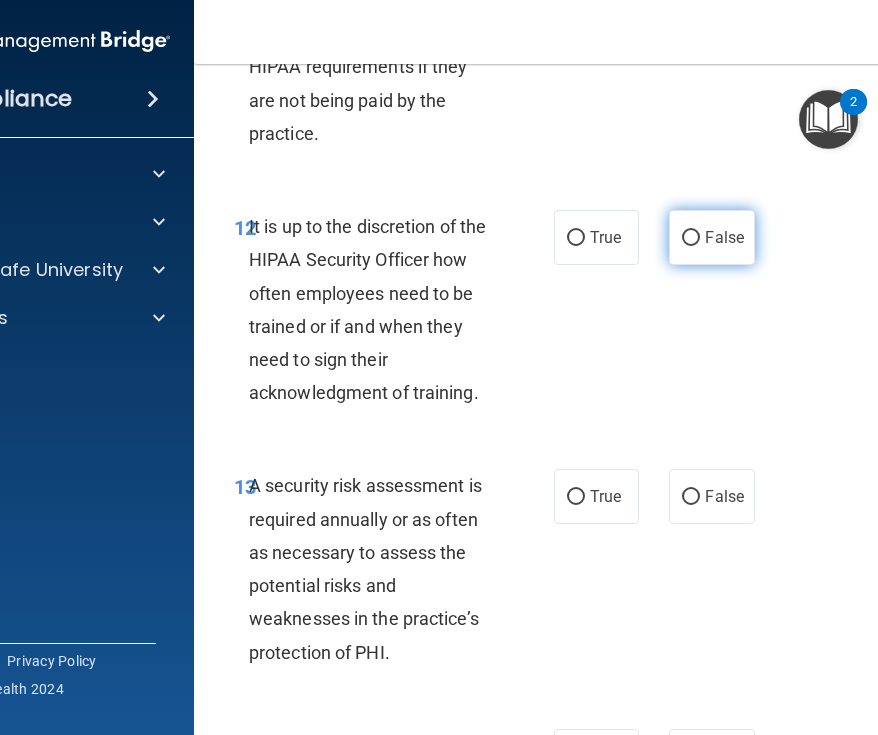 click on "False" at bounding box center [724, 237] 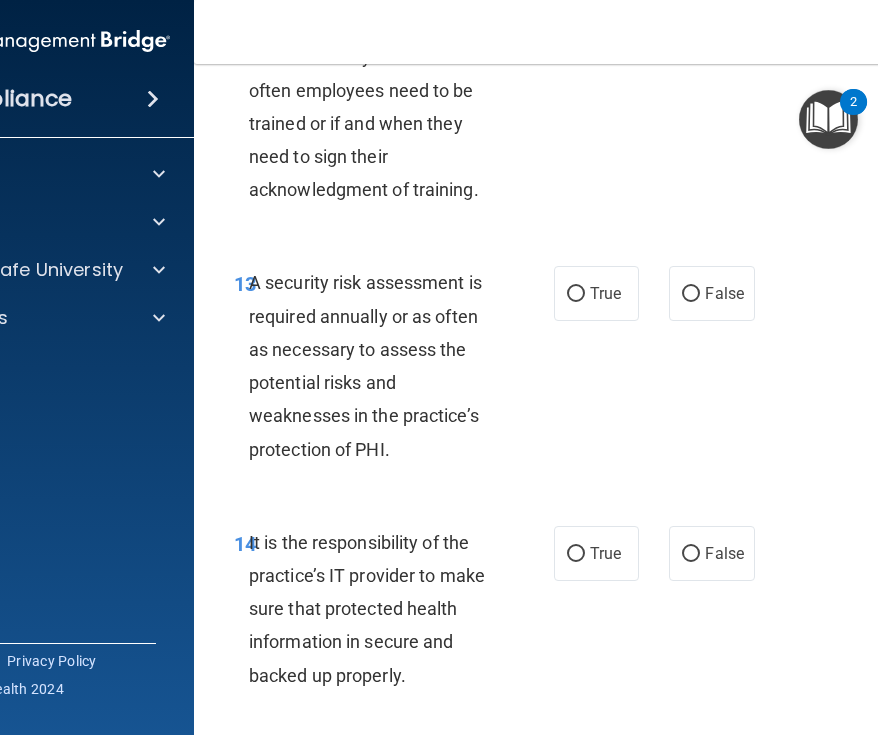 scroll, scrollTop: 3506, scrollLeft: 0, axis: vertical 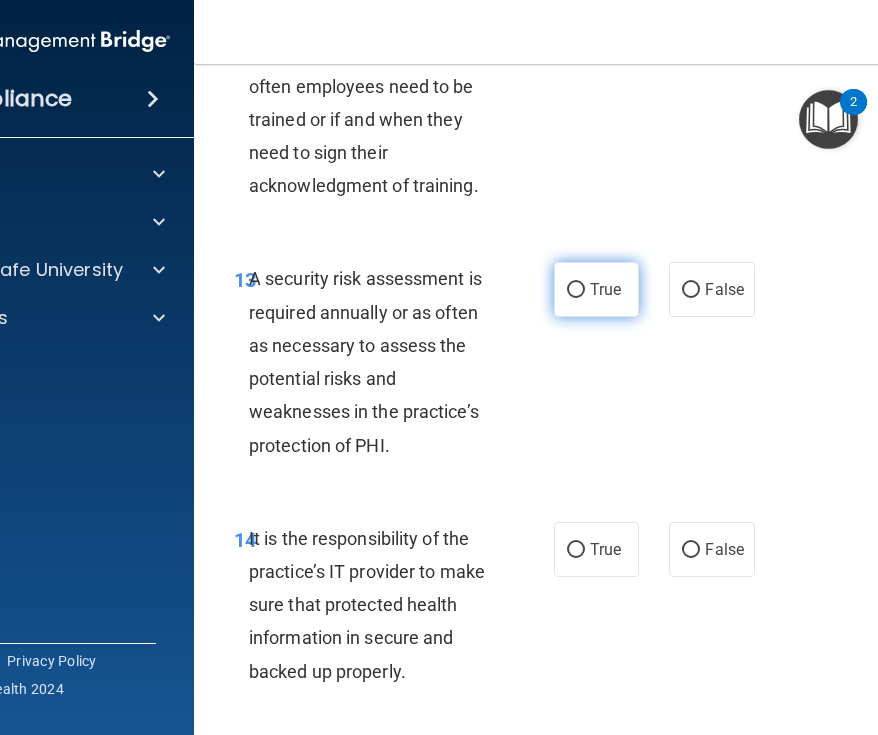 click on "True" at bounding box center [596, 289] 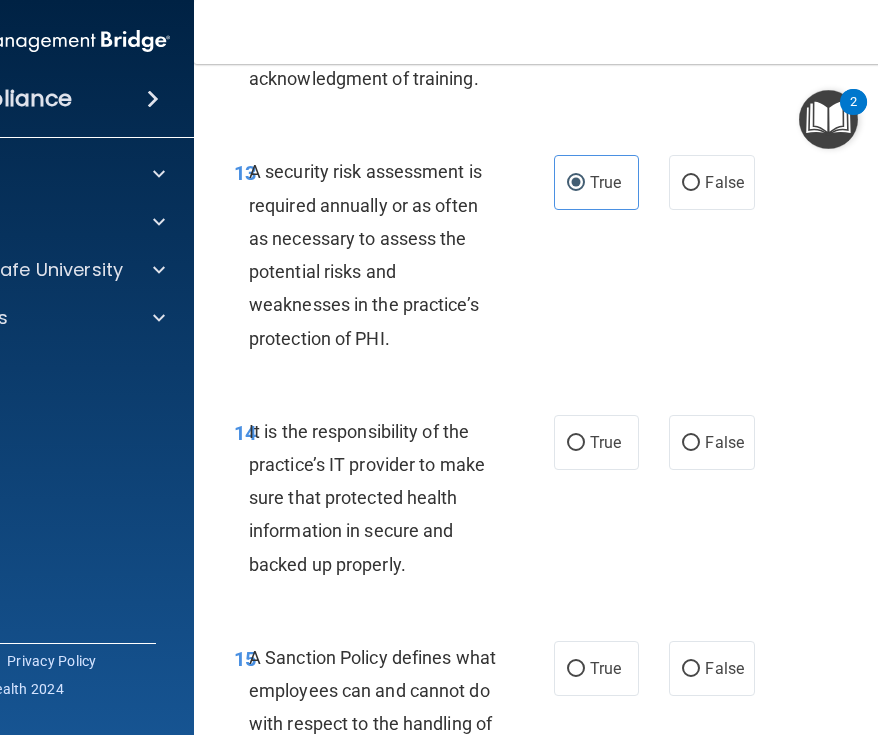 scroll, scrollTop: 3614, scrollLeft: 0, axis: vertical 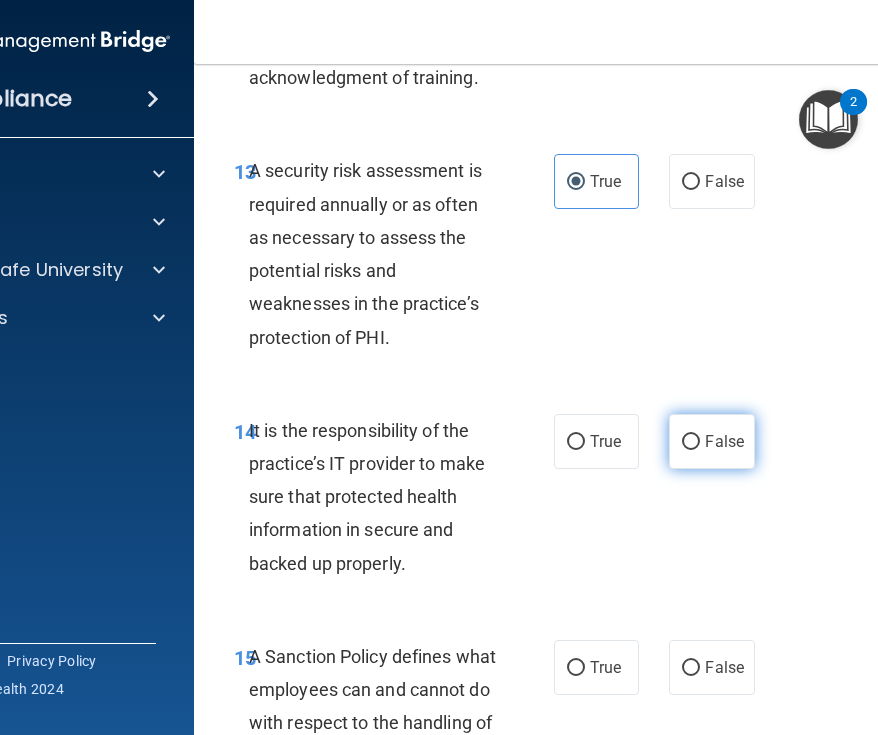click on "False" at bounding box center [724, 441] 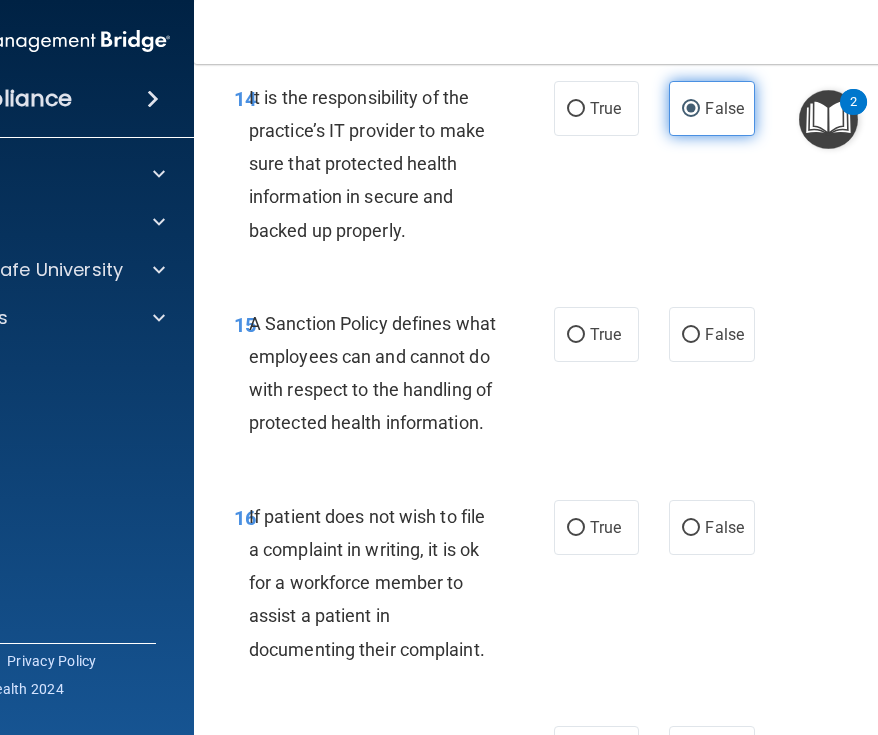 scroll, scrollTop: 3946, scrollLeft: 0, axis: vertical 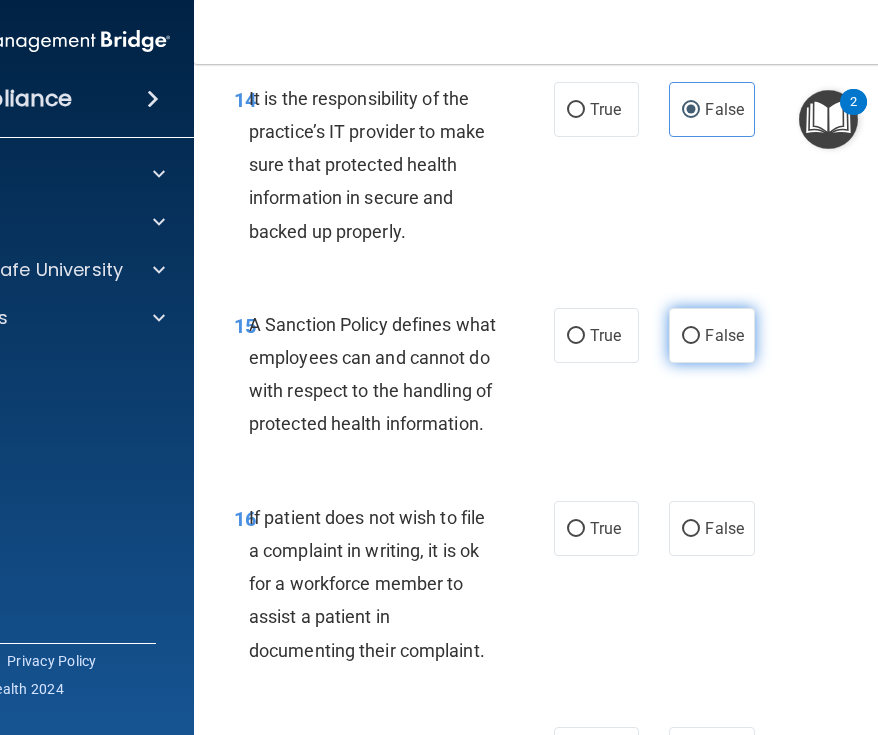 click on "False" at bounding box center (724, 335) 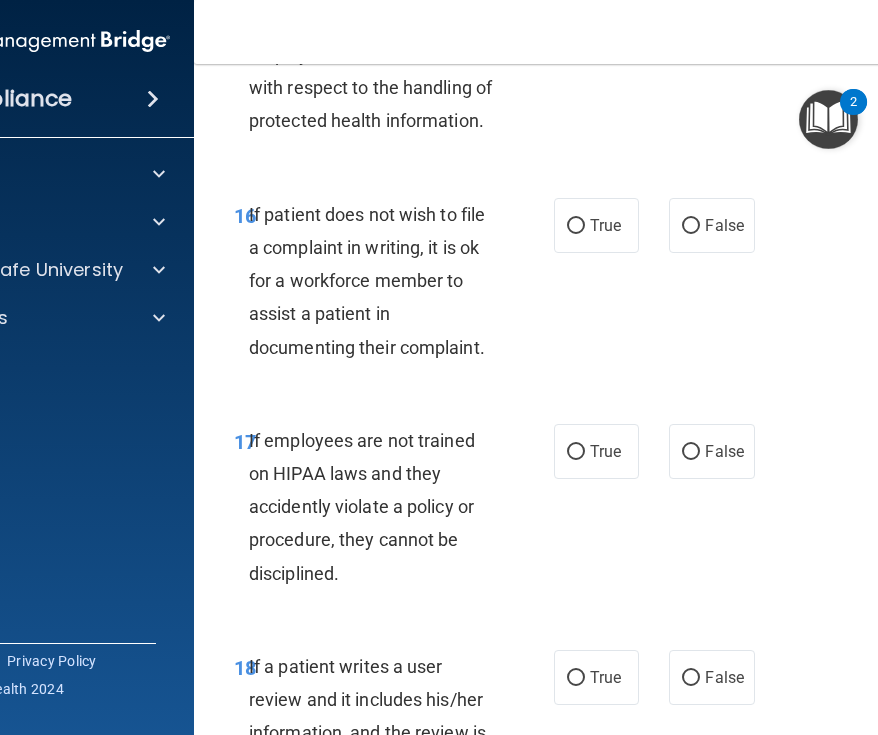 scroll, scrollTop: 4301, scrollLeft: 0, axis: vertical 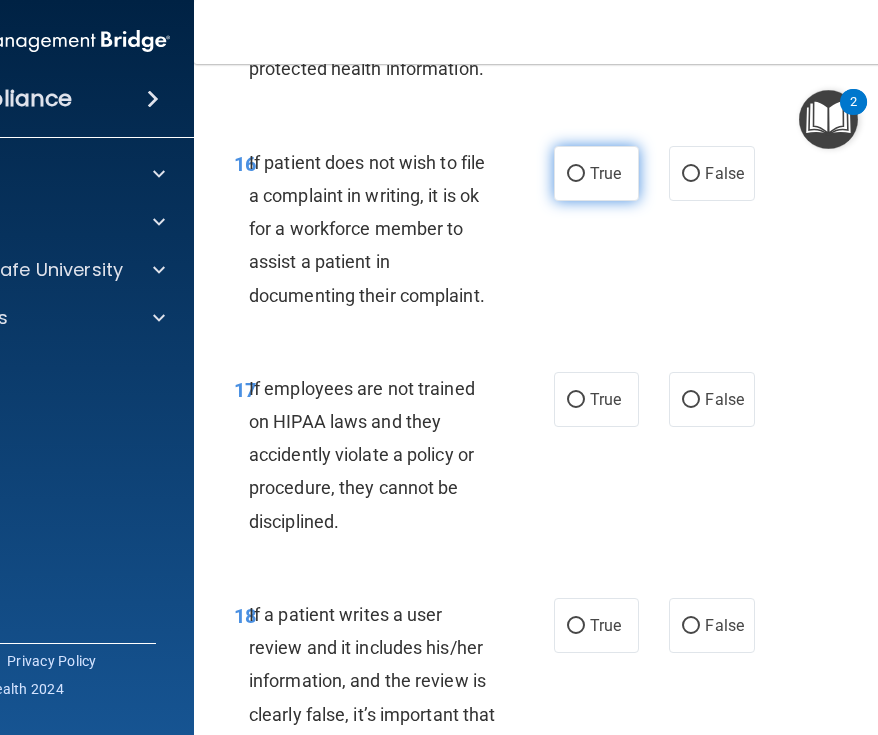 click on "True" at bounding box center (605, 173) 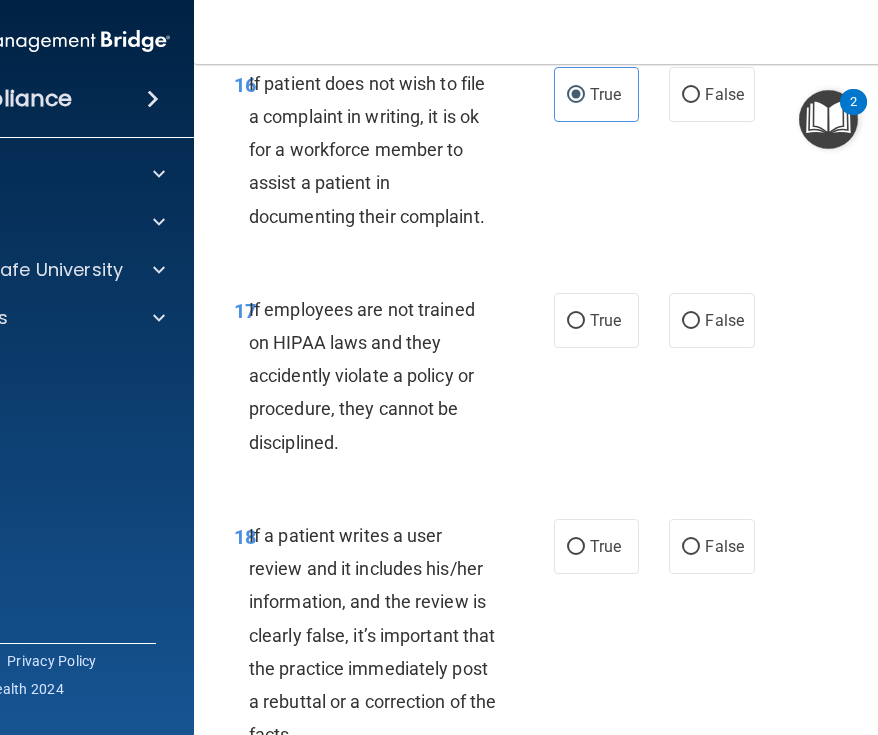 scroll, scrollTop: 4419, scrollLeft: 0, axis: vertical 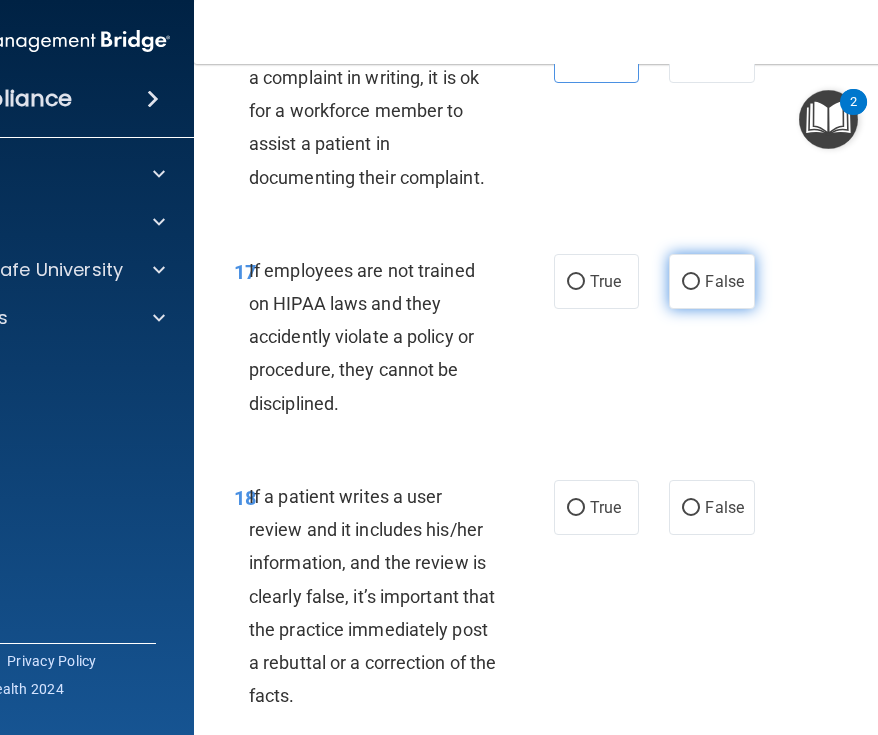 click on "False" at bounding box center [724, 281] 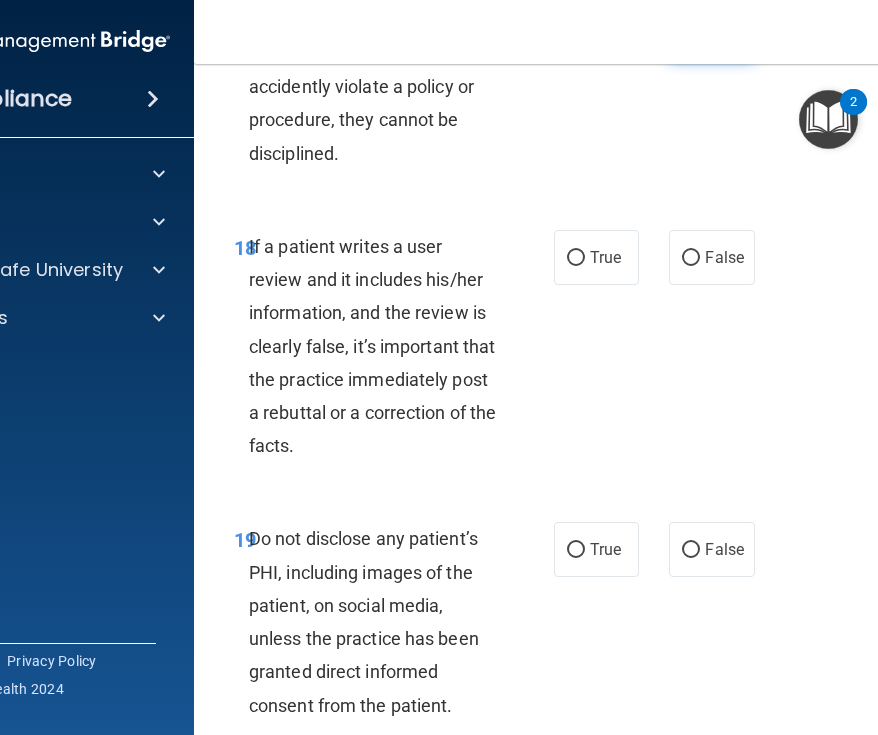 scroll, scrollTop: 4690, scrollLeft: 0, axis: vertical 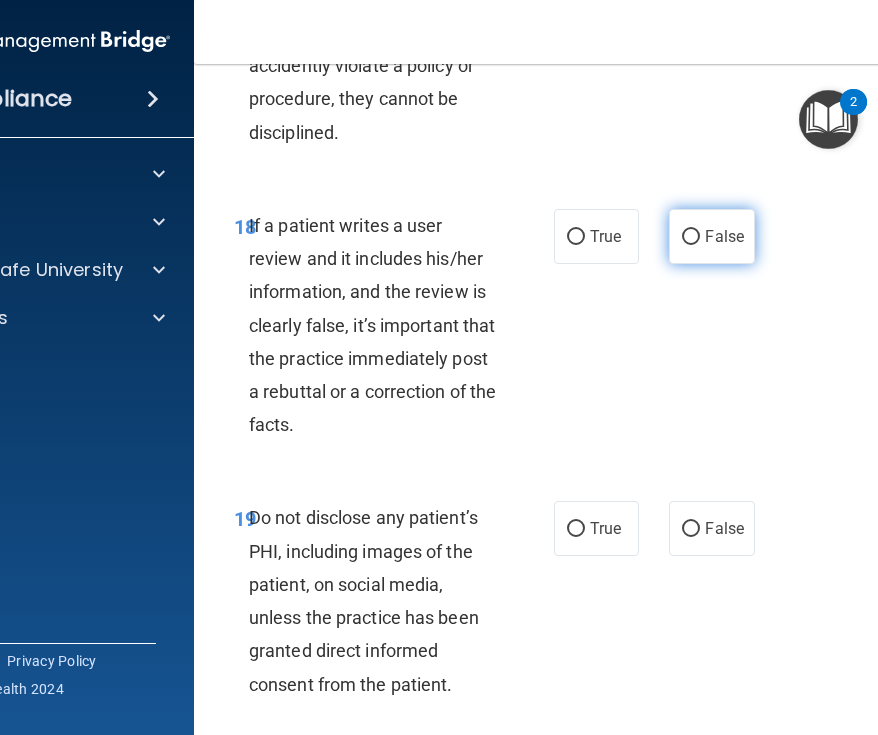 click on "False" at bounding box center [711, 236] 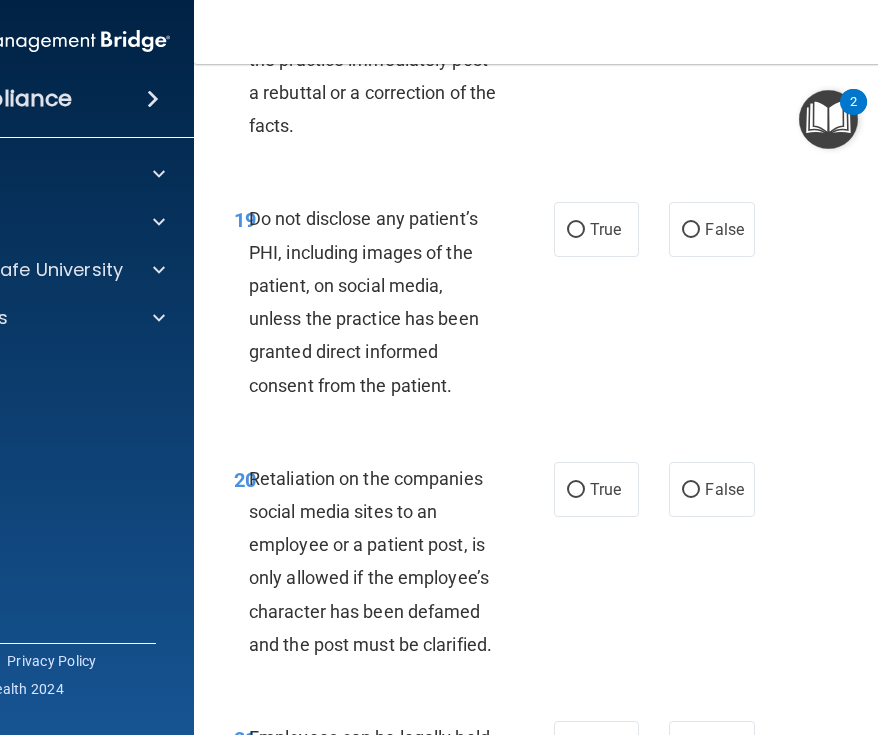 scroll, scrollTop: 5012, scrollLeft: 0, axis: vertical 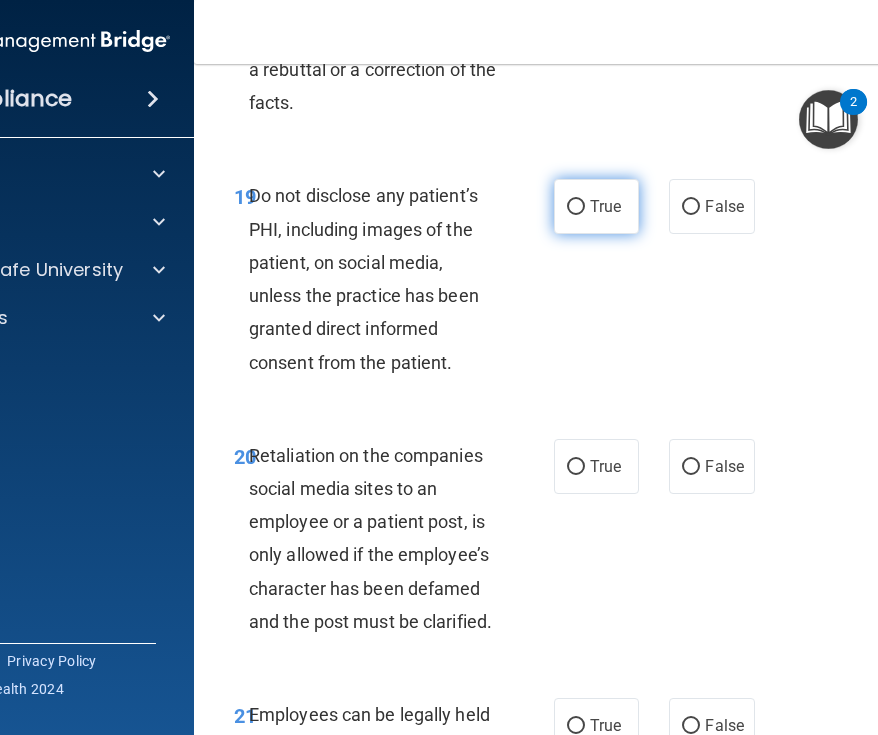click on "True" at bounding box center (605, 206) 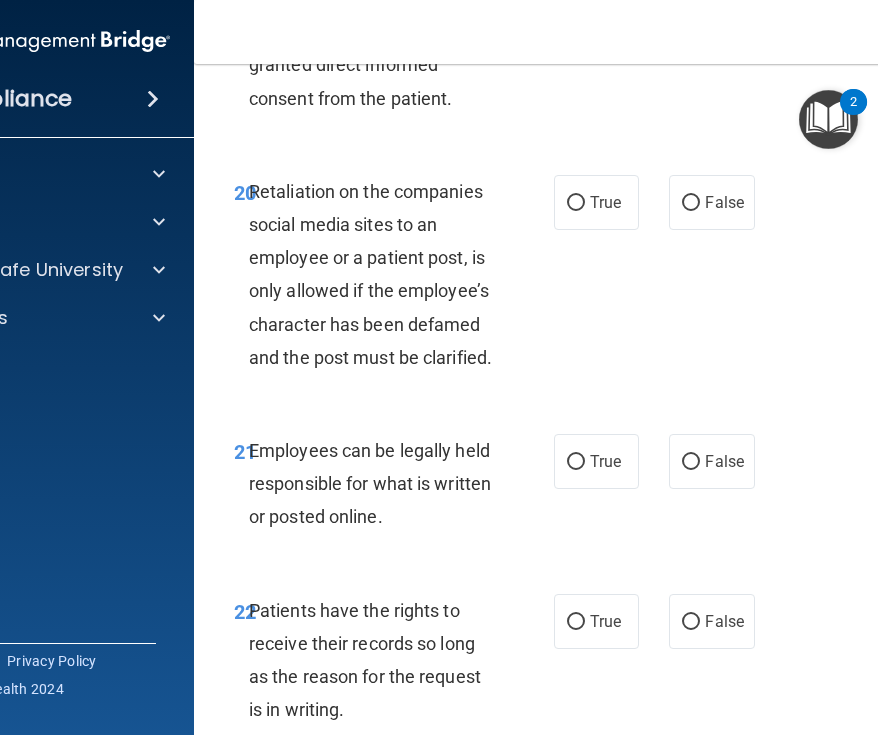 scroll, scrollTop: 5292, scrollLeft: 0, axis: vertical 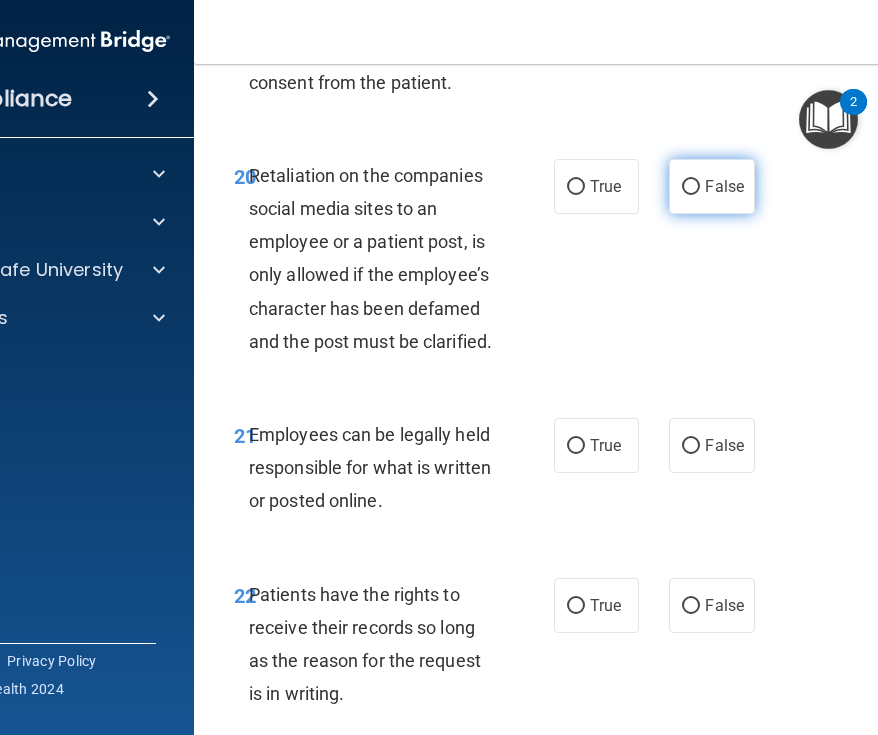 click on "False" at bounding box center [724, 186] 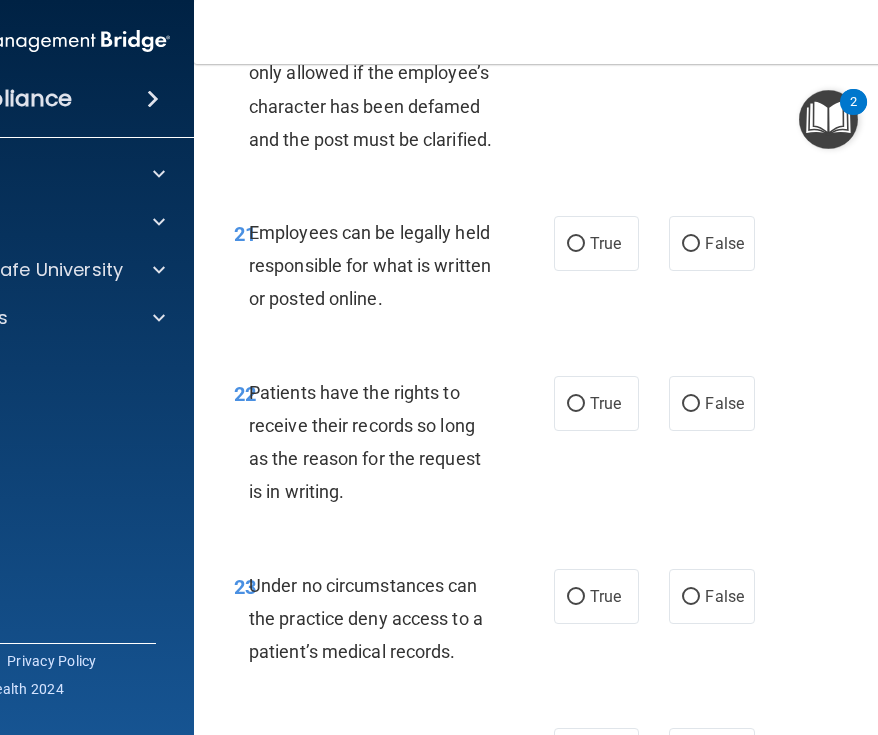 scroll, scrollTop: 5508, scrollLeft: 0, axis: vertical 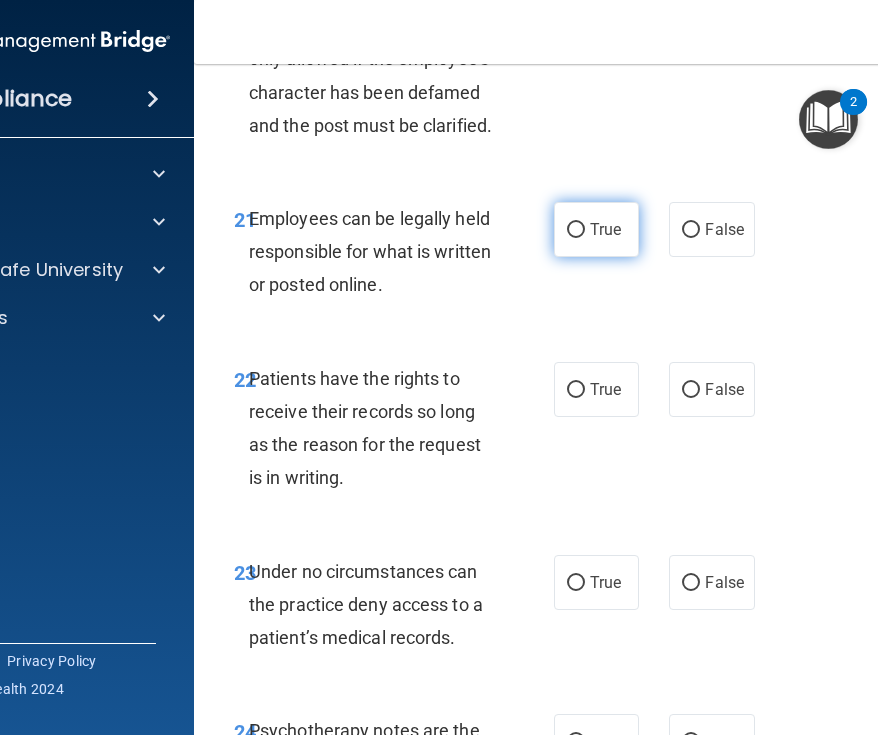 click on "True" at bounding box center [596, 229] 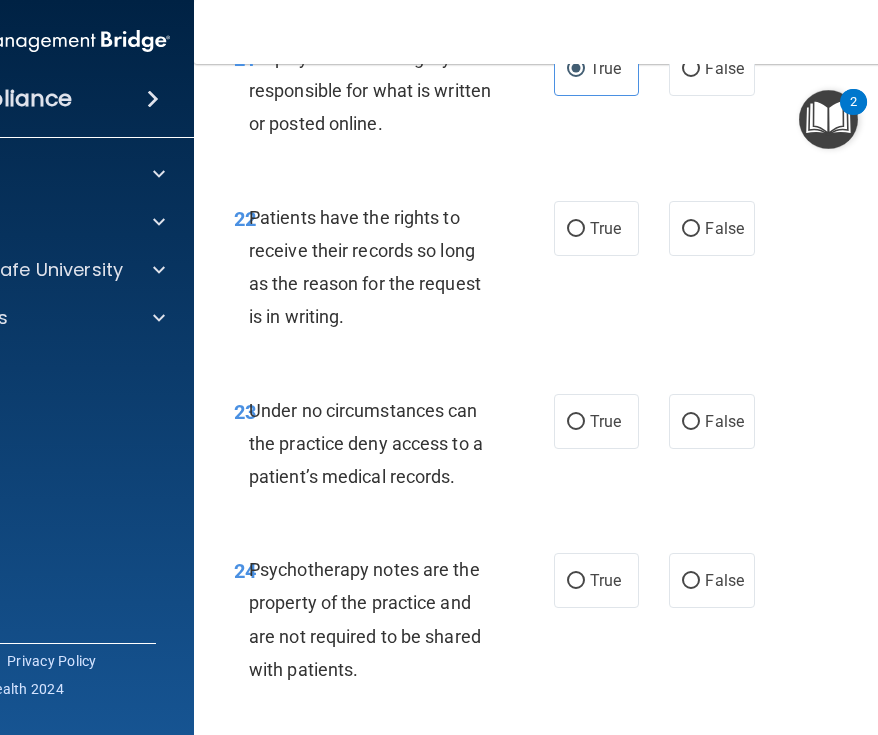 scroll, scrollTop: 5676, scrollLeft: 0, axis: vertical 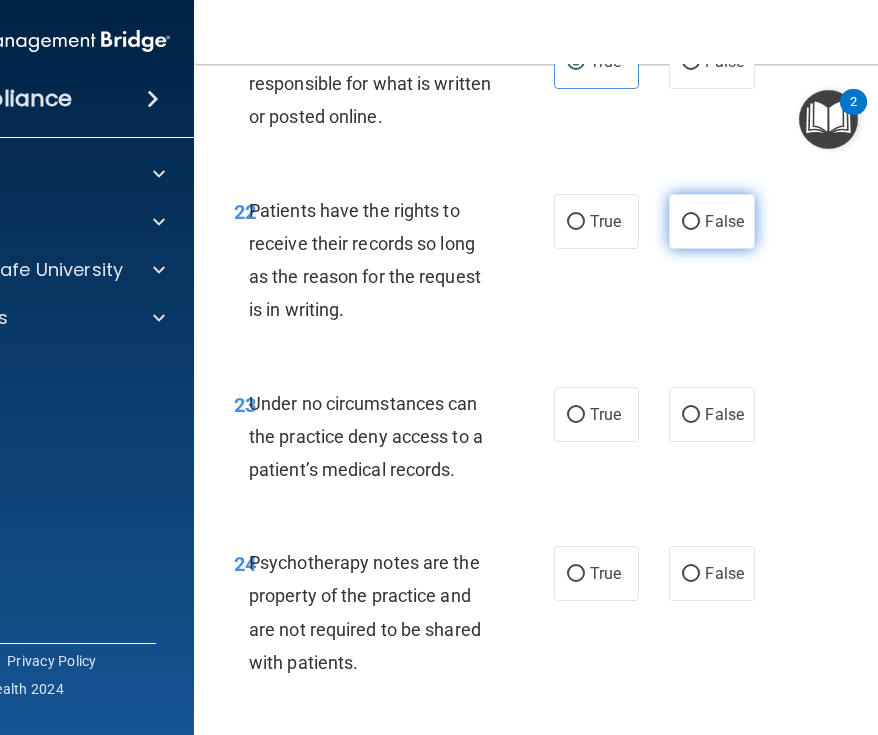 click on "False" at bounding box center (724, 221) 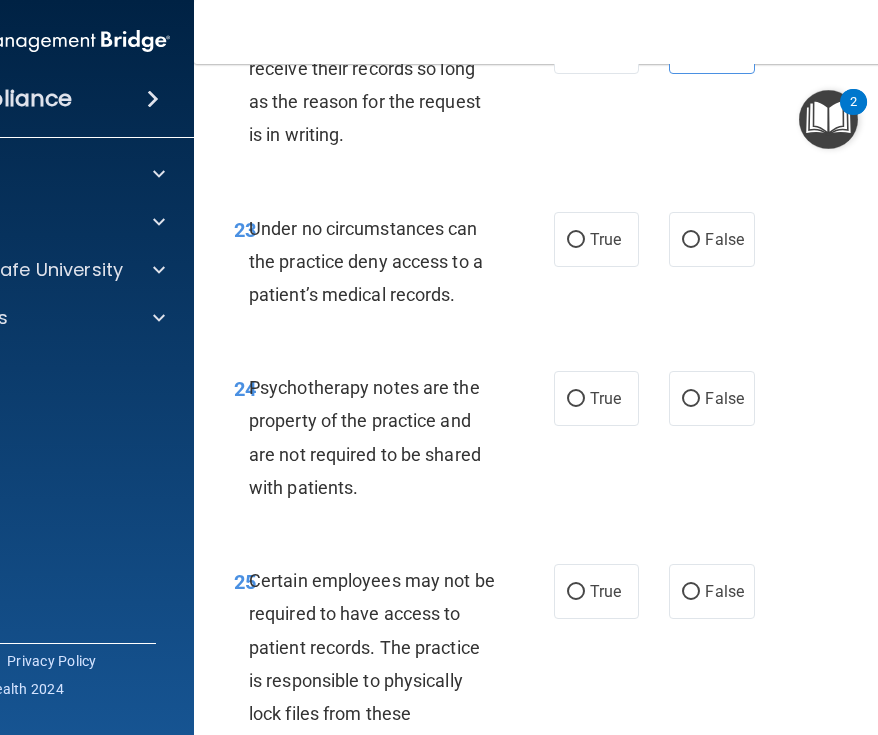 scroll, scrollTop: 5852, scrollLeft: 0, axis: vertical 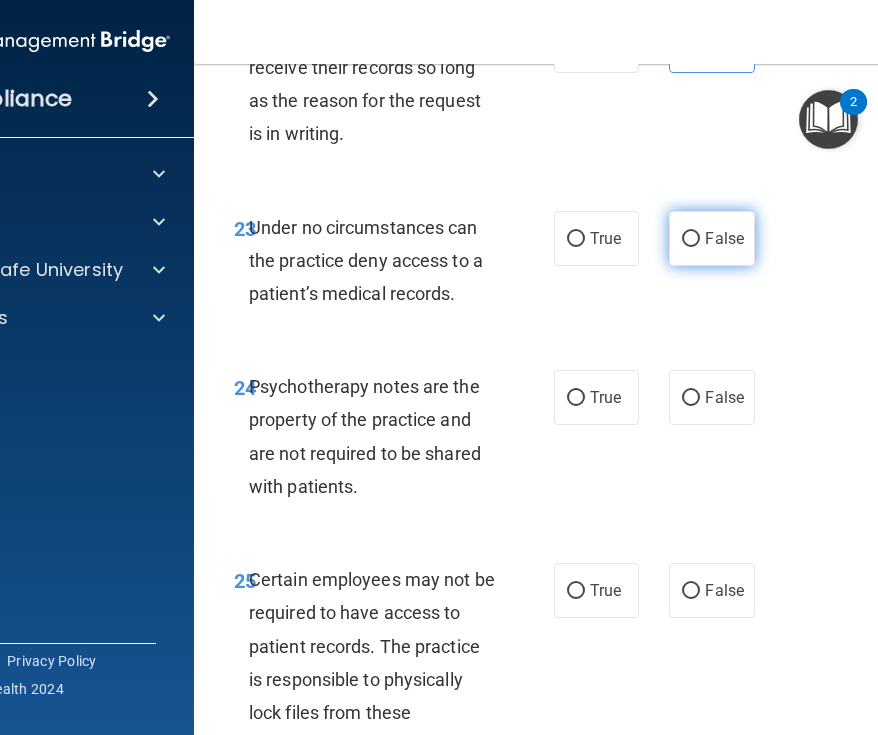 click on "False" at bounding box center [711, 238] 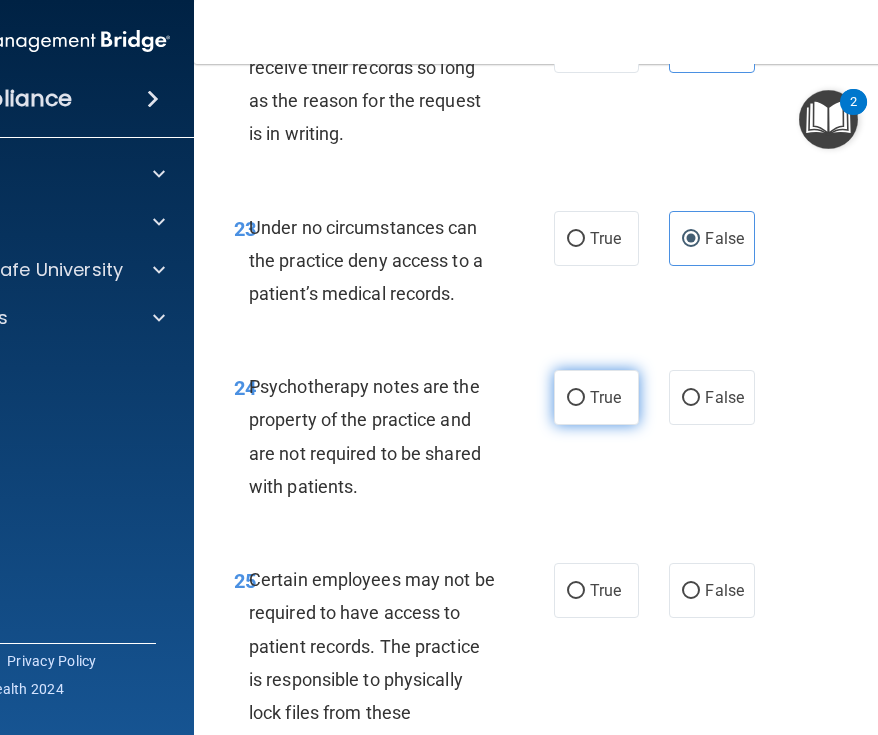 click on "True" at bounding box center (596, 397) 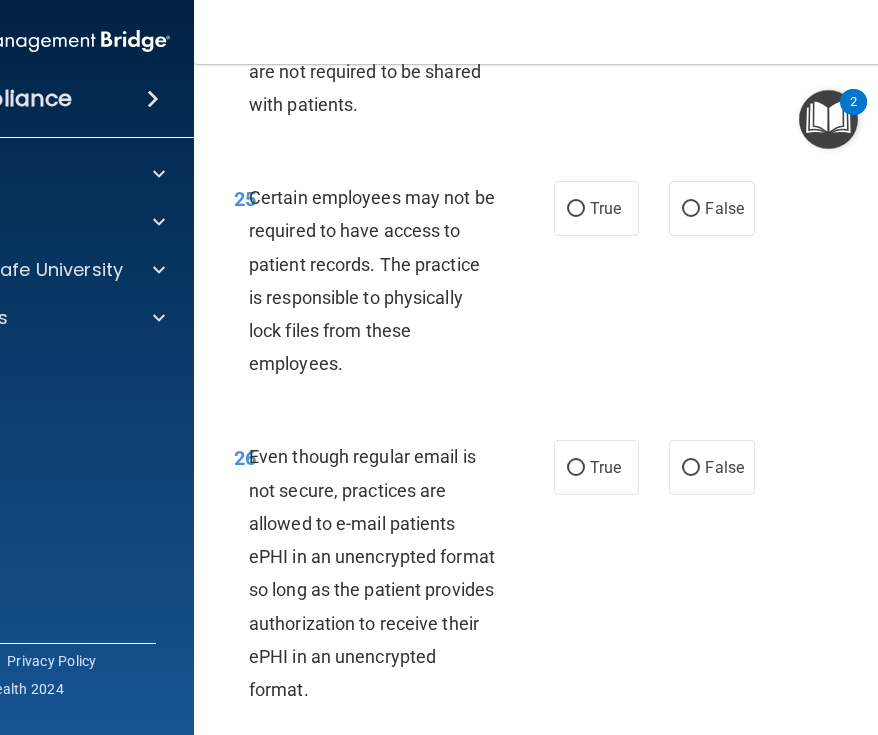 scroll, scrollTop: 6251, scrollLeft: 0, axis: vertical 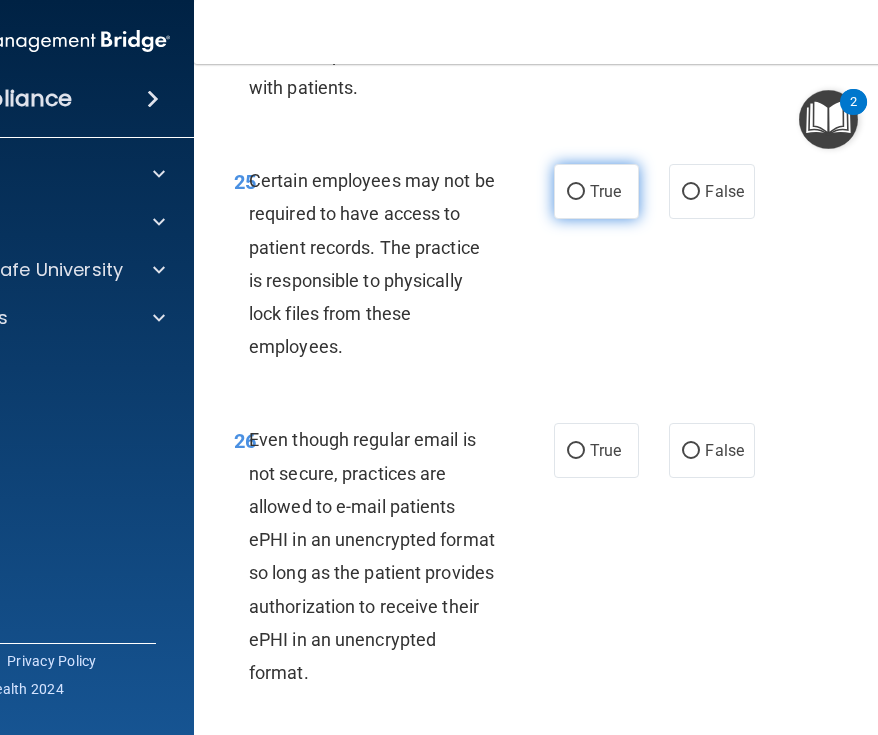 click on "True" at bounding box center (596, 191) 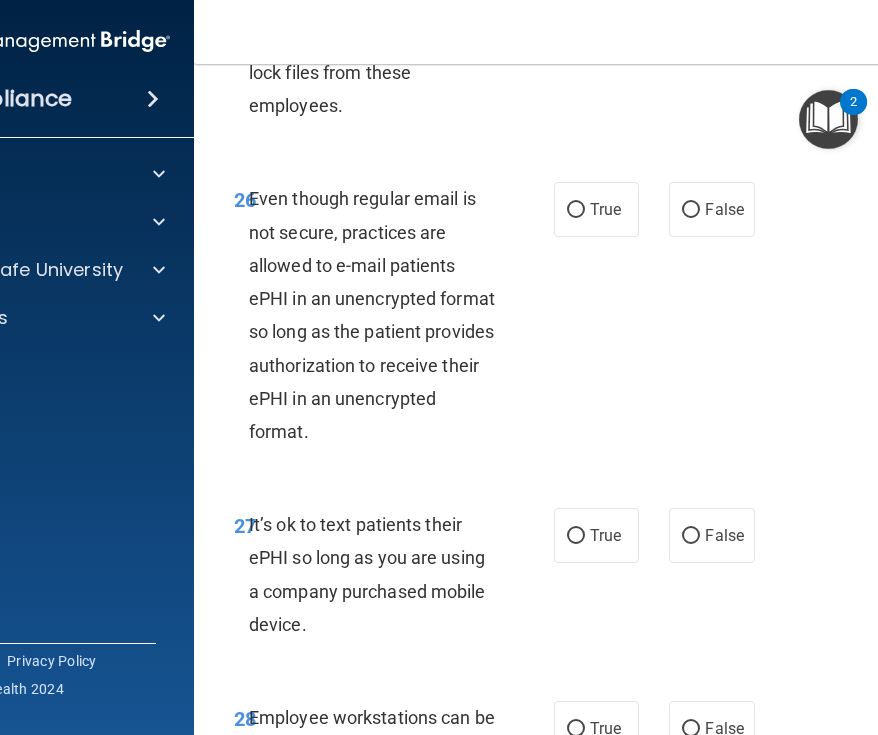 scroll, scrollTop: 6499, scrollLeft: 0, axis: vertical 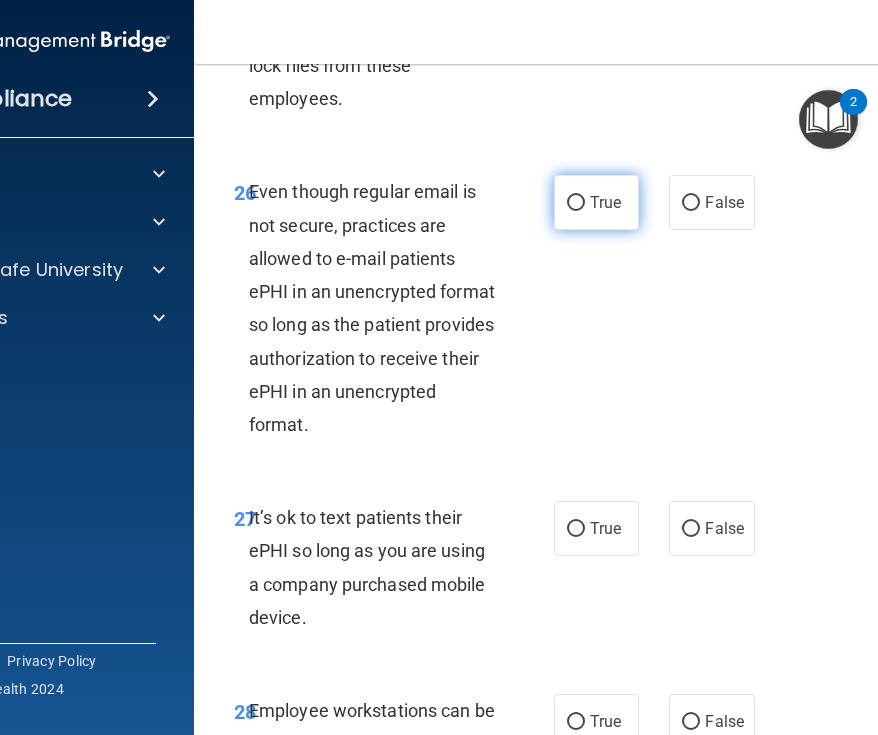 click on "True" at bounding box center [596, 202] 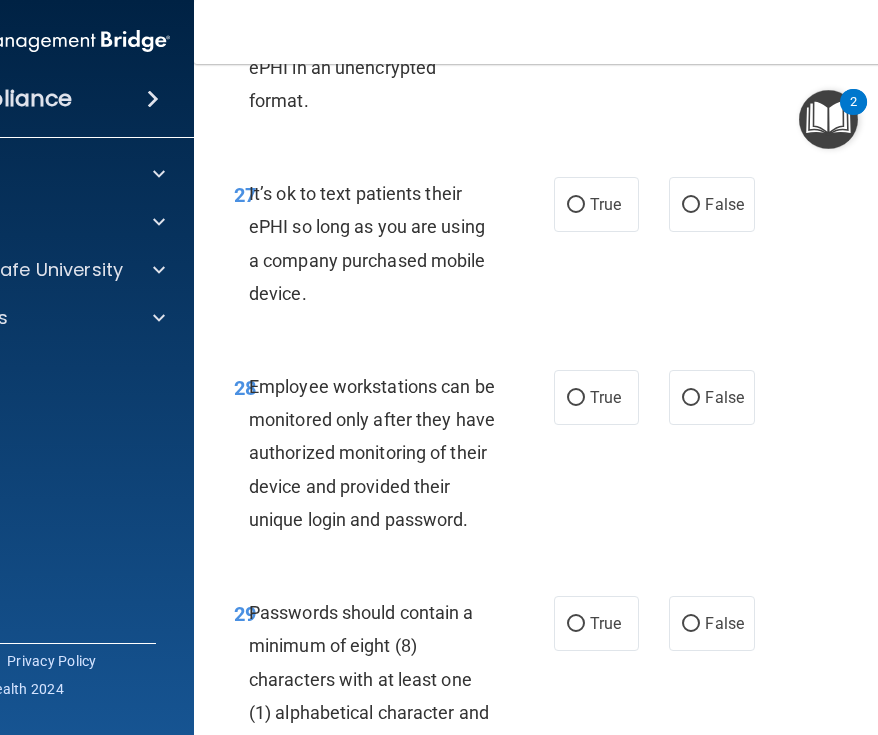 scroll, scrollTop: 6839, scrollLeft: 0, axis: vertical 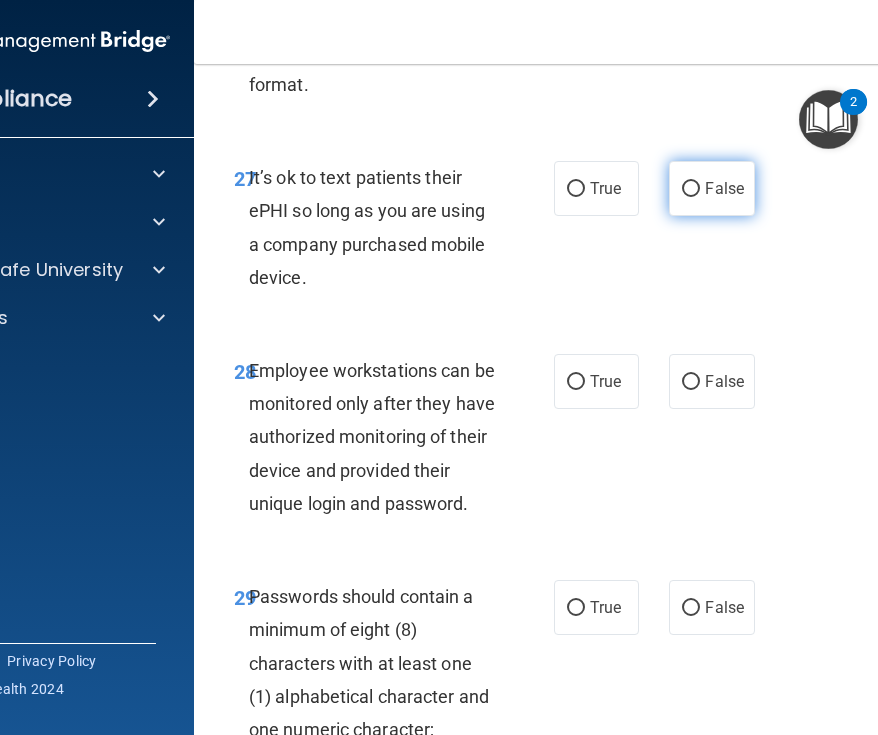 click on "False" at bounding box center (724, 188) 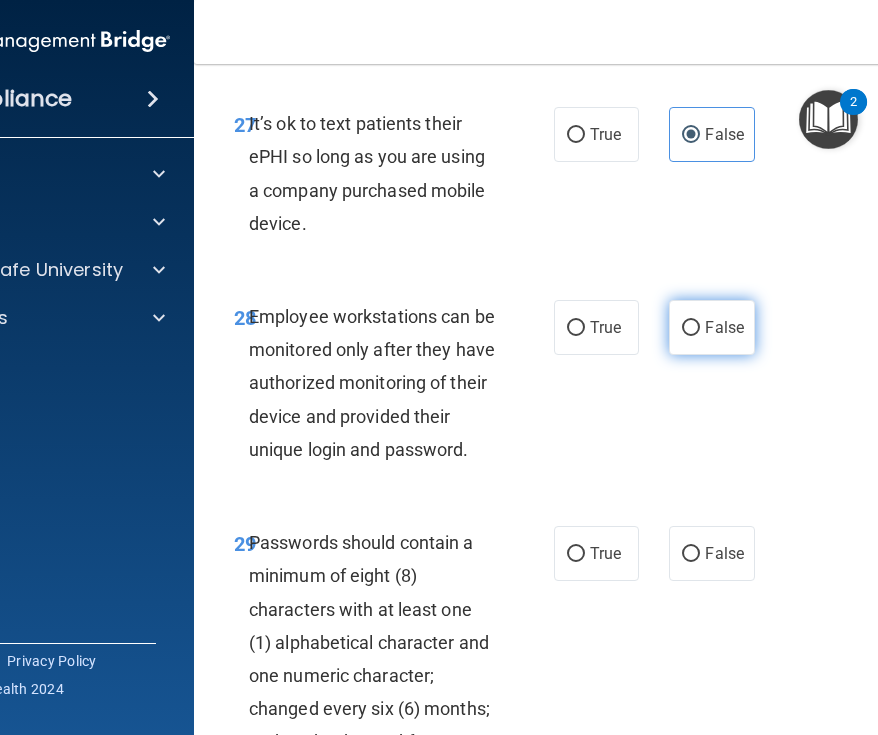 click on "False" at bounding box center (711, 327) 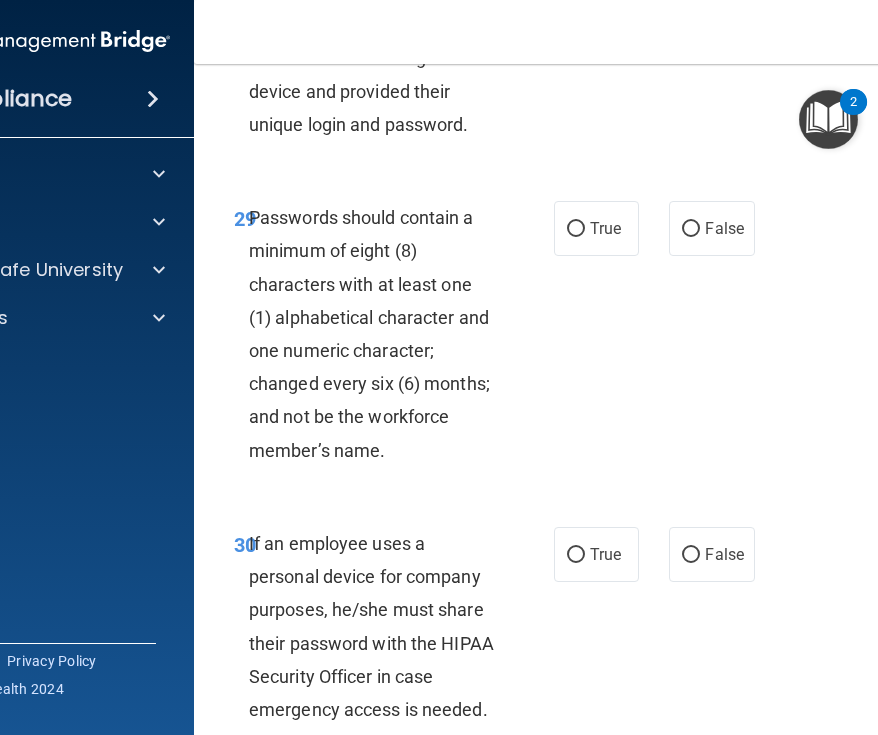 scroll, scrollTop: 7242, scrollLeft: 0, axis: vertical 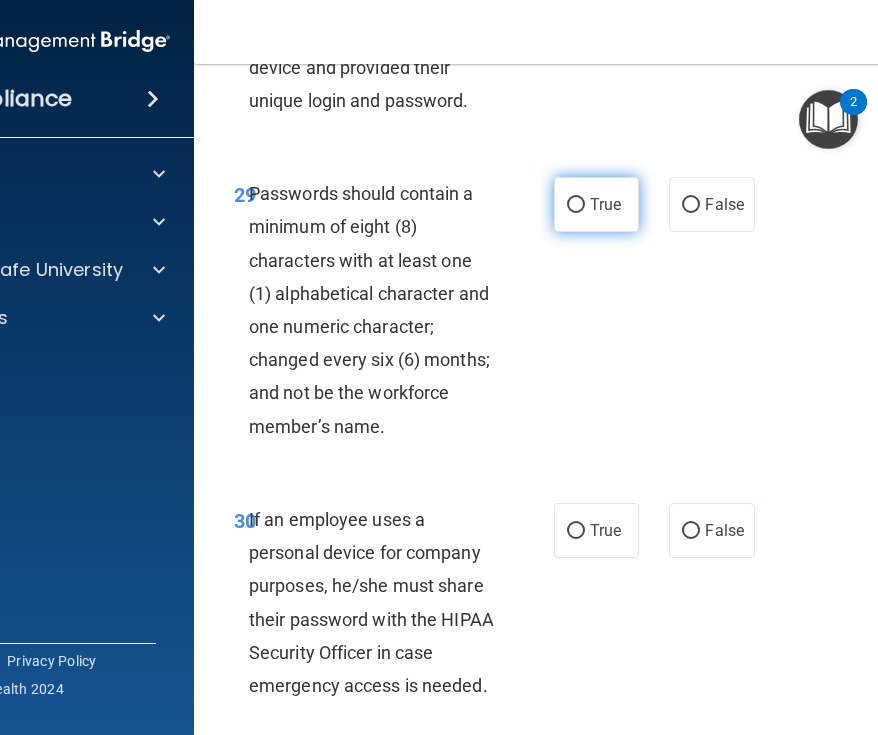 click on "True" at bounding box center [605, 204] 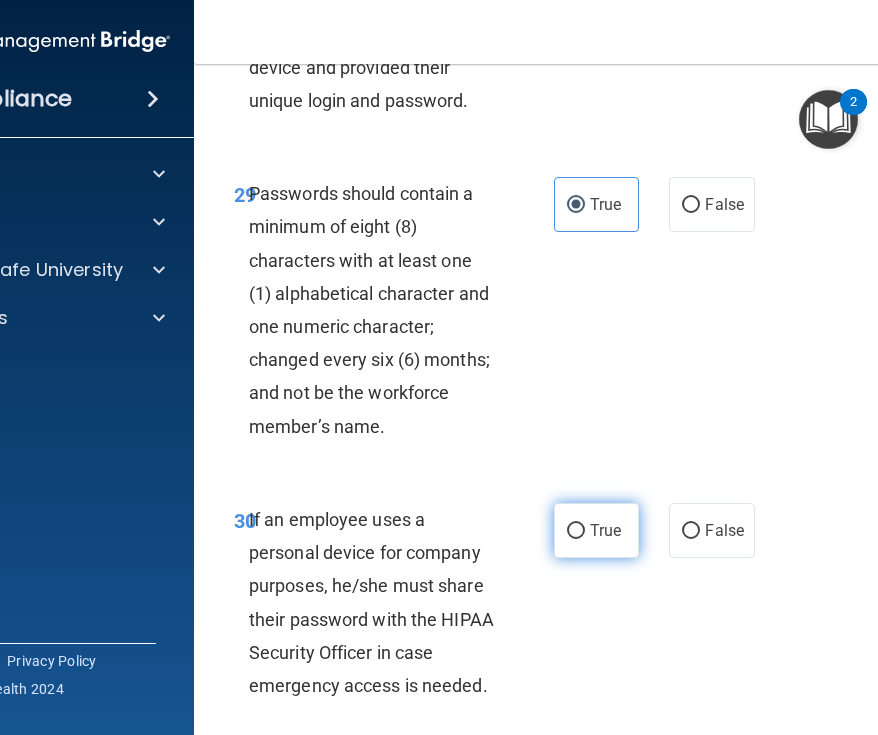 click on "True" at bounding box center [605, 530] 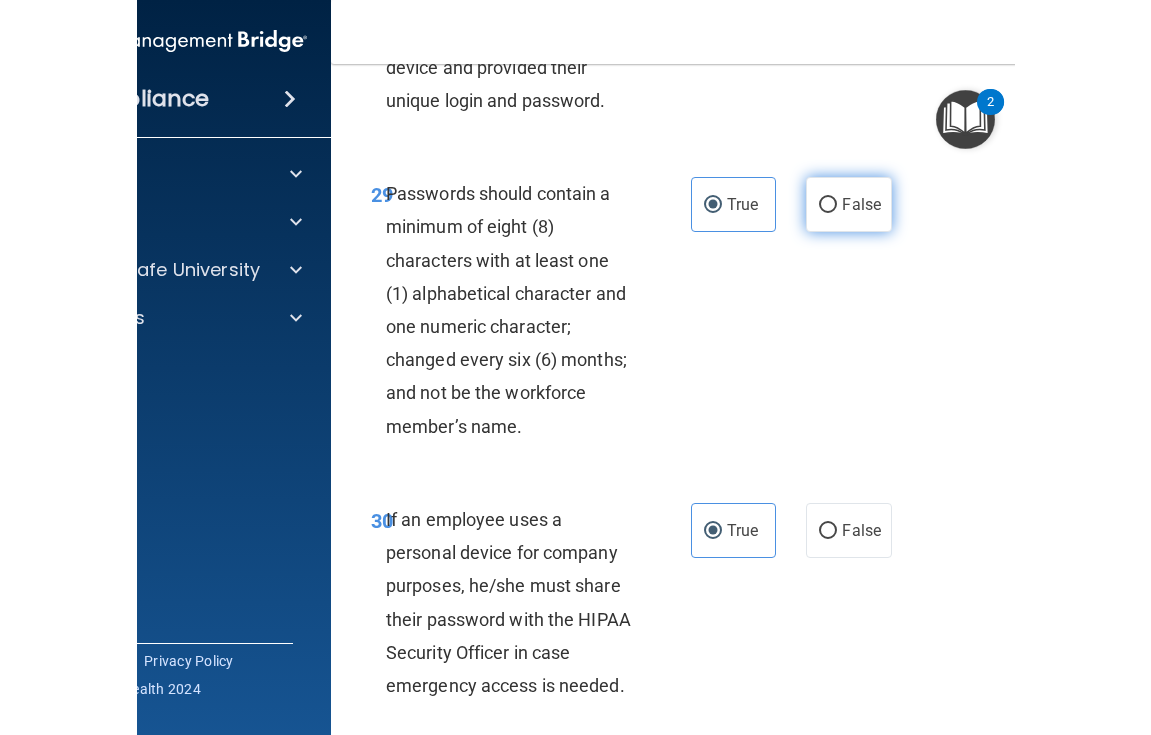 scroll, scrollTop: 7442, scrollLeft: 0, axis: vertical 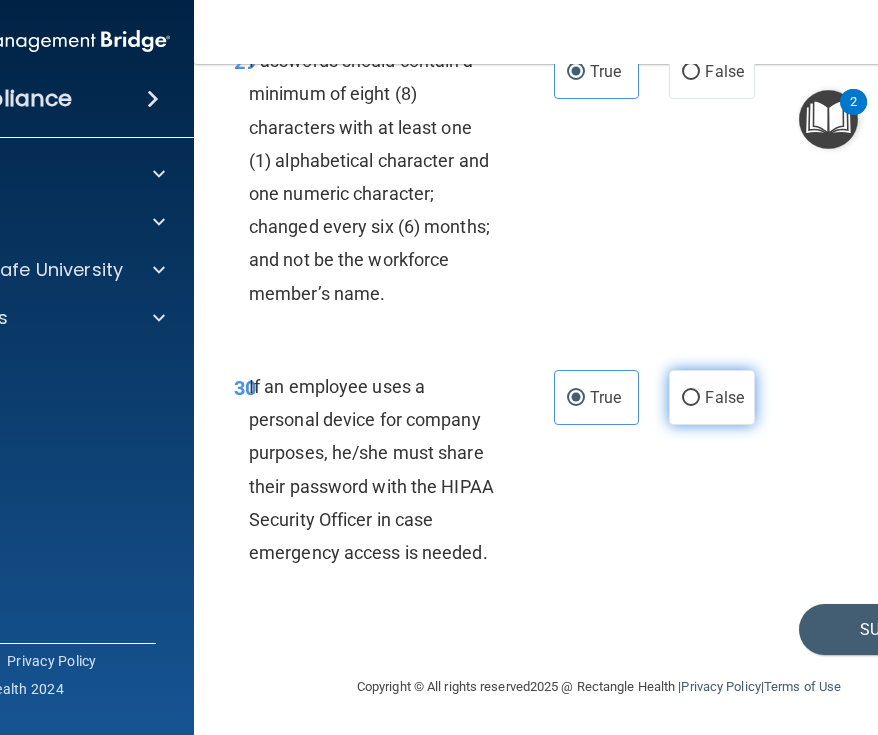 click on "False" at bounding box center [711, 397] 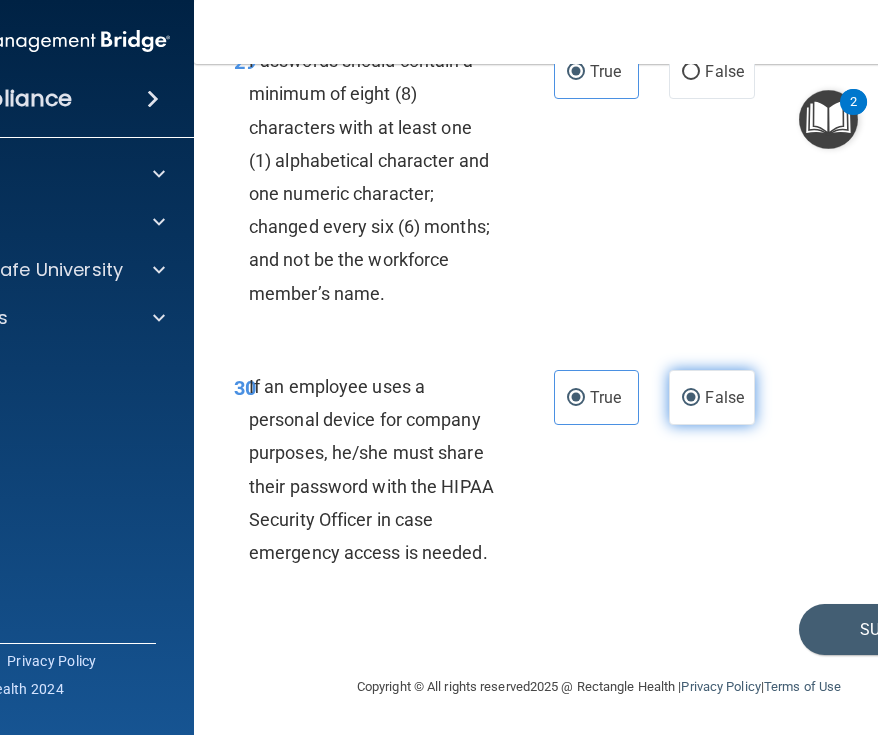 radio on "false" 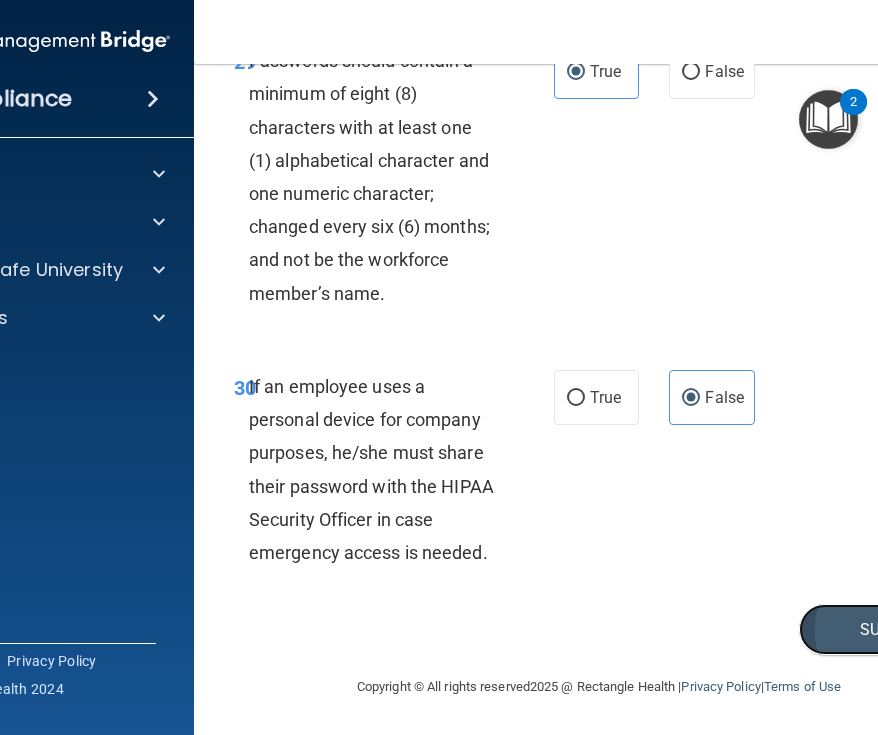 click on "Submit" at bounding box center [889, 629] 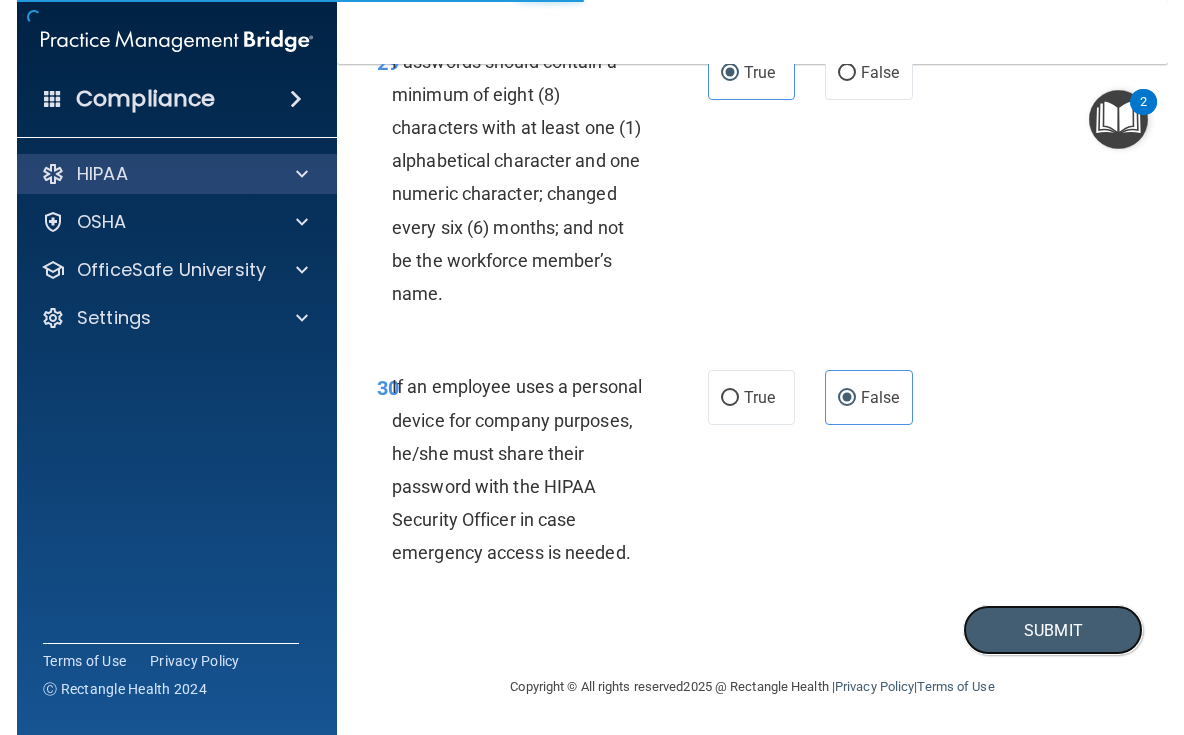 scroll, scrollTop: 6944, scrollLeft: 0, axis: vertical 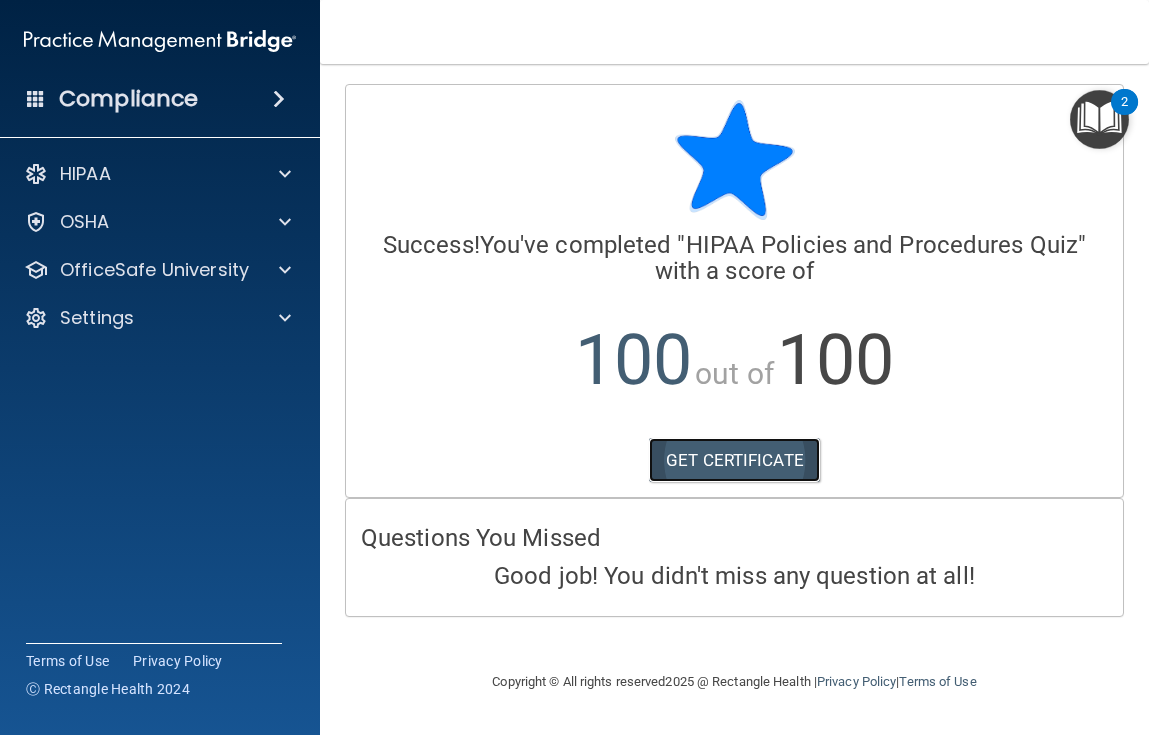 click on "GET CERTIFICATE" at bounding box center (734, 460) 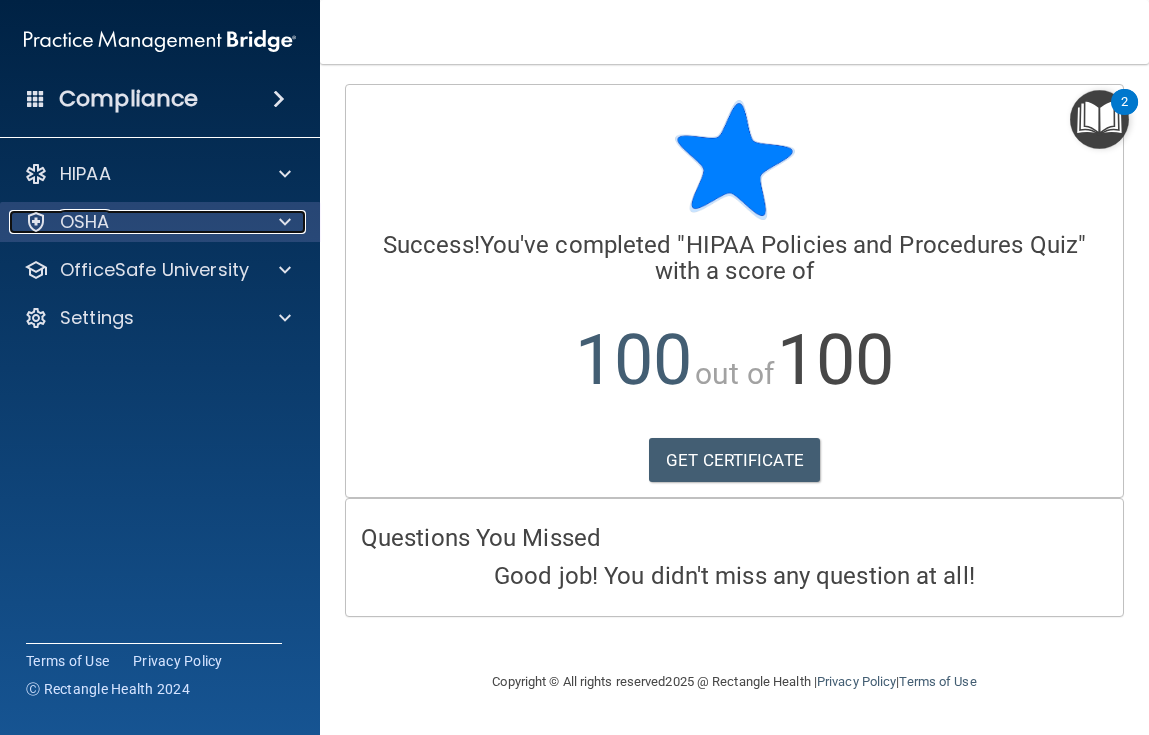 click on "OSHA" at bounding box center (133, 222) 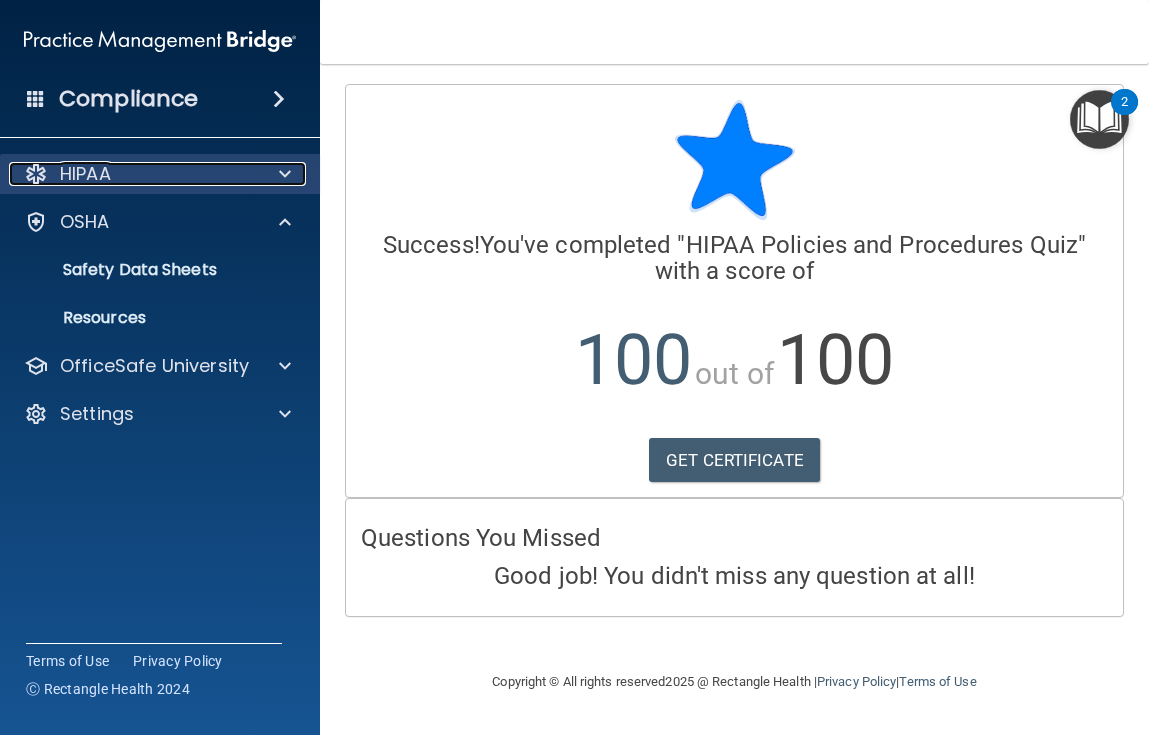 click at bounding box center (282, 174) 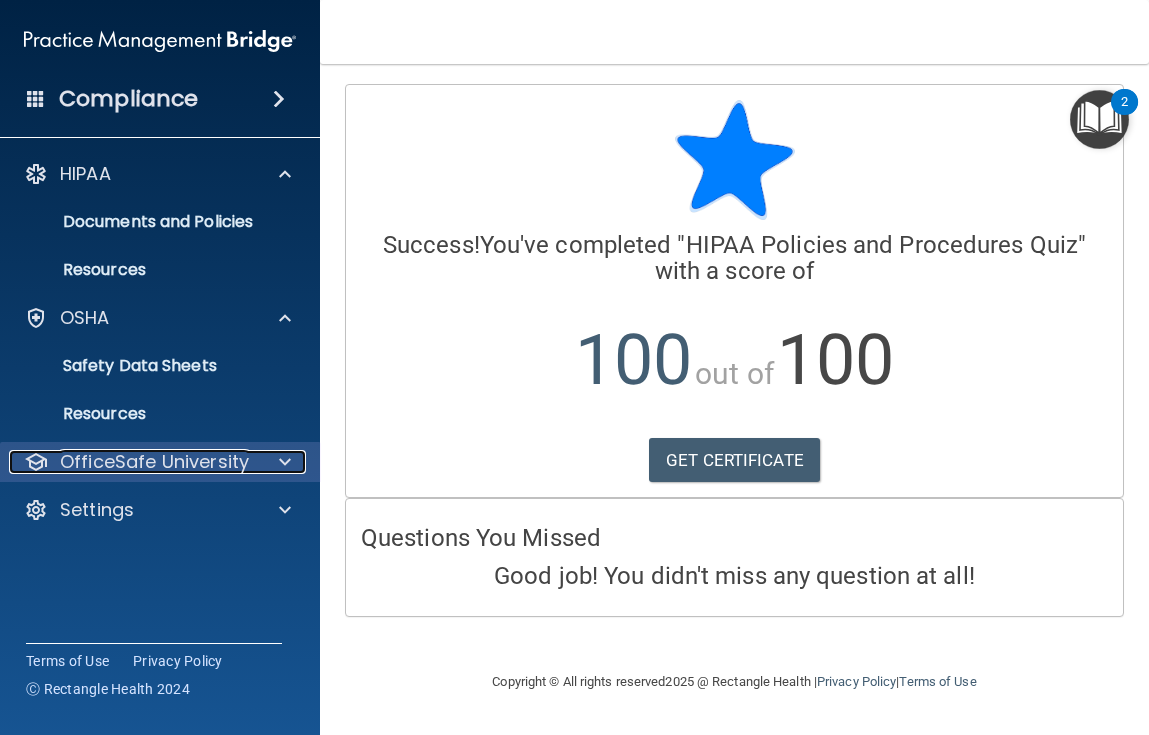 click on "OfficeSafe University" at bounding box center (154, 462) 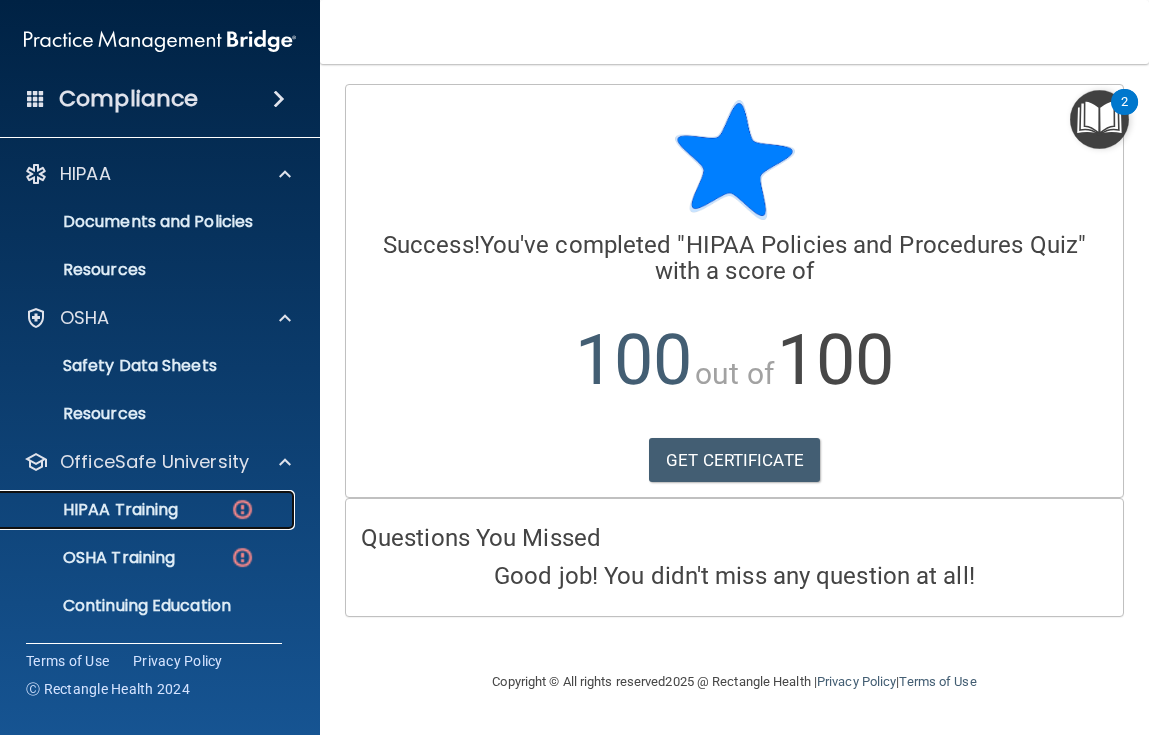 click on "HIPAA Training" at bounding box center (95, 510) 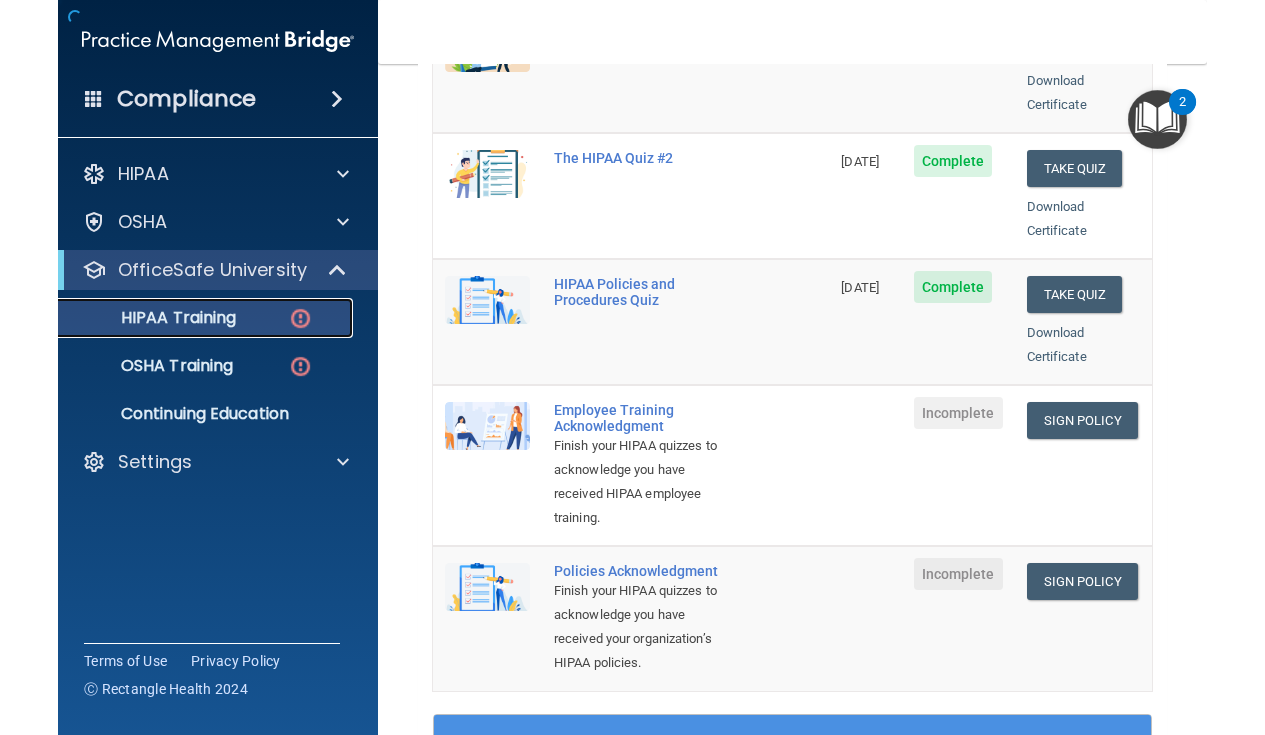 scroll, scrollTop: 375, scrollLeft: 0, axis: vertical 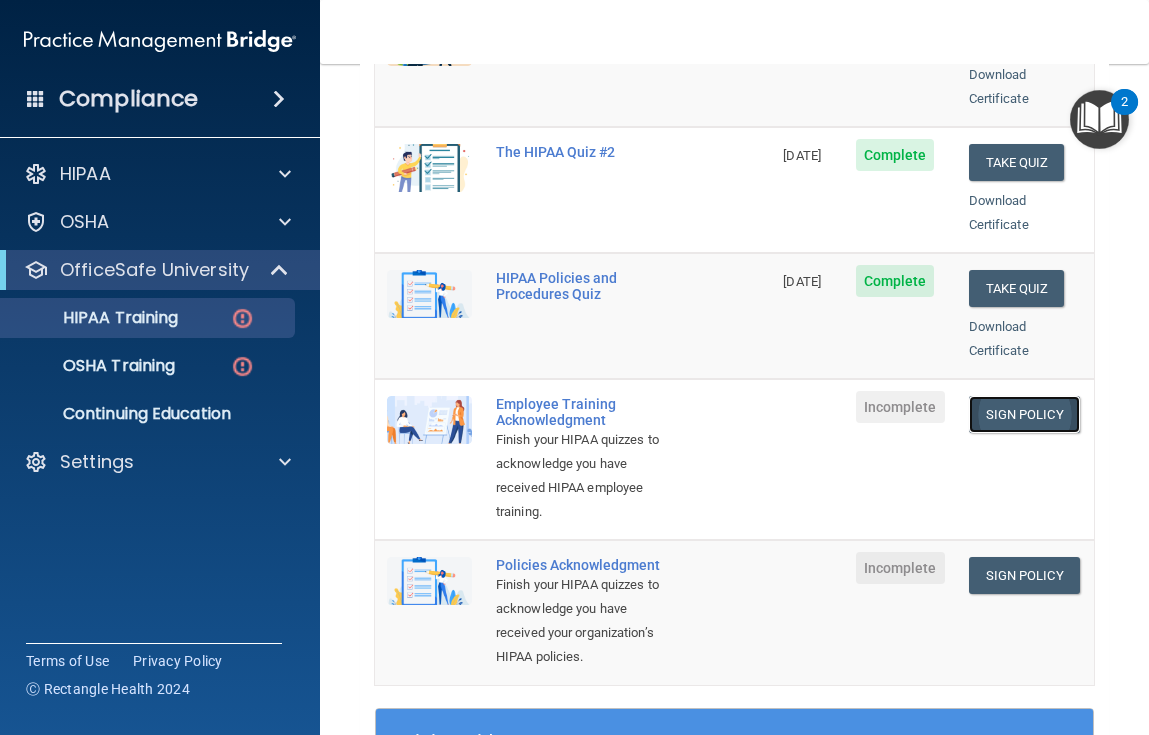 click on "Sign Policy" at bounding box center [1024, 414] 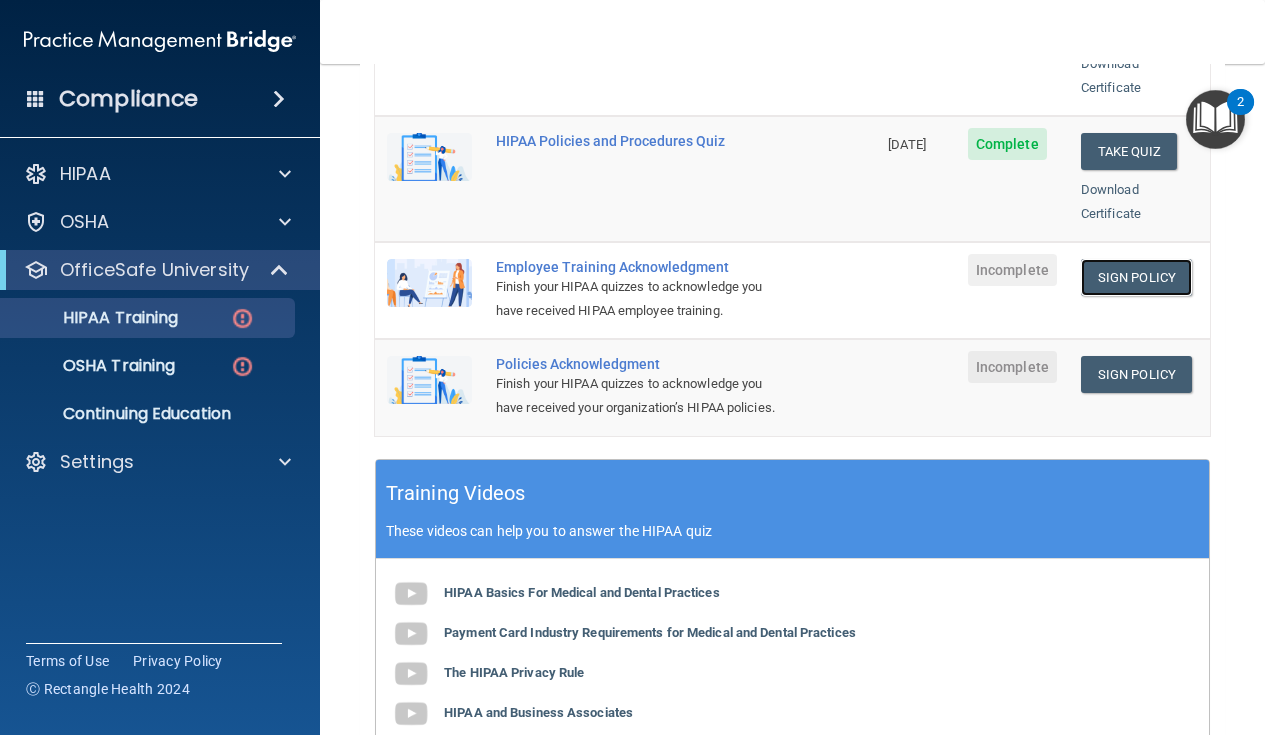 scroll, scrollTop: 521, scrollLeft: 0, axis: vertical 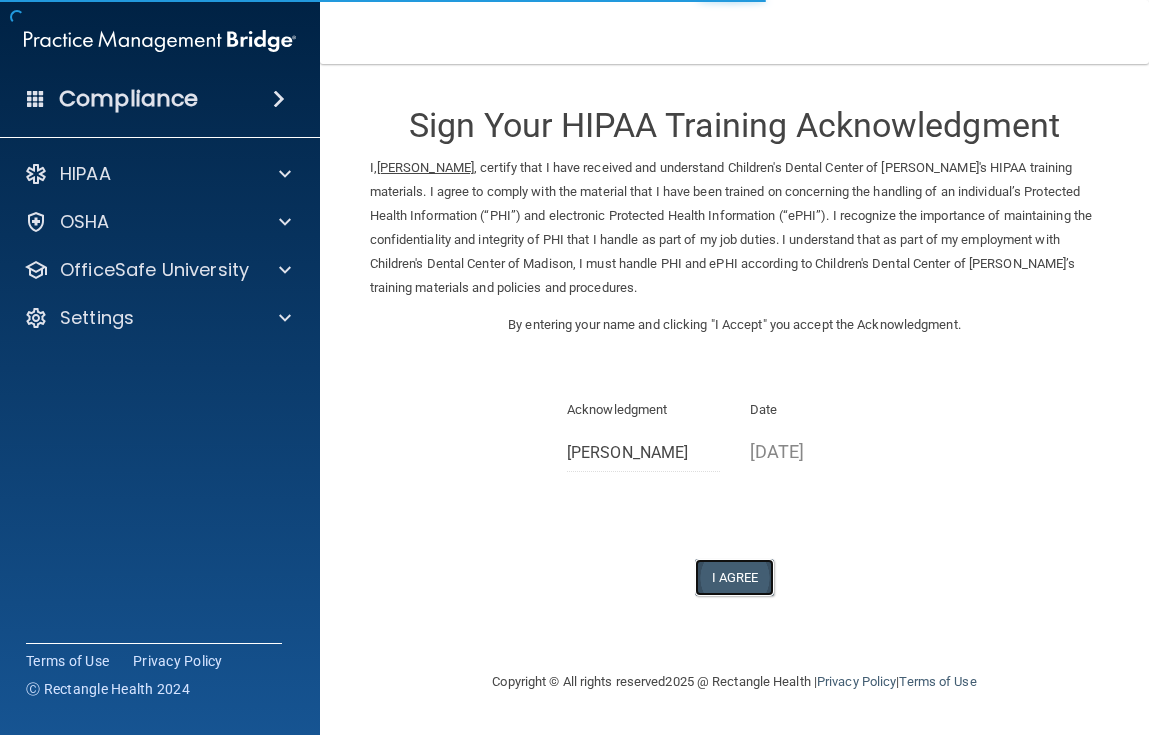 click on "I Agree" at bounding box center [735, 577] 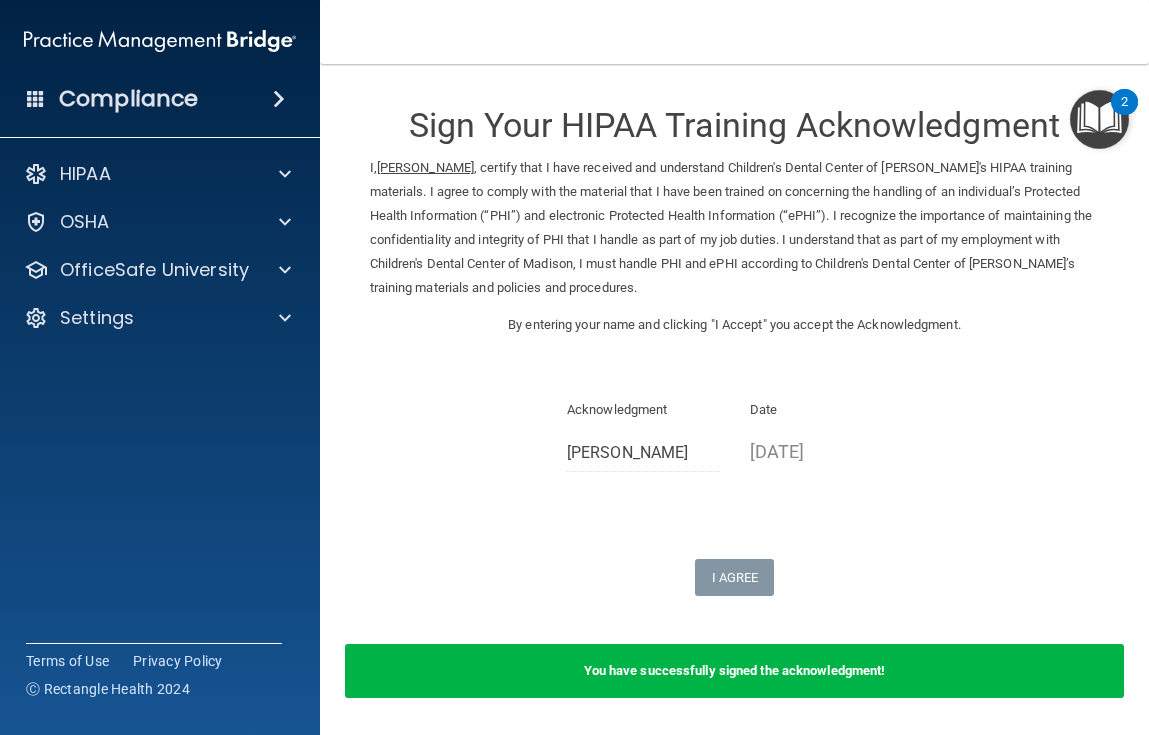 scroll, scrollTop: 67, scrollLeft: 0, axis: vertical 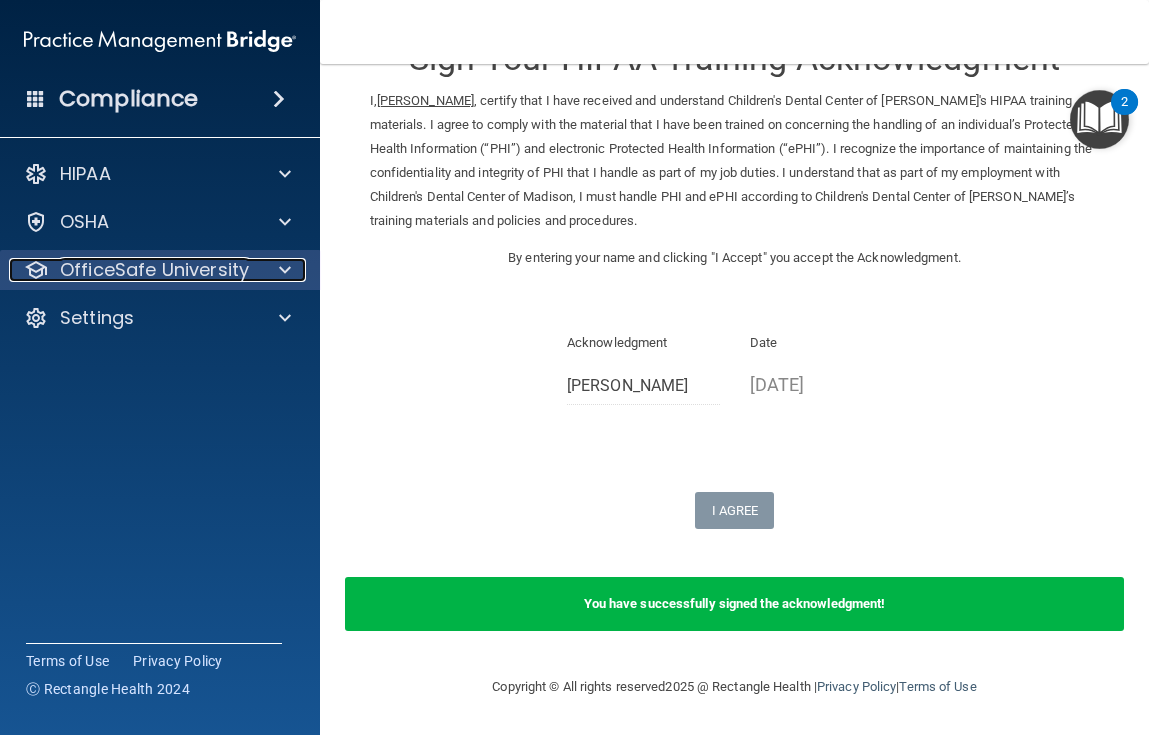 click on "OfficeSafe University" at bounding box center (154, 270) 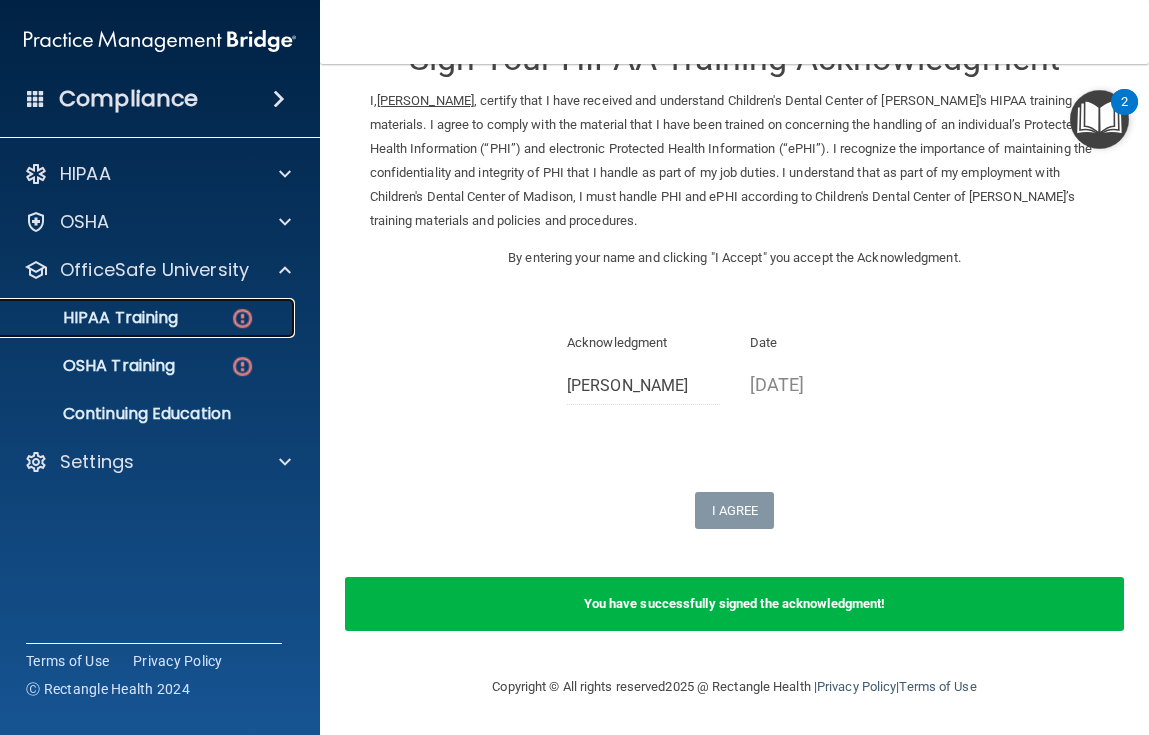 click on "HIPAA Training" at bounding box center (149, 318) 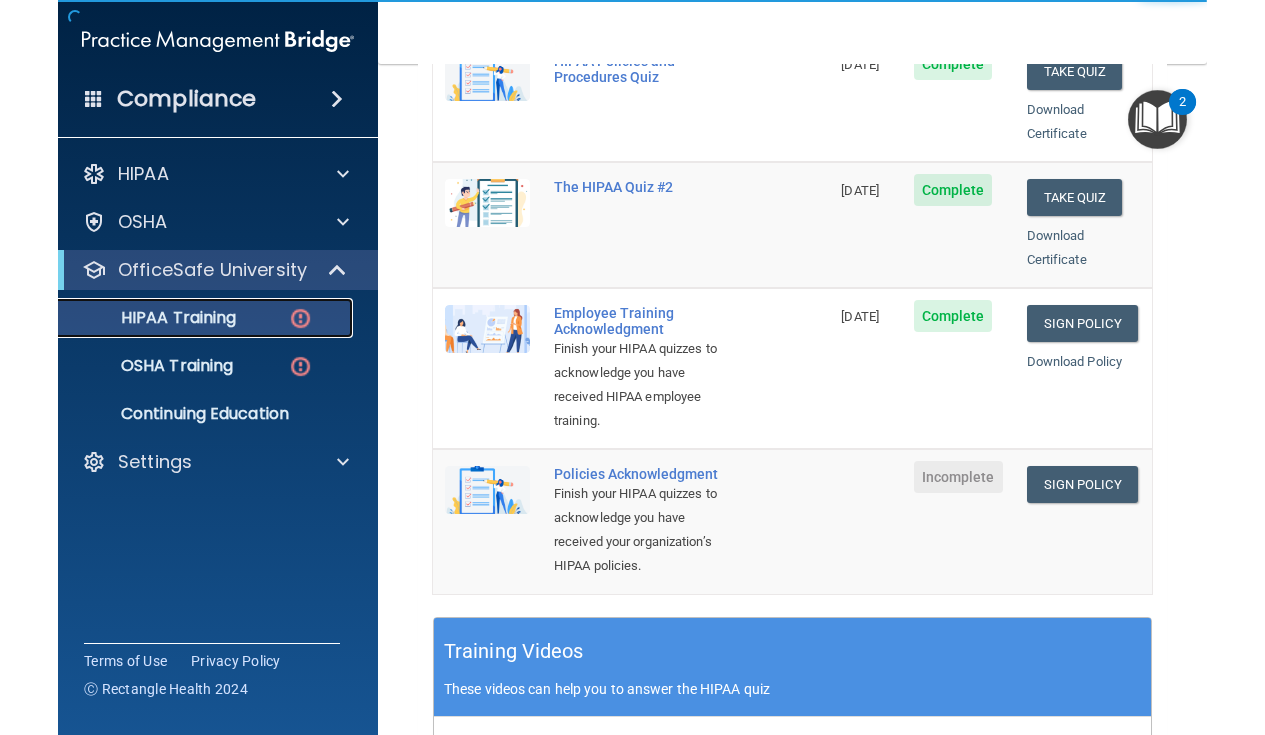 scroll, scrollTop: 333, scrollLeft: 0, axis: vertical 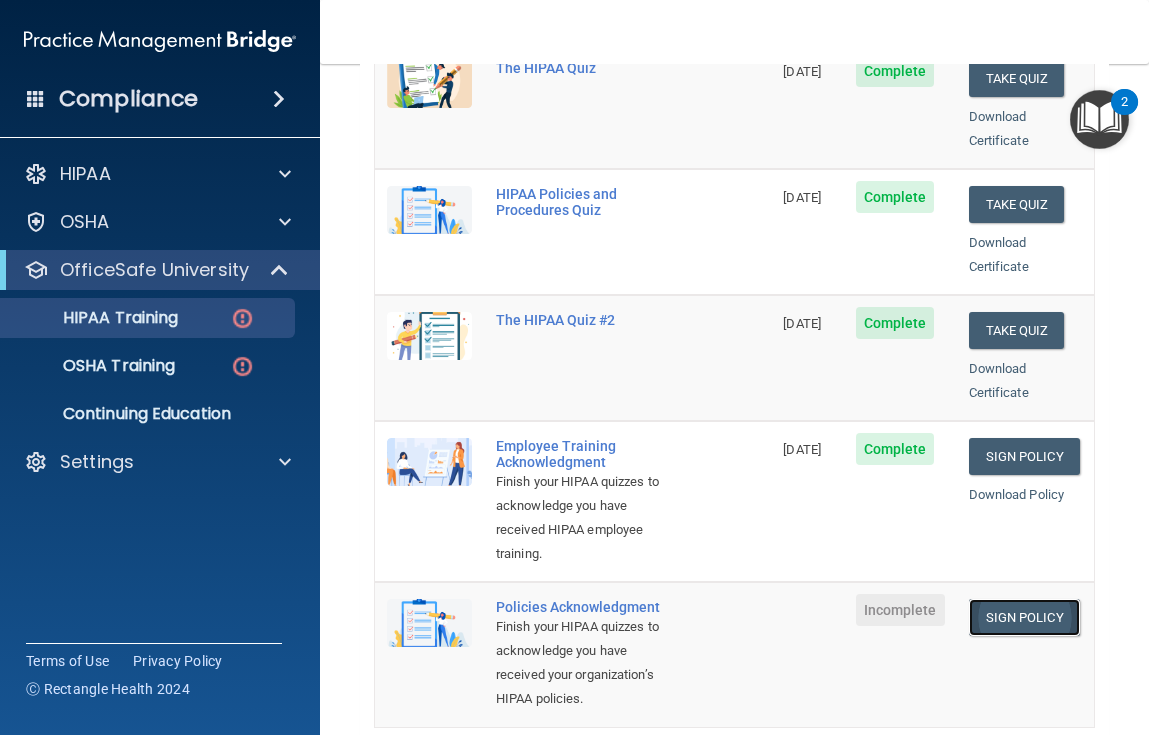 click on "Sign Policy" at bounding box center (1024, 617) 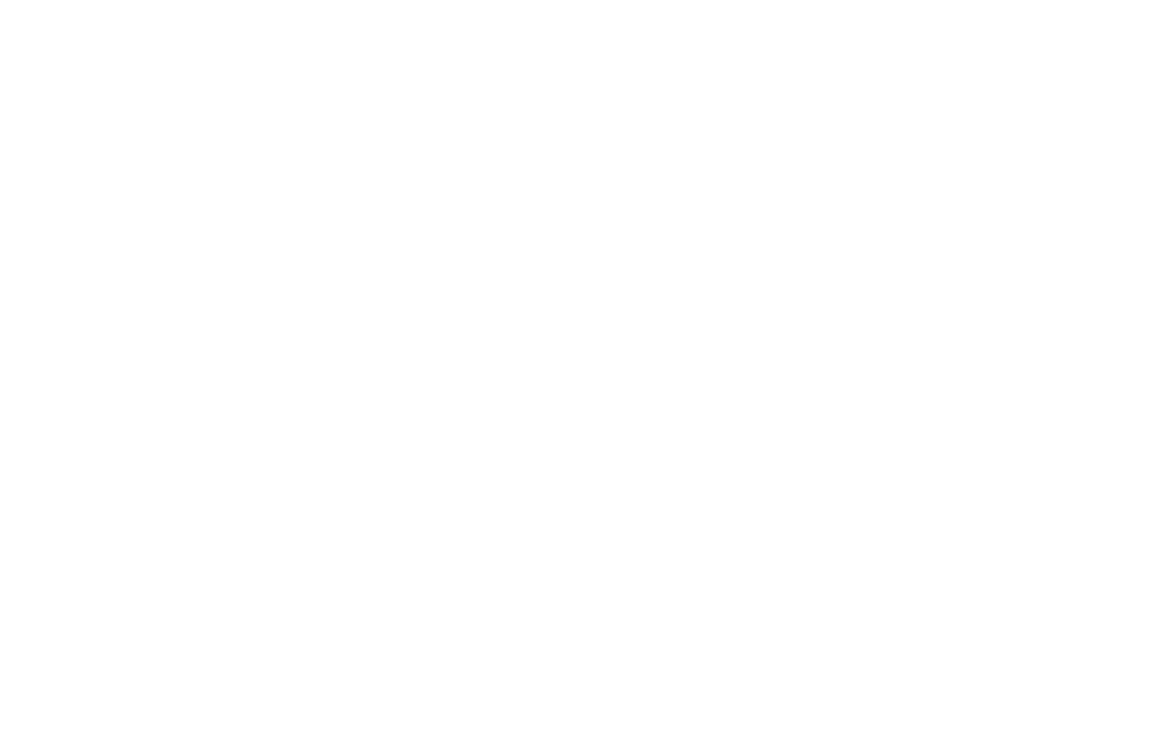 scroll, scrollTop: 0, scrollLeft: 0, axis: both 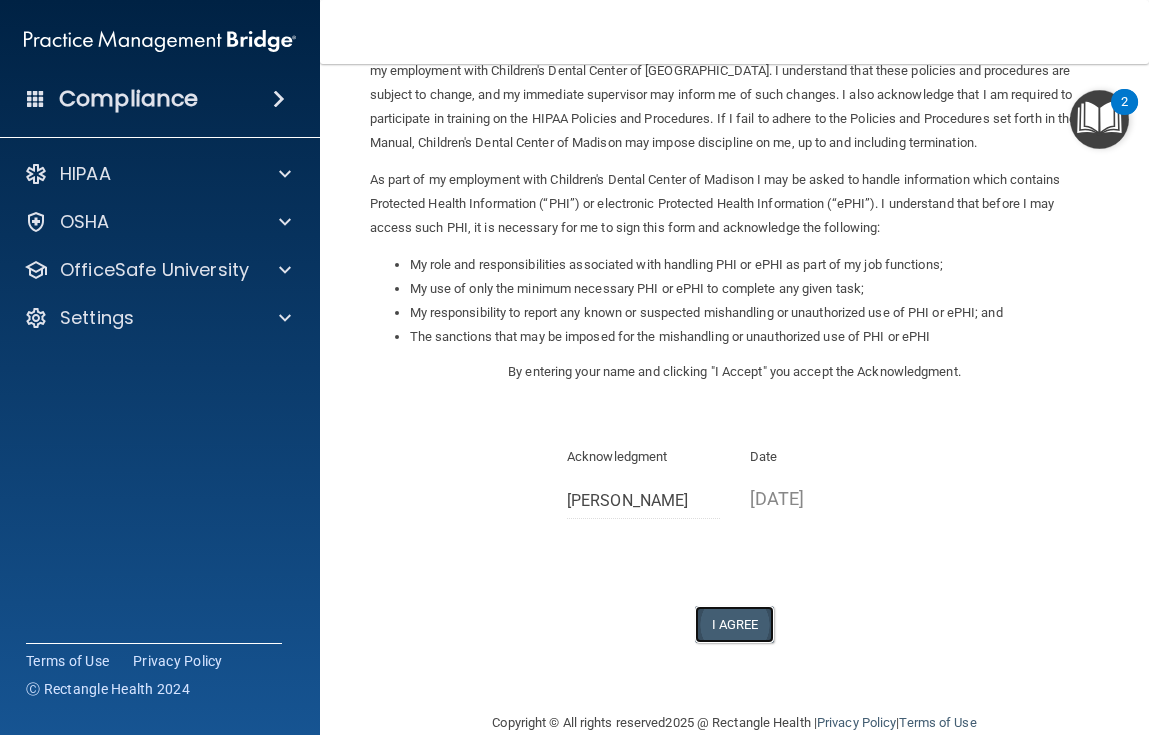 click on "I Agree" at bounding box center [735, 624] 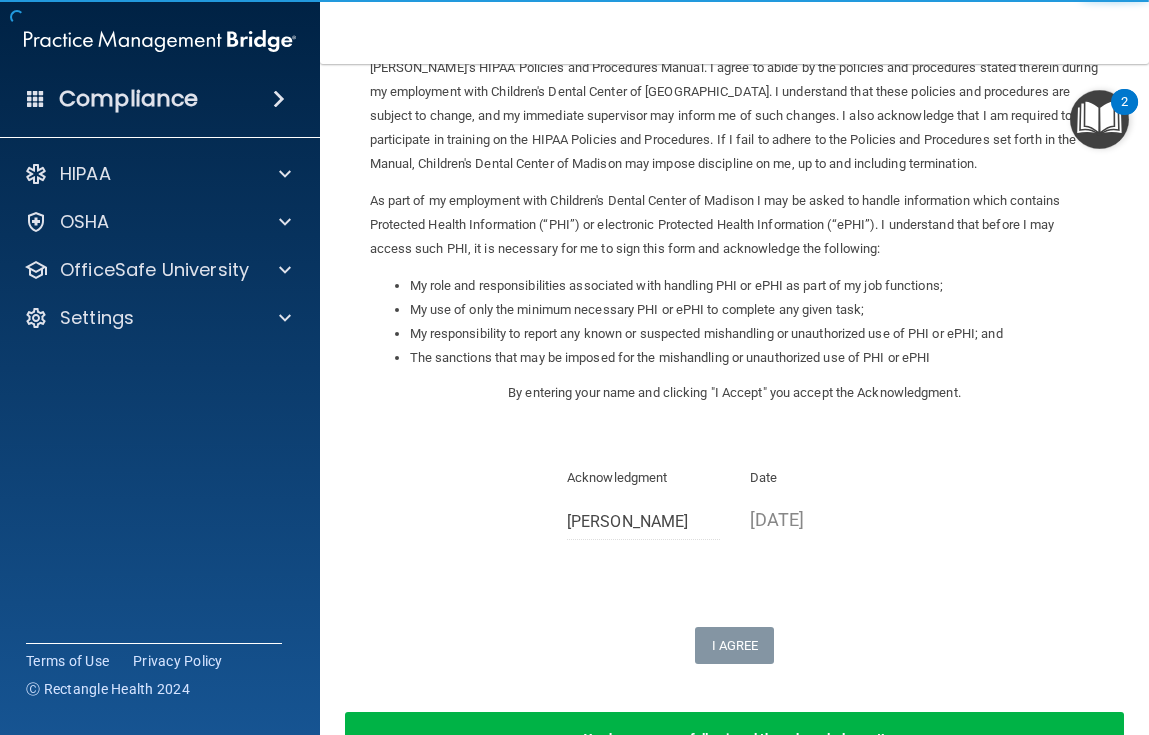 scroll, scrollTop: 114, scrollLeft: 0, axis: vertical 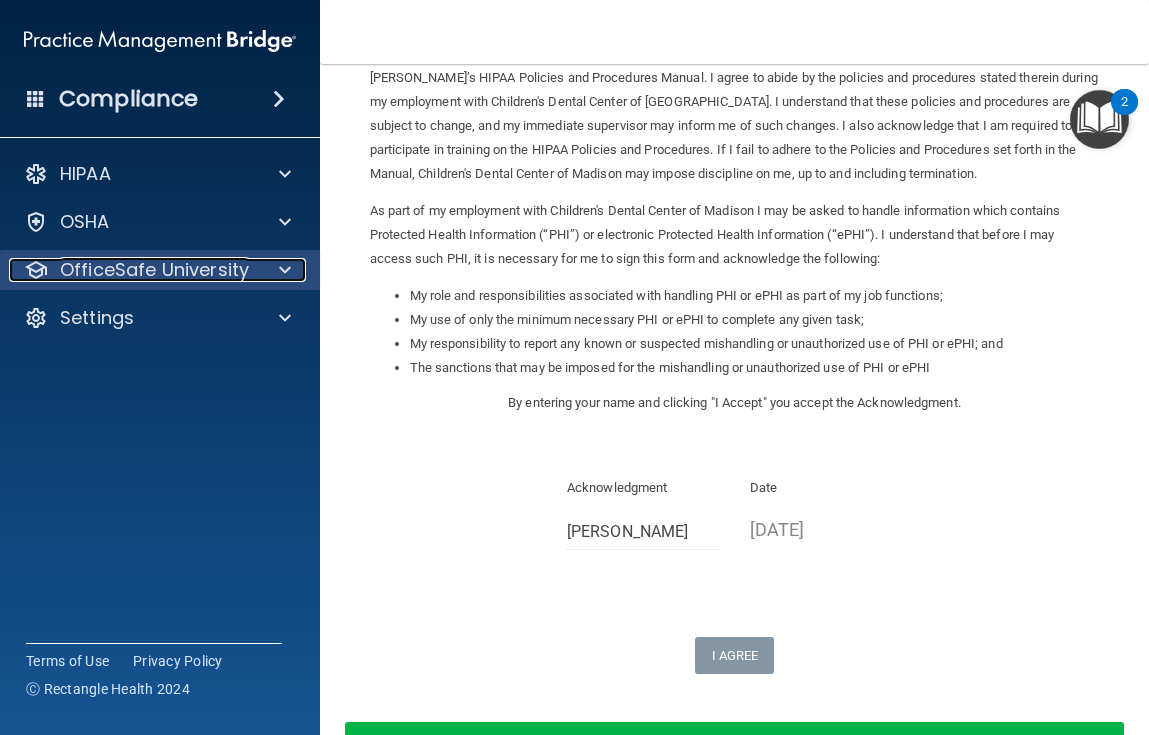click on "OfficeSafe University" at bounding box center [154, 270] 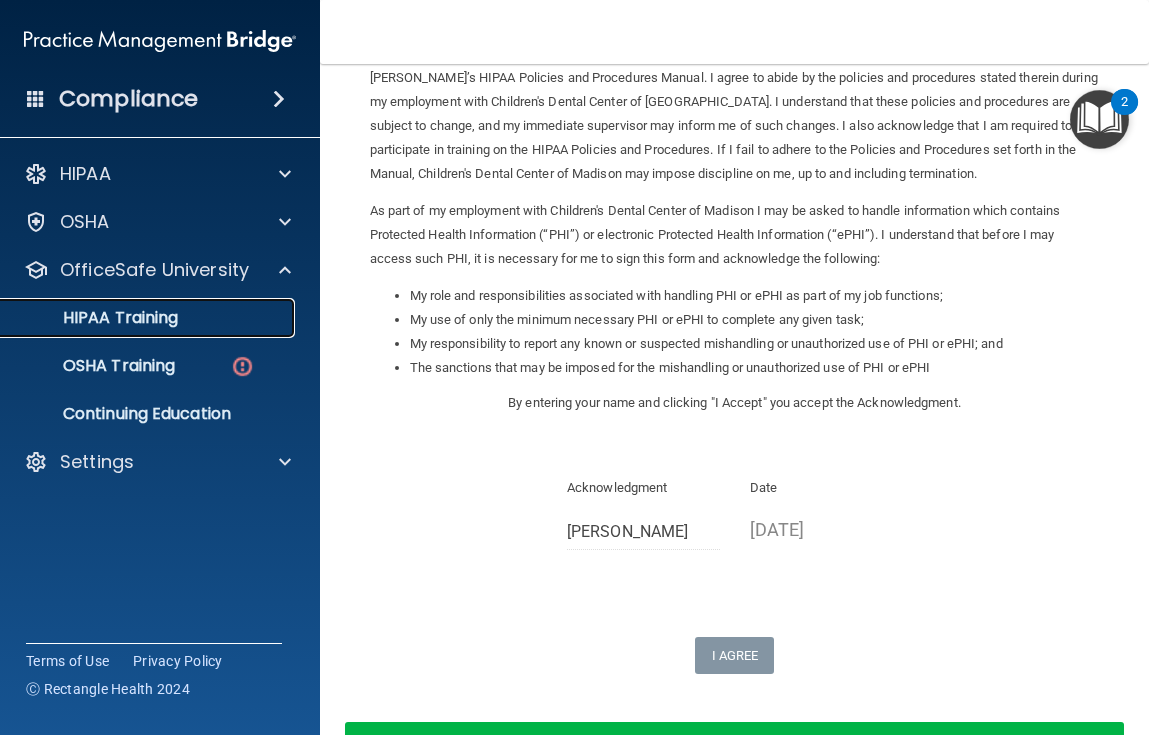 click on "HIPAA Training" at bounding box center (95, 318) 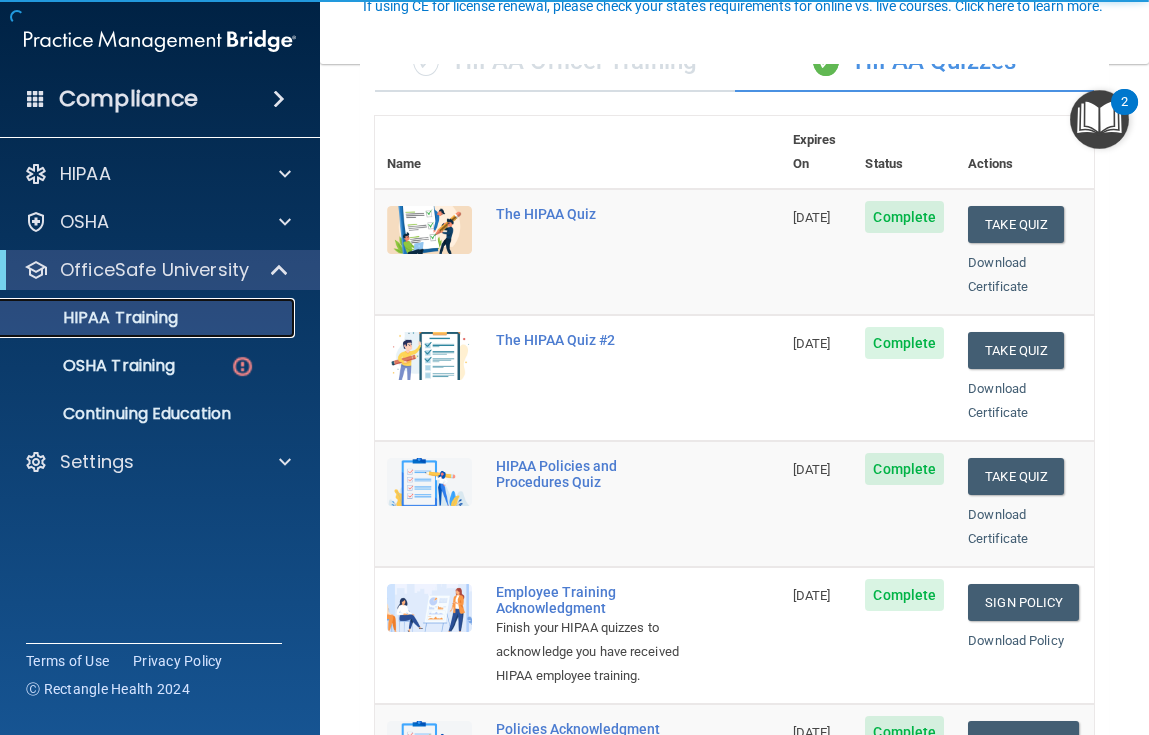 scroll, scrollTop: 197, scrollLeft: 0, axis: vertical 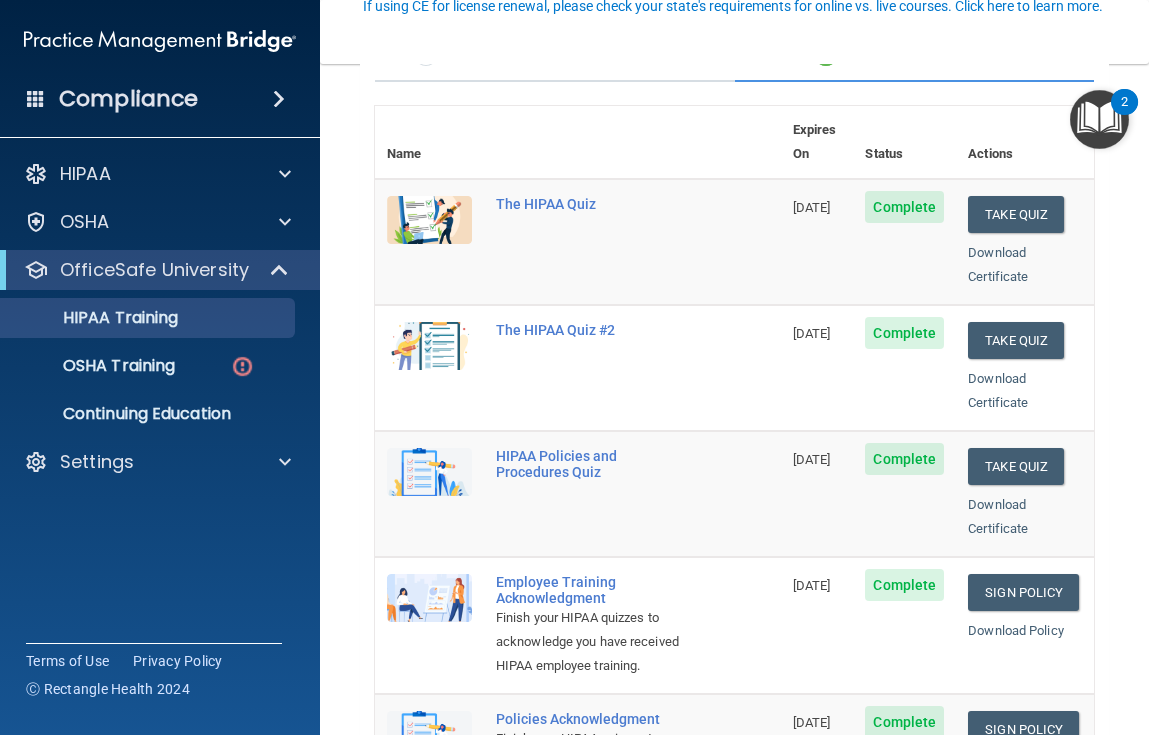 click on "Employee Training Acknowledgment" at bounding box center [588, 590] 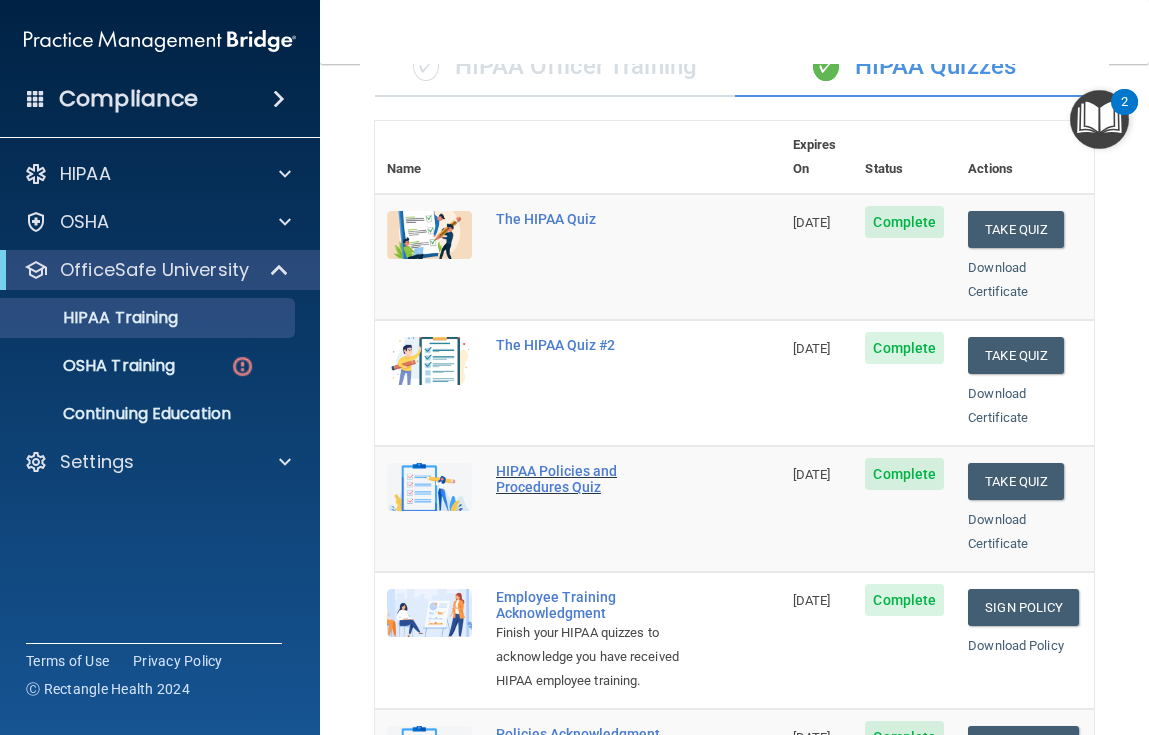 scroll, scrollTop: 181, scrollLeft: 0, axis: vertical 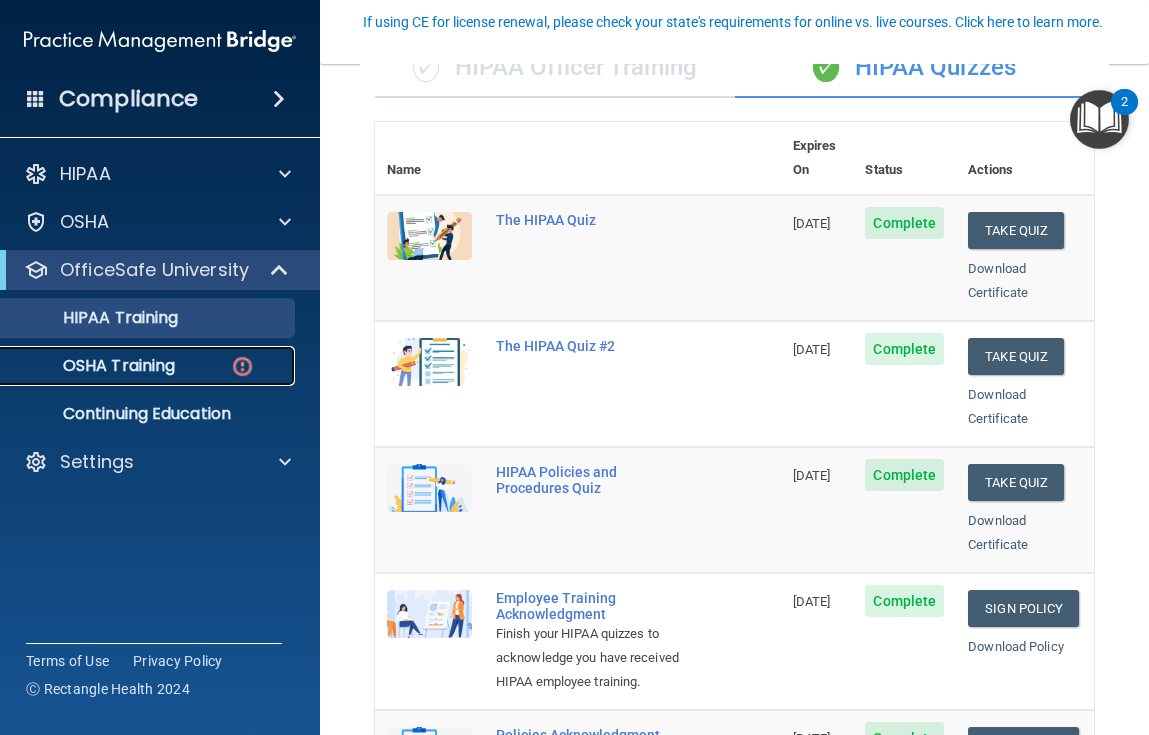 click at bounding box center [242, 366] 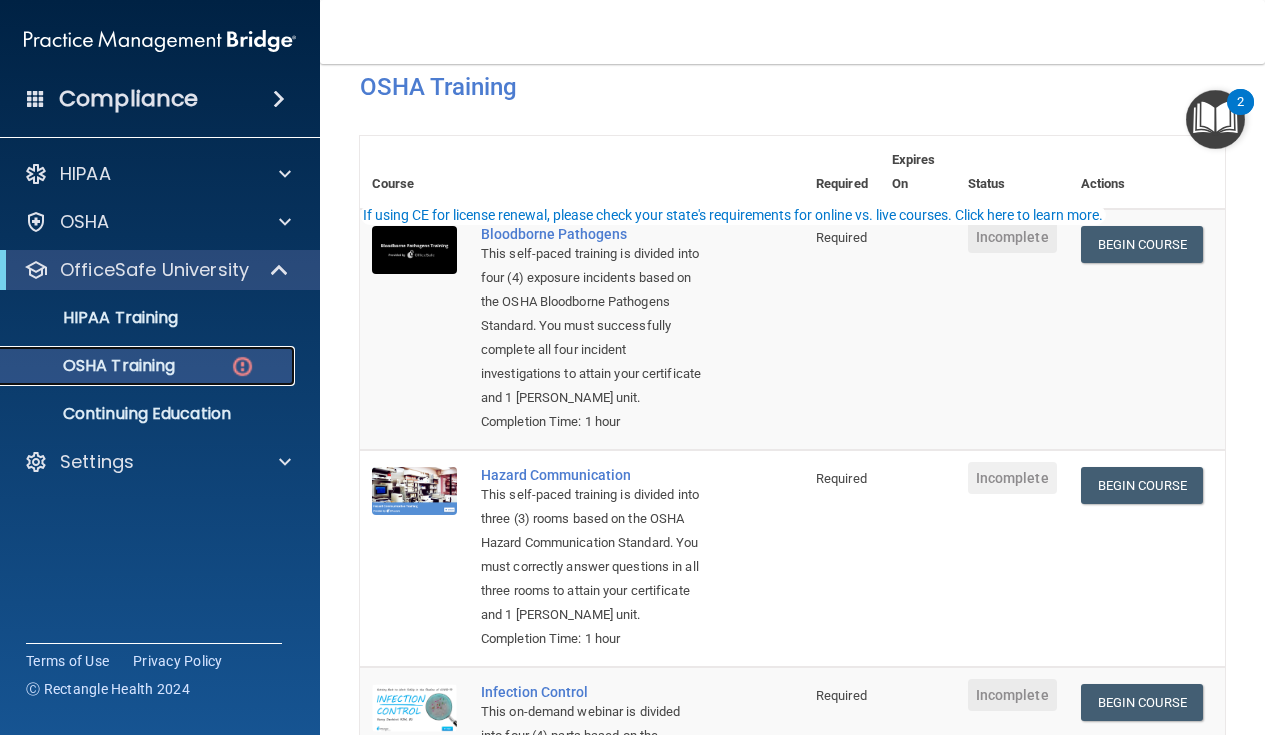 scroll, scrollTop: 0, scrollLeft: 0, axis: both 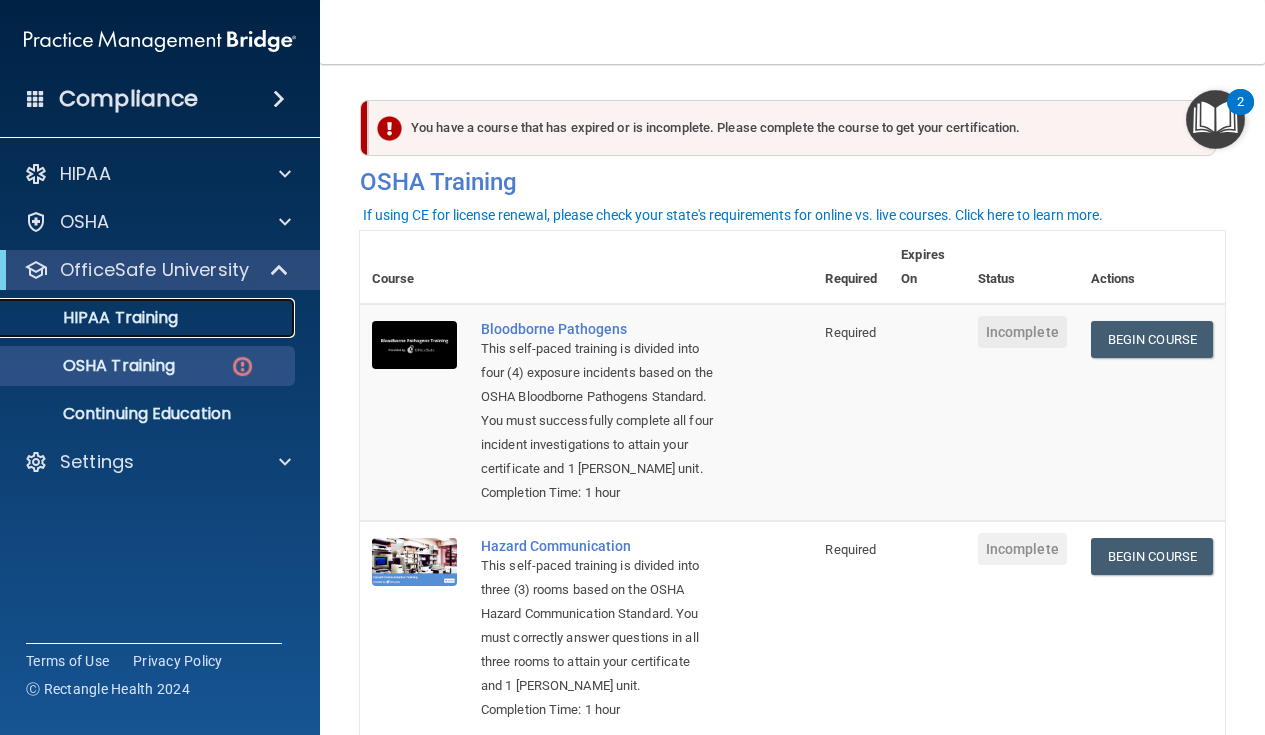 click on "HIPAA Training" at bounding box center [149, 318] 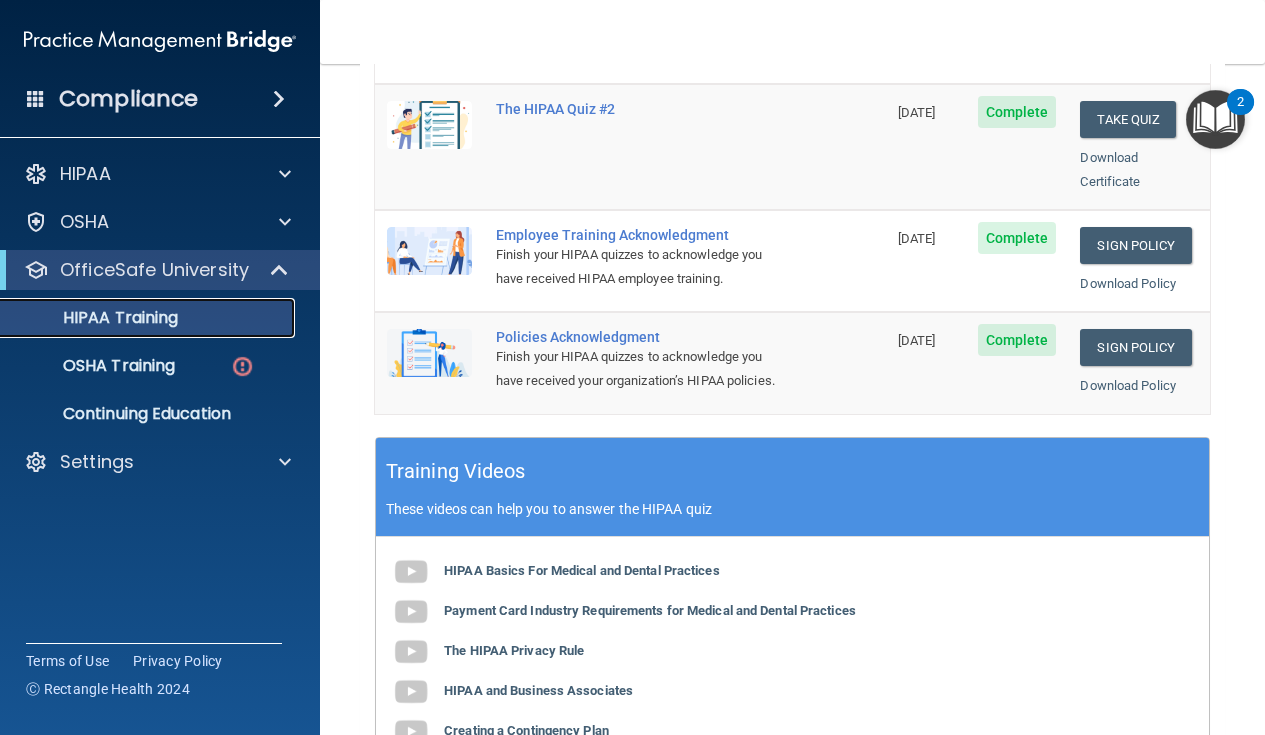 scroll, scrollTop: 0, scrollLeft: 0, axis: both 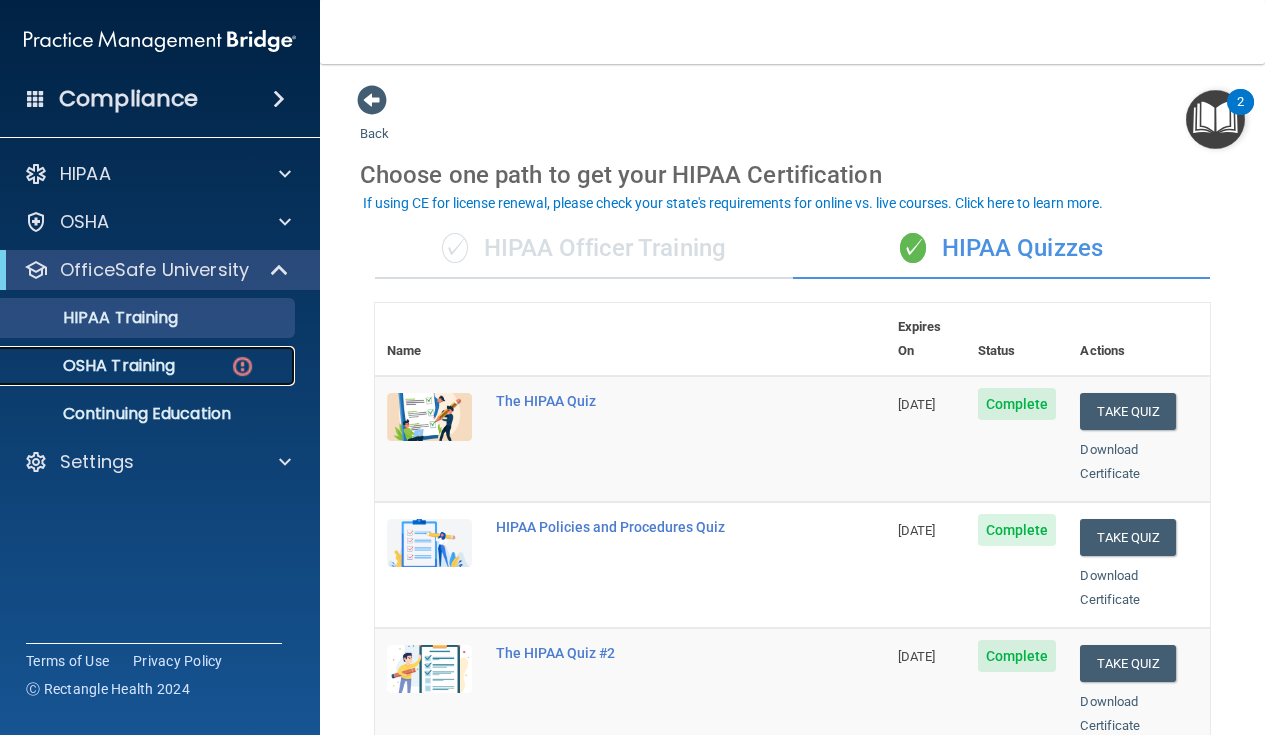 click on "OSHA Training" at bounding box center (149, 366) 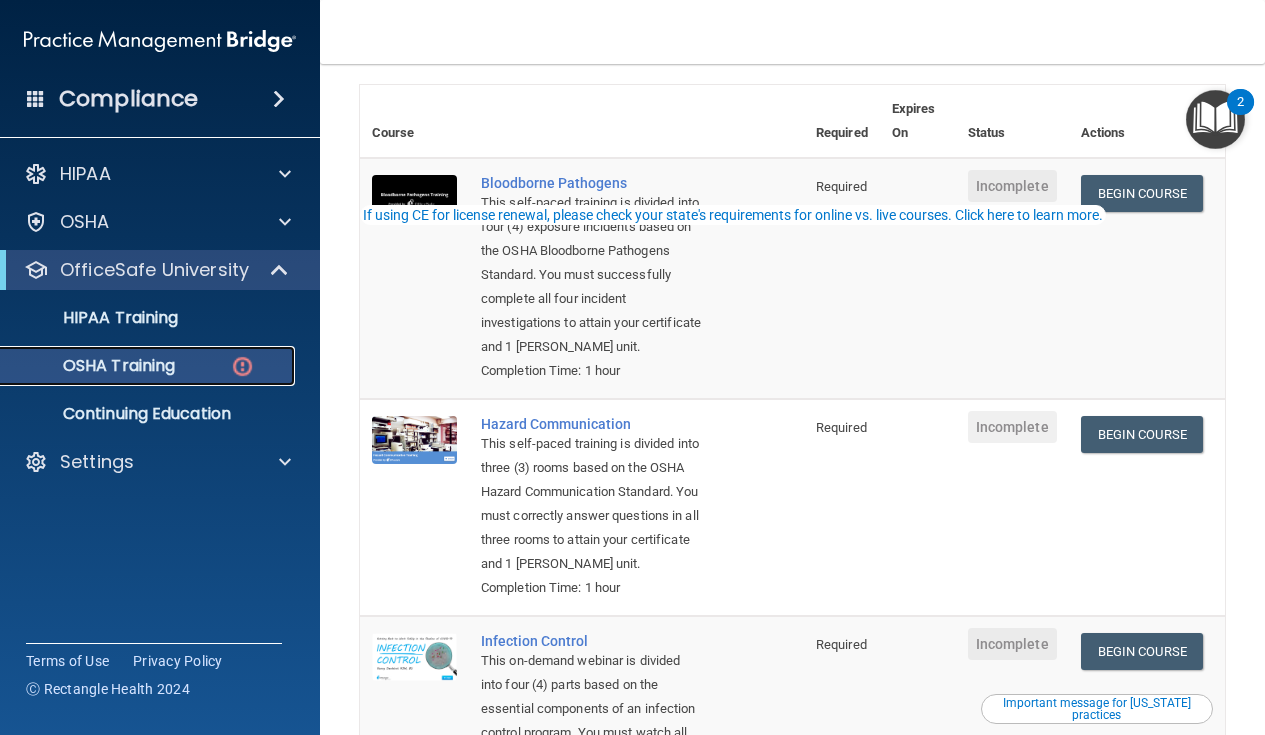 scroll, scrollTop: 0, scrollLeft: 0, axis: both 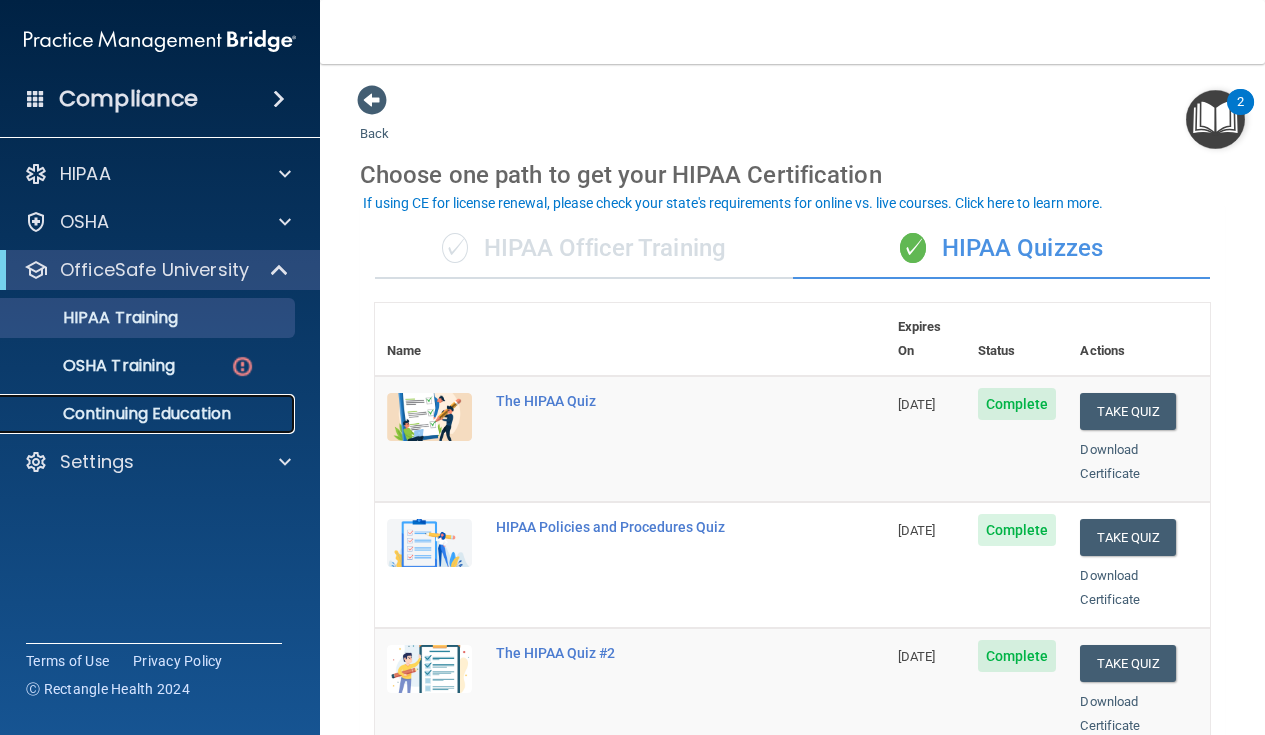 click on "Continuing Education" at bounding box center (137, 414) 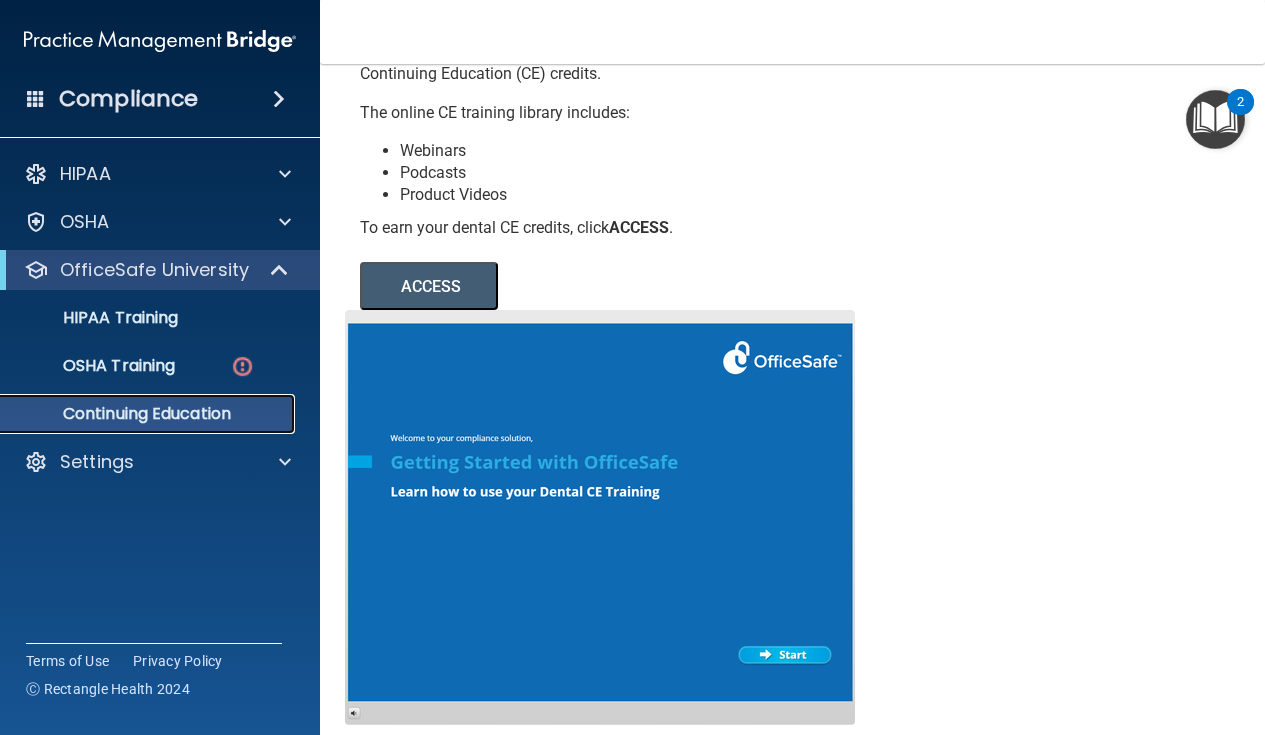 scroll, scrollTop: 0, scrollLeft: 0, axis: both 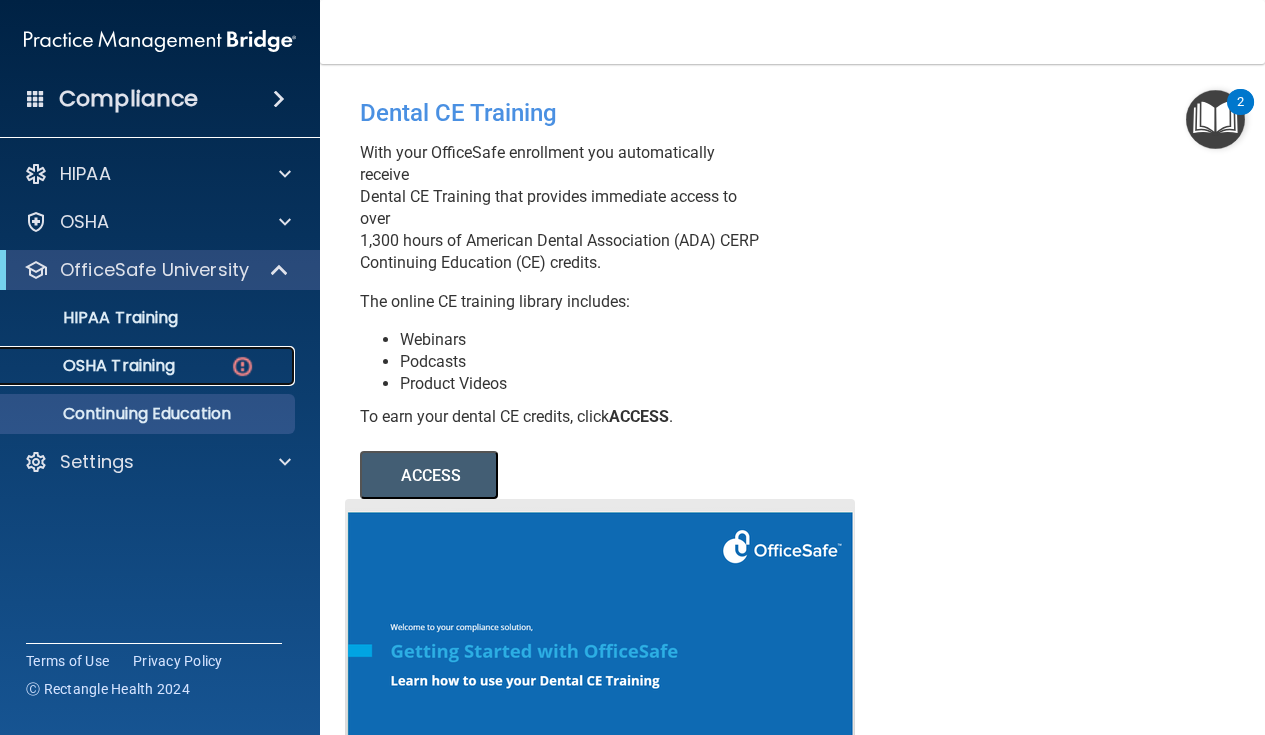 click on "OSHA Training" at bounding box center [94, 366] 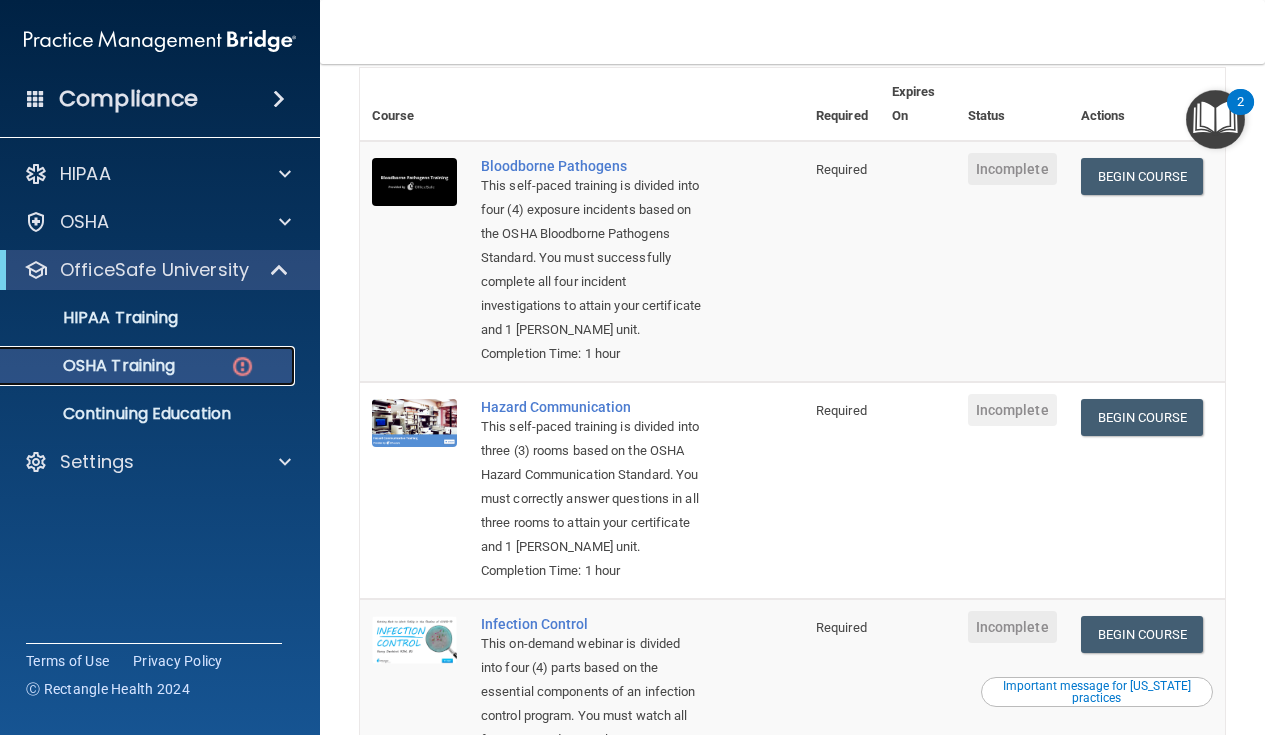 scroll, scrollTop: 0, scrollLeft: 0, axis: both 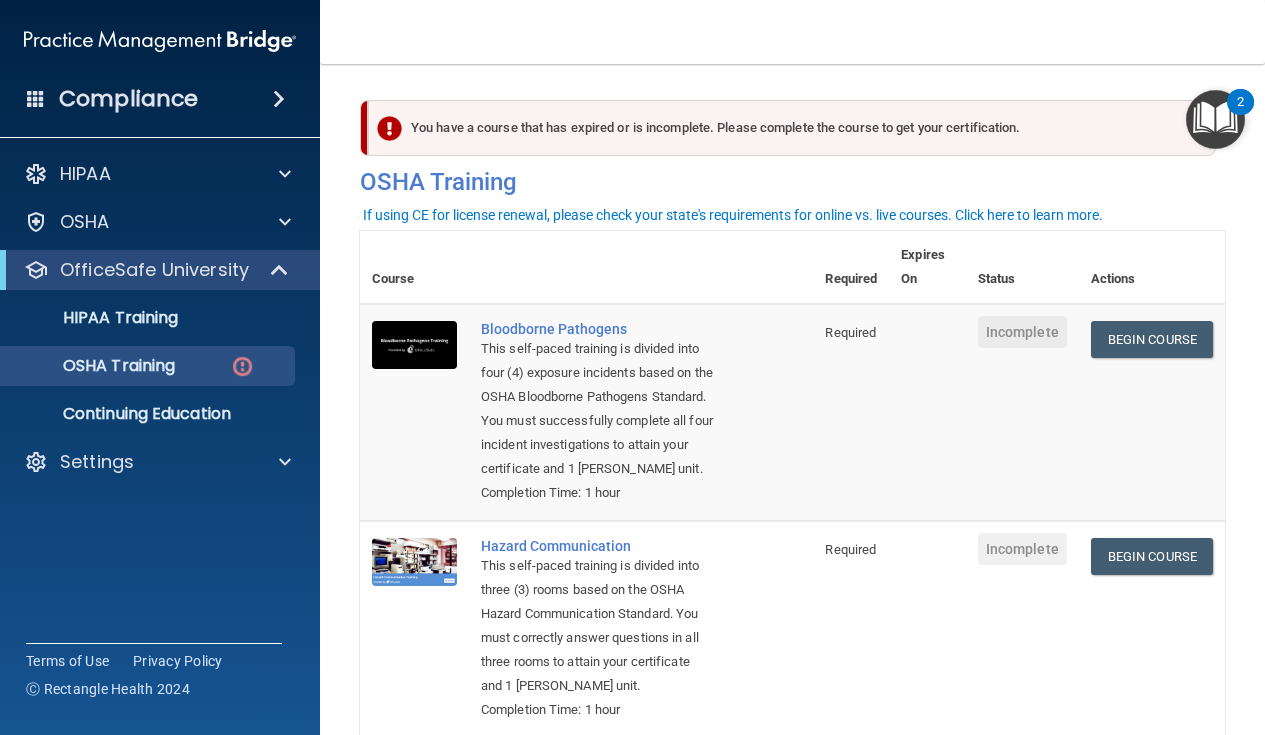 click at bounding box center (279, 99) 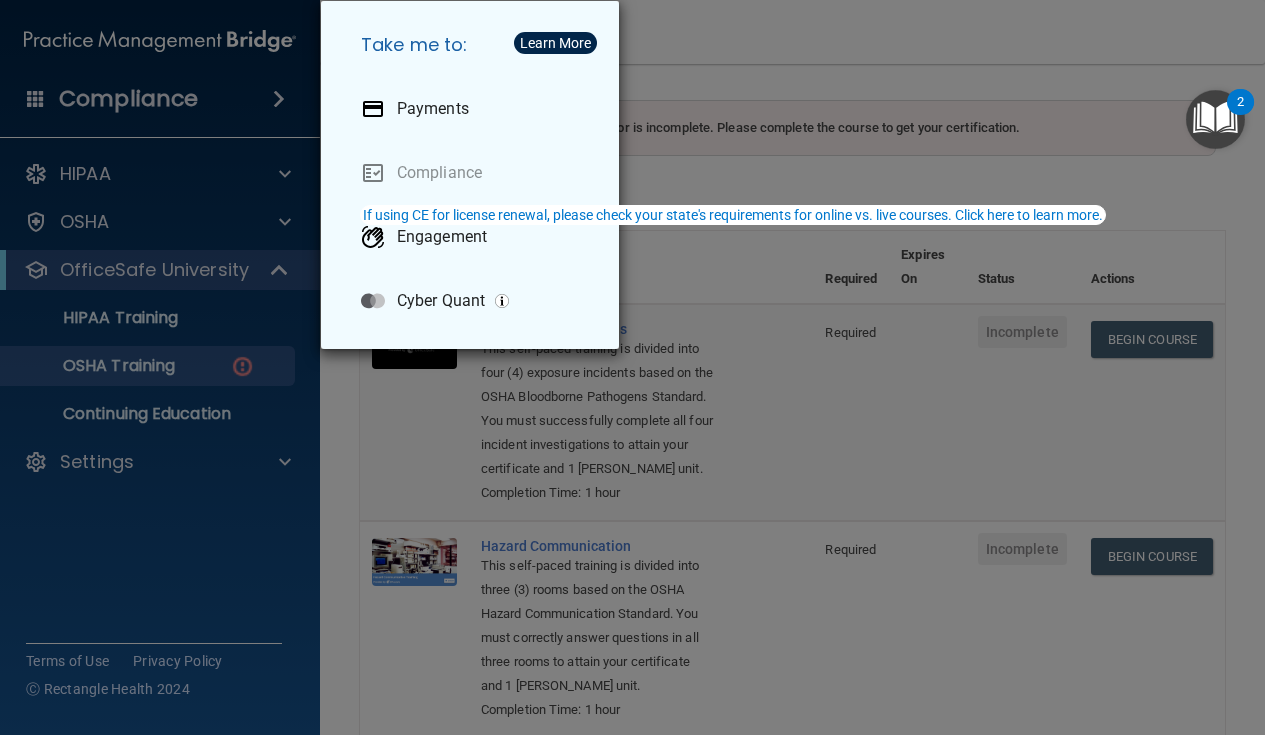 click on "Take me to:             Payments                   Compliance                     Engagement                     Cyber Quant" at bounding box center (632, 367) 